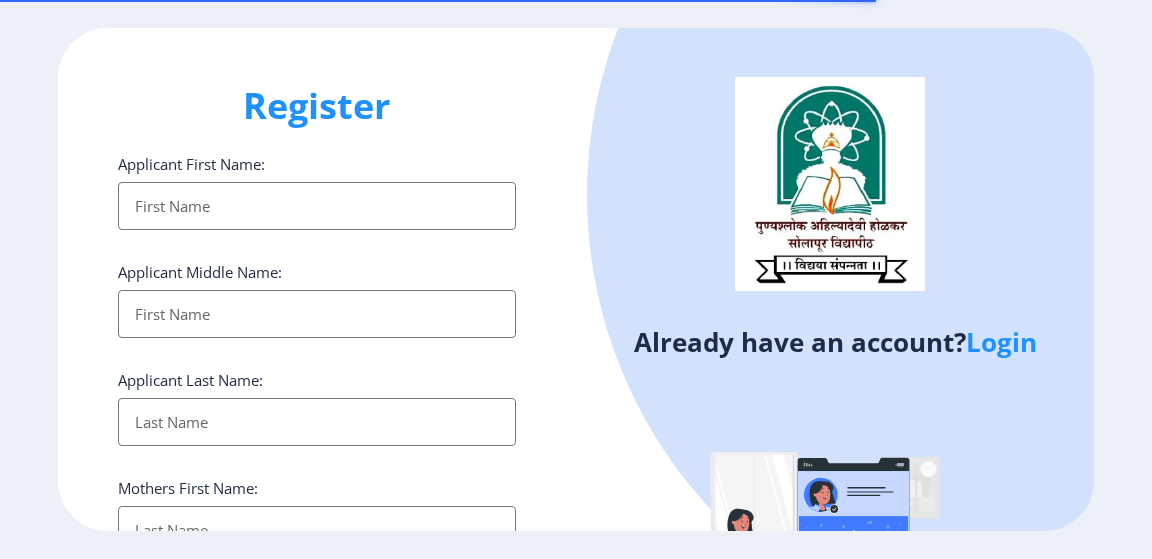 select 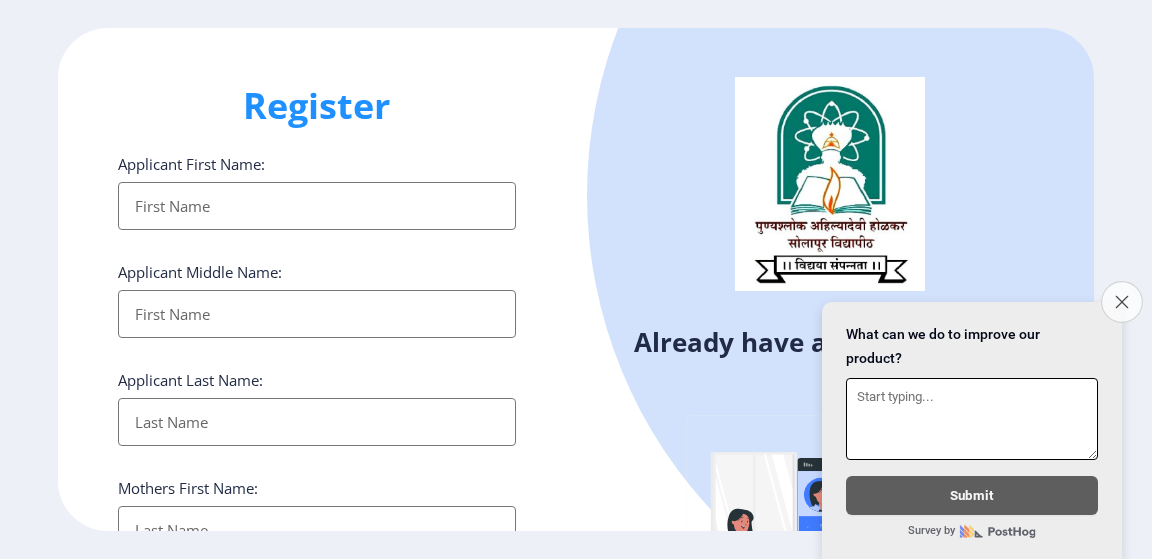 click on "Close survey" at bounding box center [1122, 302] 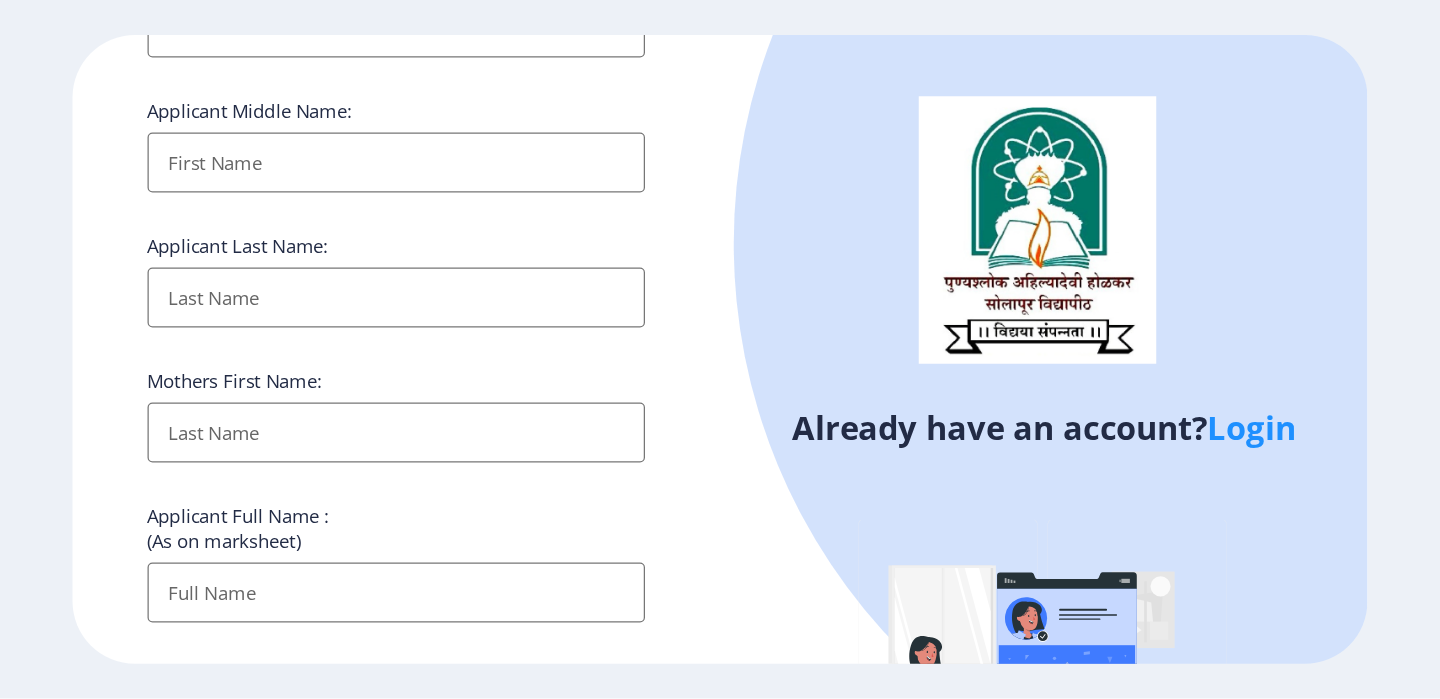 scroll, scrollTop: 0, scrollLeft: 0, axis: both 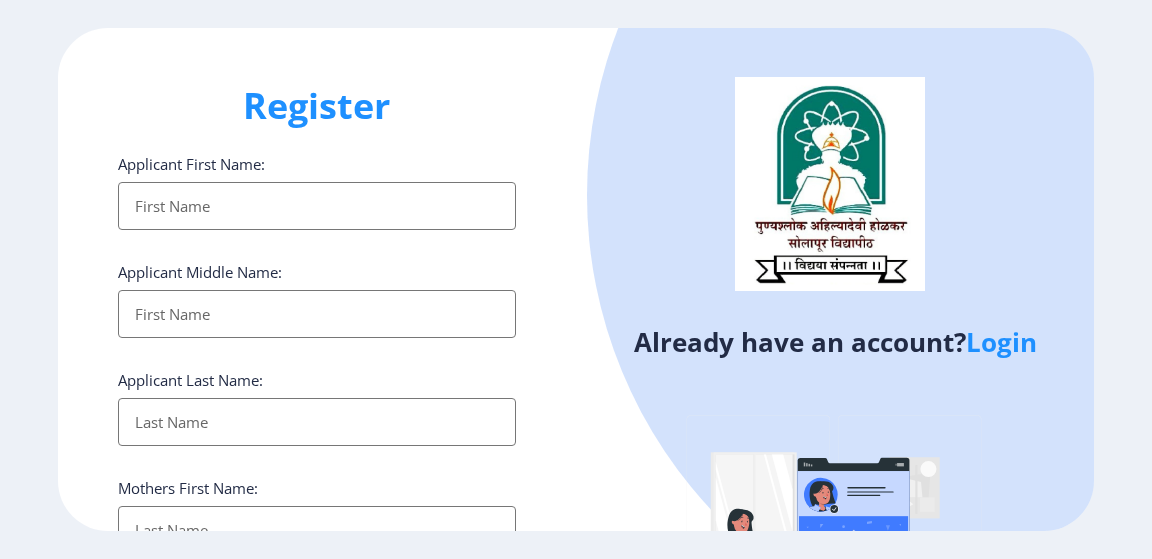 click on "Login" 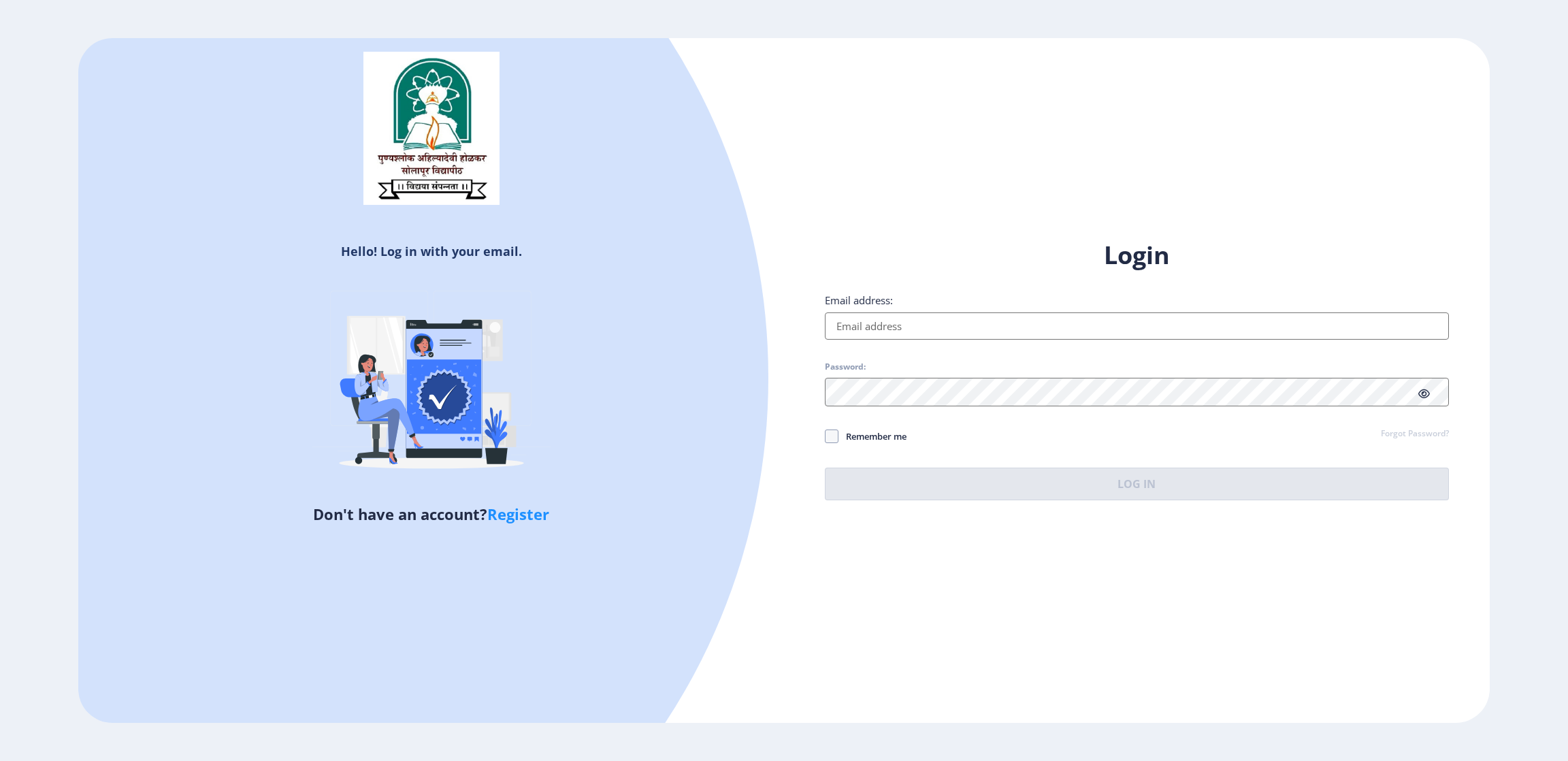 click on "Register" 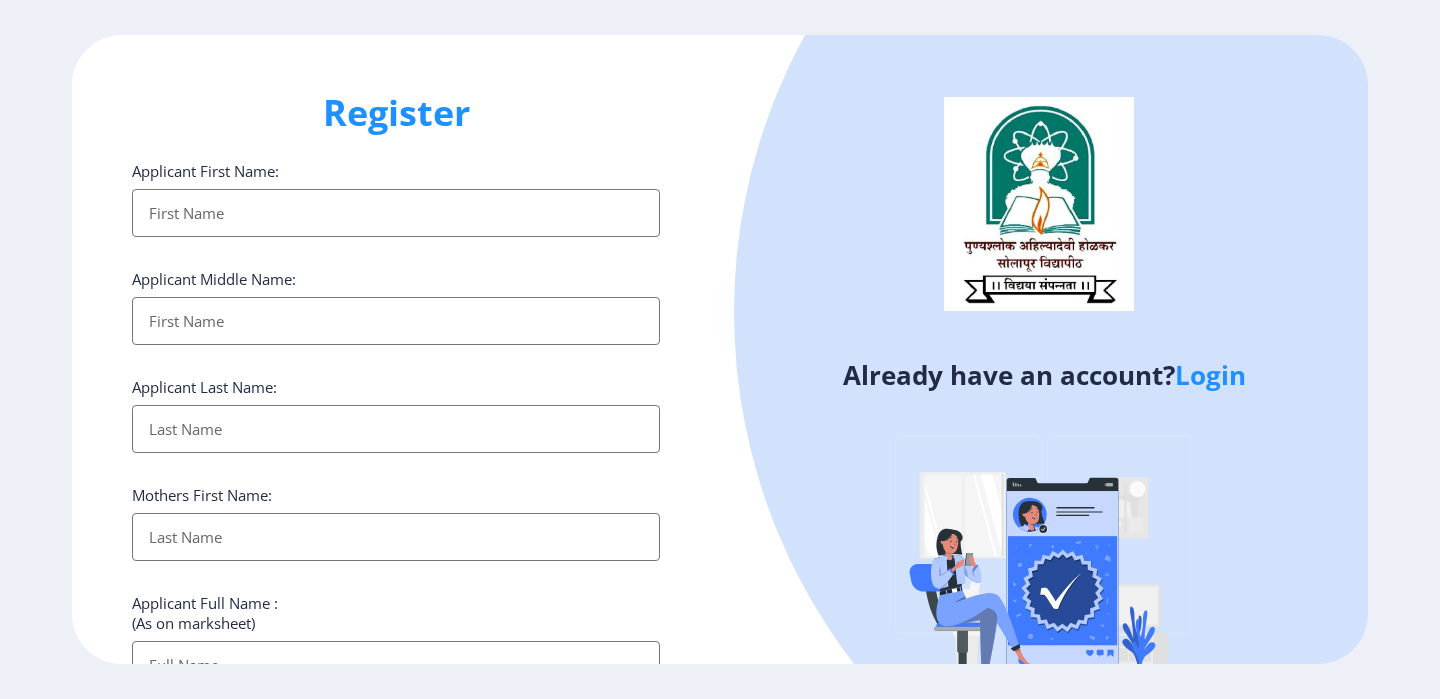 click on "Applicant First Name:" at bounding box center (396, 213) 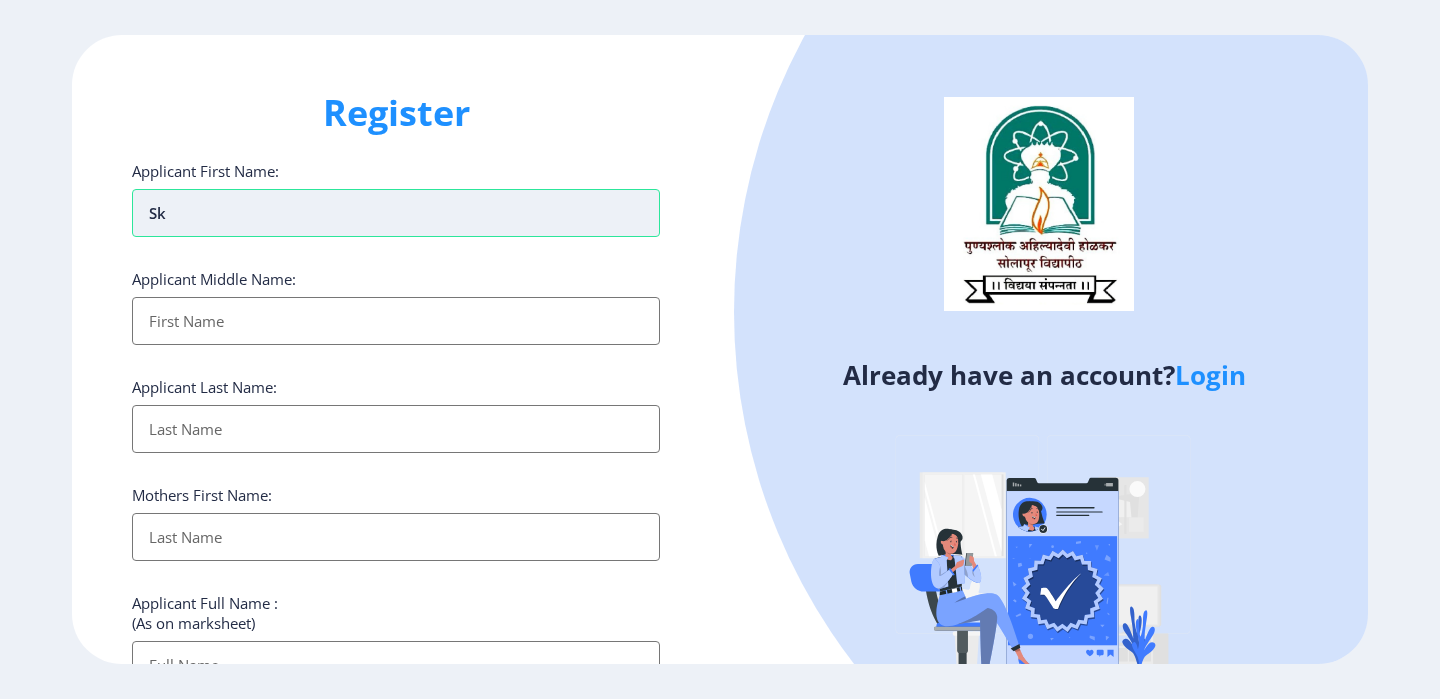 type on "S" 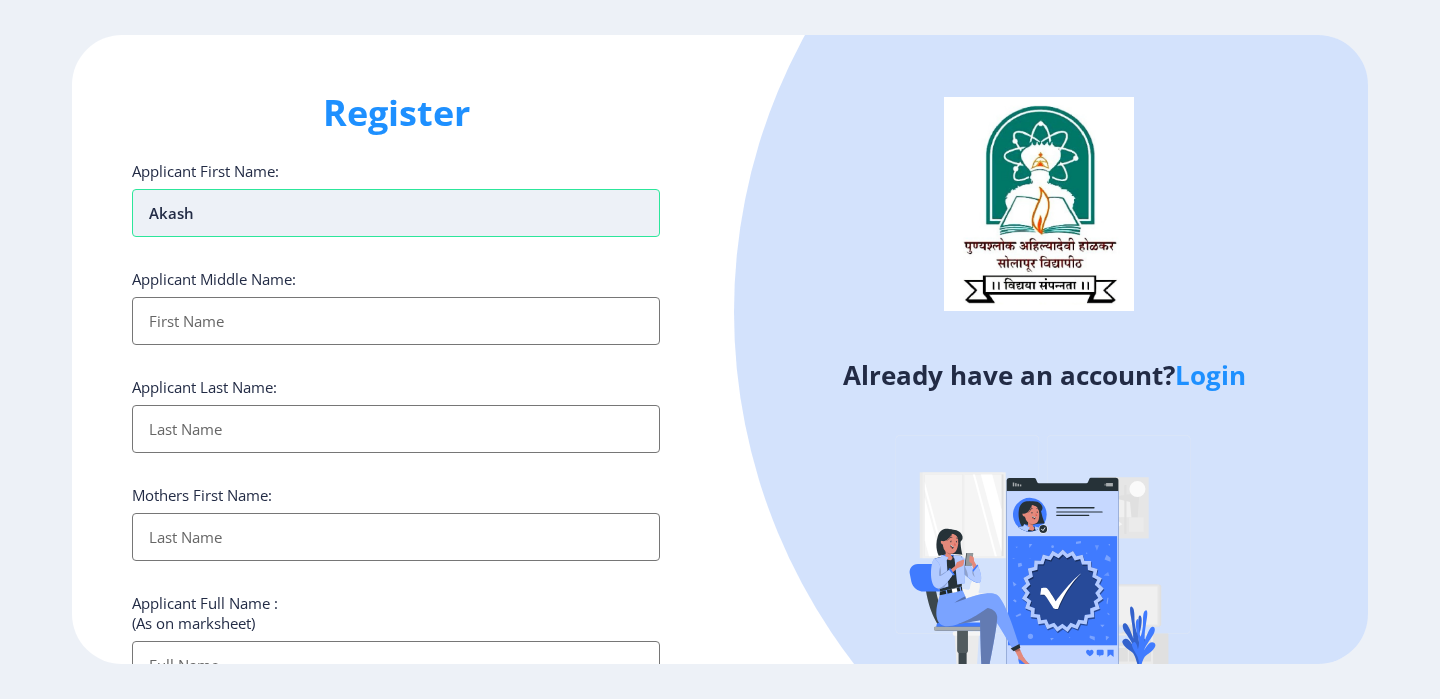 type on "Akash" 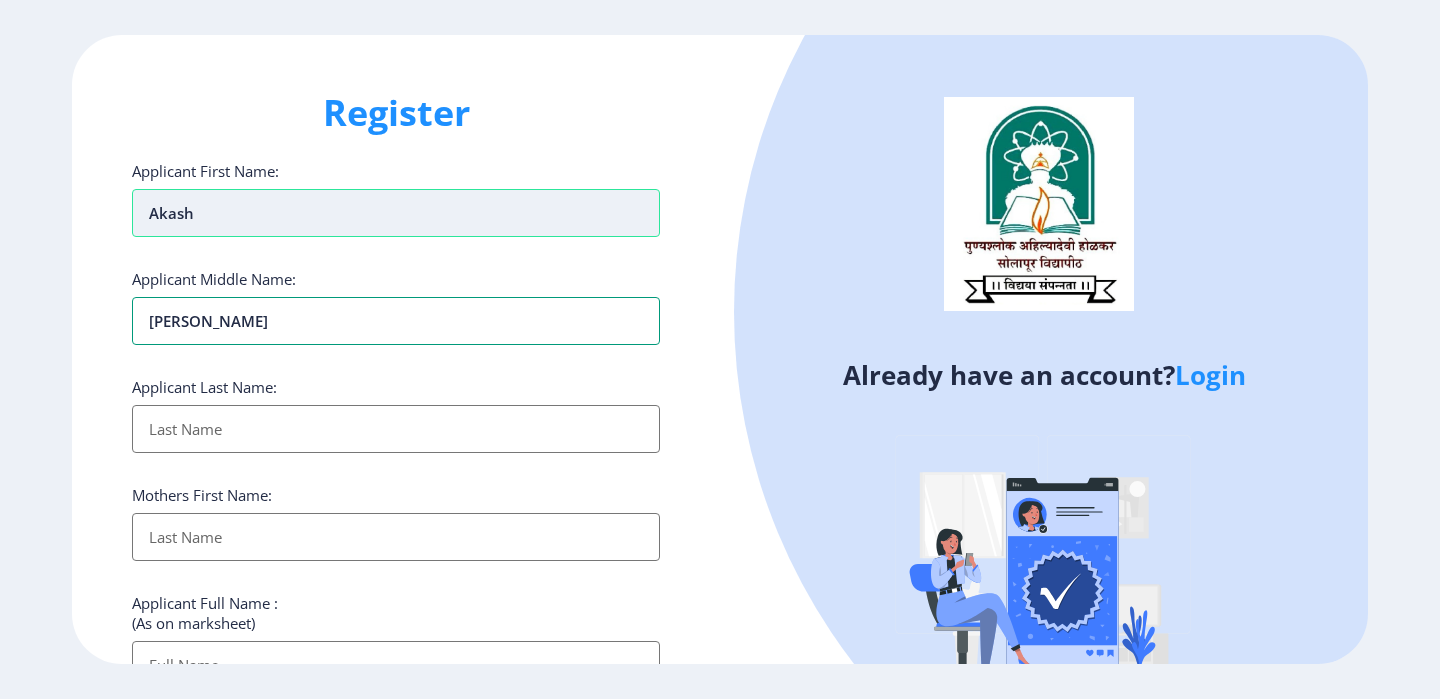 type on "[PERSON_NAME]" 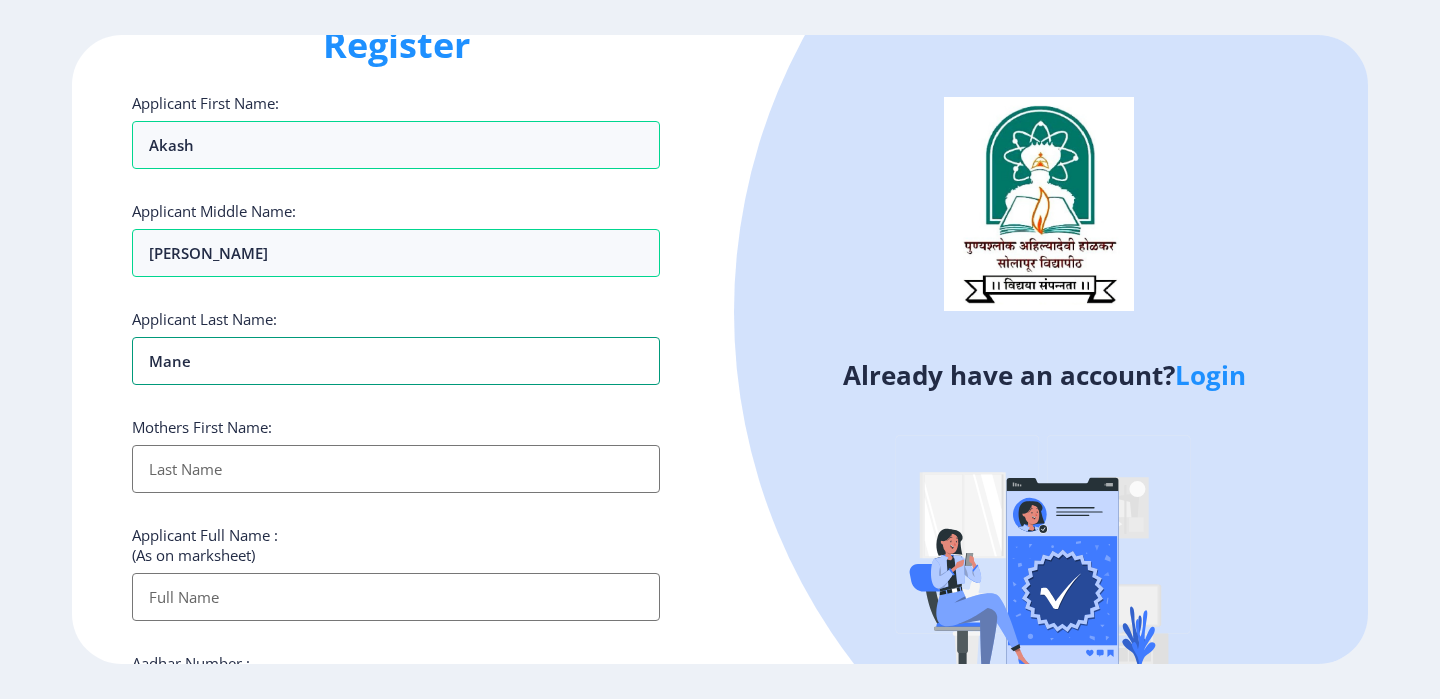 scroll, scrollTop: 125, scrollLeft: 0, axis: vertical 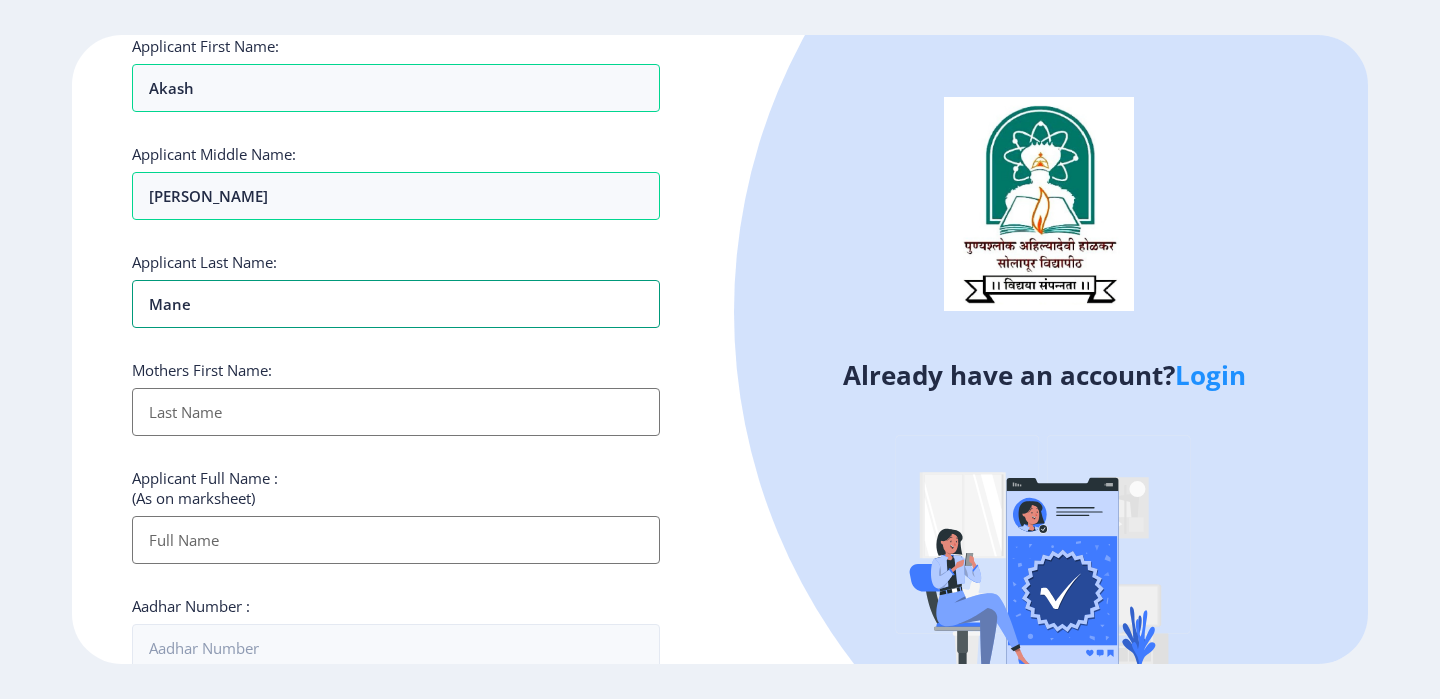 type on "Mane" 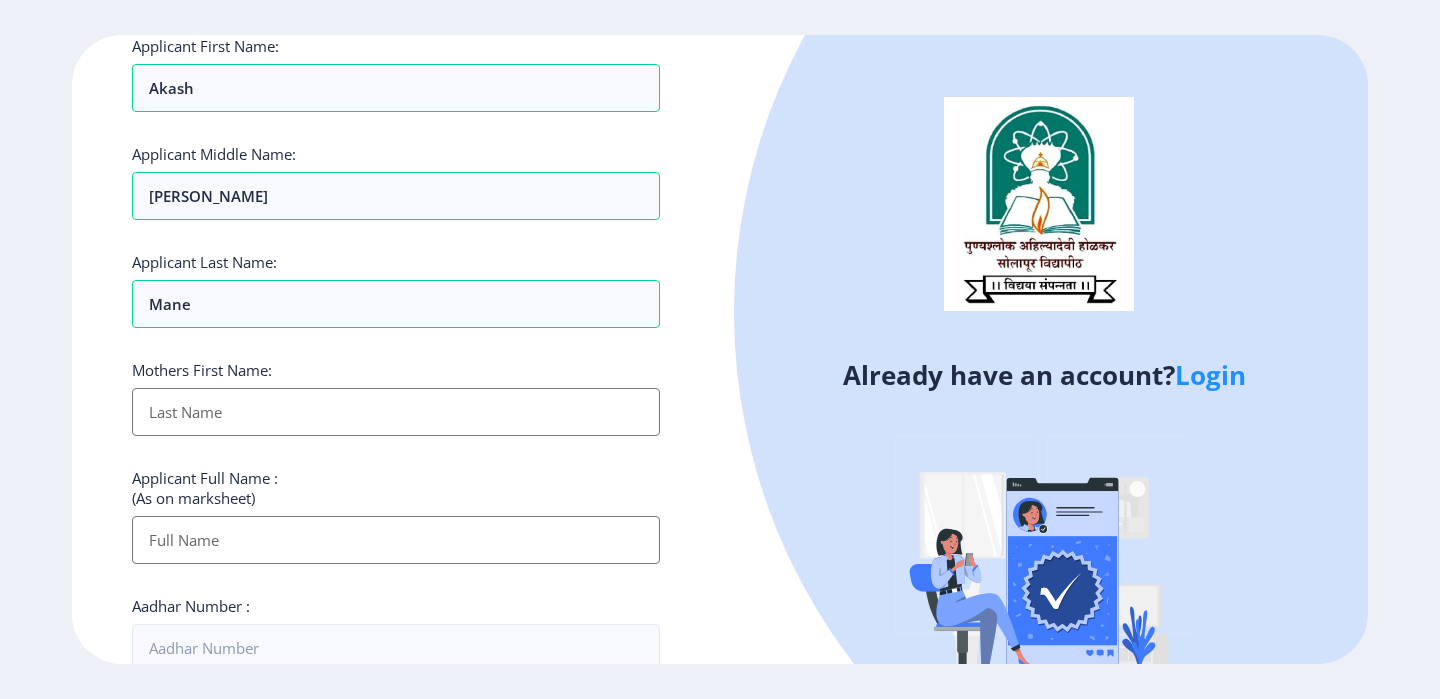 click on "Applicant First Name:" at bounding box center [396, 412] 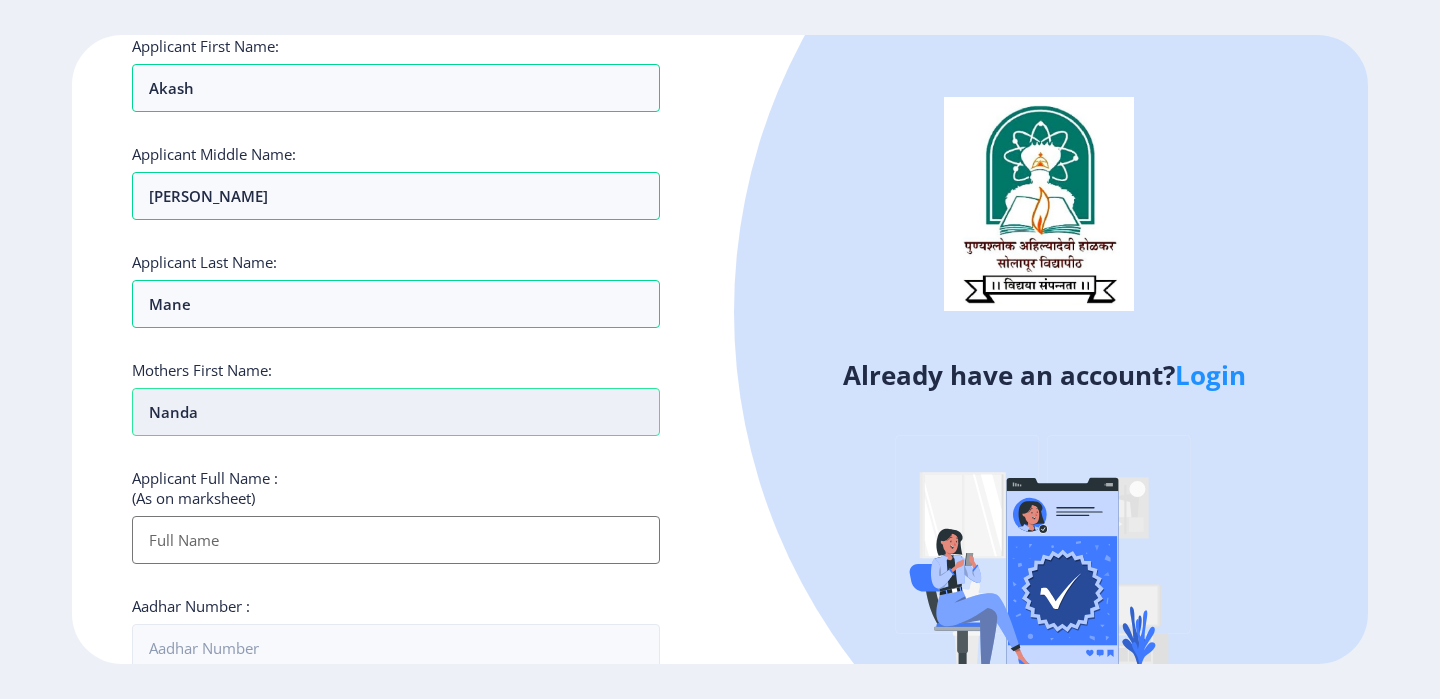 type on "Nanda" 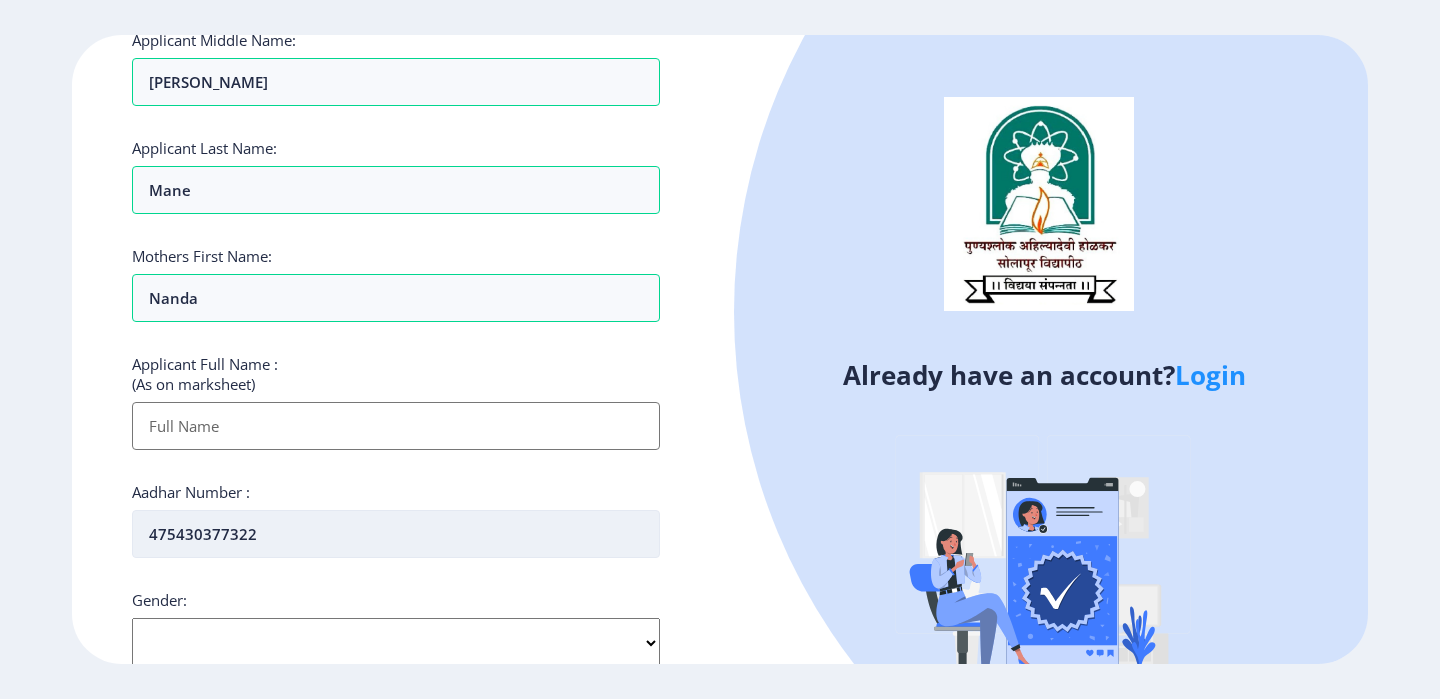 scroll, scrollTop: 383, scrollLeft: 0, axis: vertical 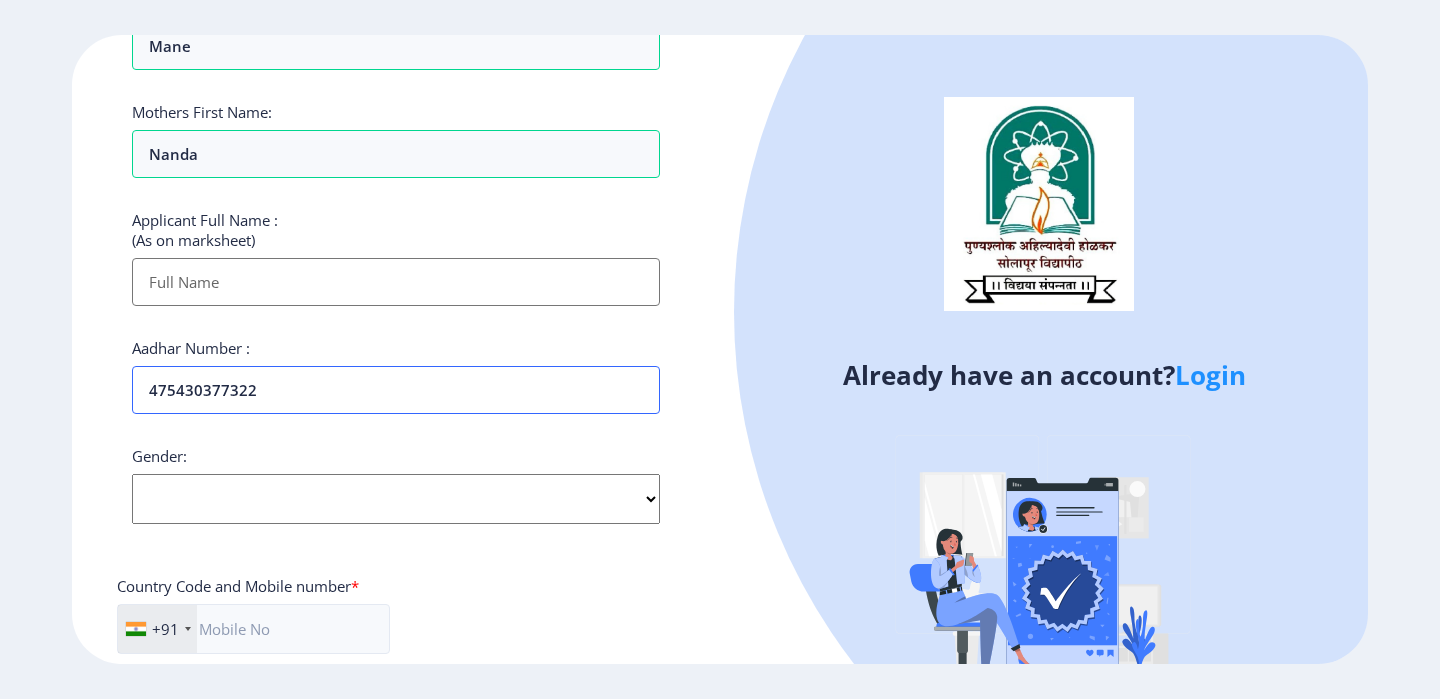 type on "475430377322" 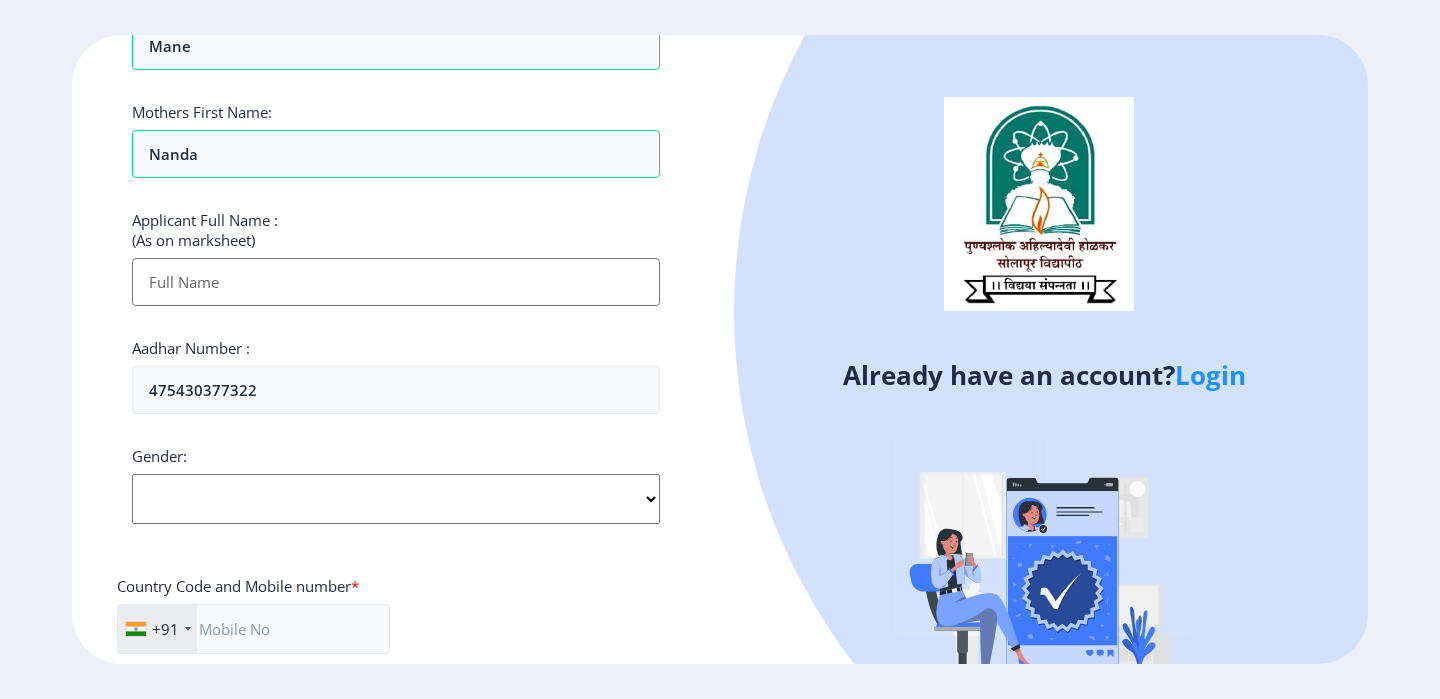 click on "Select Gender [DEMOGRAPHIC_DATA] [DEMOGRAPHIC_DATA] Other" 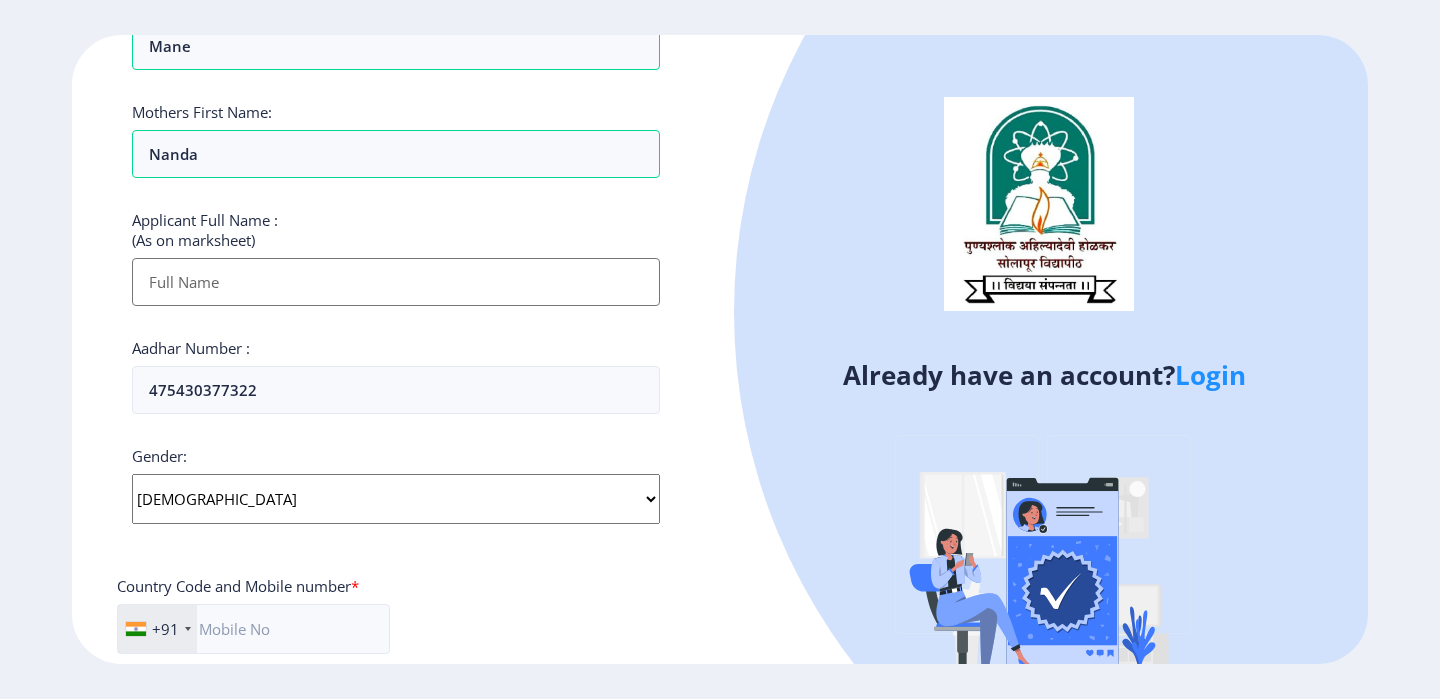 click on "Select Gender [DEMOGRAPHIC_DATA] [DEMOGRAPHIC_DATA] Other" 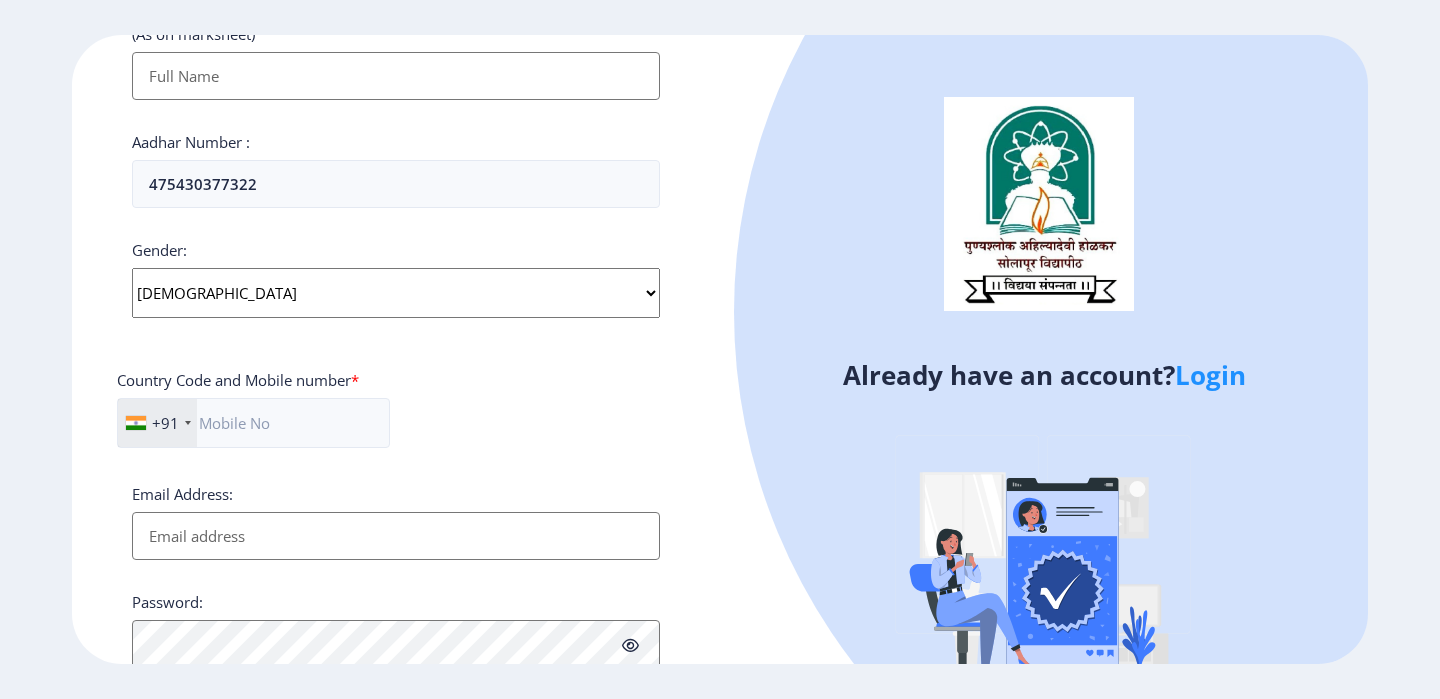 scroll, scrollTop: 633, scrollLeft: 0, axis: vertical 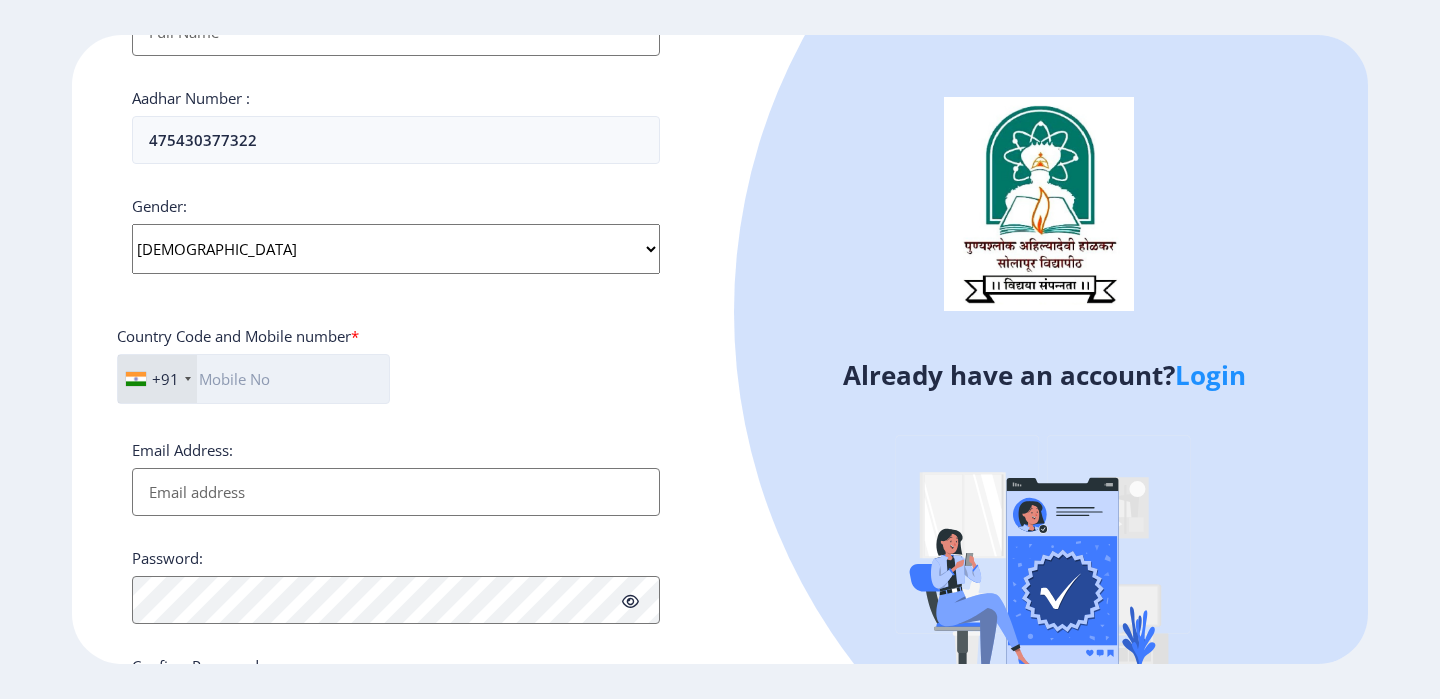 click 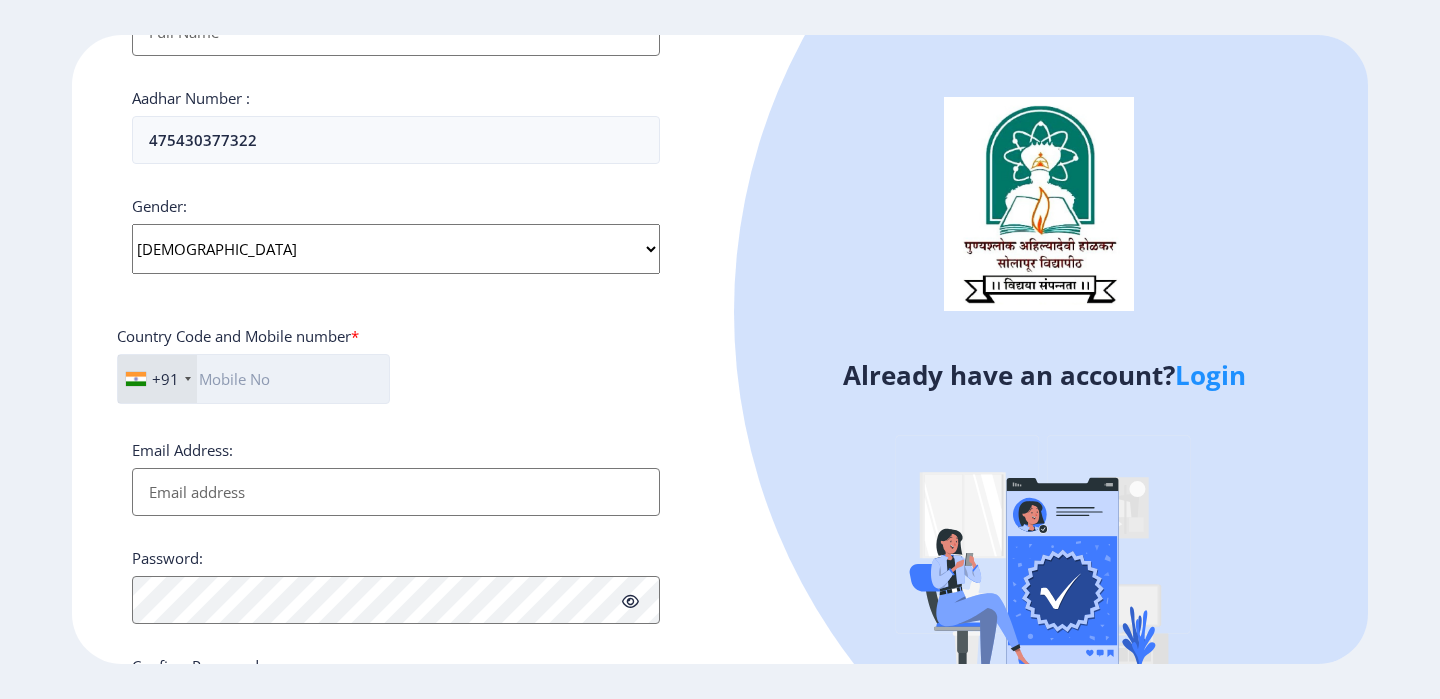 type on "07774906455" 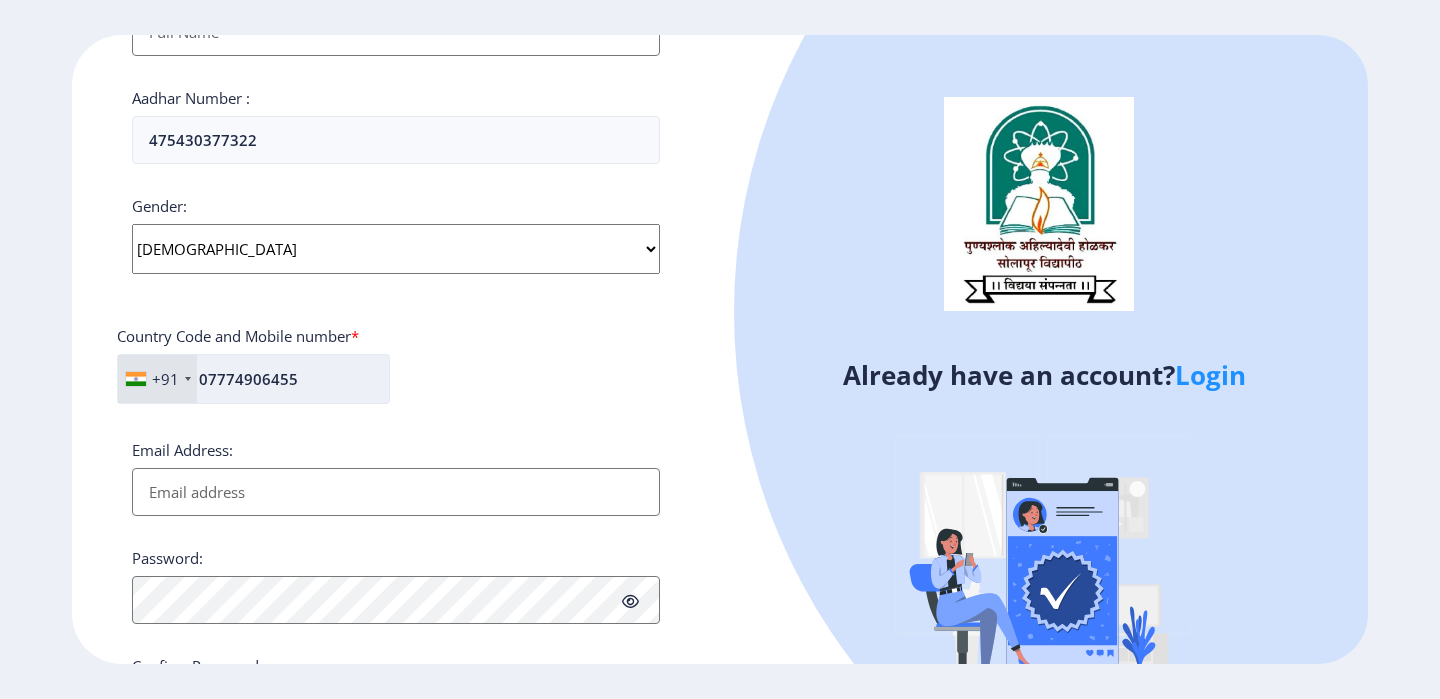 type on "[PERSON_NAME] Mane" 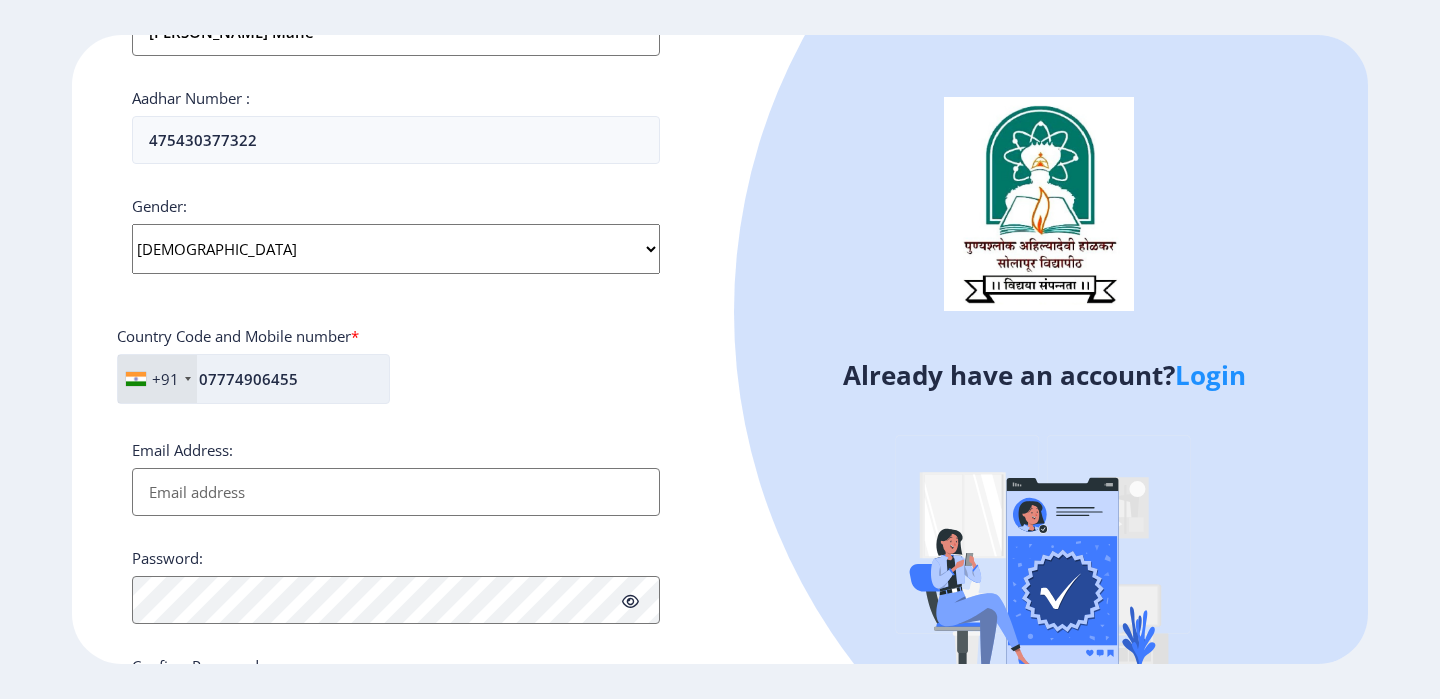 type on "[DOMAIN_NAME][EMAIL_ADDRESS][DOMAIN_NAME]" 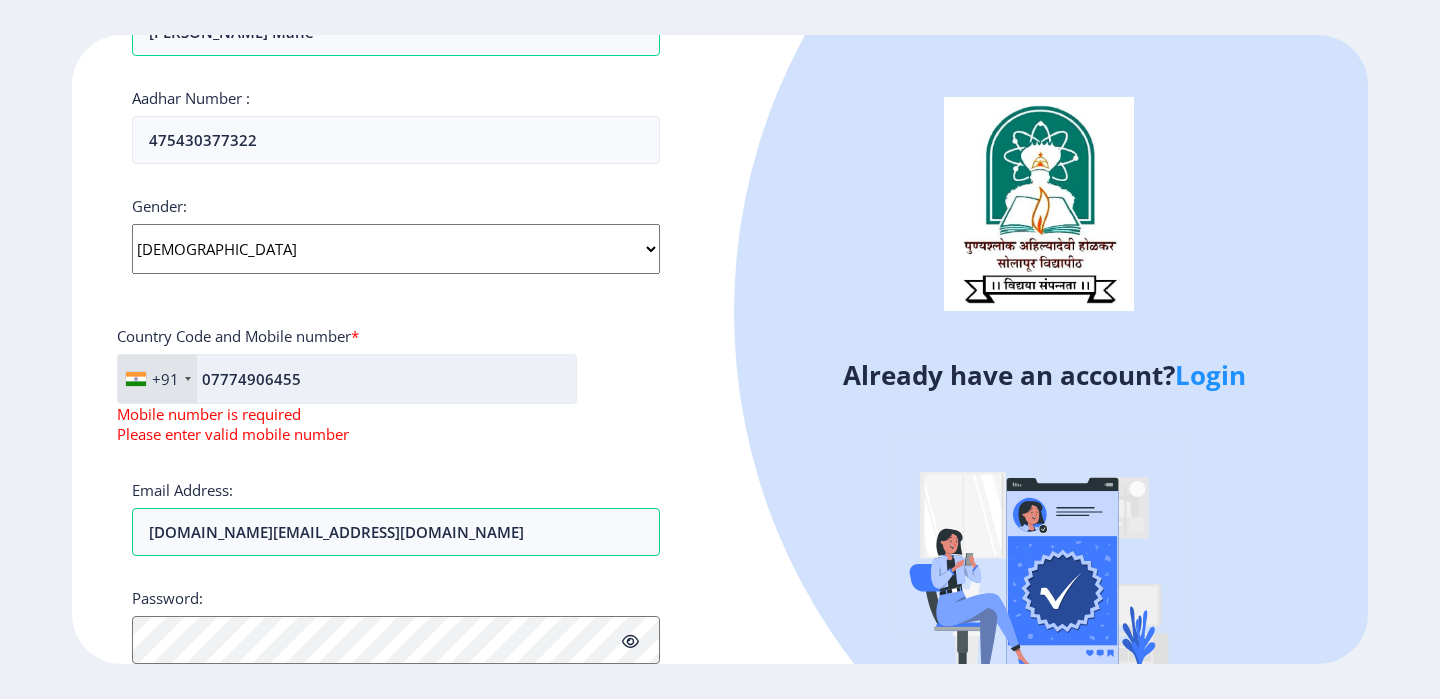 scroll, scrollTop: 629, scrollLeft: 0, axis: vertical 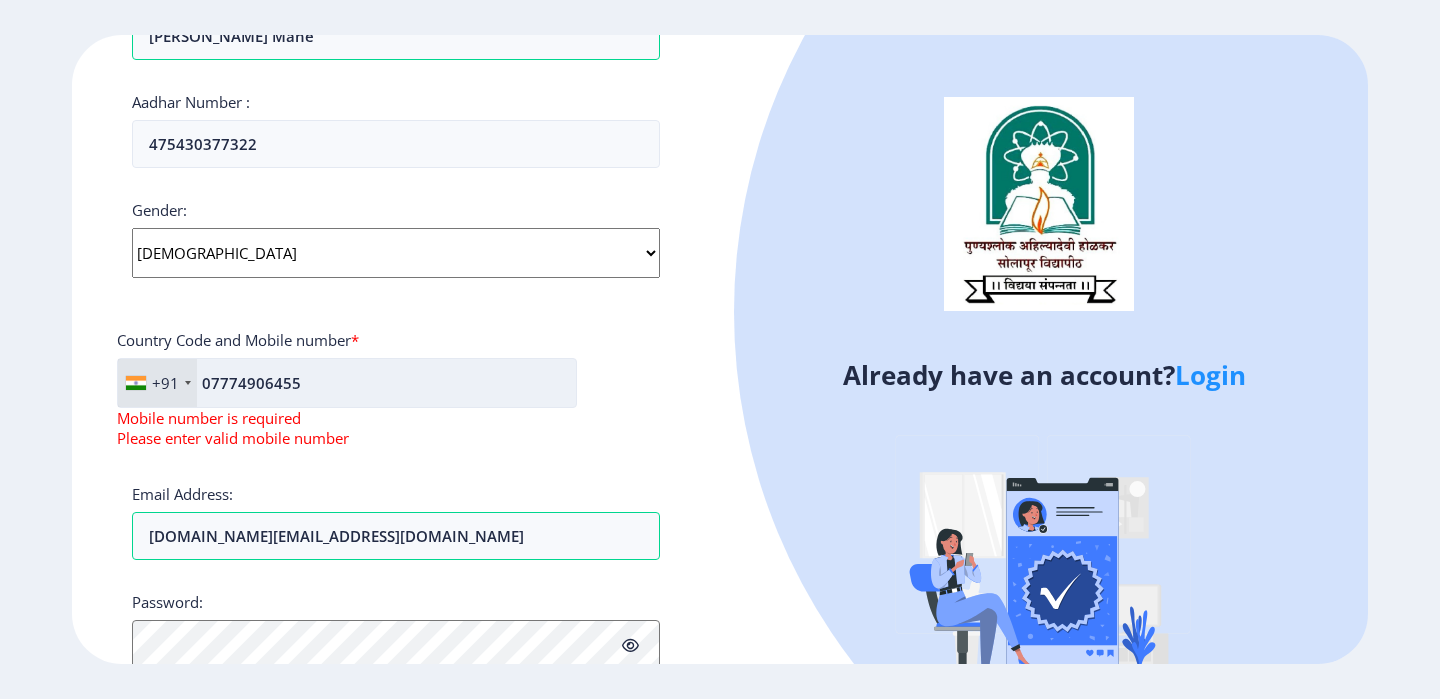 click on "07774906455" 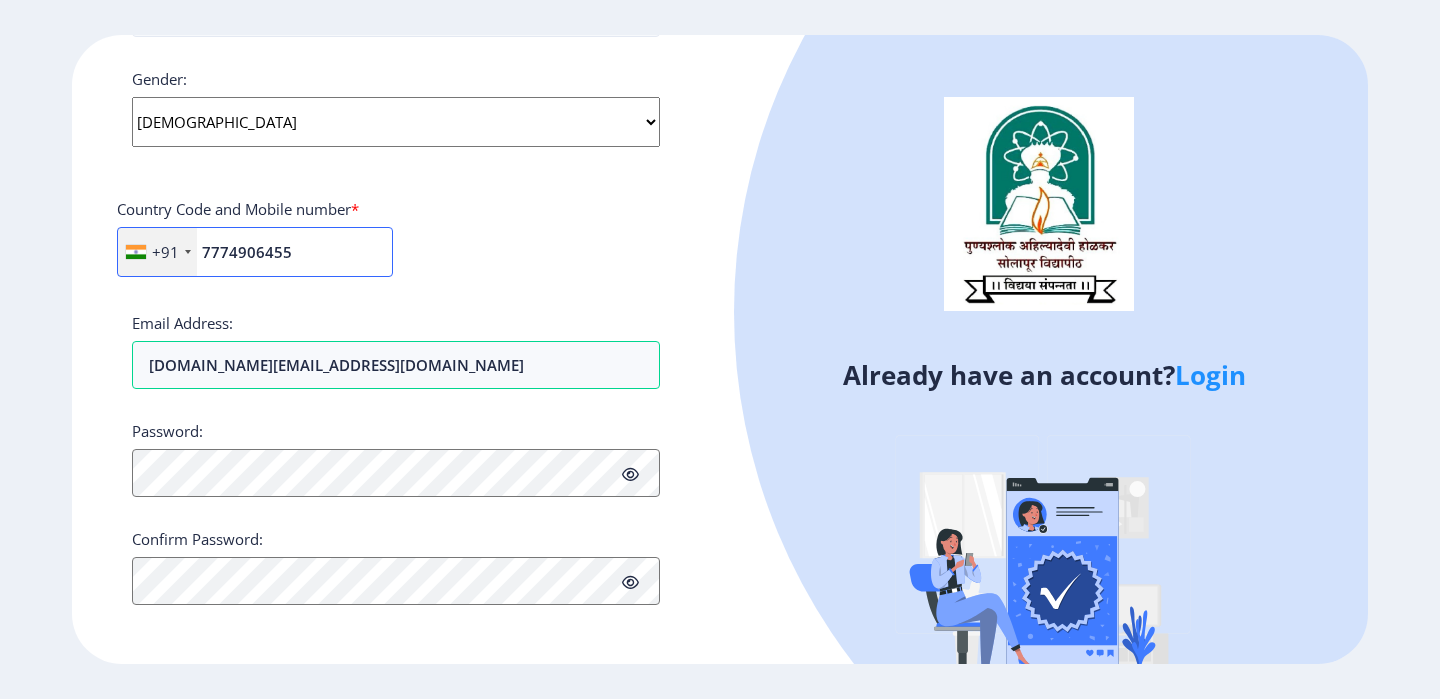 scroll, scrollTop: 763, scrollLeft: 0, axis: vertical 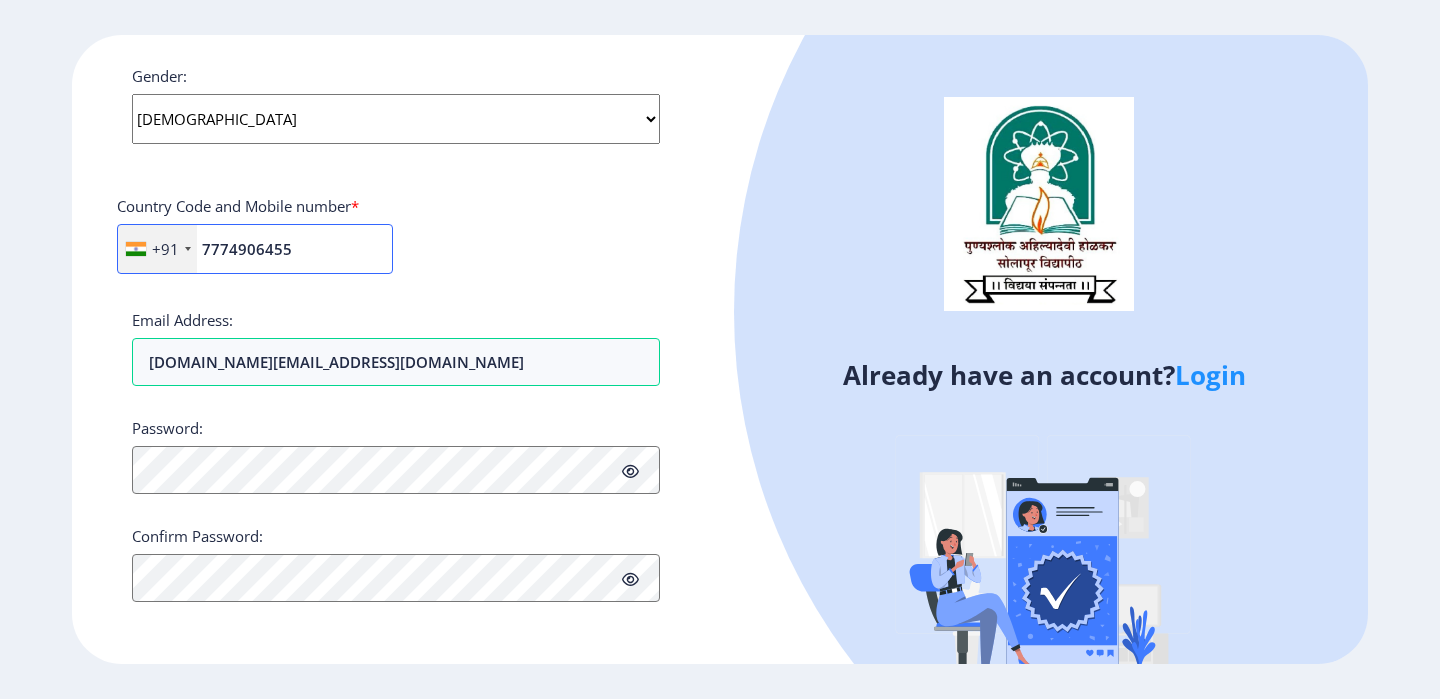 type on "7774906455" 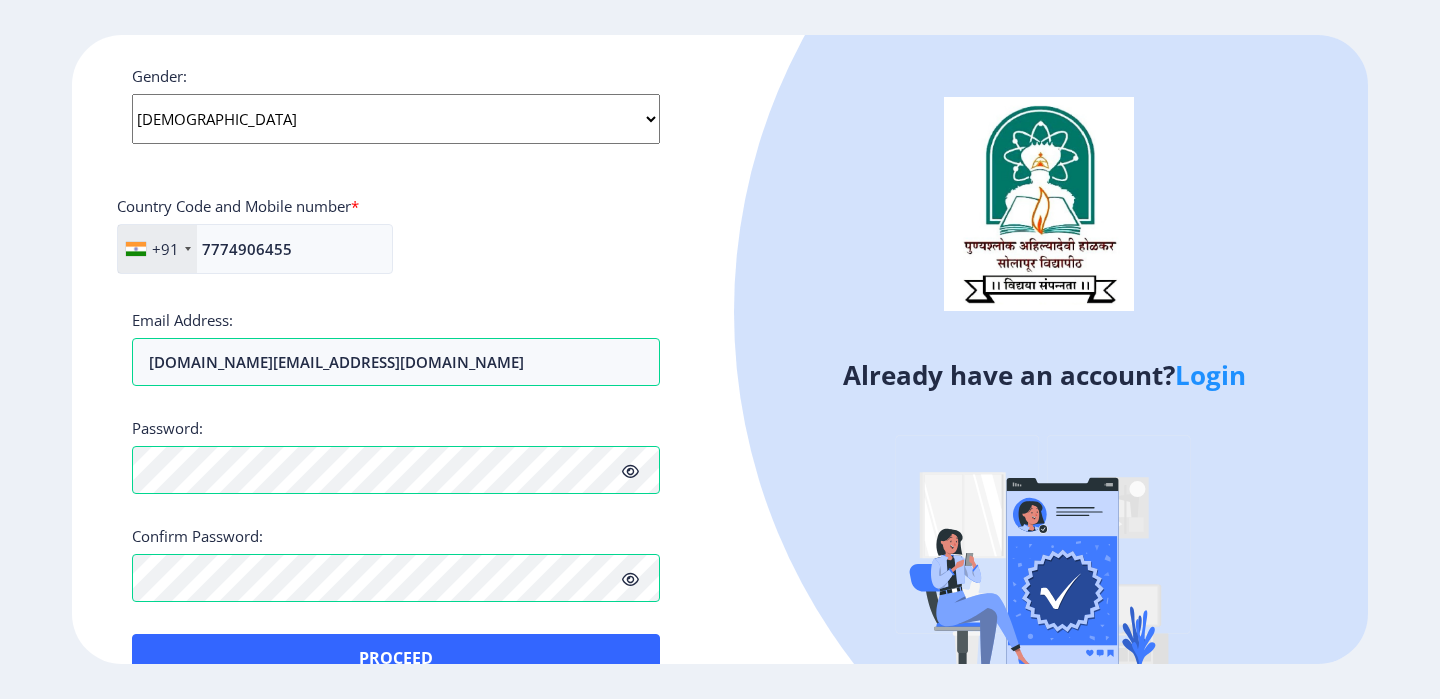 click 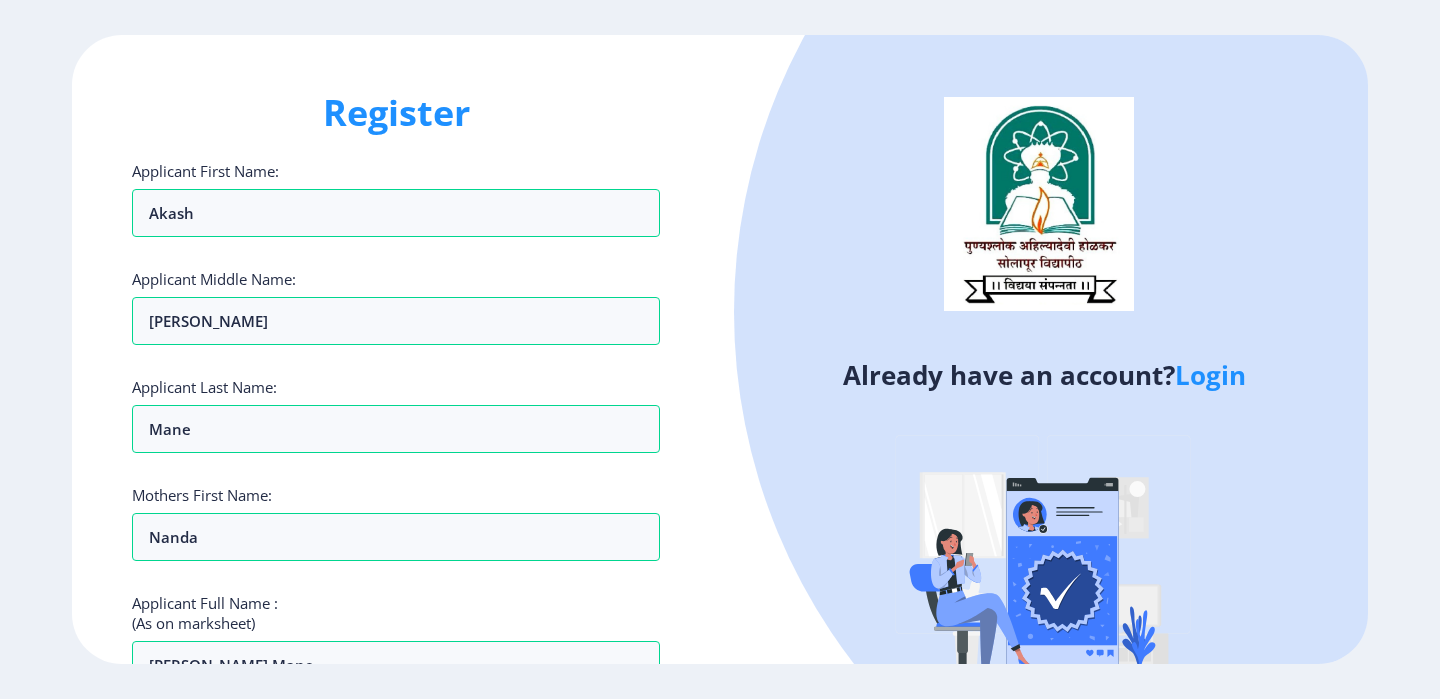 scroll, scrollTop: 125, scrollLeft: 0, axis: vertical 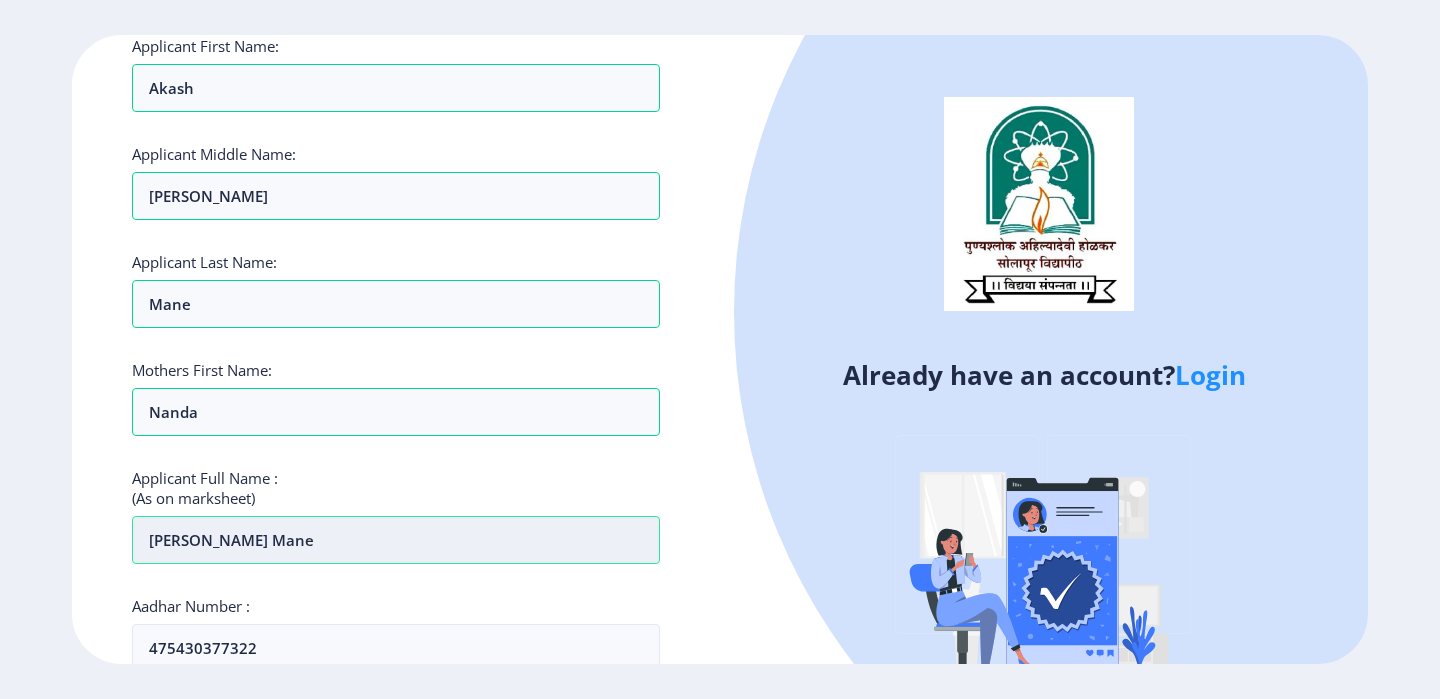 click on "[PERSON_NAME] Mane" at bounding box center (396, 540) 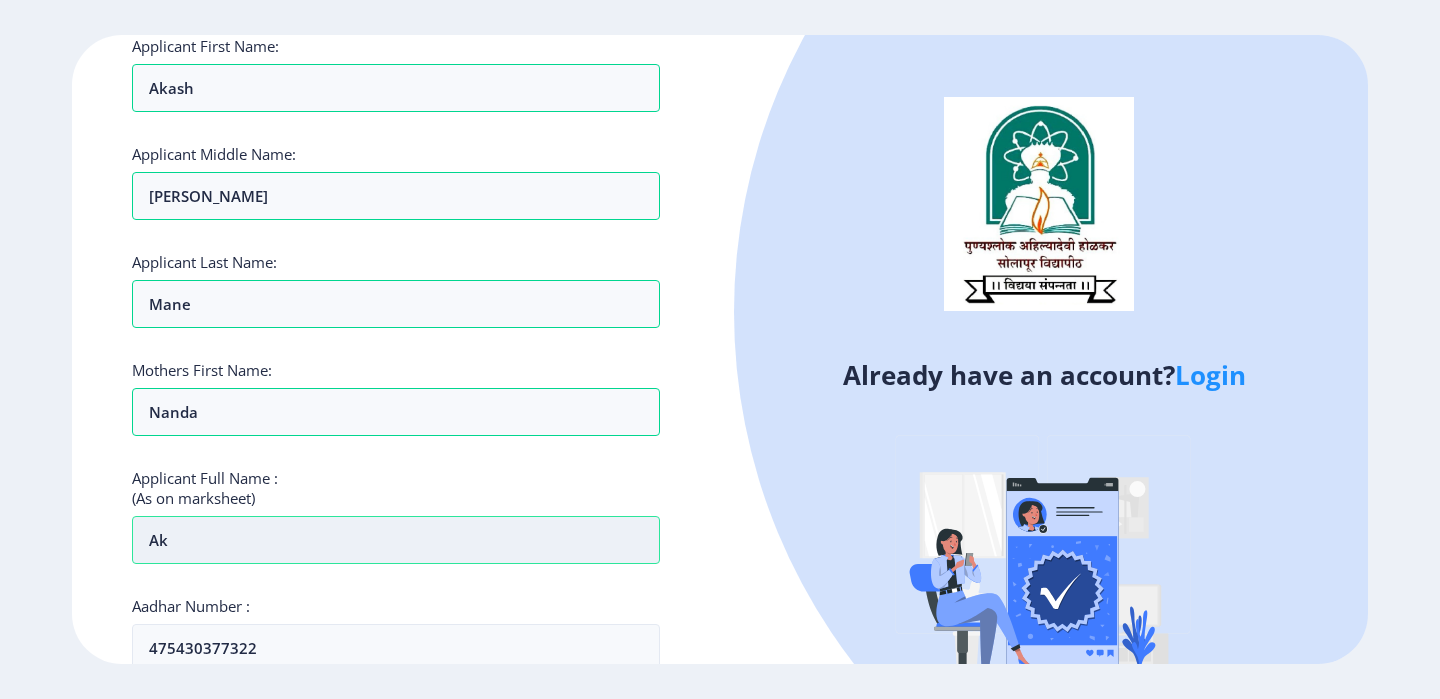 type on "A" 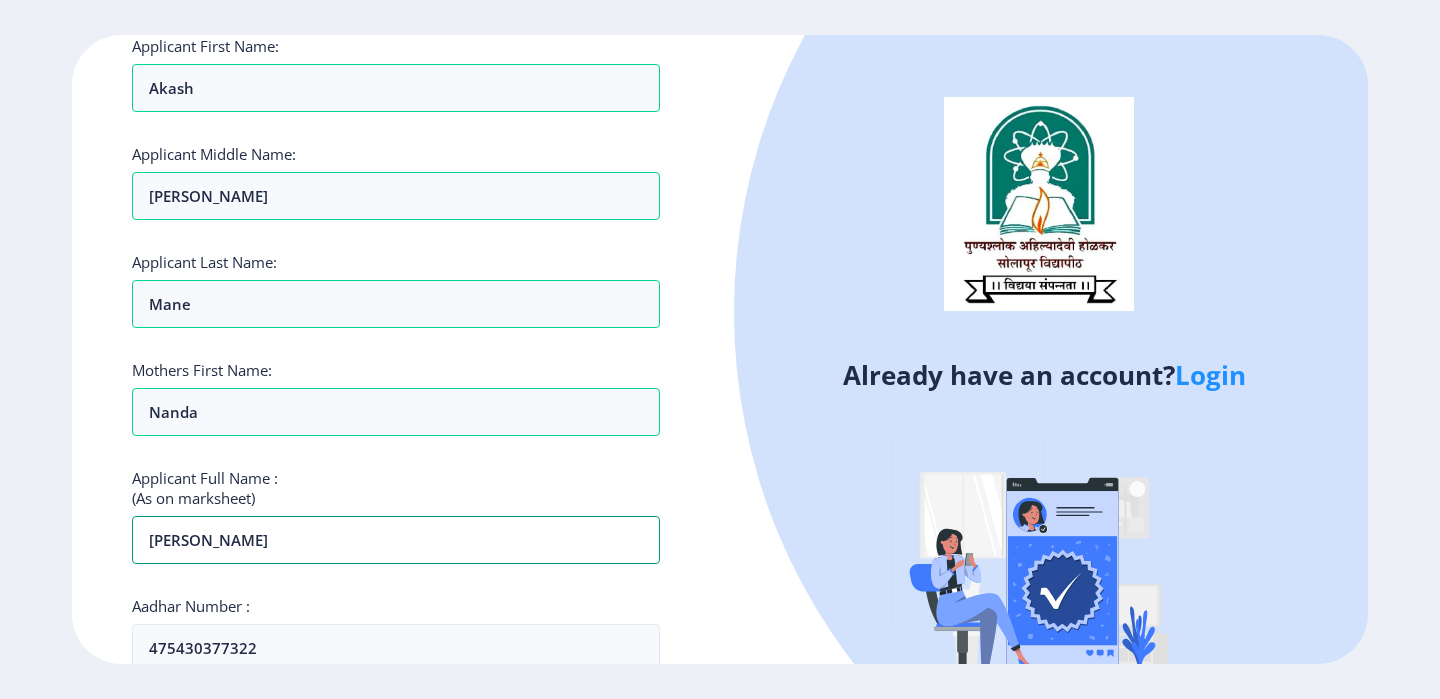 type on "[PERSON_NAME]" 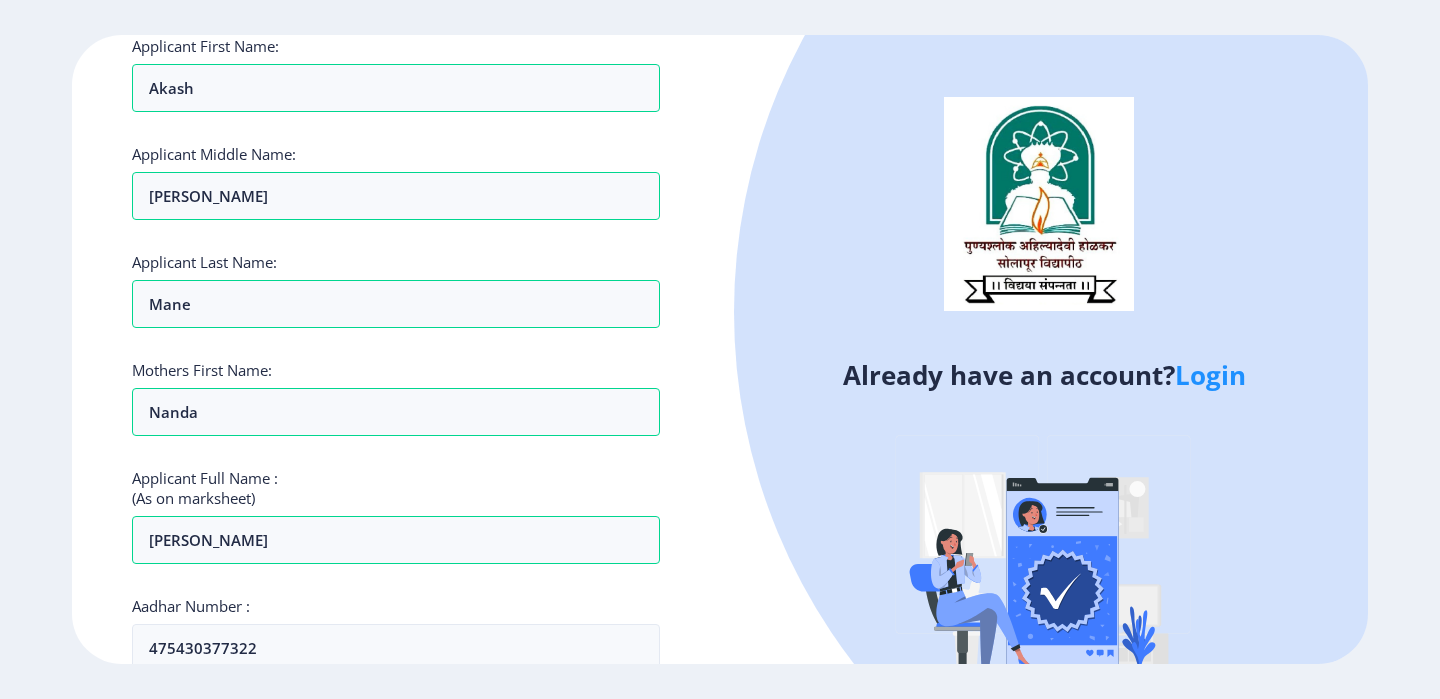 click 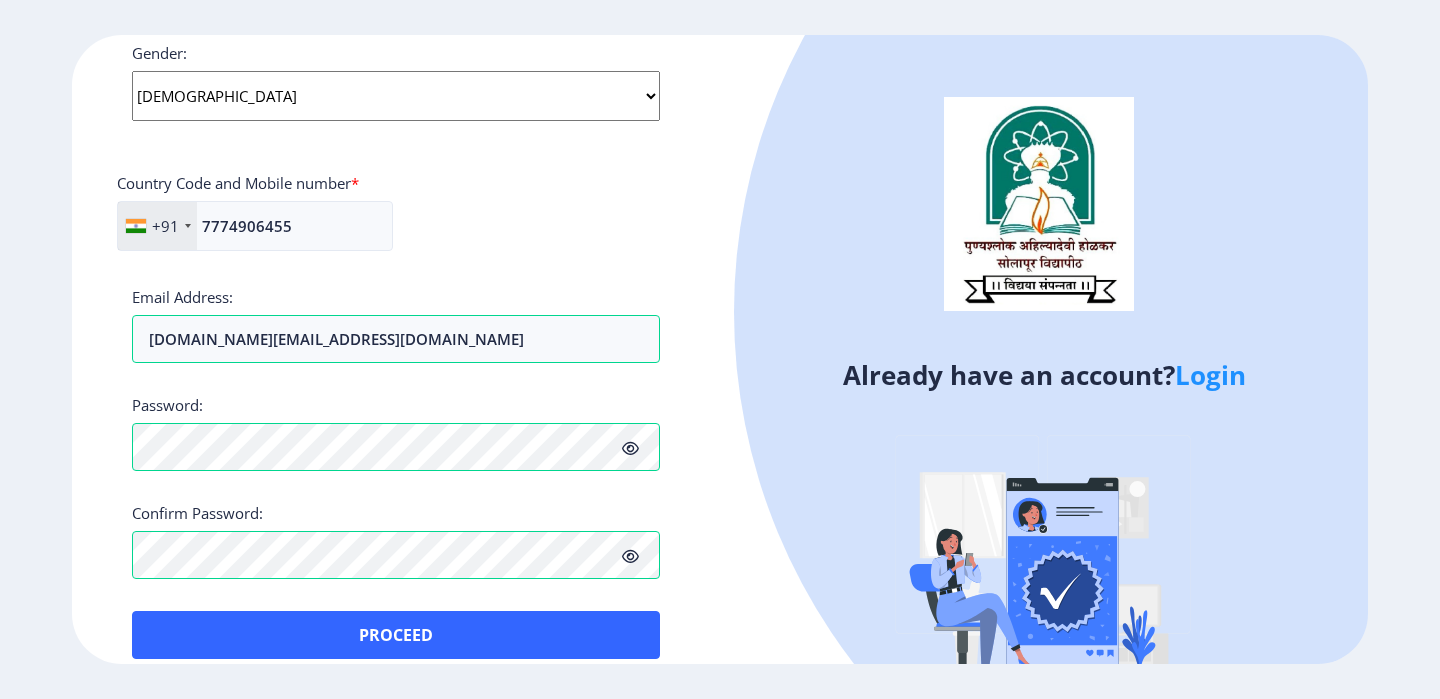 scroll, scrollTop: 811, scrollLeft: 0, axis: vertical 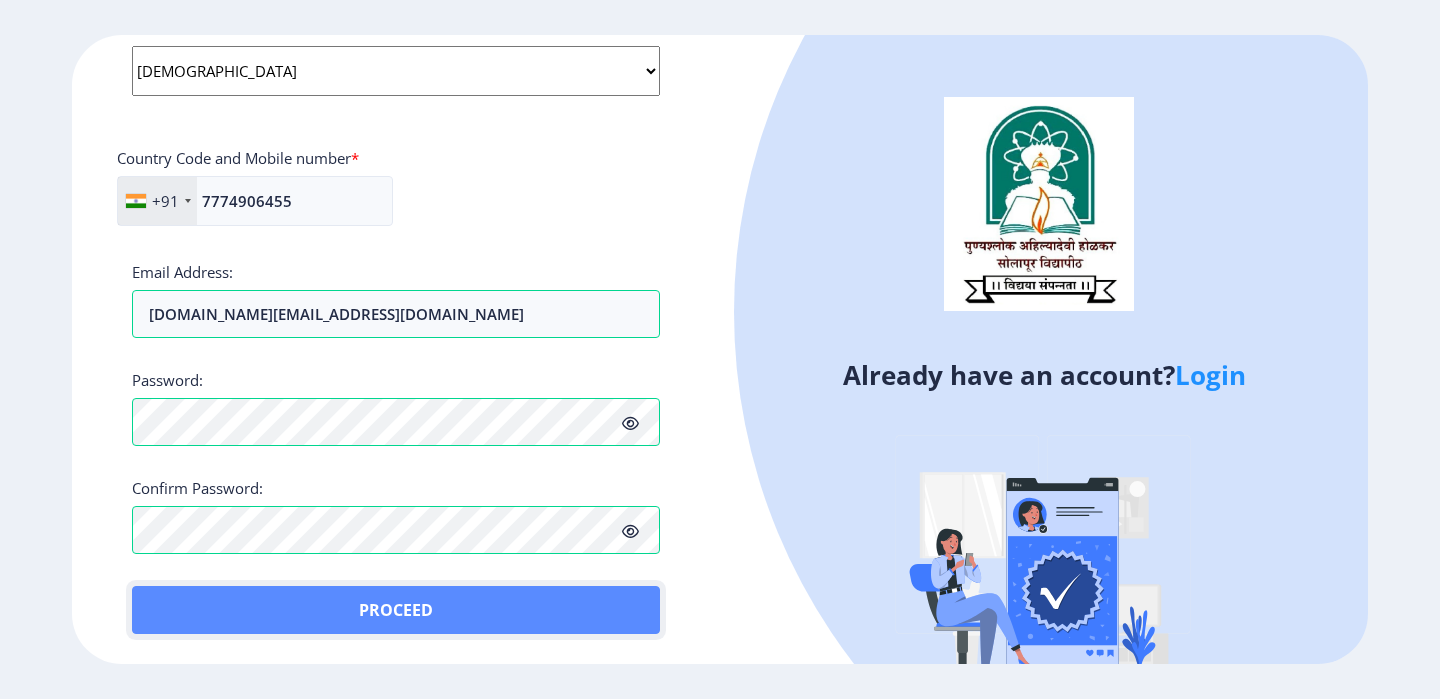 click on "Proceed" 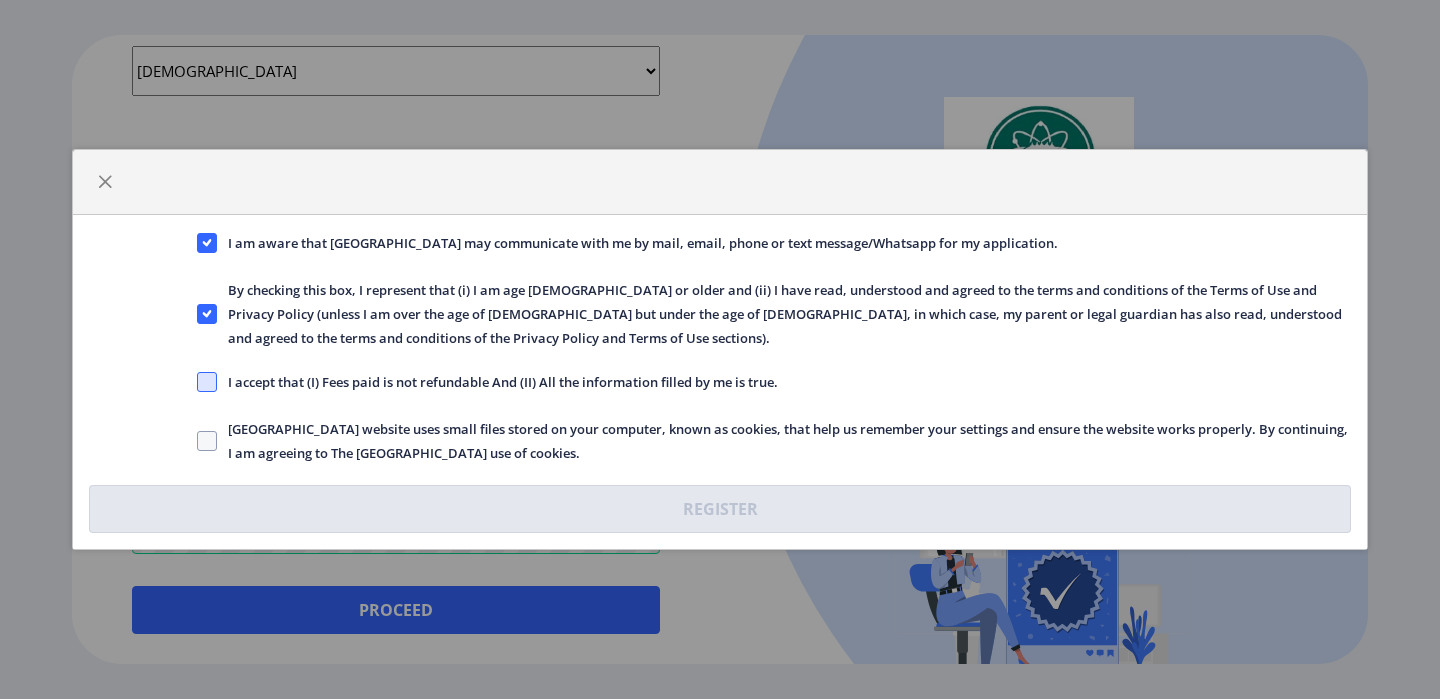 click 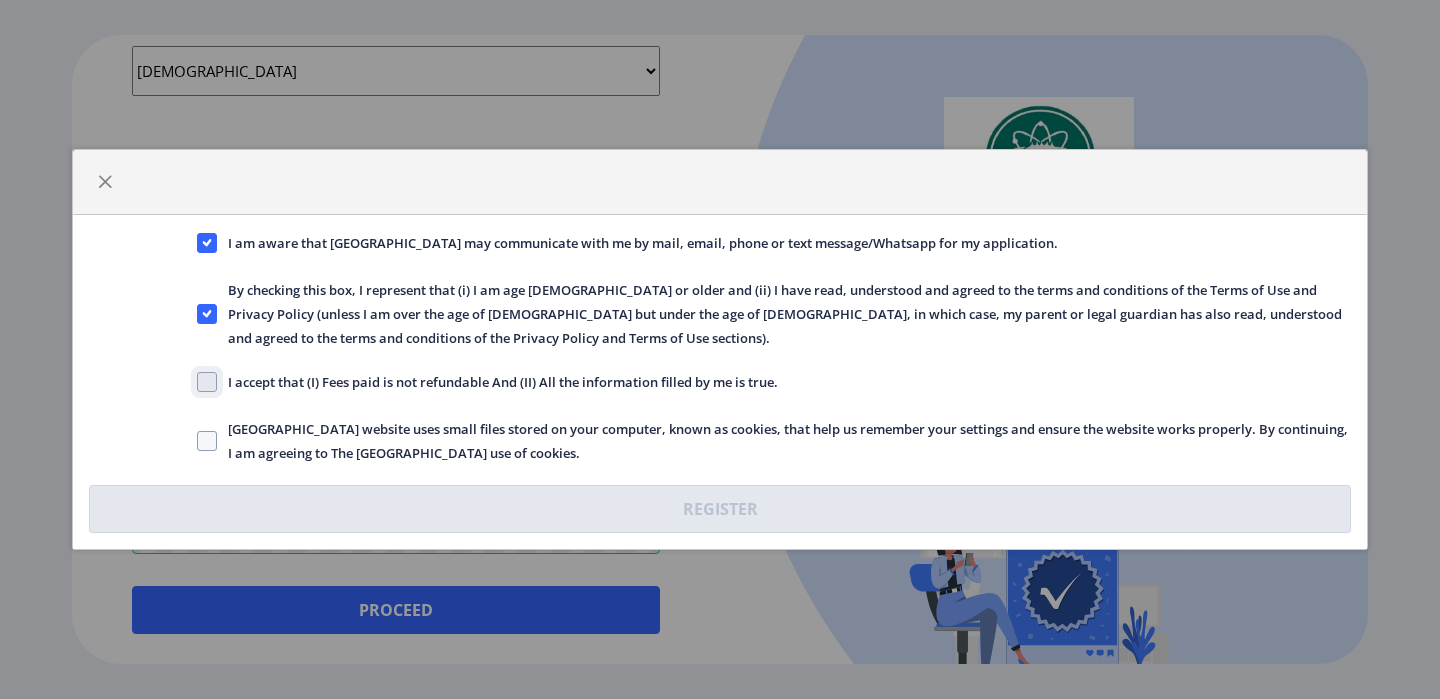 checkbox on "true" 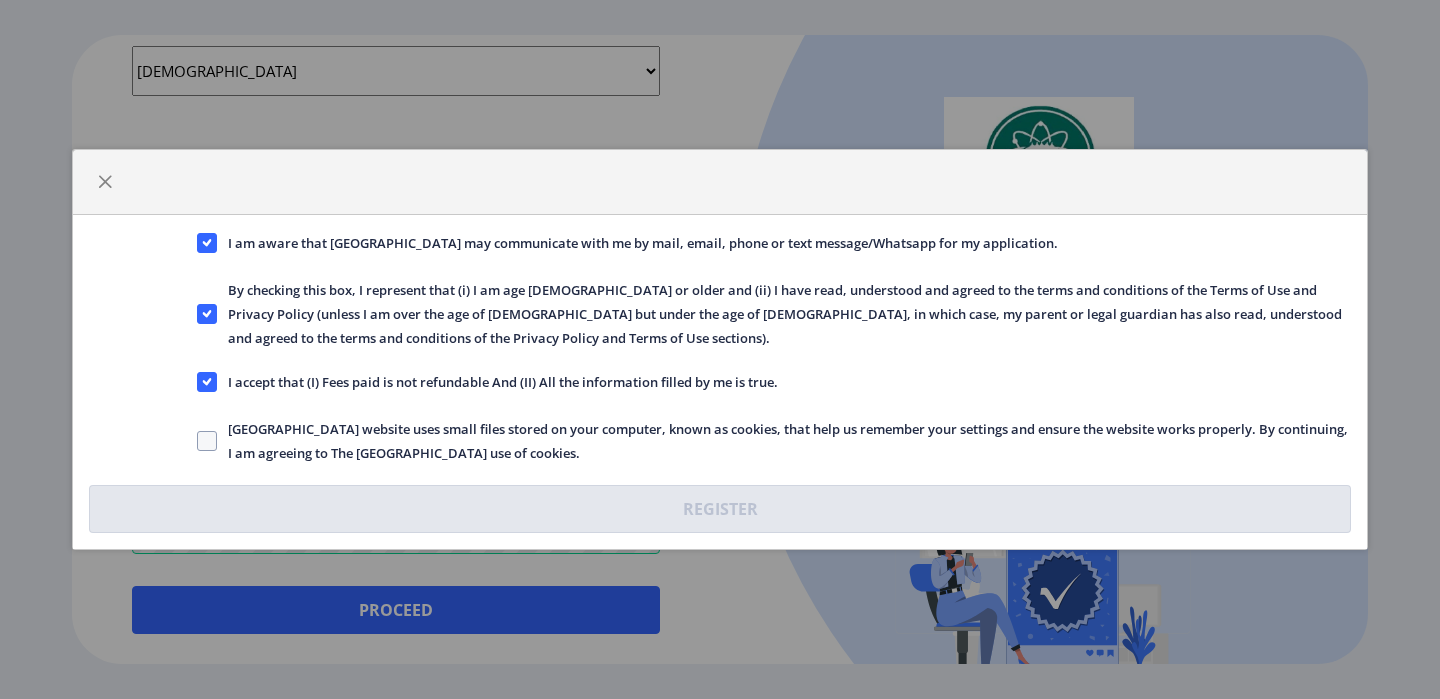 drag, startPoint x: 214, startPoint y: 433, endPoint x: 248, endPoint y: 467, distance: 48.08326 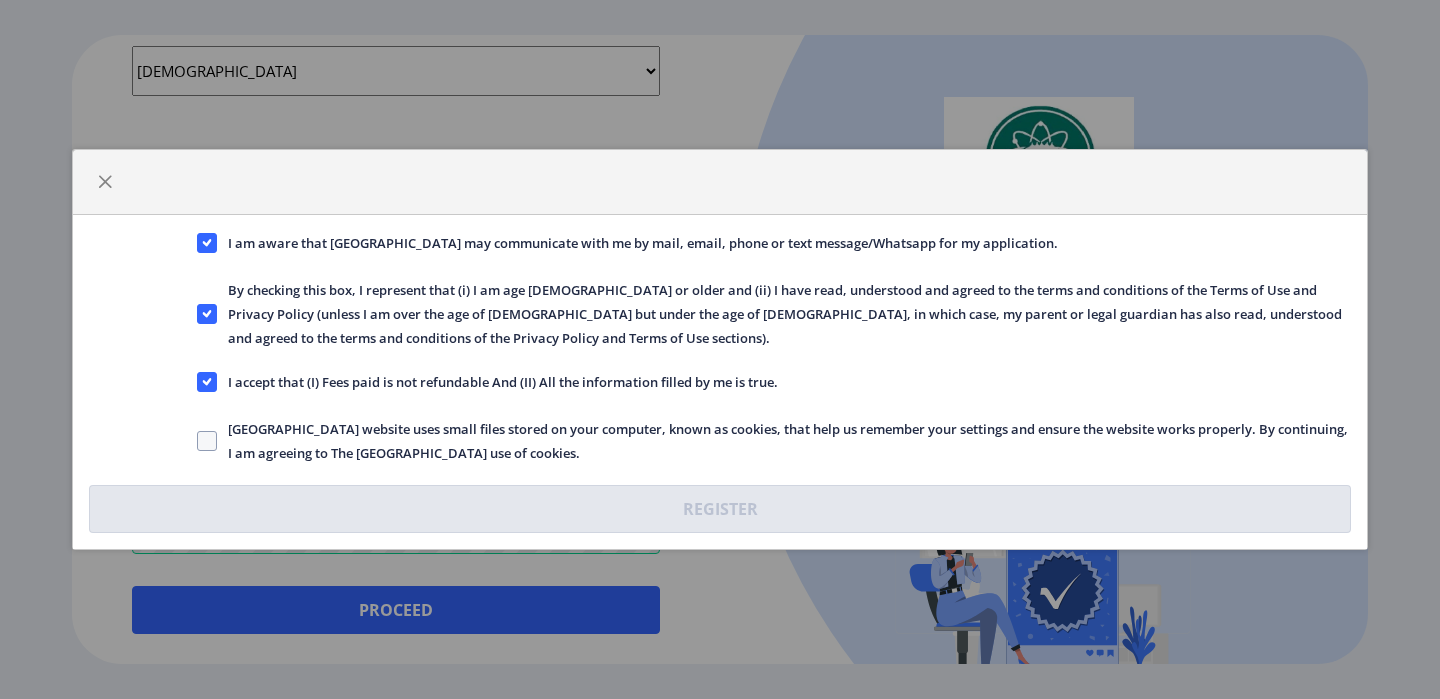 click 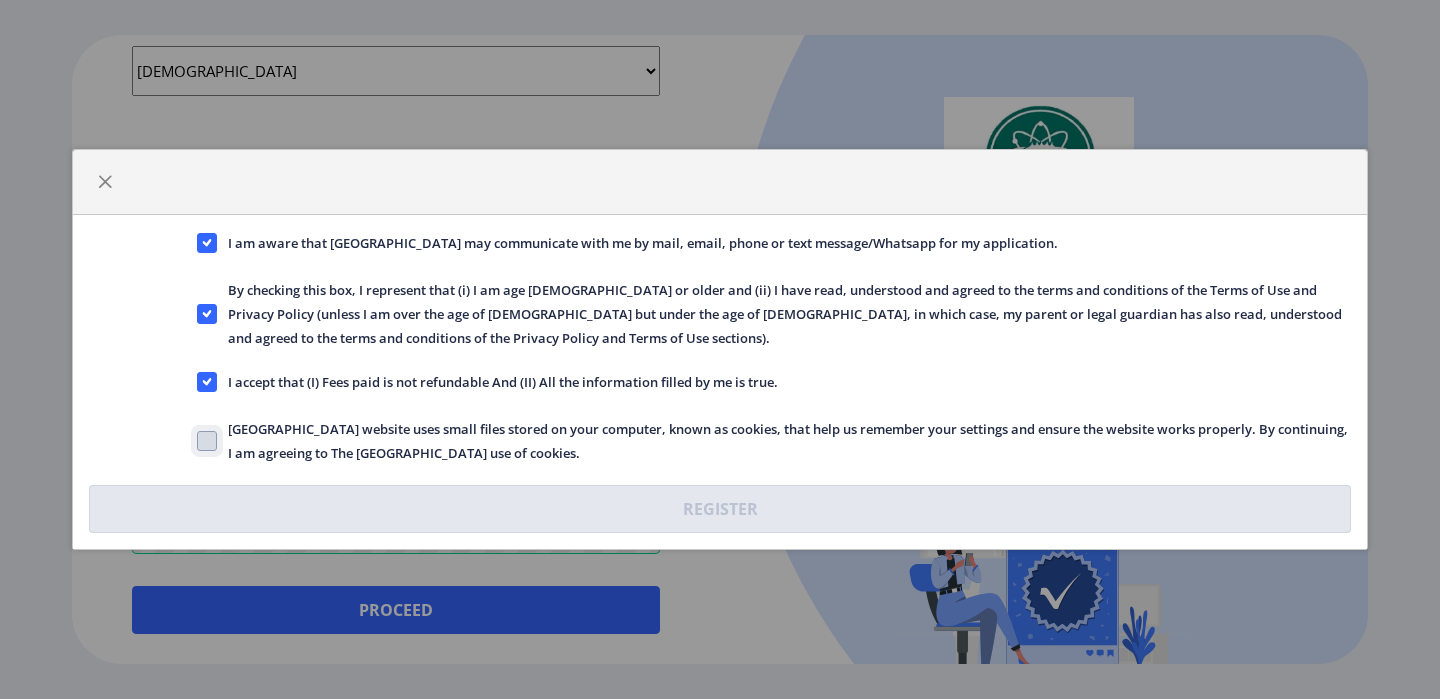 click on "[GEOGRAPHIC_DATA] website uses small files stored on your computer, known as cookies, that help us remember your settings and ensure the website works properly. By continuing, I am agreeing to The [GEOGRAPHIC_DATA] use of cookies." 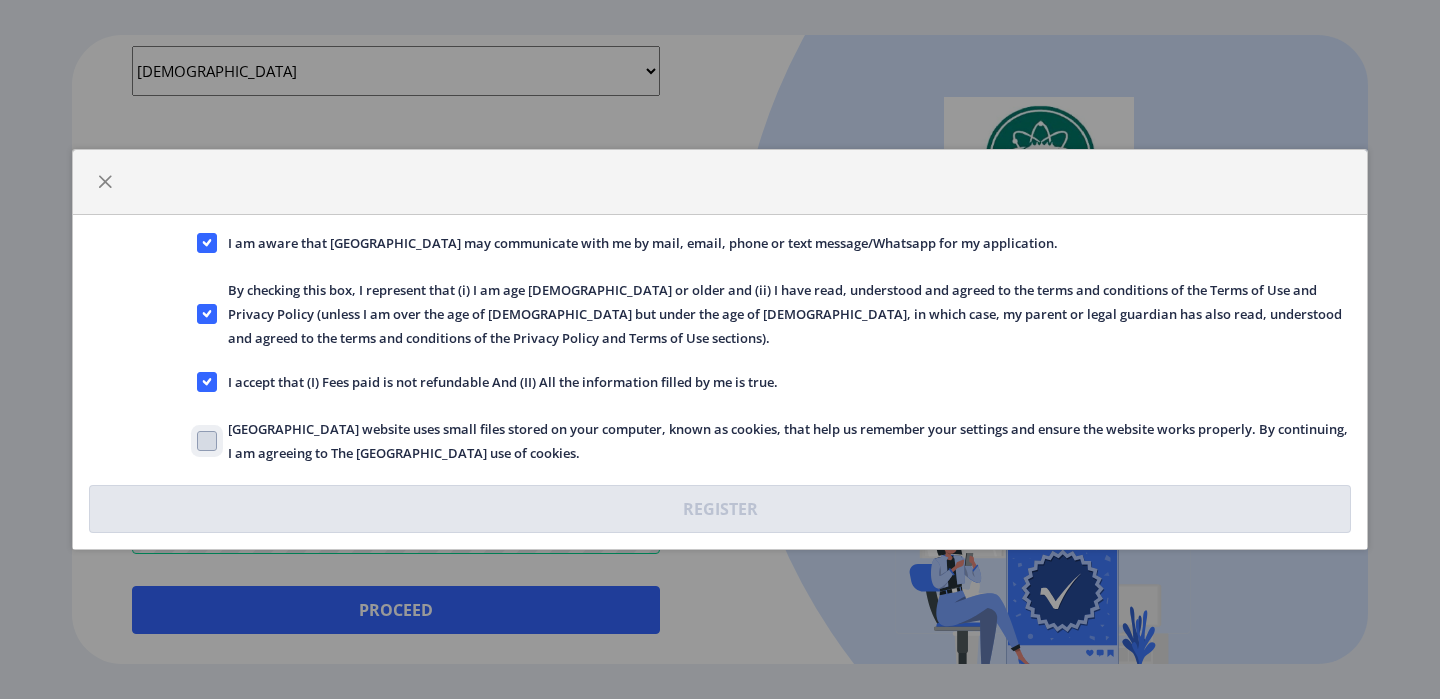 checkbox on "true" 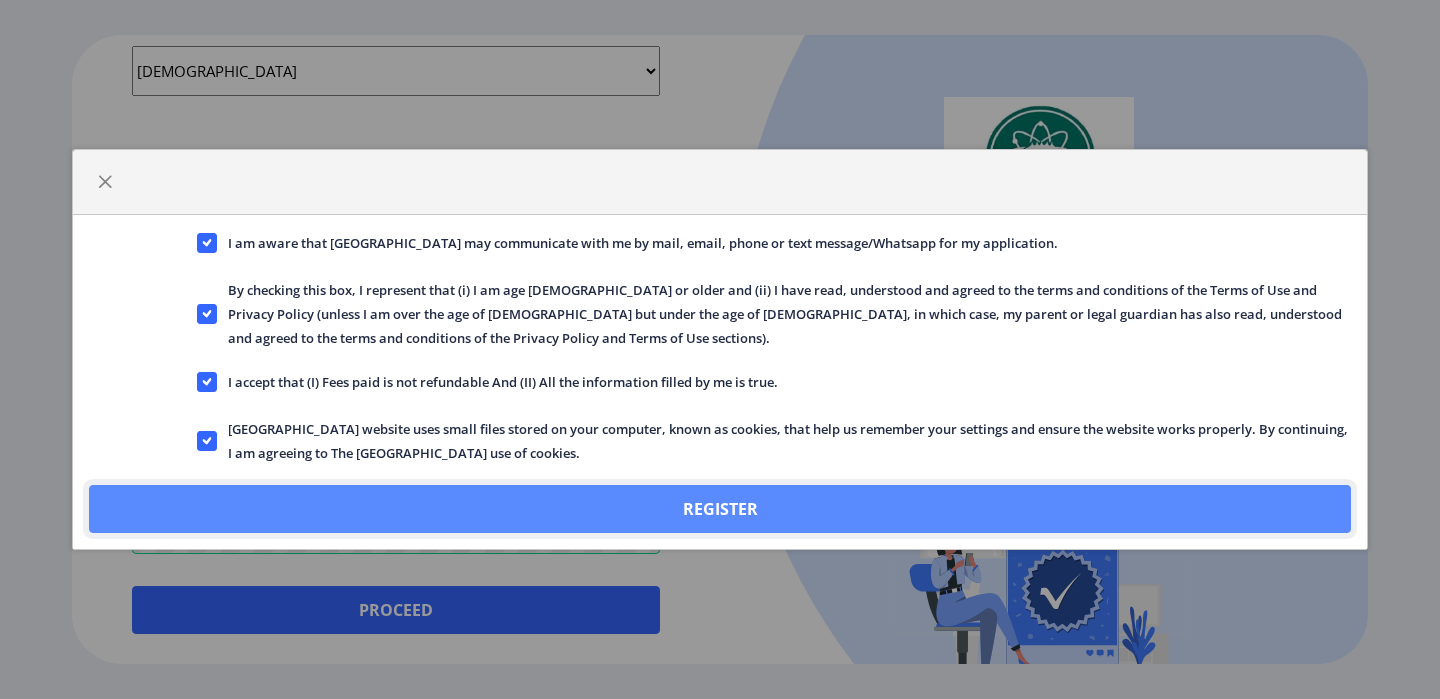 click on "Register" 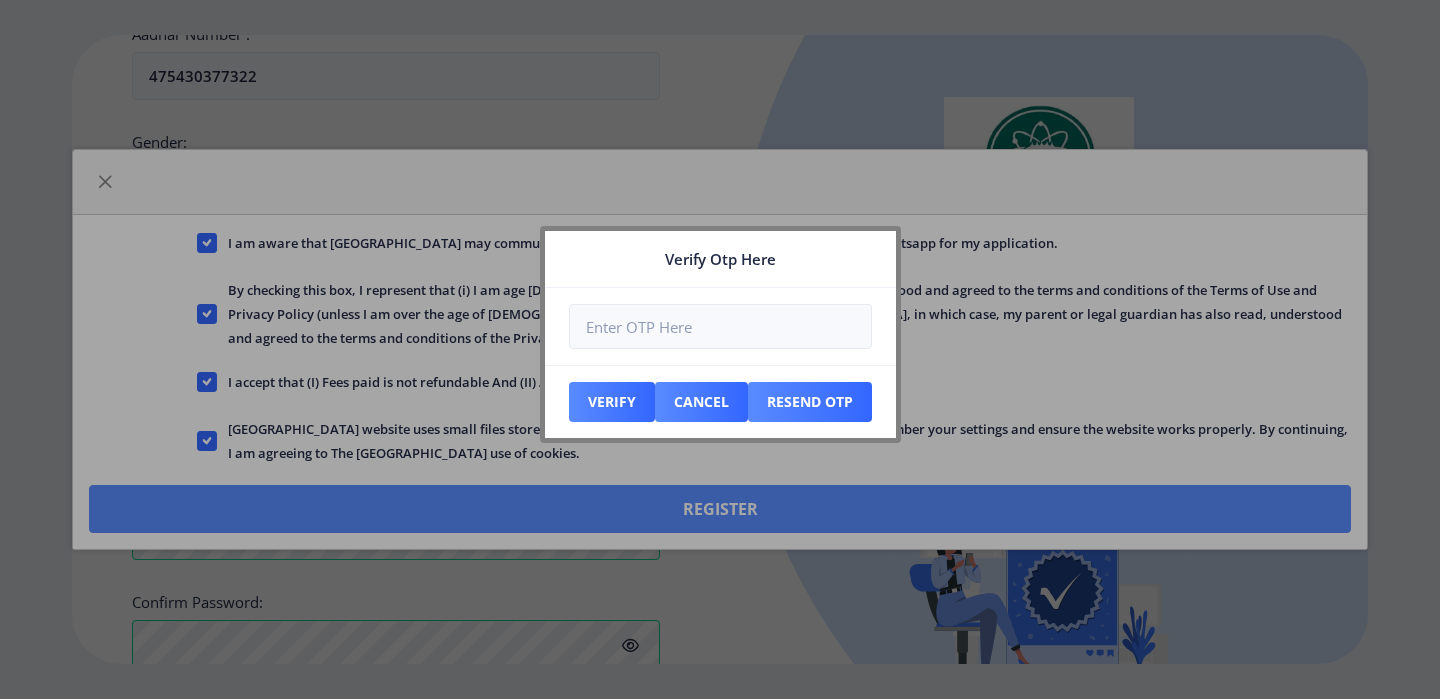 scroll, scrollTop: 925, scrollLeft: 0, axis: vertical 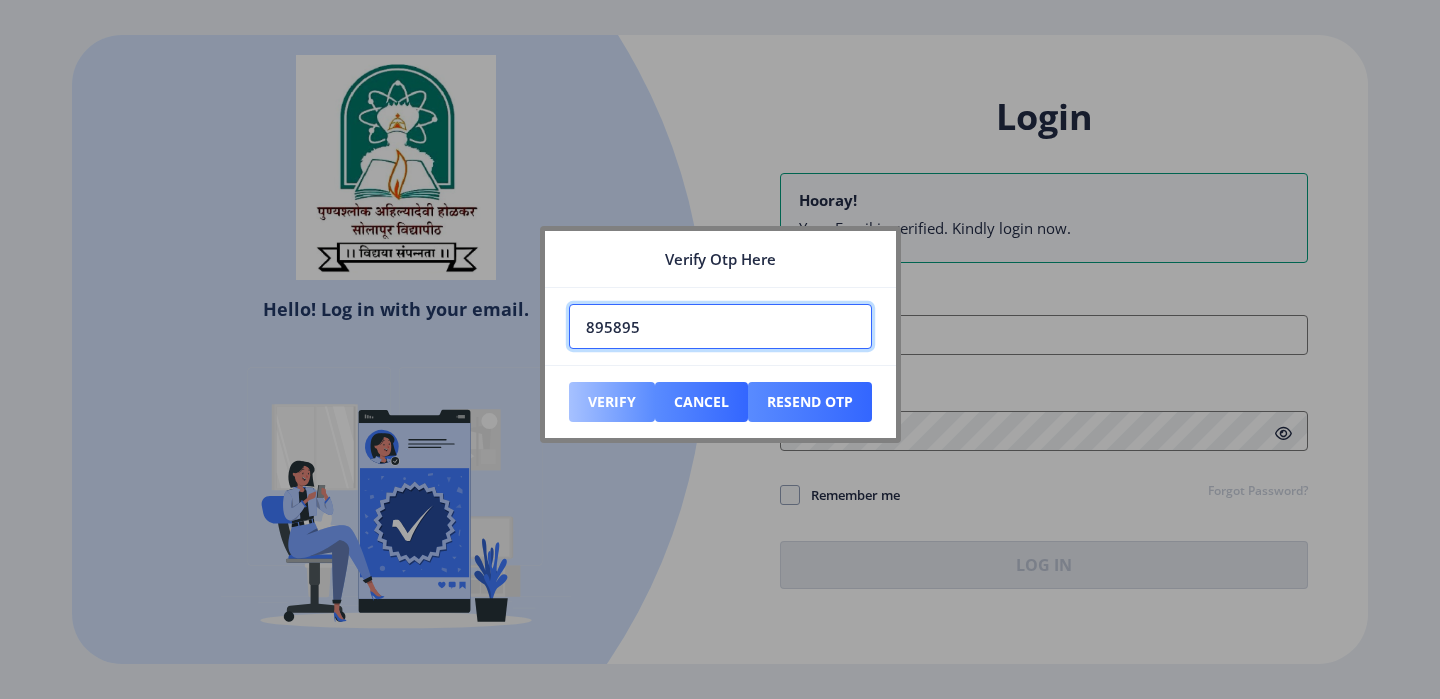 type on "895895" 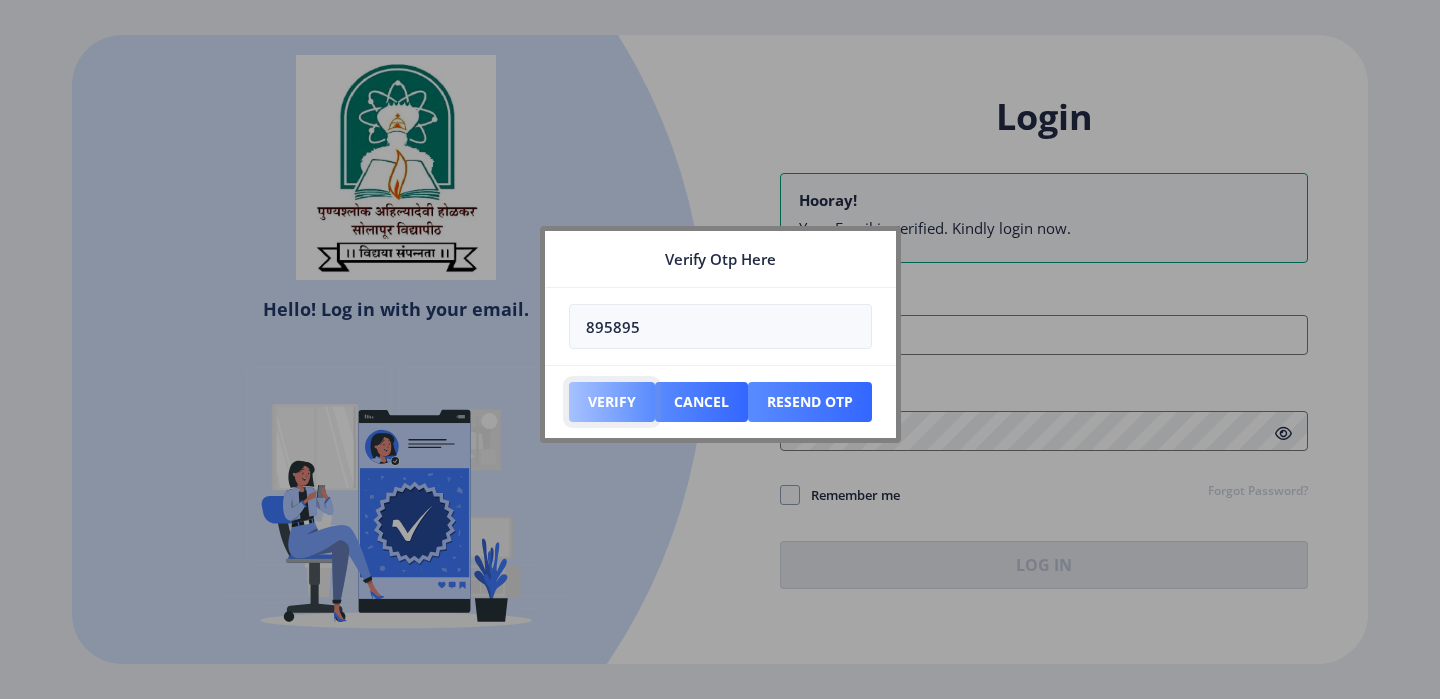 click on "Verify" at bounding box center (612, 402) 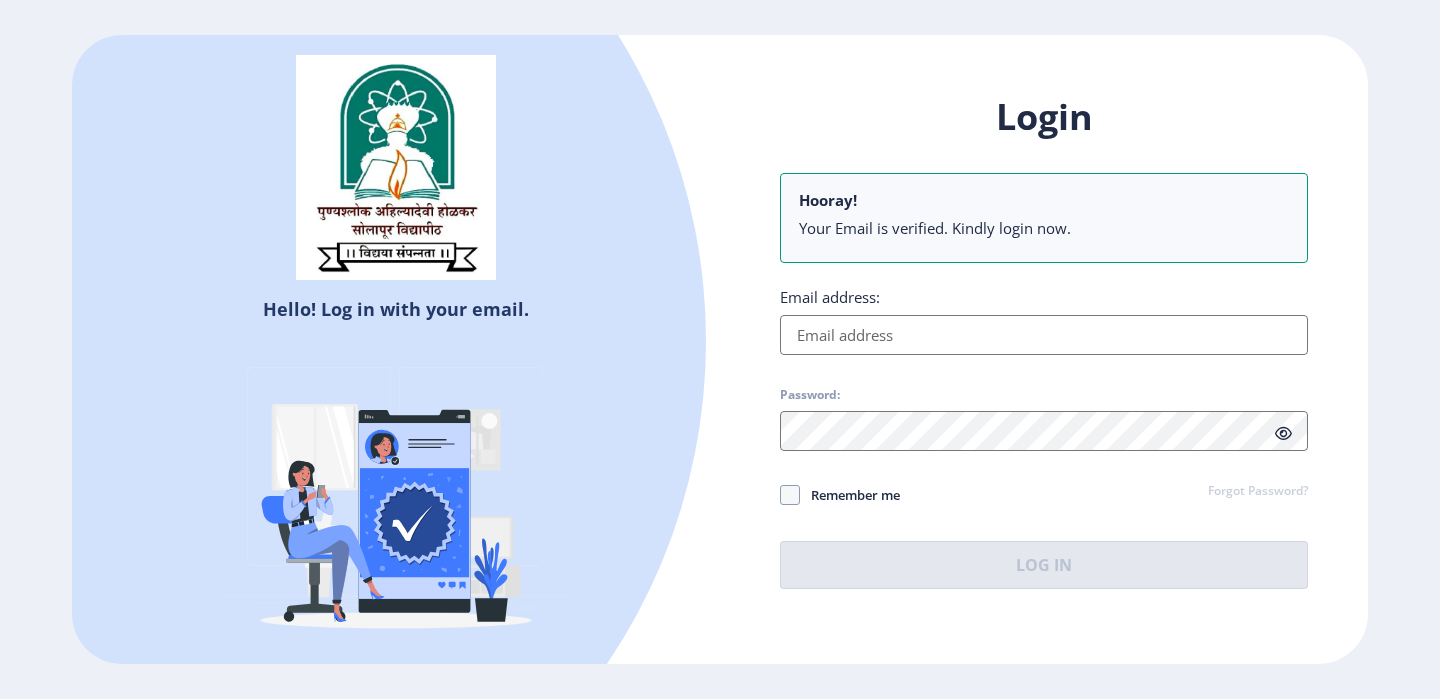 click on "Email address:" at bounding box center [1044, 335] 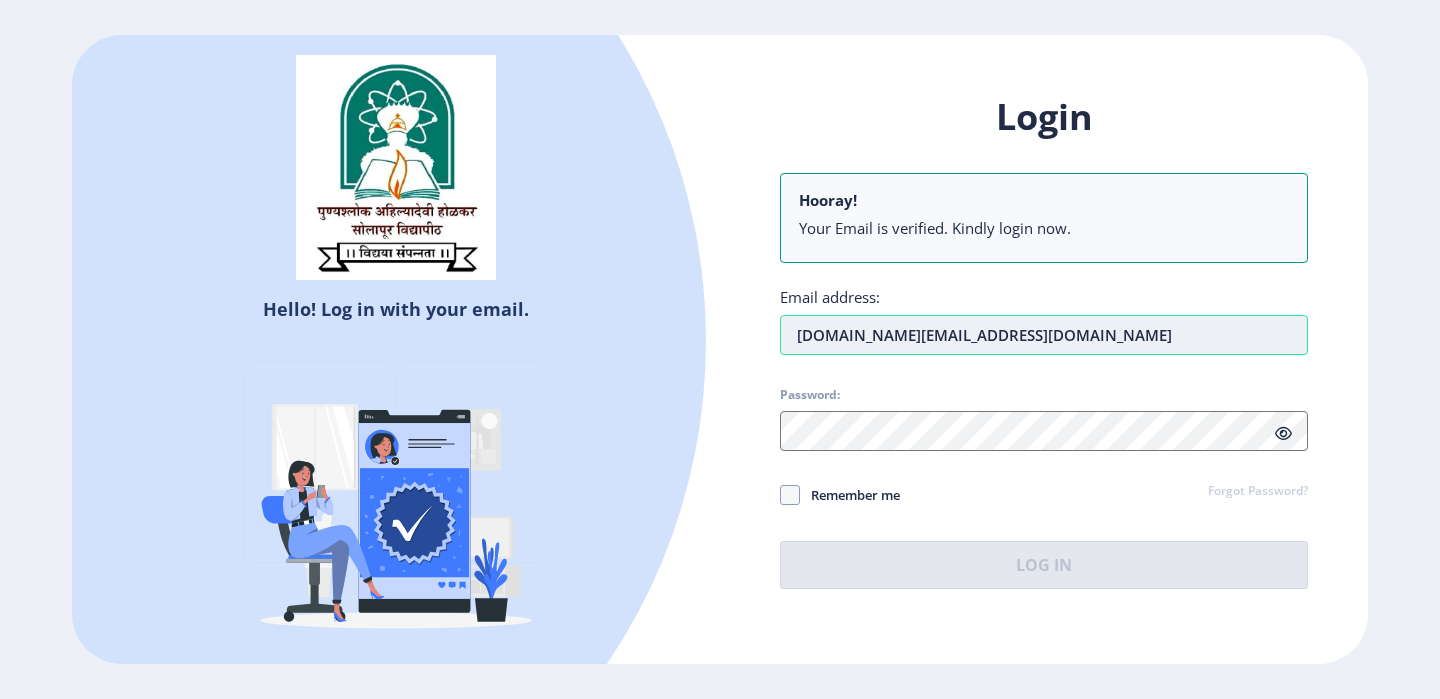 type on "[DOMAIN_NAME][EMAIL_ADDRESS][DOMAIN_NAME]" 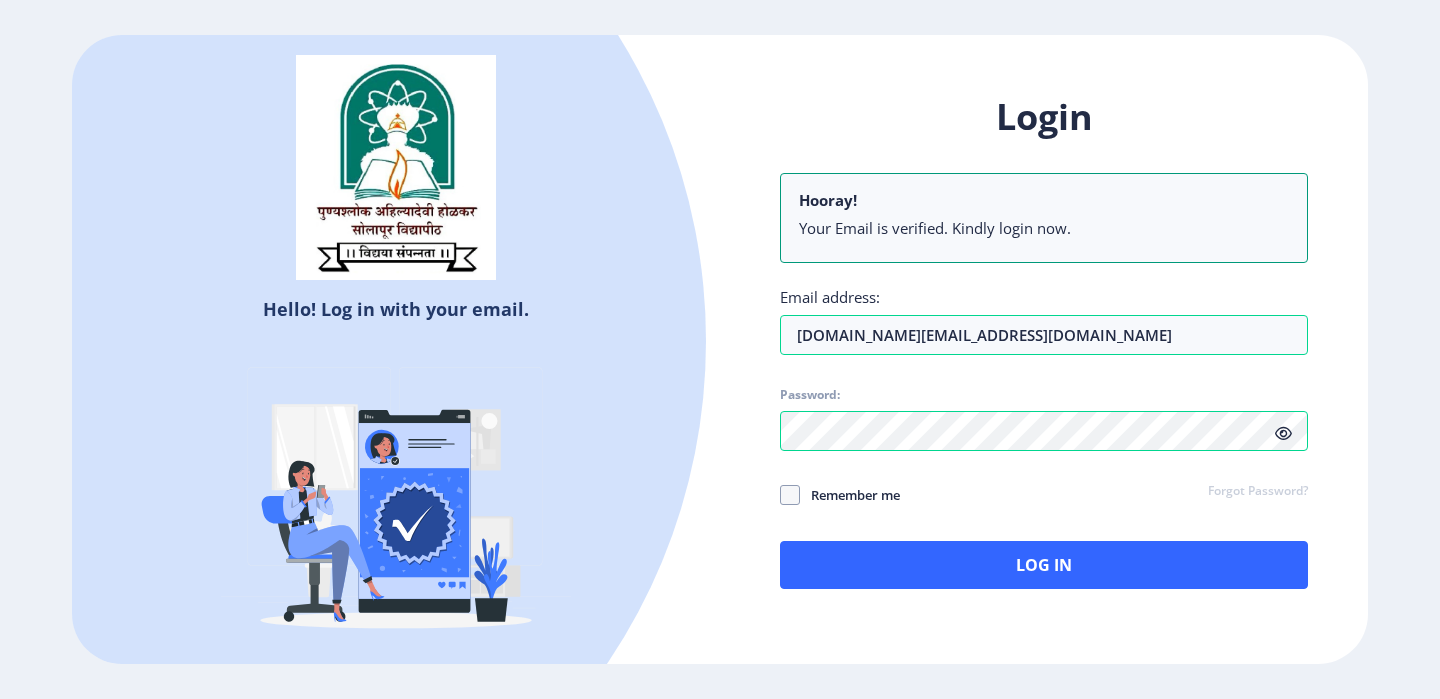 click 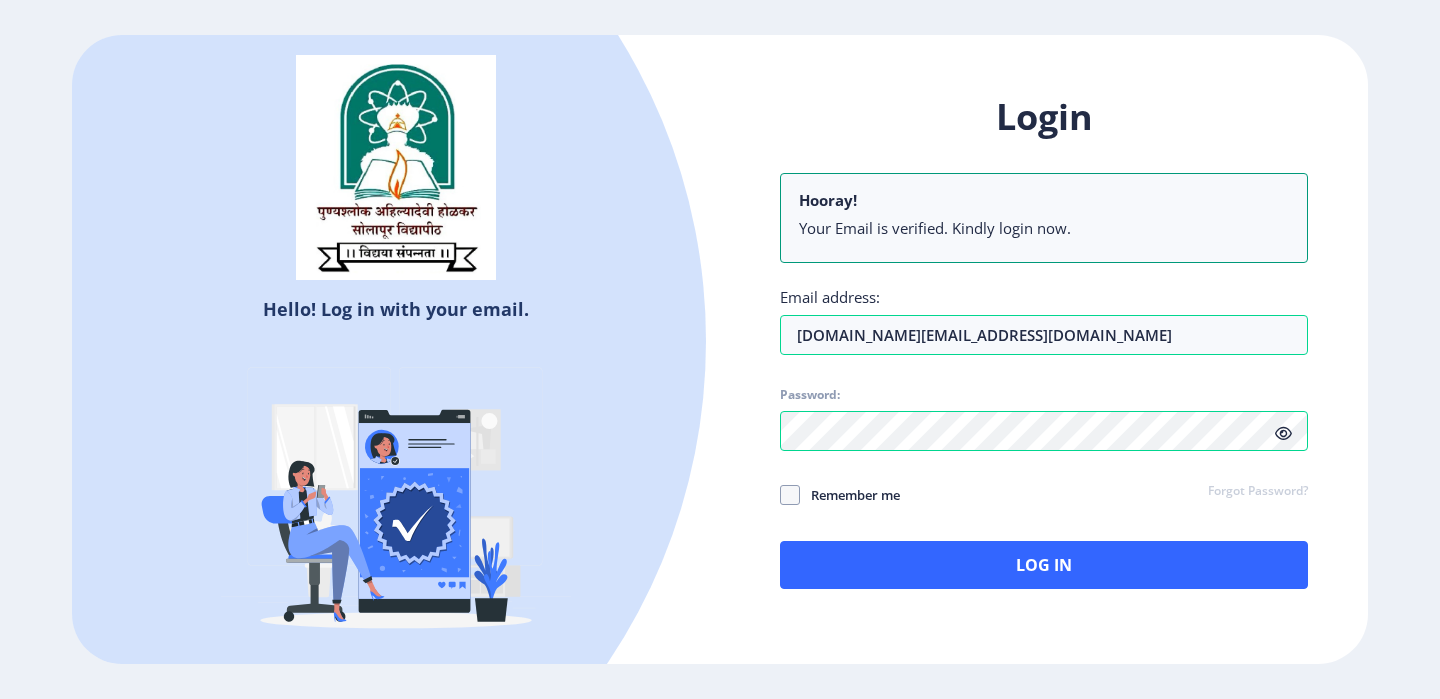 click on "Login Hooray! Your Email is verified. Kindly login now. Email address: [DOMAIN_NAME][EMAIL_ADDRESS][DOMAIN_NAME] Password: Remember me Forgot Password?  Log In" 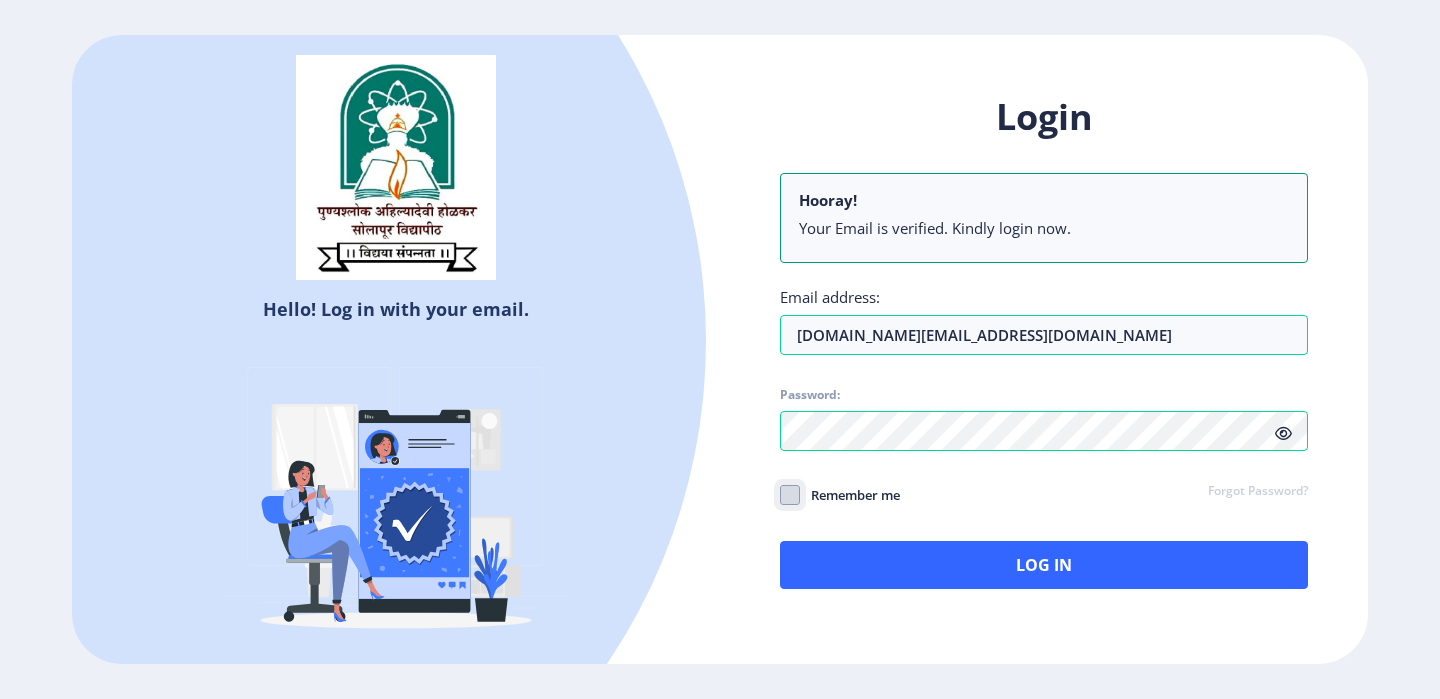 click on "Remember me" 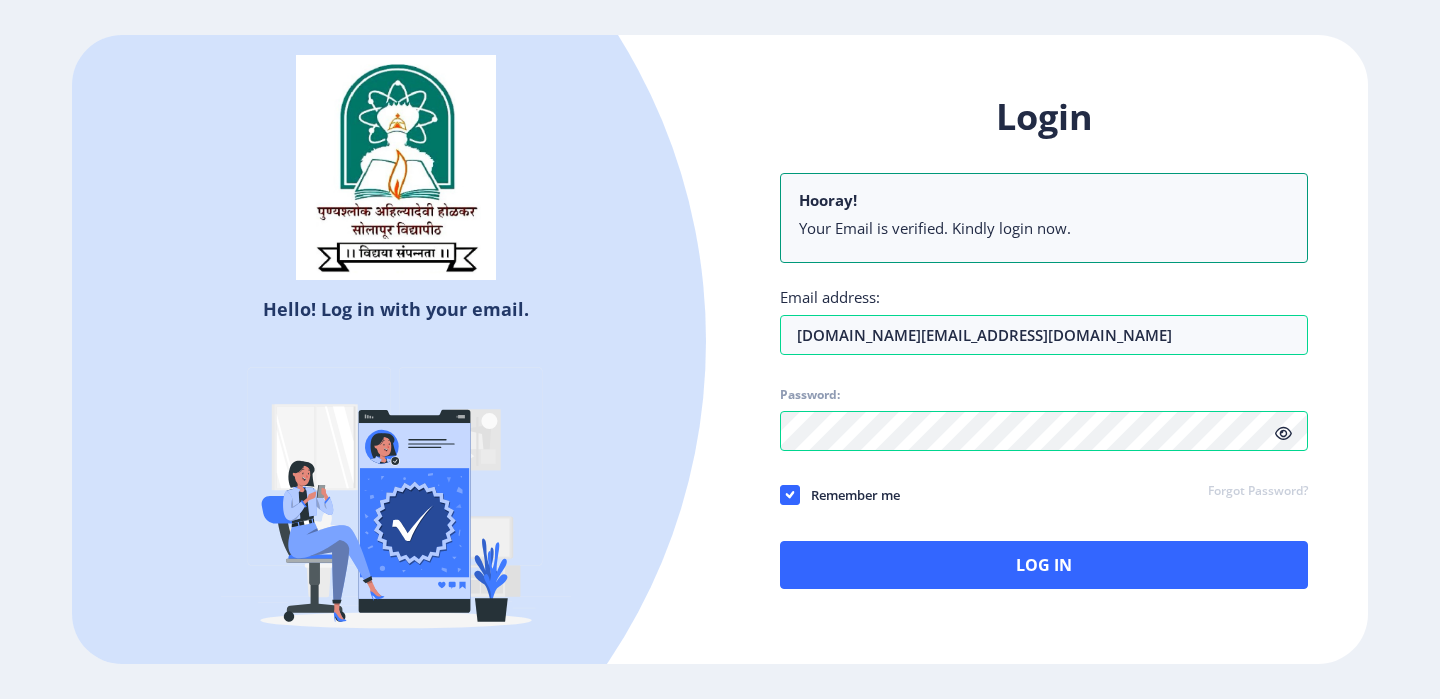 click on "Remember me" 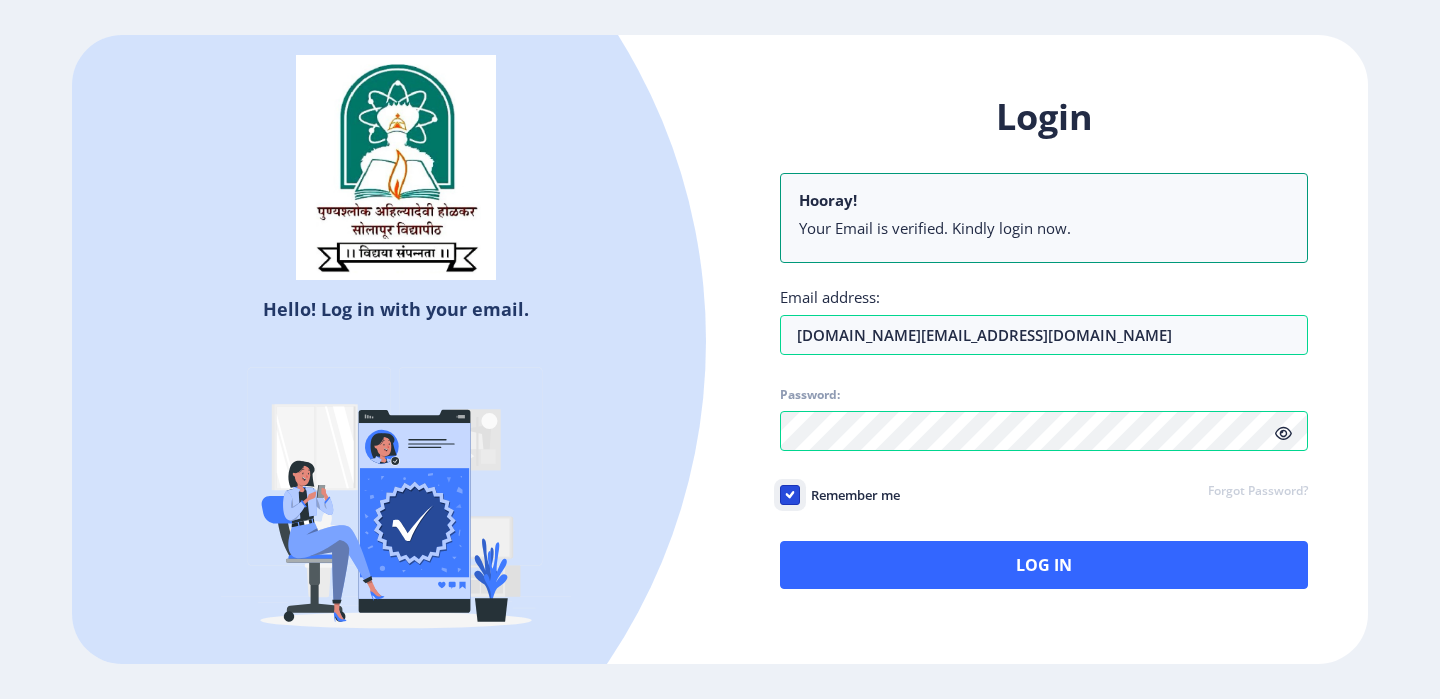 click on "Remember me" 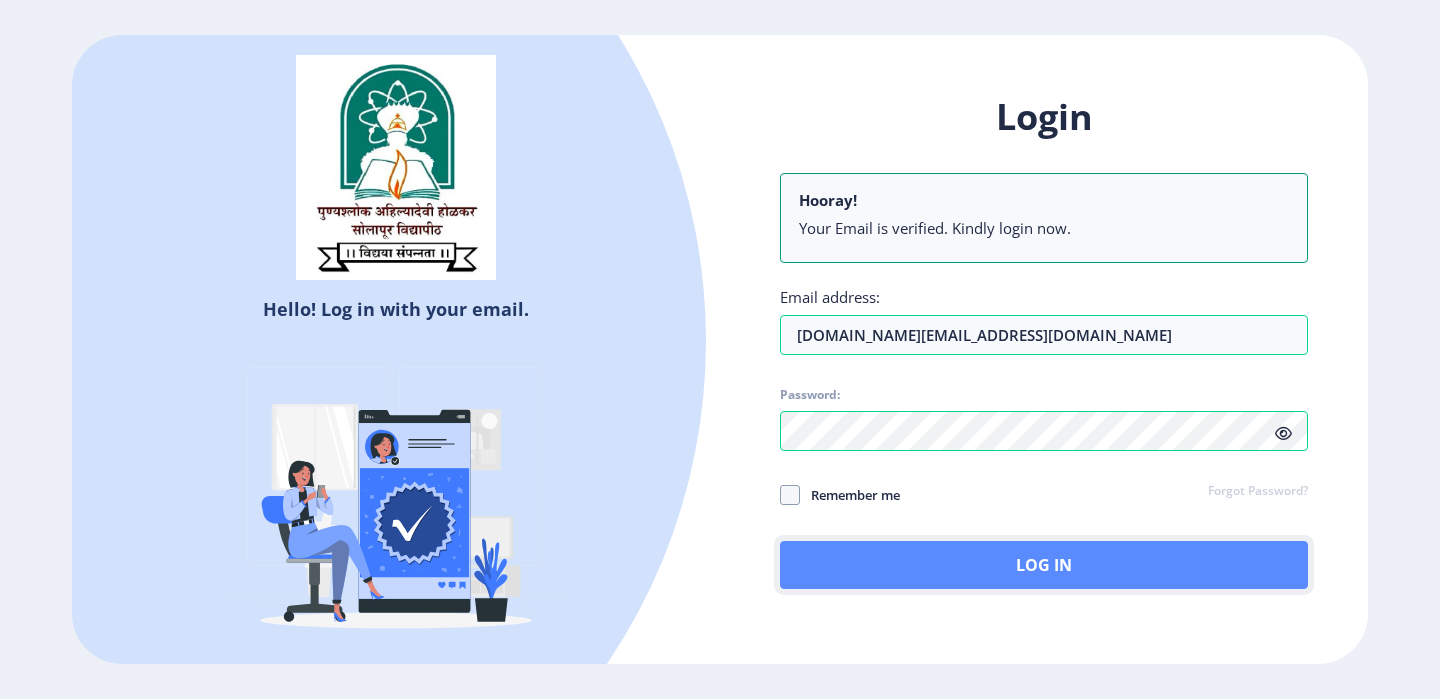 click on "Log In" 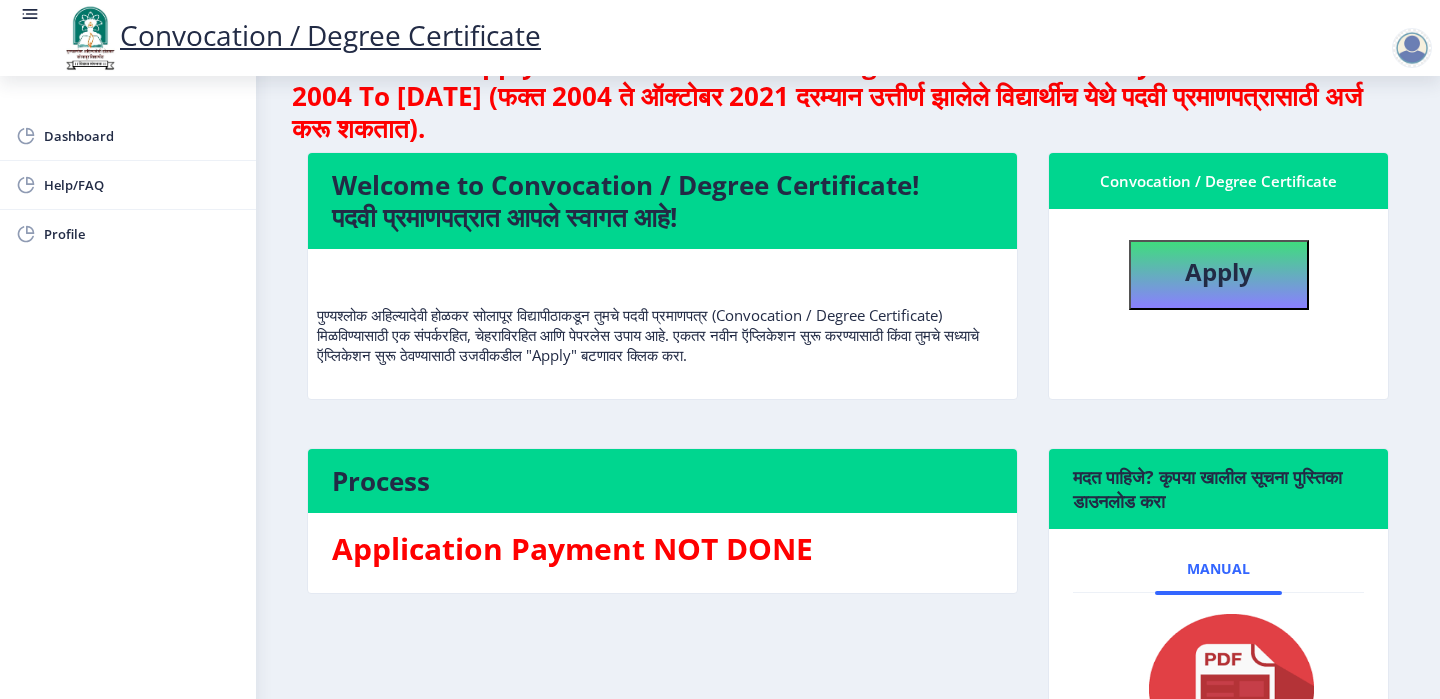 scroll, scrollTop: 0, scrollLeft: 0, axis: both 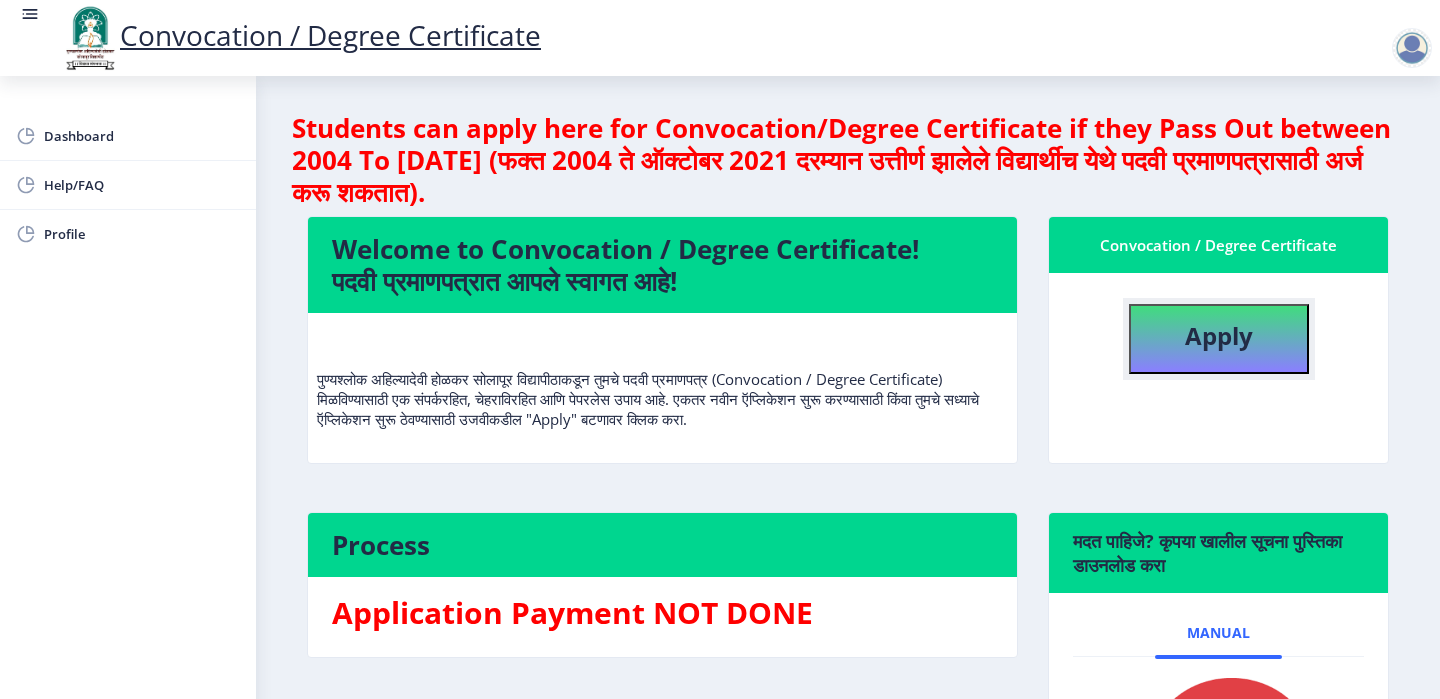click on "Apply" 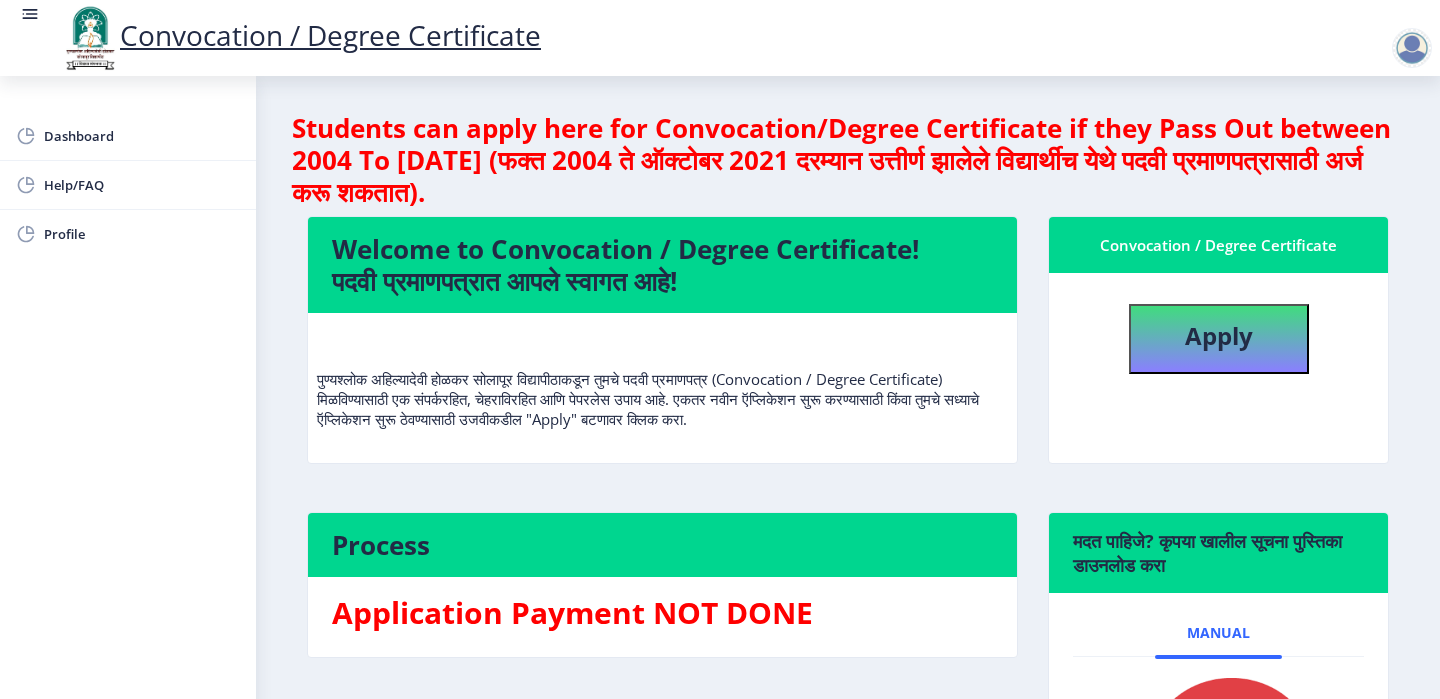 select 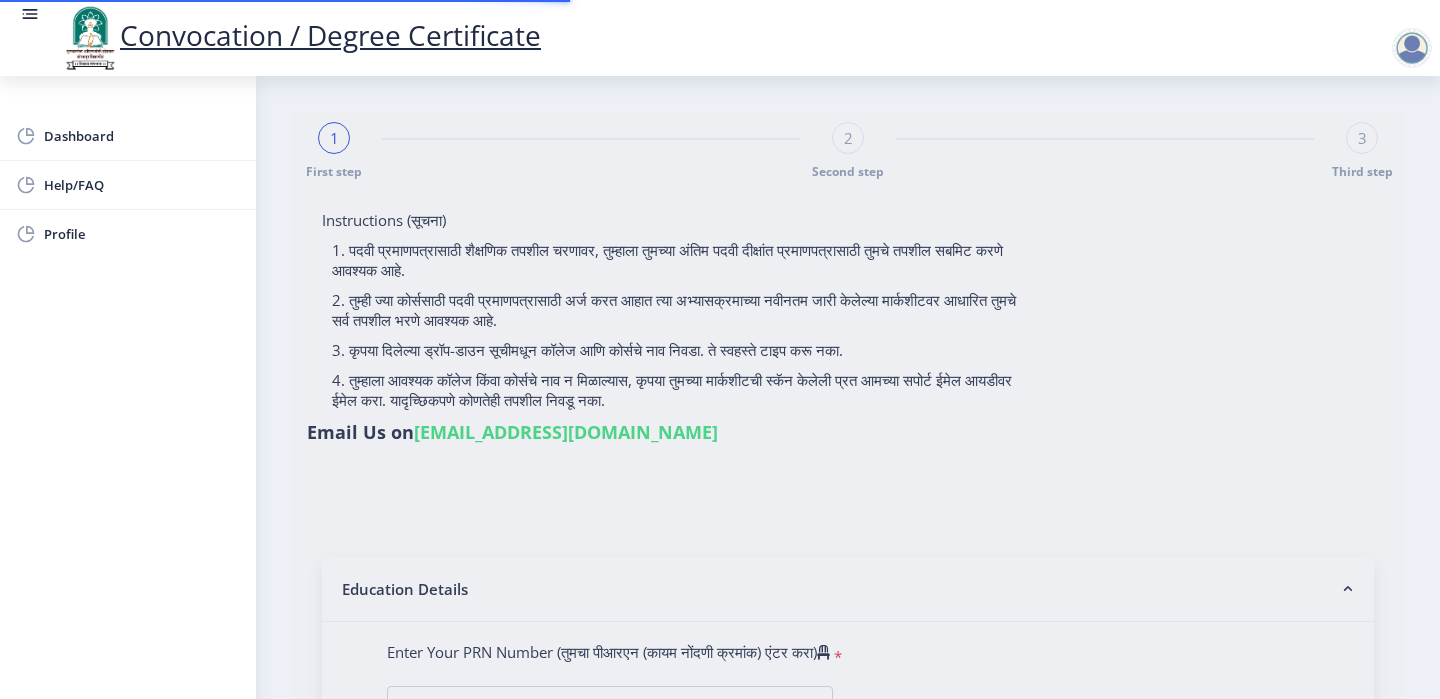 type on "[PERSON_NAME]" 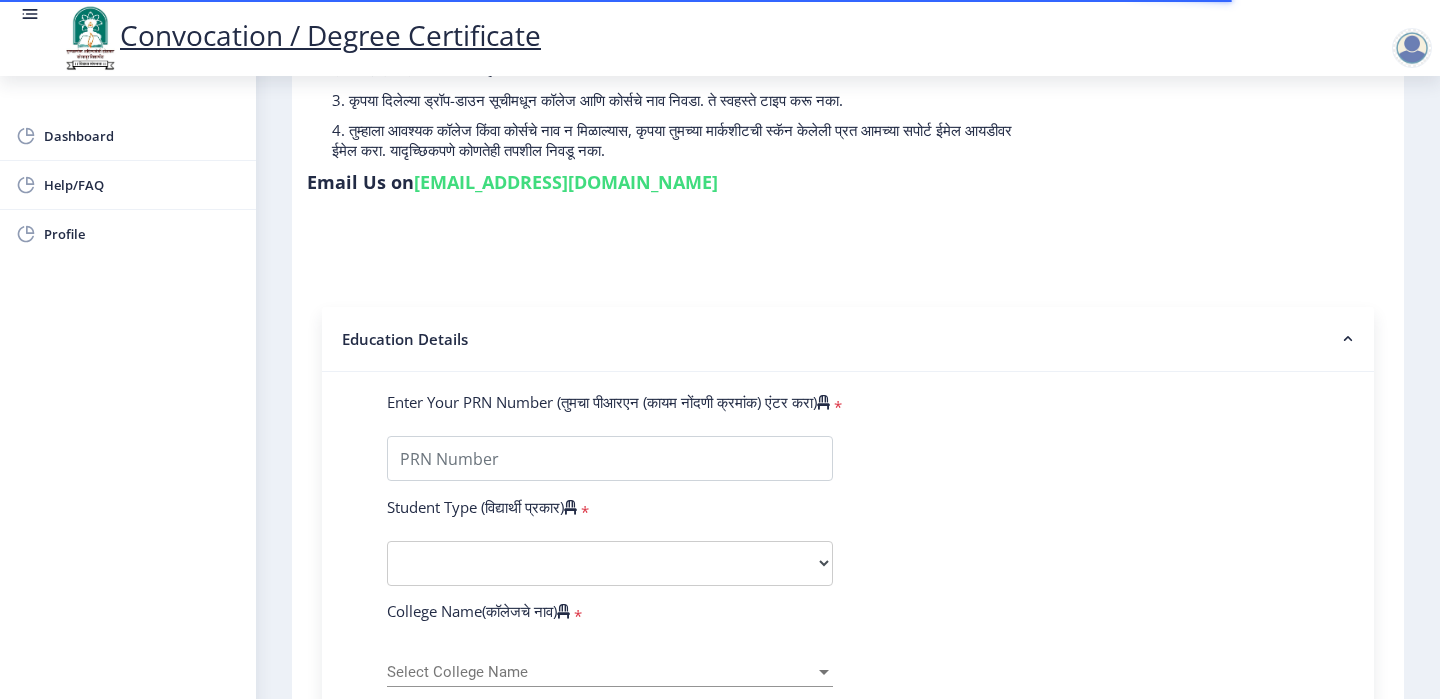 scroll, scrollTop: 375, scrollLeft: 0, axis: vertical 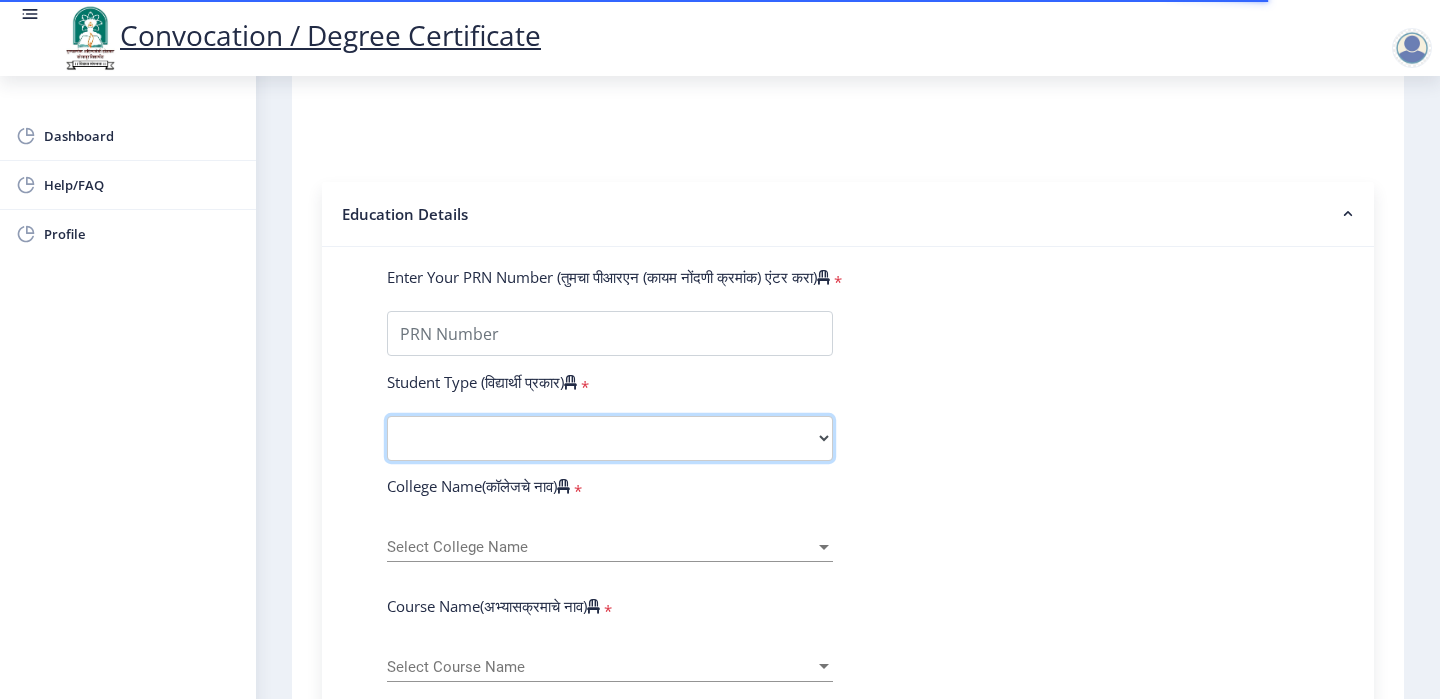 click on "Select Student Type Regular External" at bounding box center (610, 438) 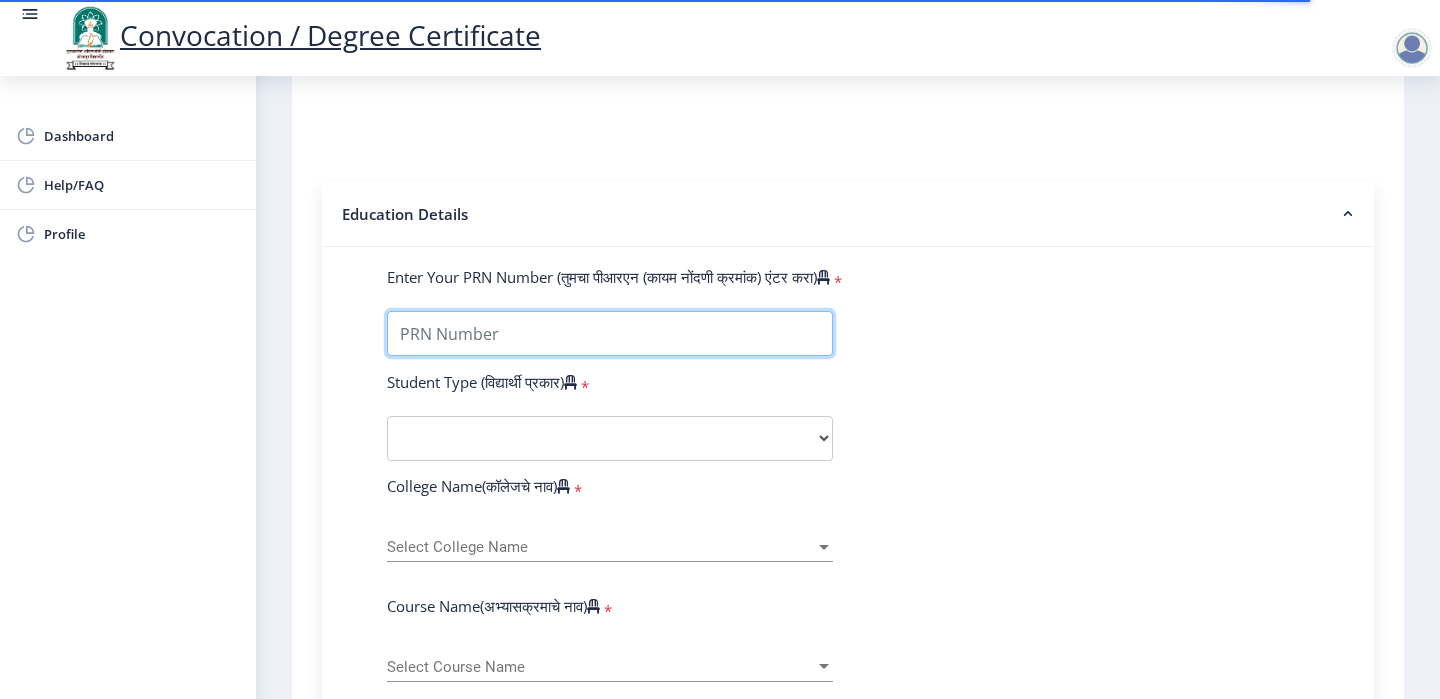 click on "Enter Your PRN Number (तुमचा पीआरएन (कायम नोंदणी क्रमांक) एंटर करा)" at bounding box center [610, 333] 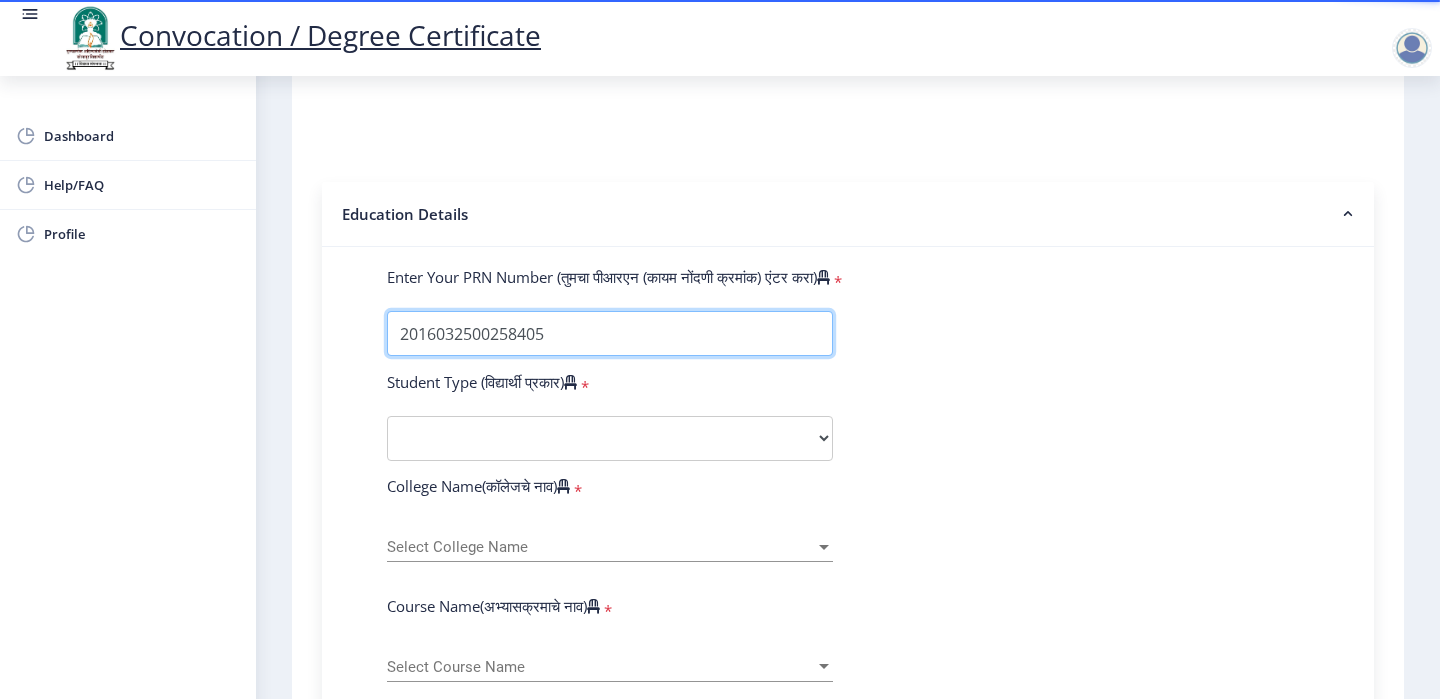 type on "2016032500258405" 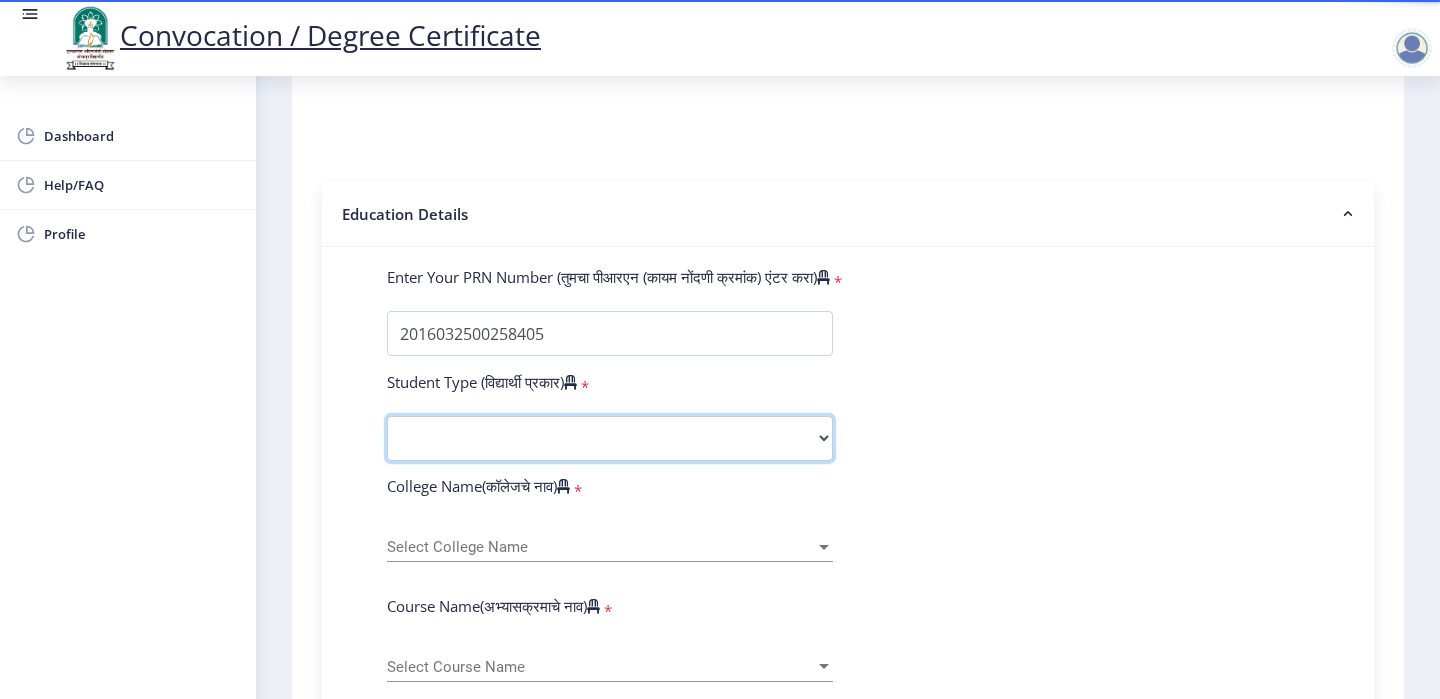 select on "External" 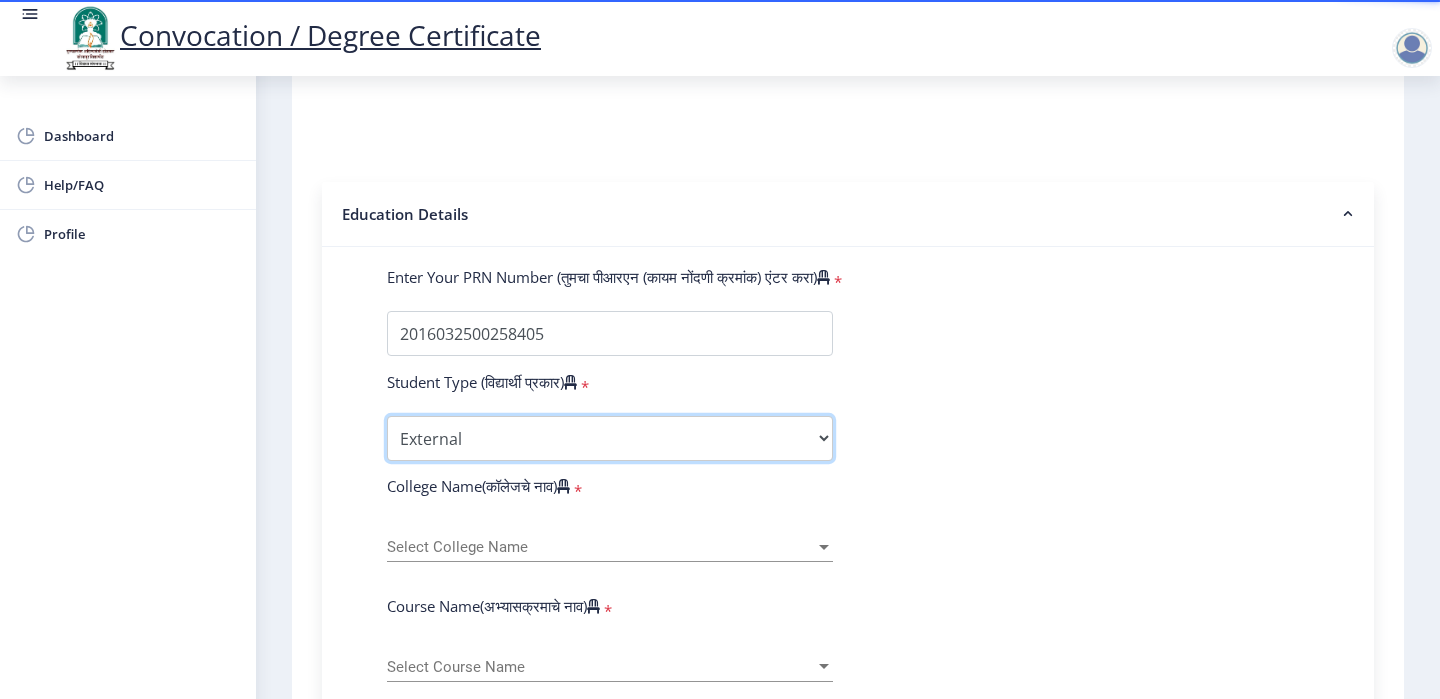 click on "Select Student Type Regular External" at bounding box center (610, 438) 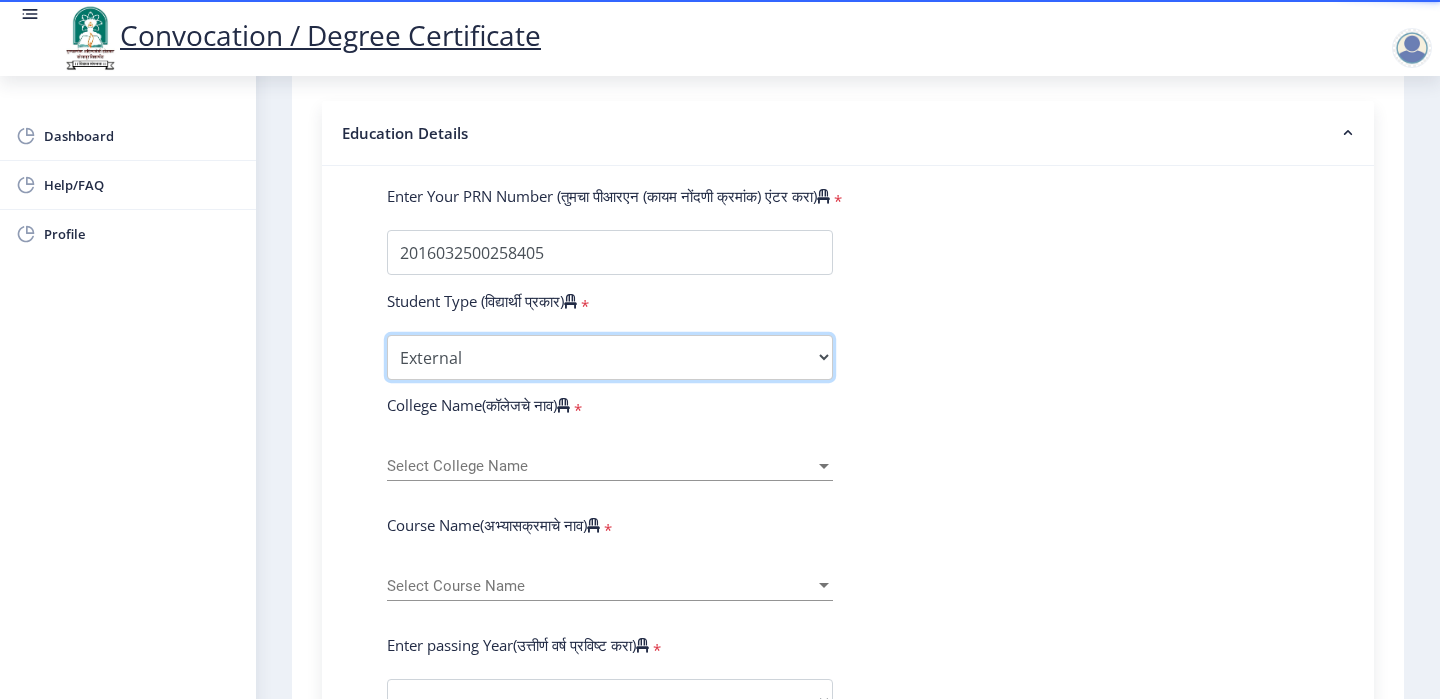 scroll, scrollTop: 500, scrollLeft: 0, axis: vertical 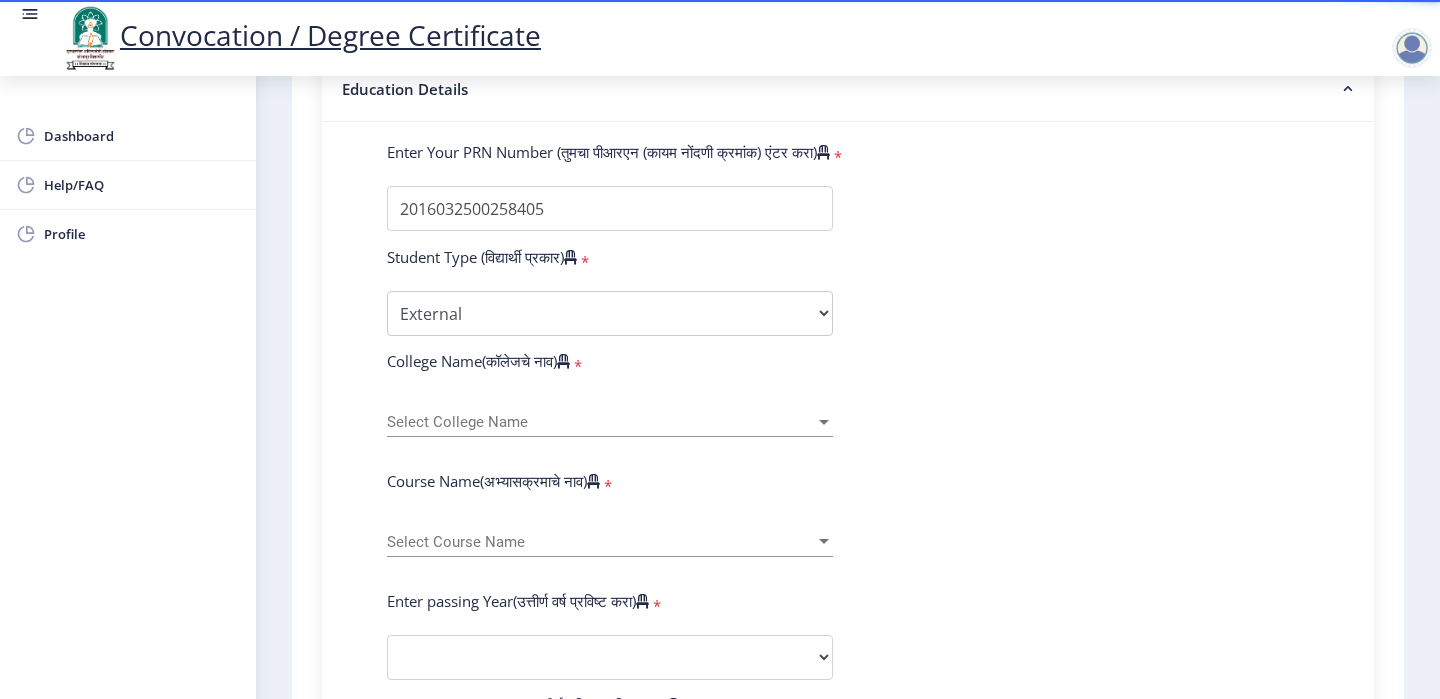 click on "Select College Name" at bounding box center [601, 422] 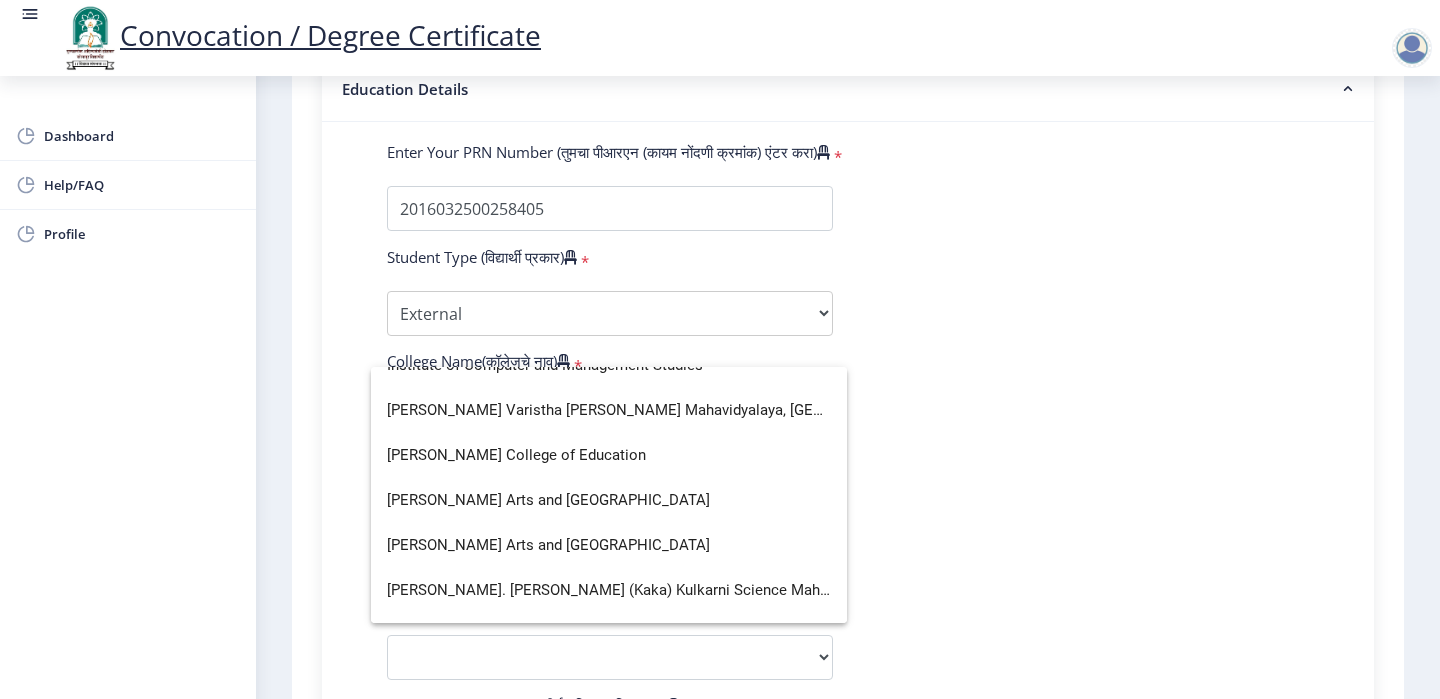 scroll, scrollTop: 2264, scrollLeft: 0, axis: vertical 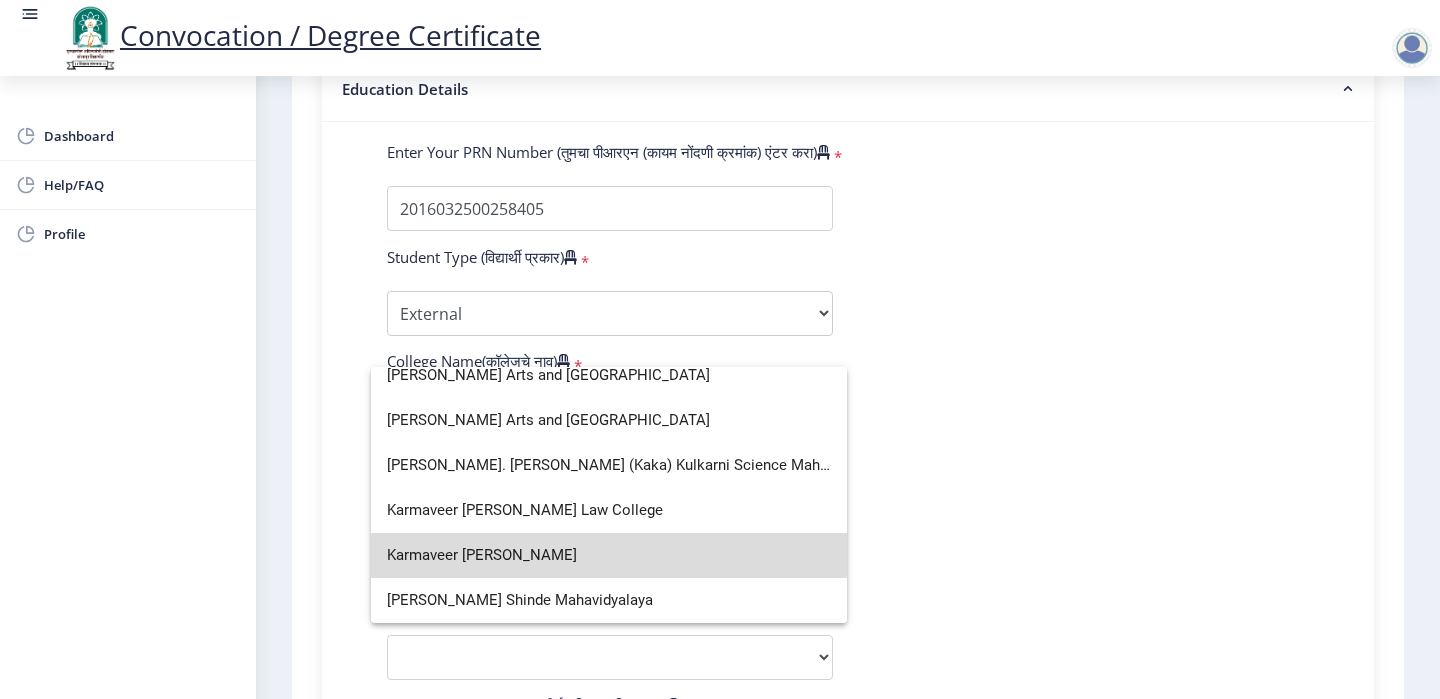 click on "Karmaveer [PERSON_NAME]" at bounding box center [609, 555] 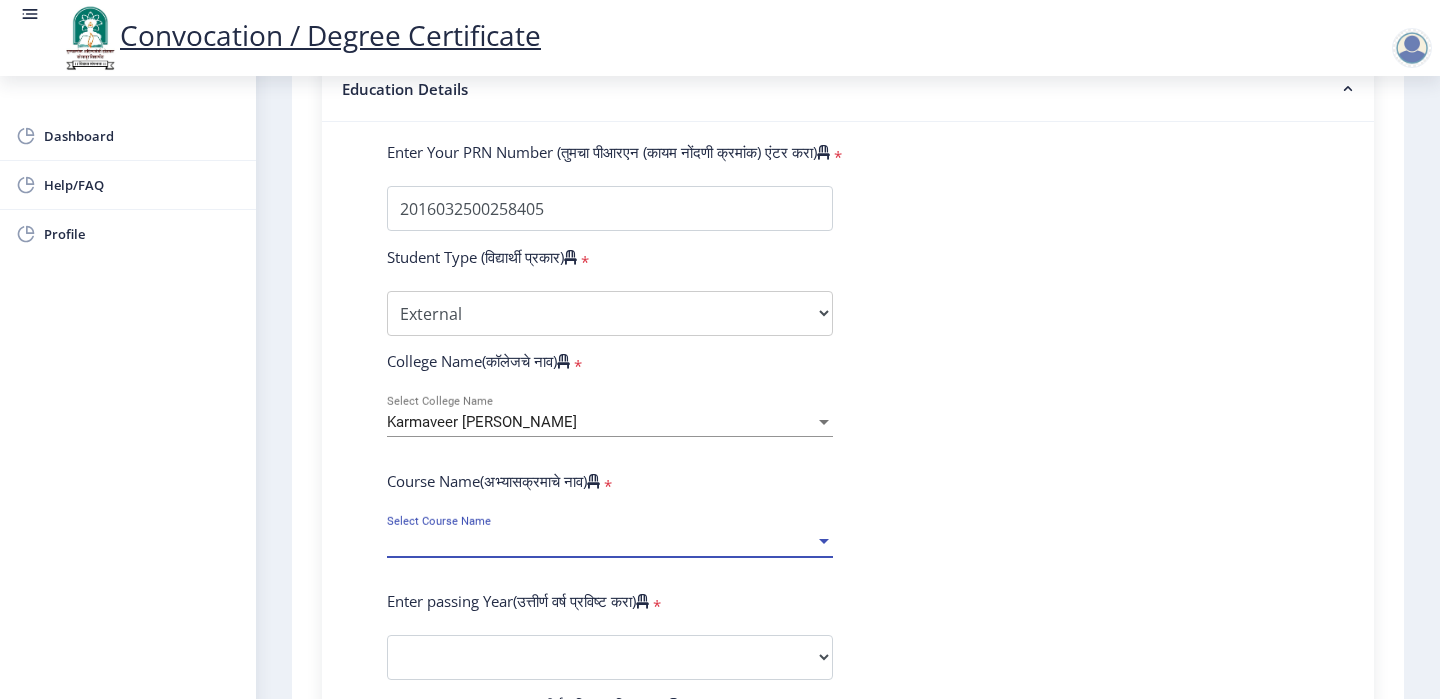 click on "Select Course Name" at bounding box center [601, 542] 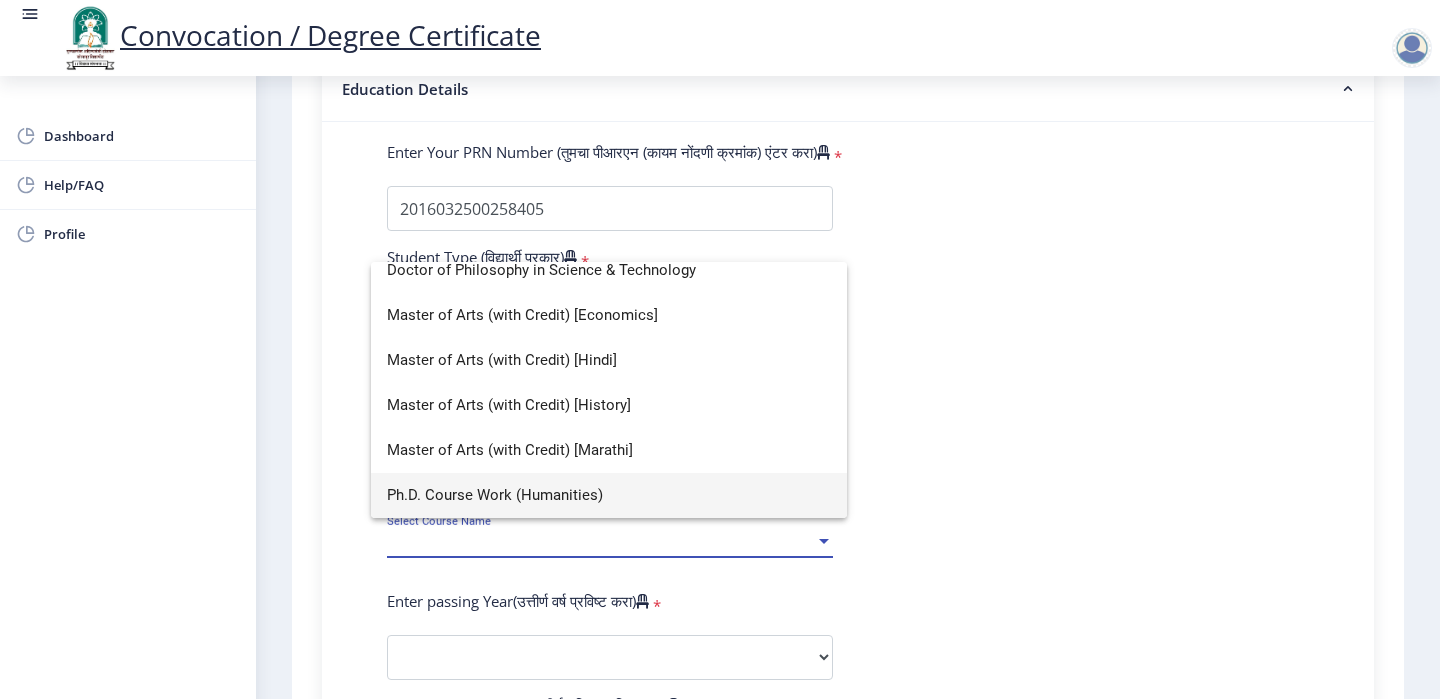 scroll, scrollTop: 374, scrollLeft: 0, axis: vertical 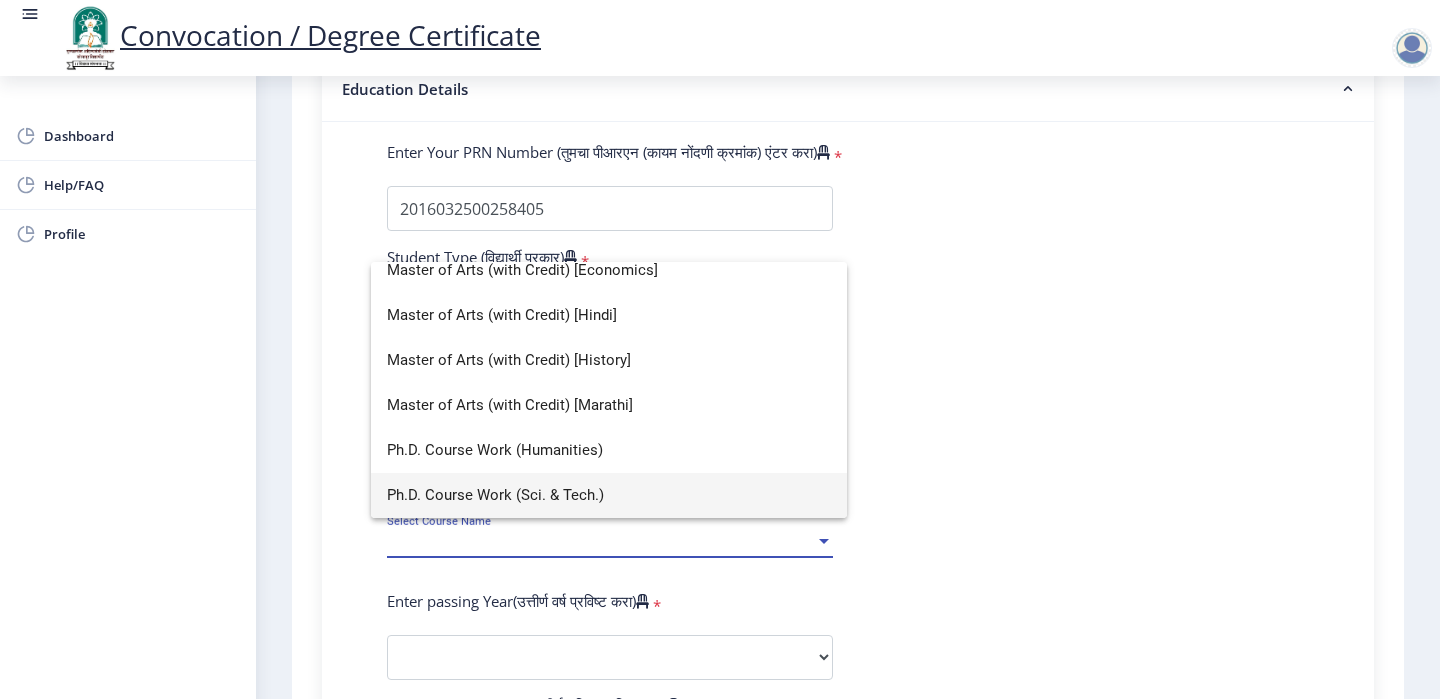 drag, startPoint x: 1034, startPoint y: 211, endPoint x: 1014, endPoint y: 262, distance: 54.781384 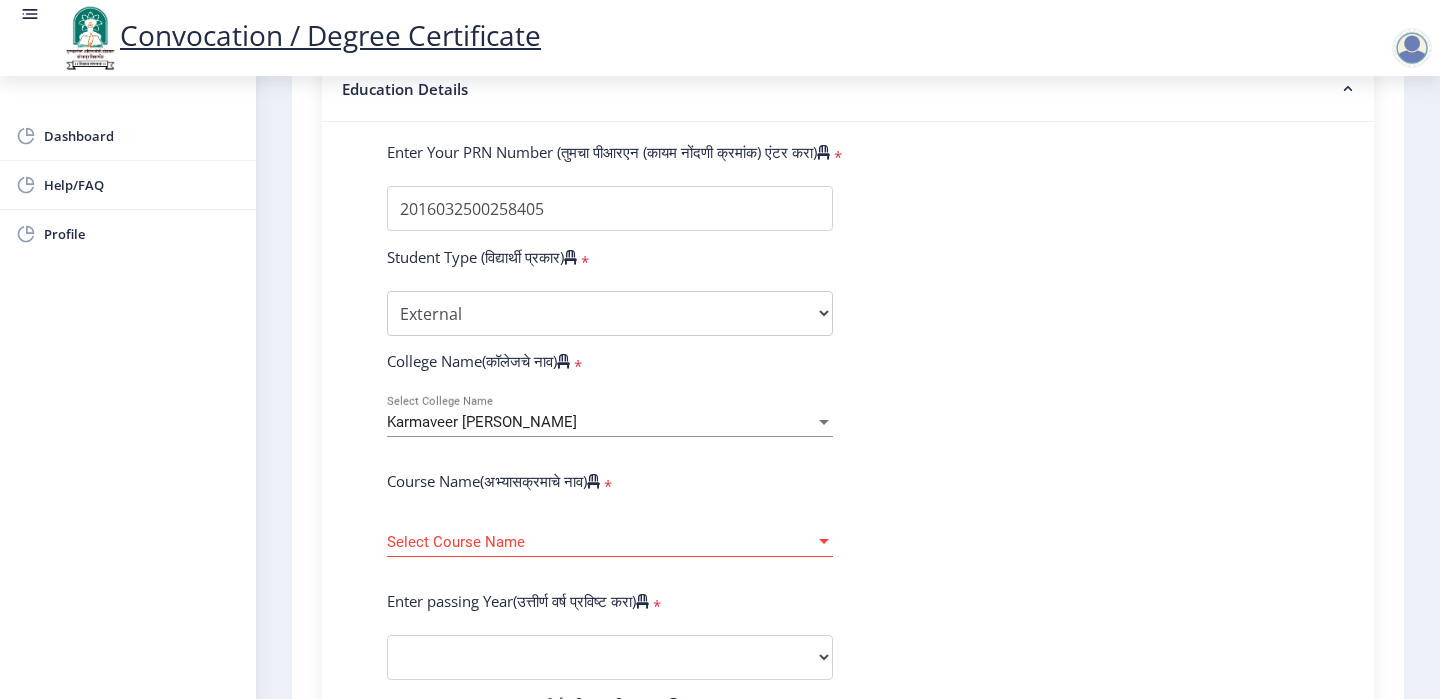 scroll, scrollTop: 625, scrollLeft: 0, axis: vertical 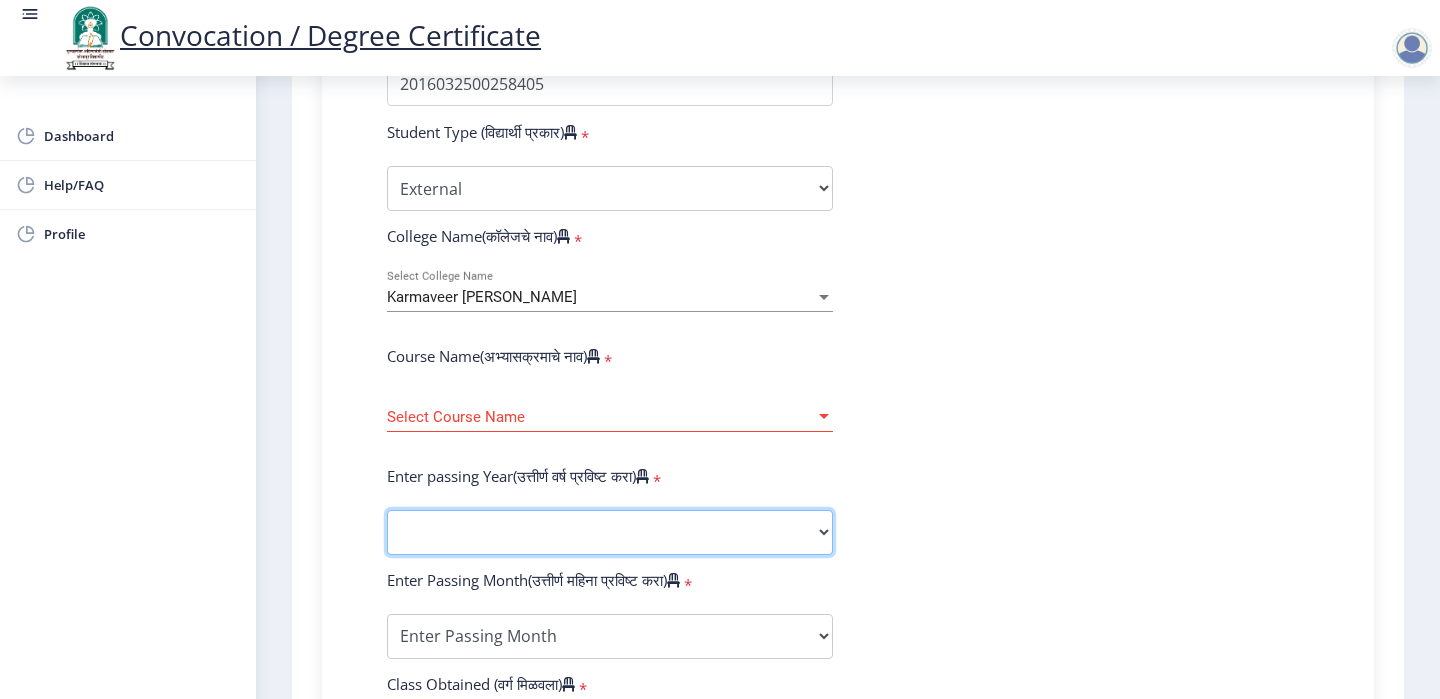 click on "2025   2024   2023   2022   2021   2020   2019   2018   2017   2016   2015   2014   2013   2012   2011   2010   2009   2008   2007   2006   2005   2004   2003   2002   2001   2000   1999   1998   1997   1996   1995   1994   1993   1992   1991   1990   1989   1988   1987   1986   1985   1984   1983   1982   1981   1980   1979   1978   1977   1976" 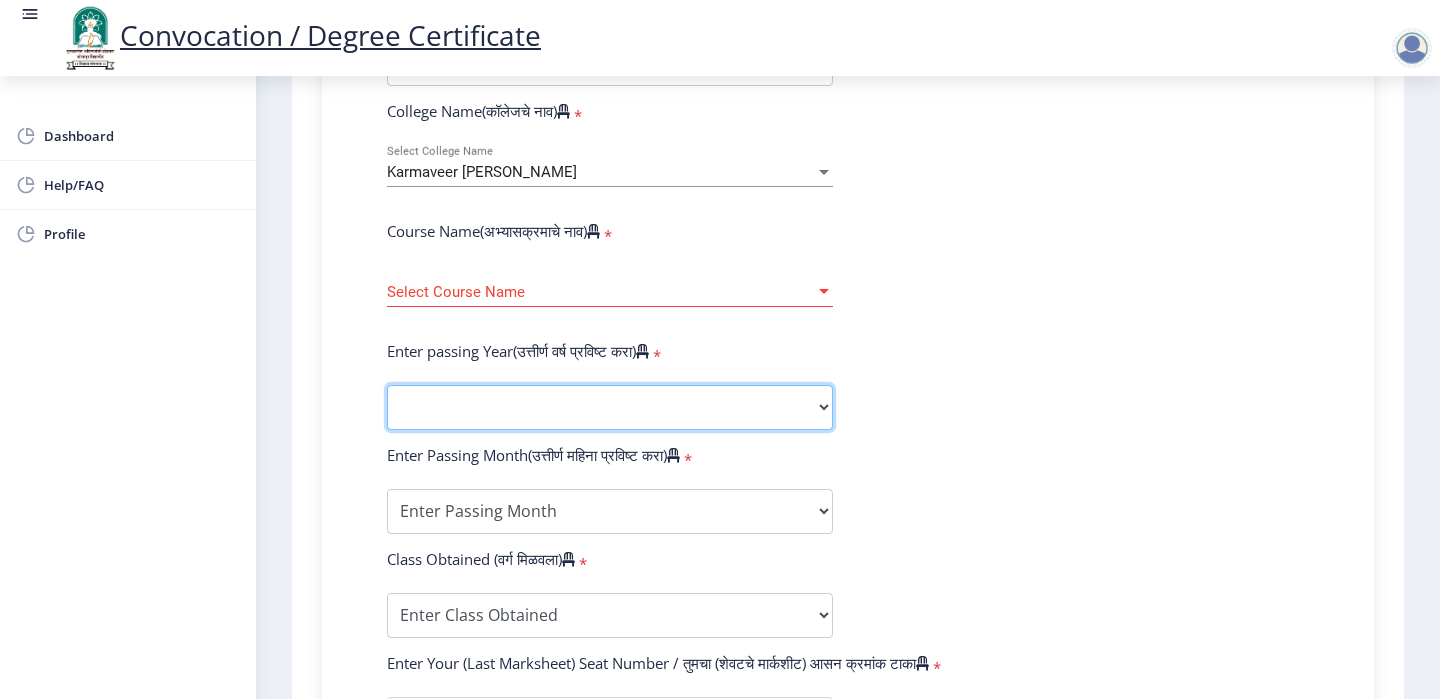 scroll, scrollTop: 875, scrollLeft: 0, axis: vertical 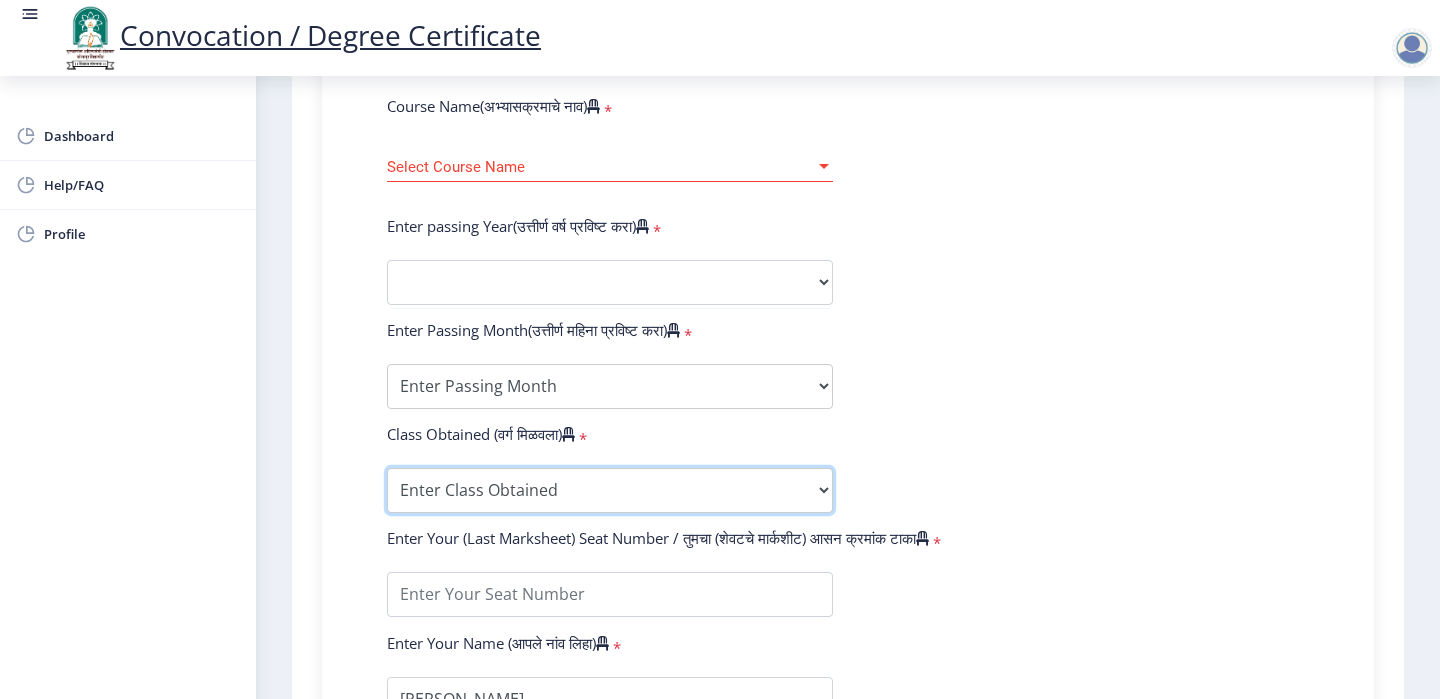 click on "Enter Class Obtained FIRST CLASS WITH DISTINCTION FIRST CLASS HIGHER SECOND CLASS SECOND CLASS PASS CLASS Grade O Grade A+ Grade A Grade B+ Grade B Grade C+ Grade C Grade D Grade E" at bounding box center [610, 490] 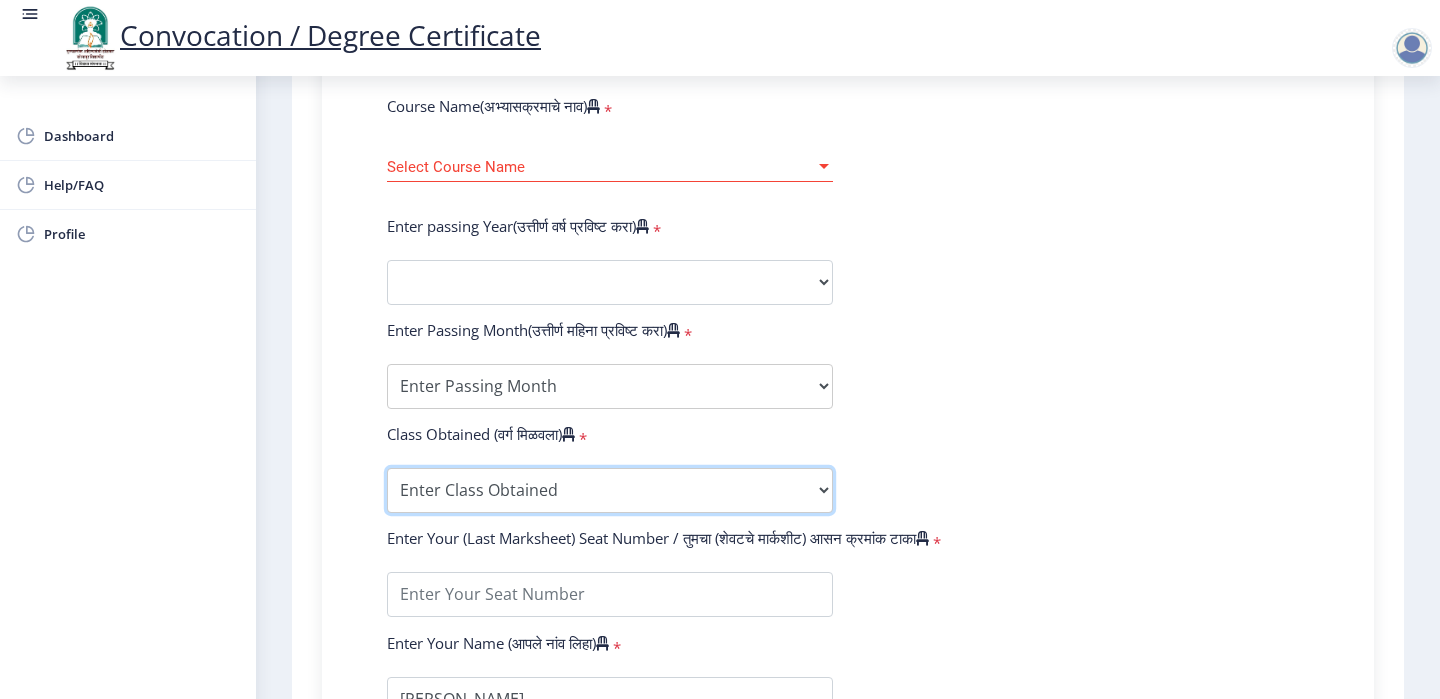 click on "Enter Class Obtained FIRST CLASS WITH DISTINCTION FIRST CLASS HIGHER SECOND CLASS SECOND CLASS PASS CLASS Grade O Grade A+ Grade A Grade B+ Grade B Grade C+ Grade C Grade D Grade E" at bounding box center (610, 490) 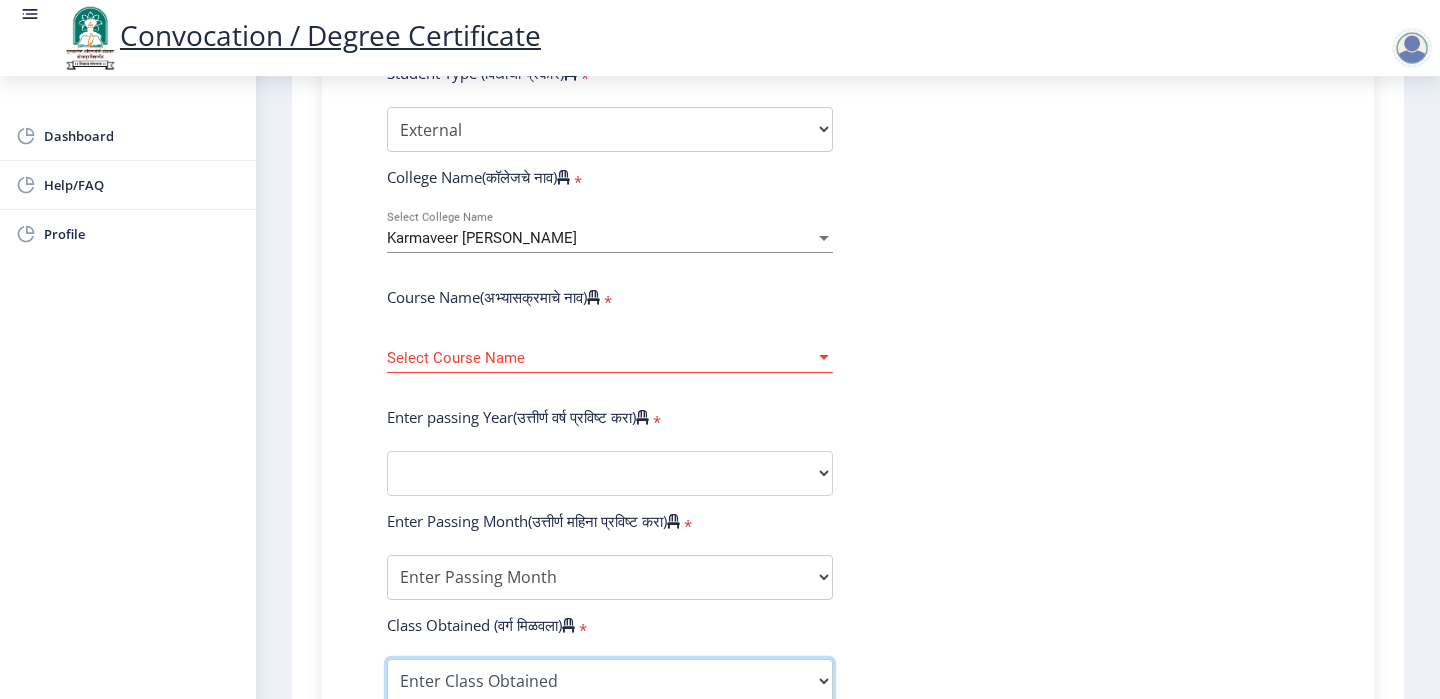 scroll, scrollTop: 625, scrollLeft: 0, axis: vertical 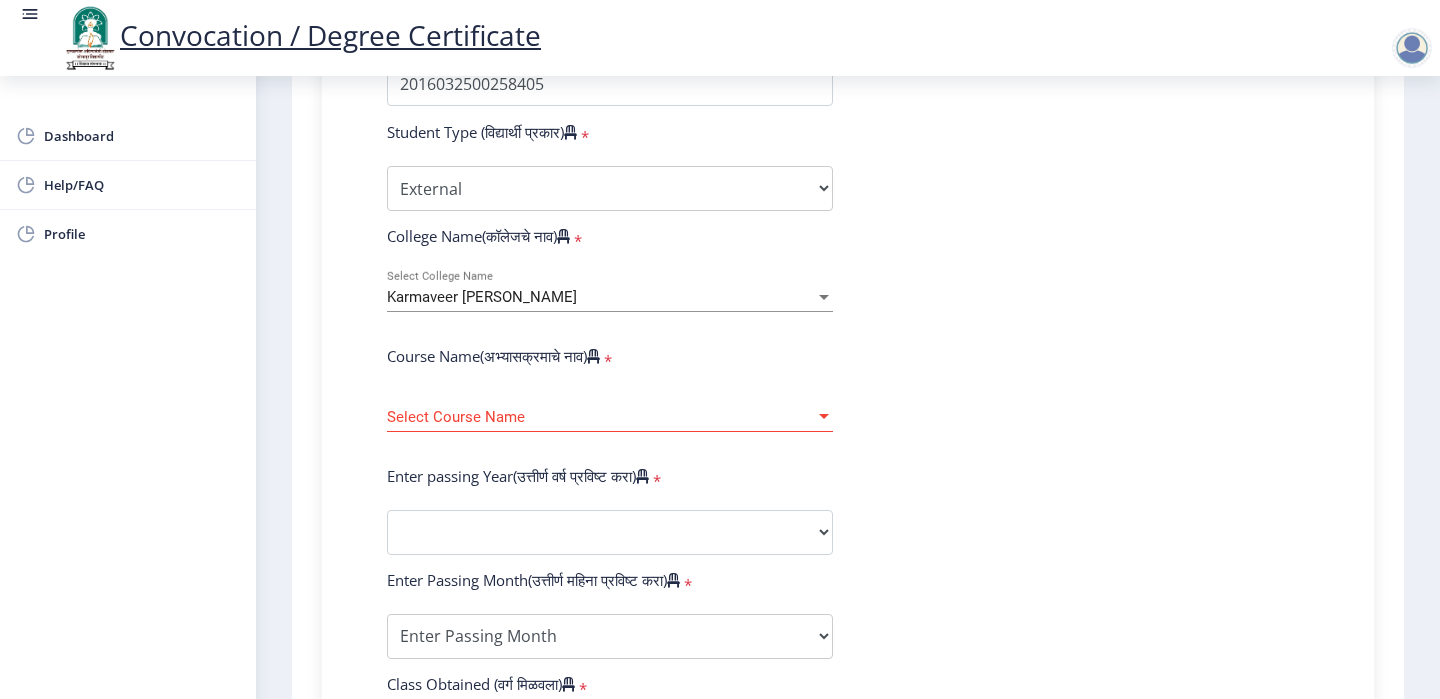 click on "Karmaveer [PERSON_NAME]" at bounding box center [601, 297] 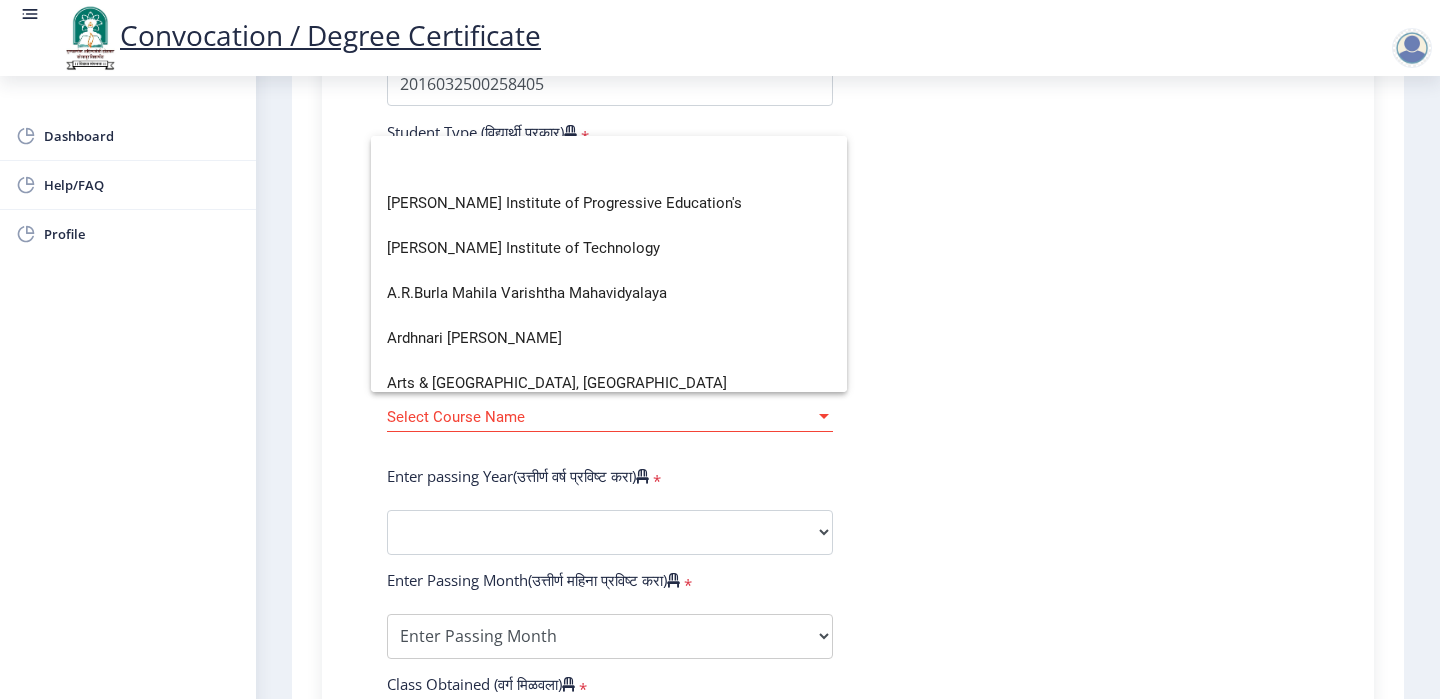 scroll, scrollTop: 0, scrollLeft: 0, axis: both 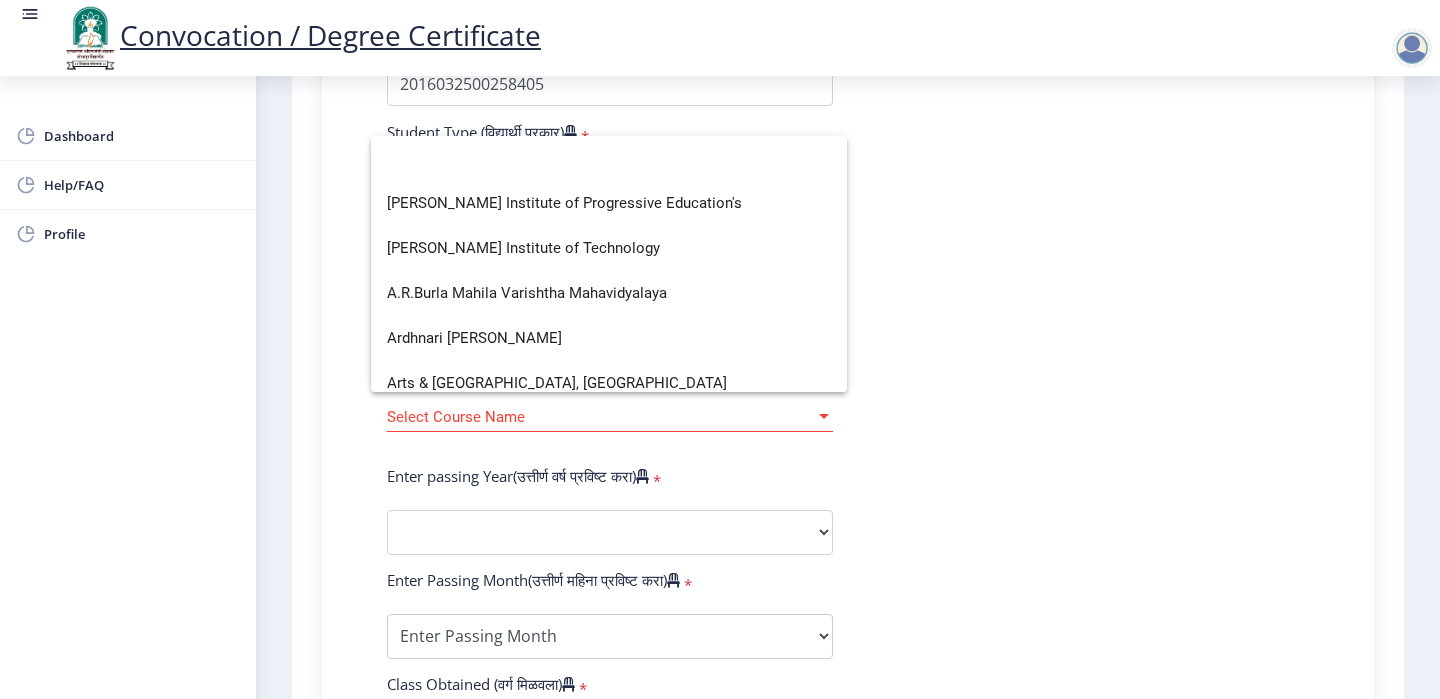 drag, startPoint x: 1059, startPoint y: 301, endPoint x: 855, endPoint y: 420, distance: 236.17155 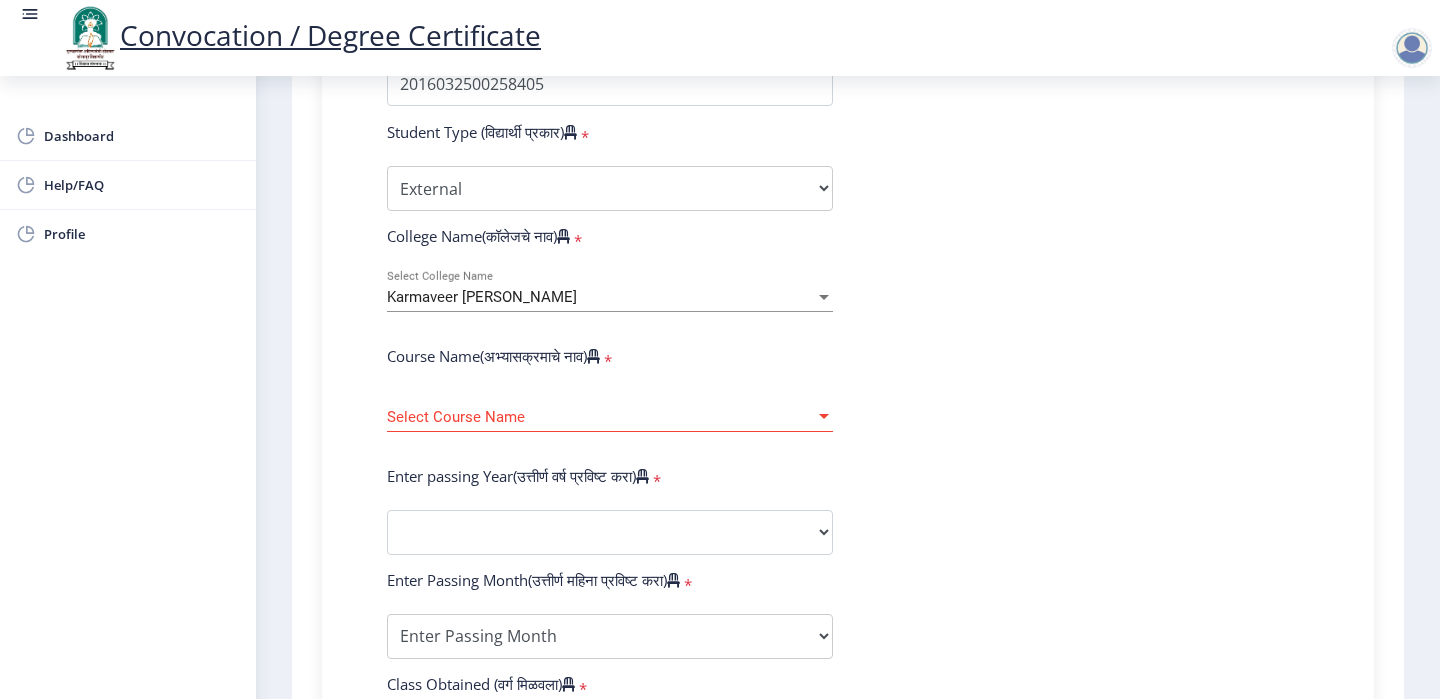 click on "Select Course Name" at bounding box center (601, 417) 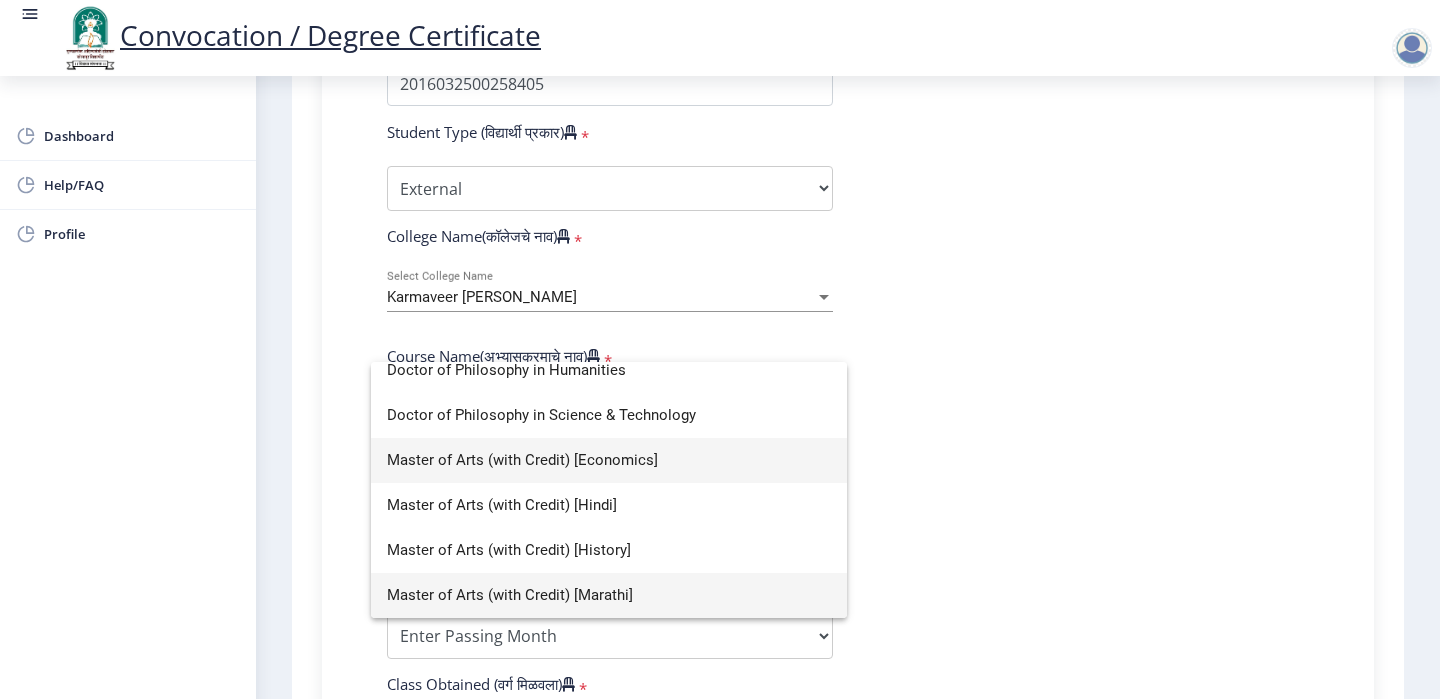 scroll, scrollTop: 329, scrollLeft: 0, axis: vertical 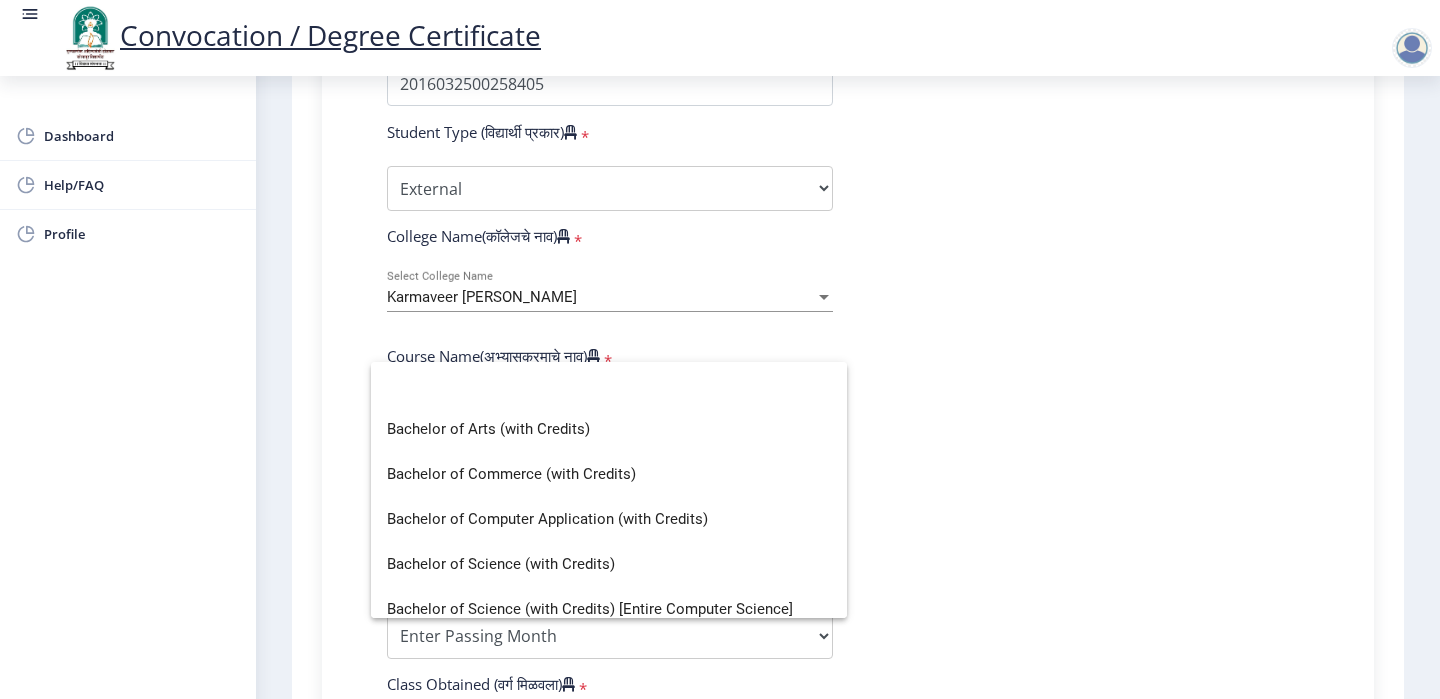 click 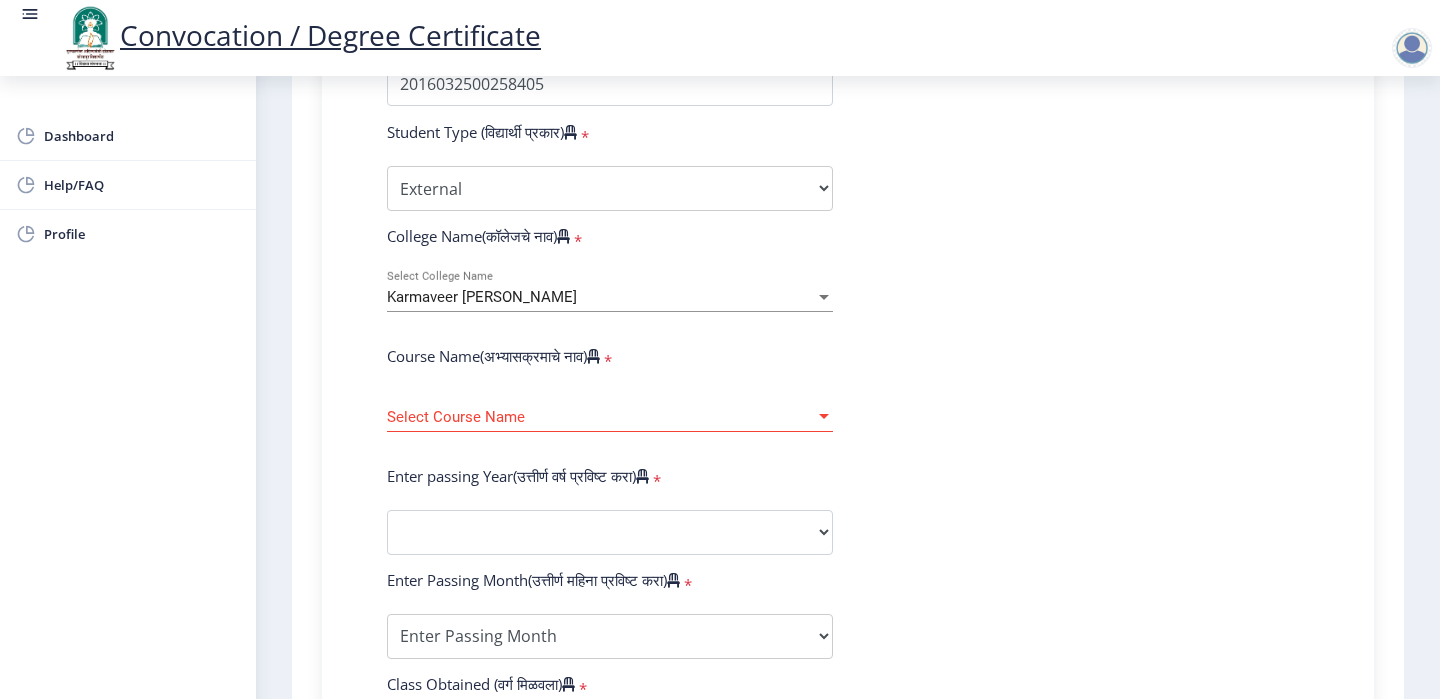 click on "Select Course Name" at bounding box center (601, 417) 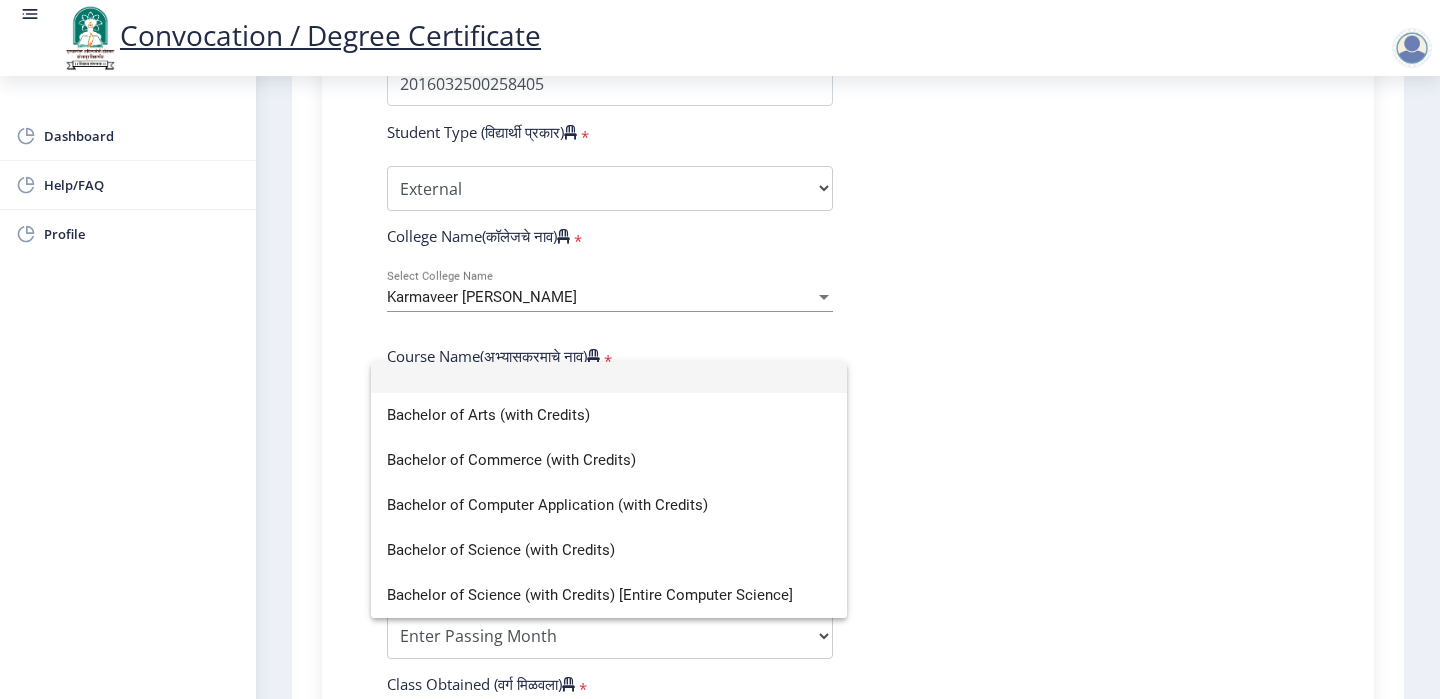 scroll, scrollTop: 0, scrollLeft: 0, axis: both 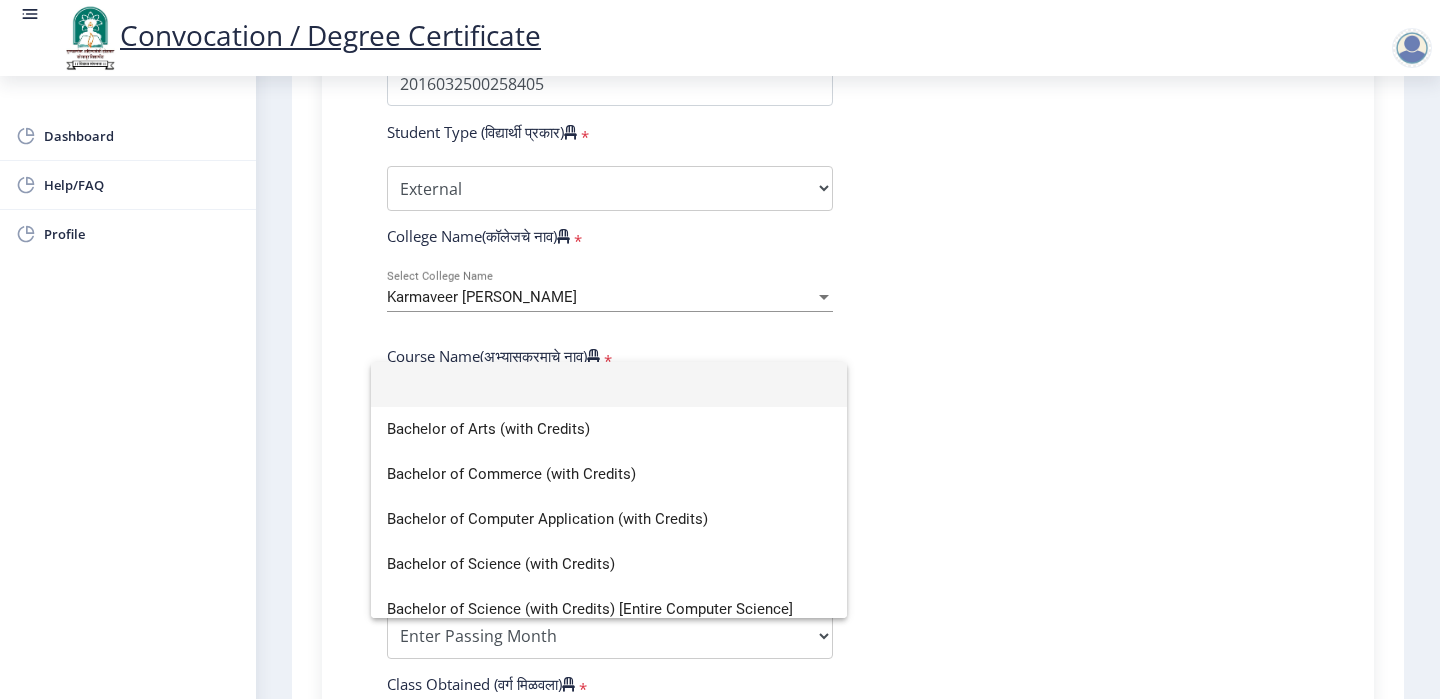 click 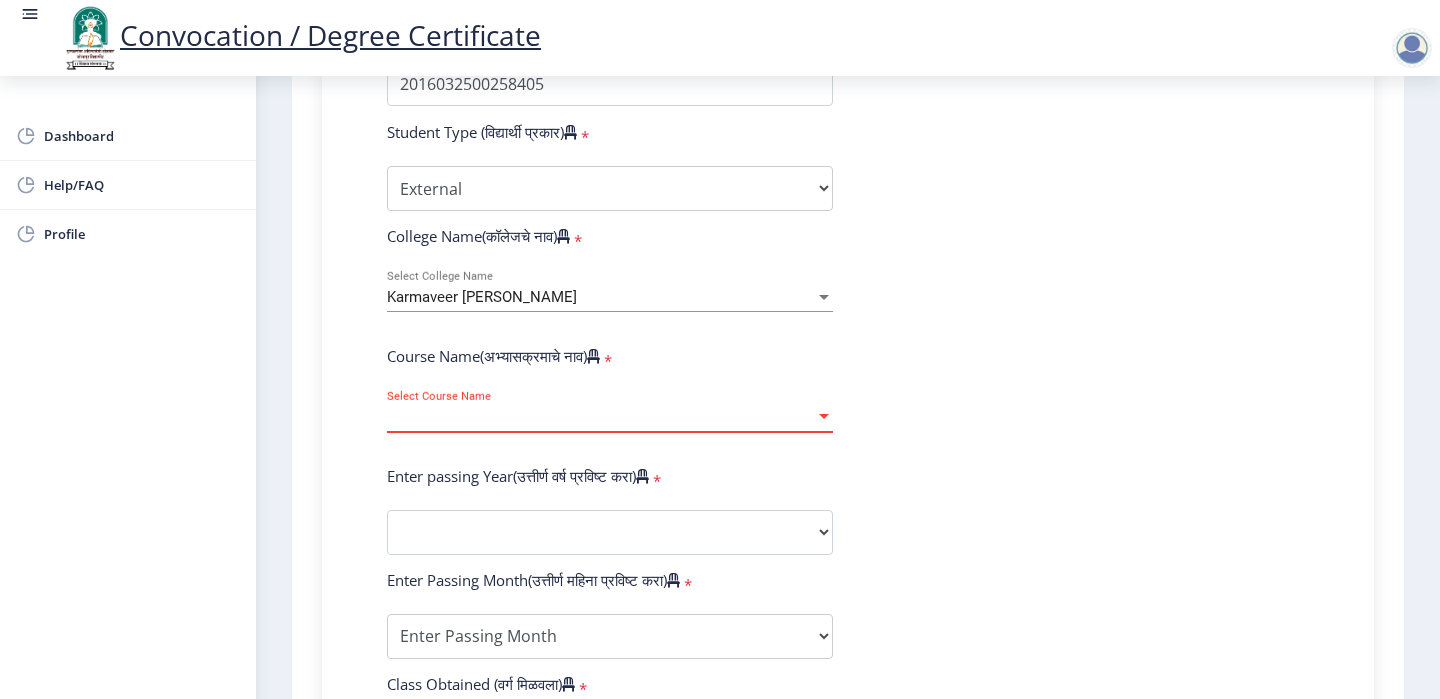 click on "Select Course Name" at bounding box center [601, 417] 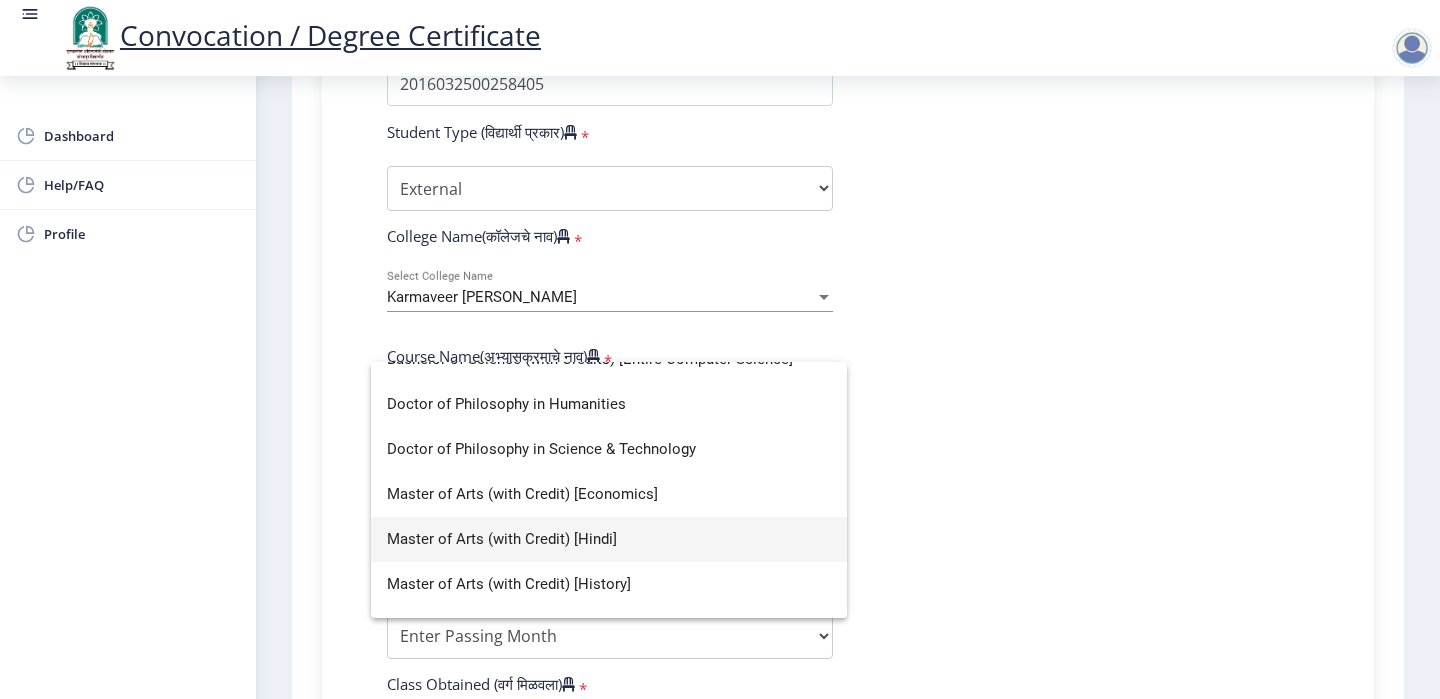 scroll, scrollTop: 374, scrollLeft: 0, axis: vertical 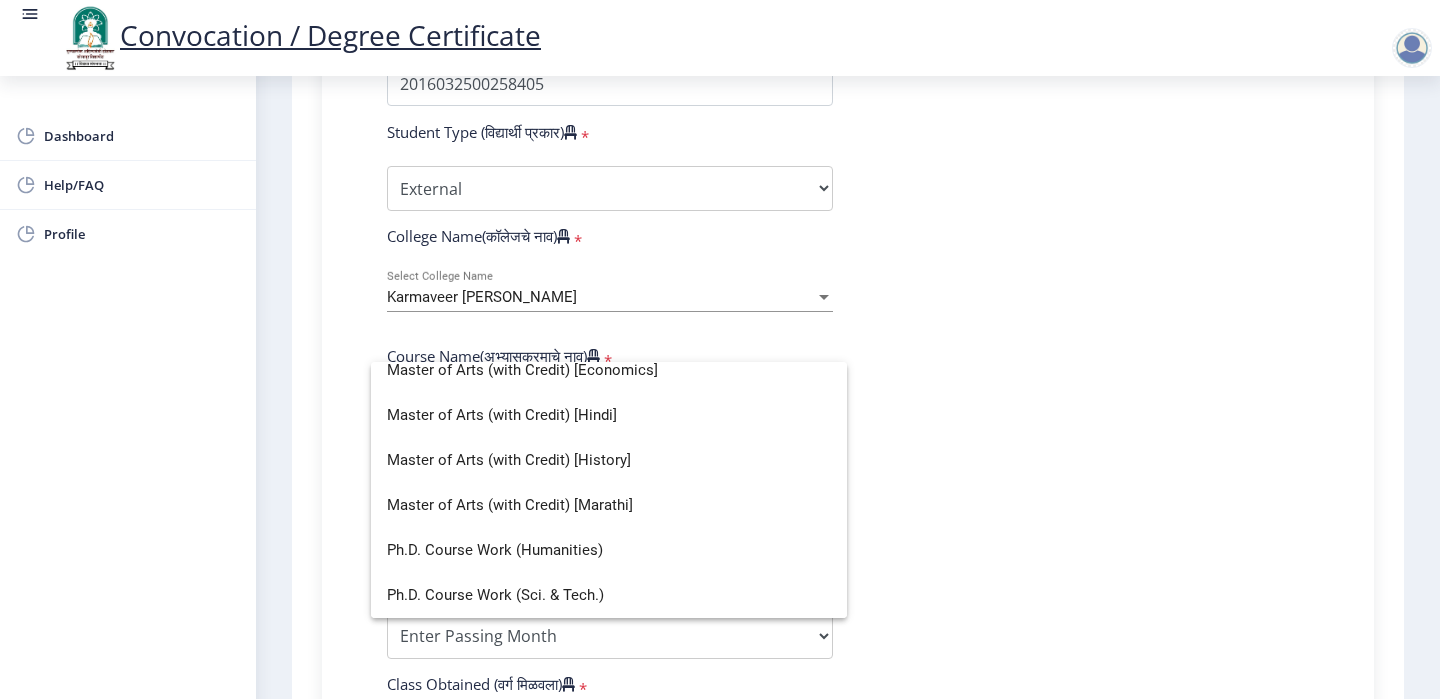 click 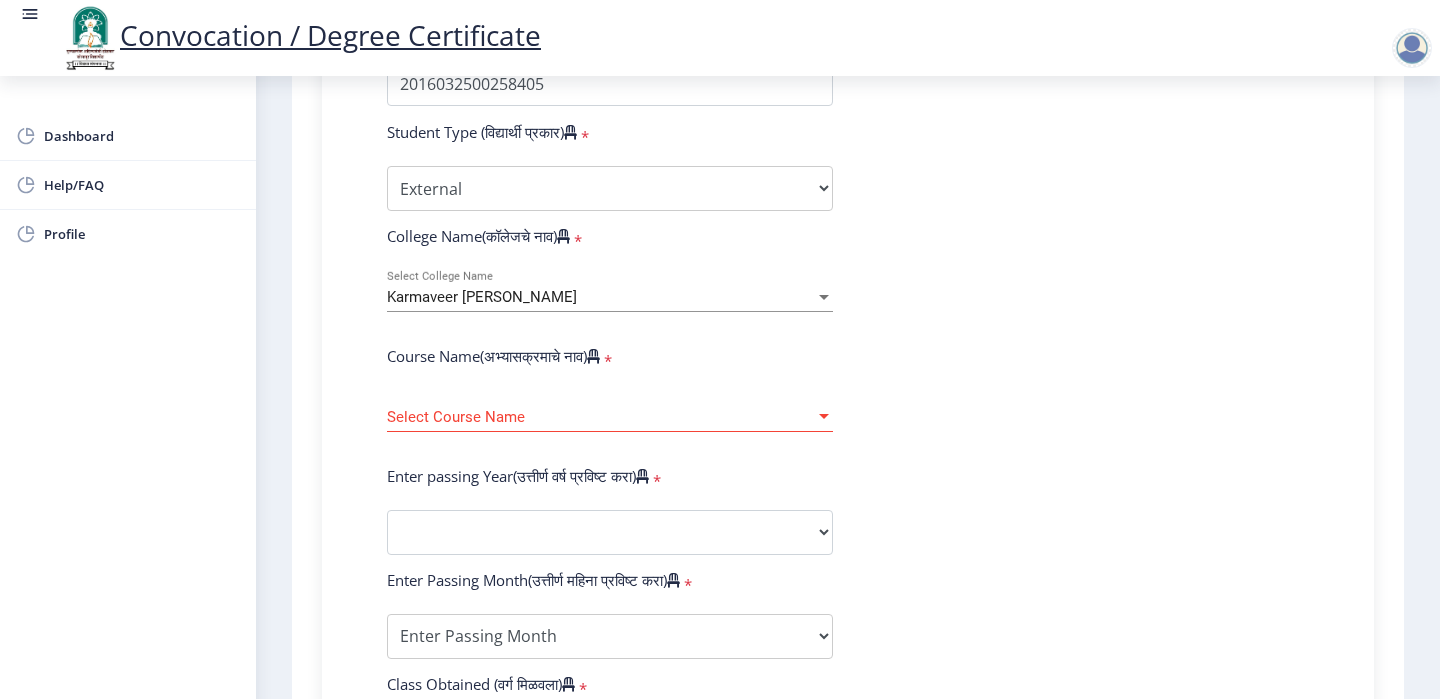 click on "Select Course Name" at bounding box center [601, 417] 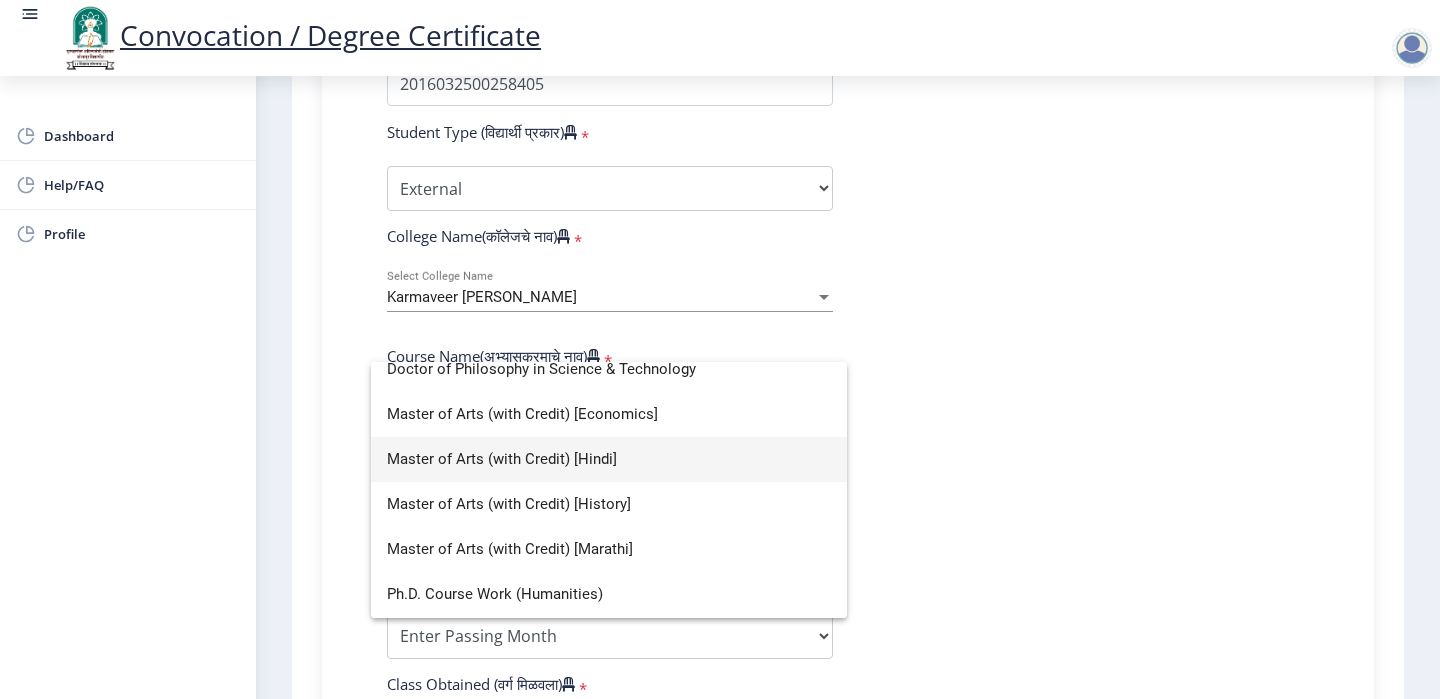 scroll, scrollTop: 374, scrollLeft: 0, axis: vertical 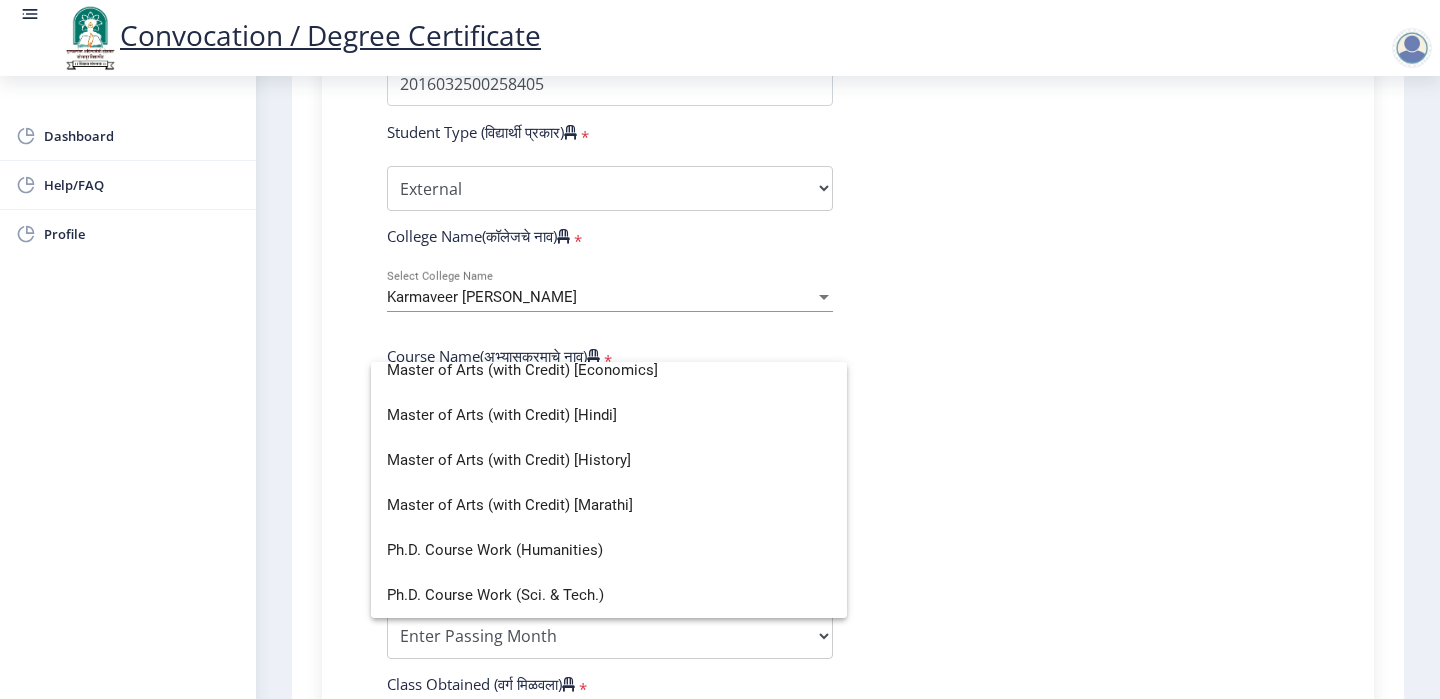 click 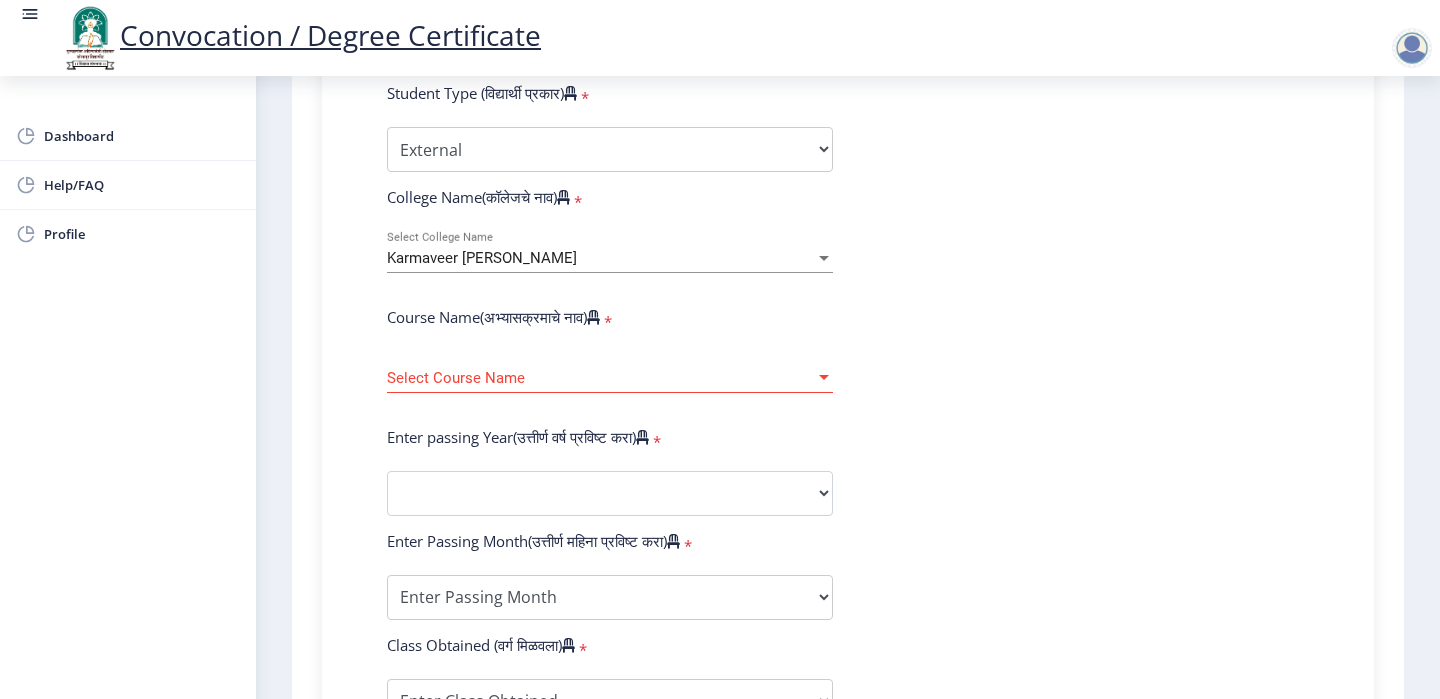scroll, scrollTop: 625, scrollLeft: 0, axis: vertical 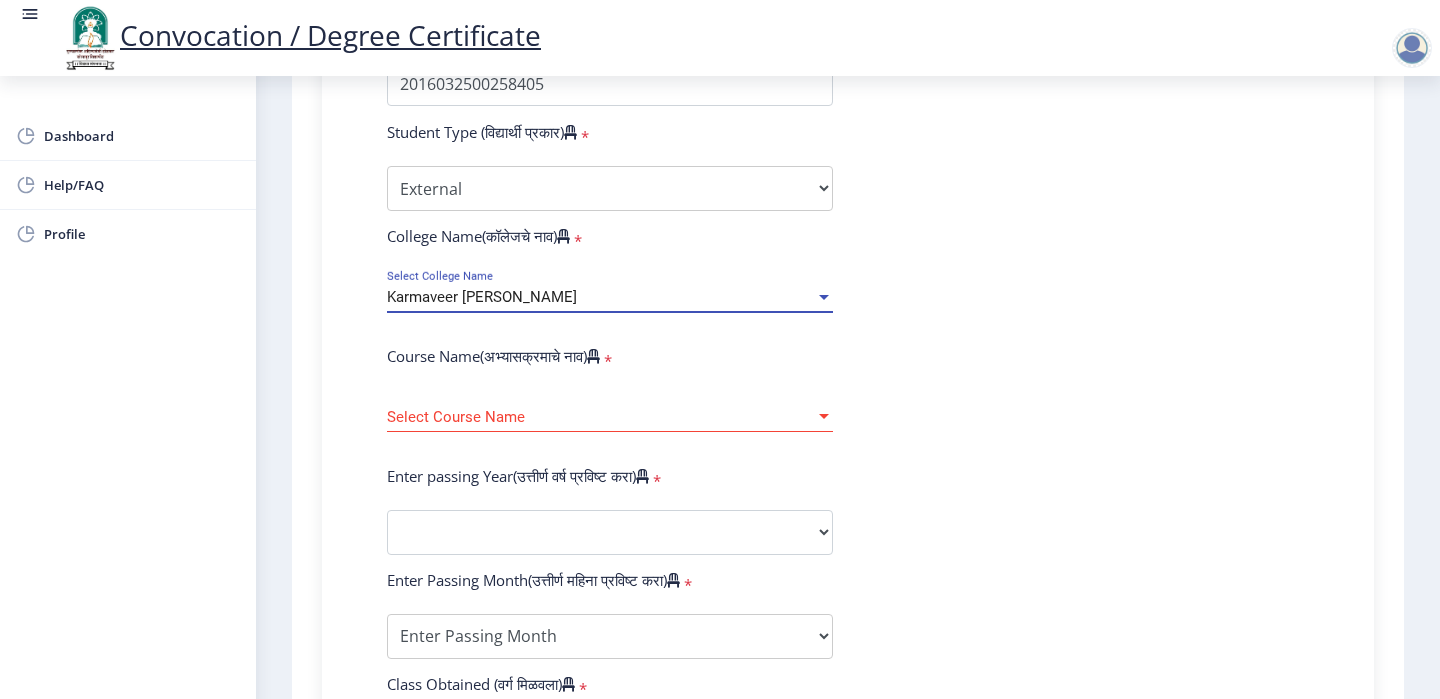 click on "Karmaveer [PERSON_NAME]" at bounding box center (601, 297) 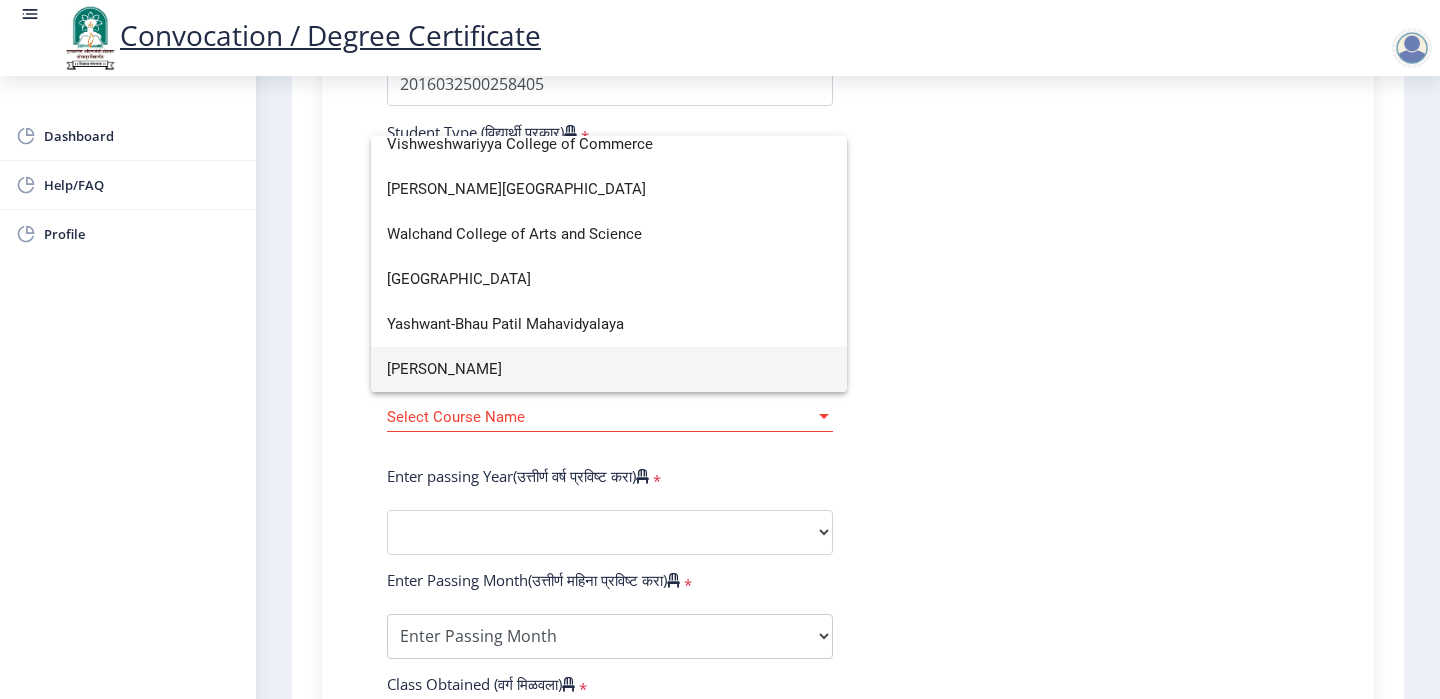 scroll, scrollTop: 6854, scrollLeft: 0, axis: vertical 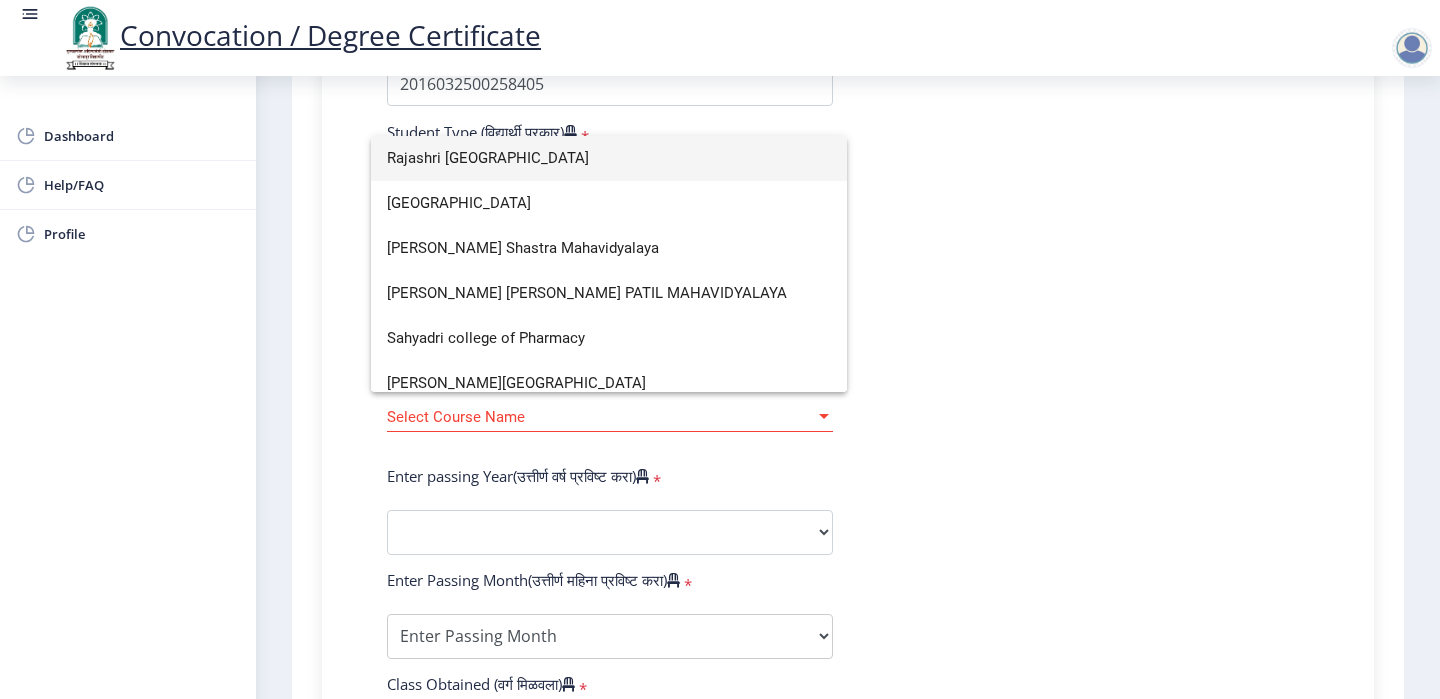 type on "1" 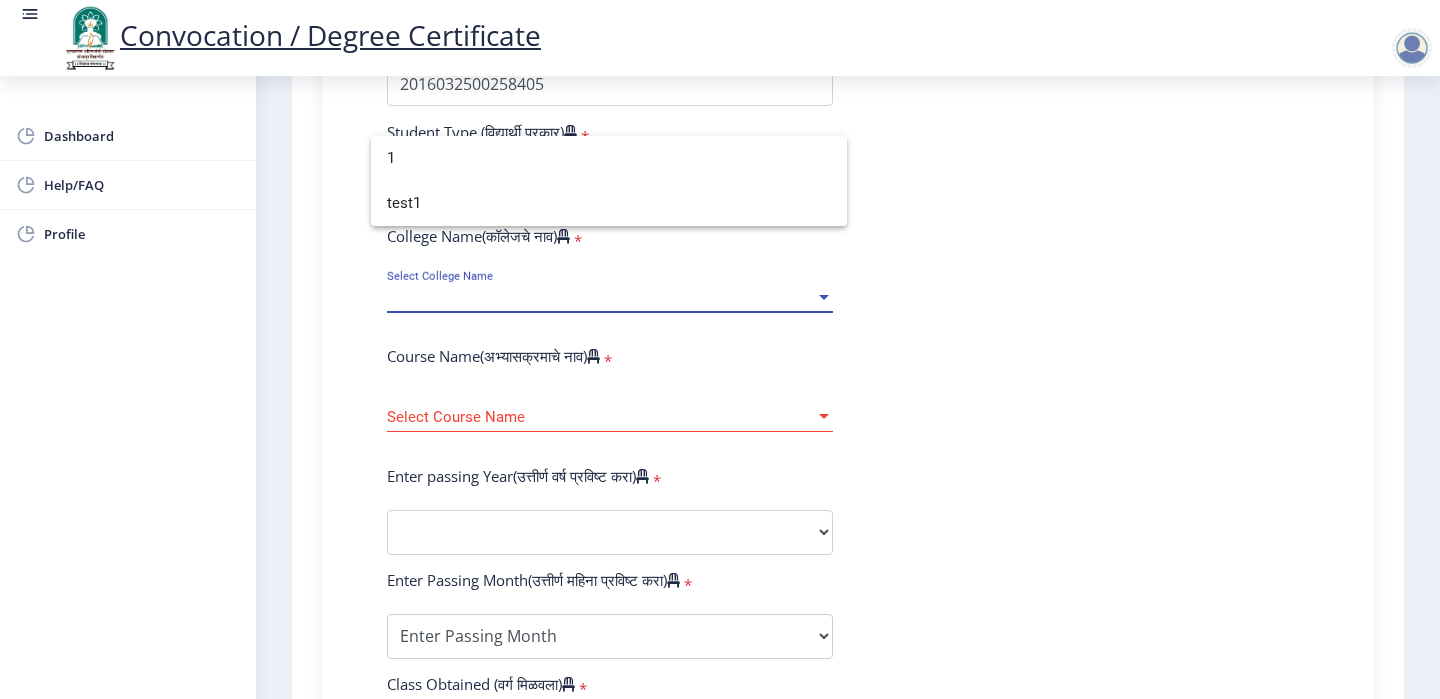 type 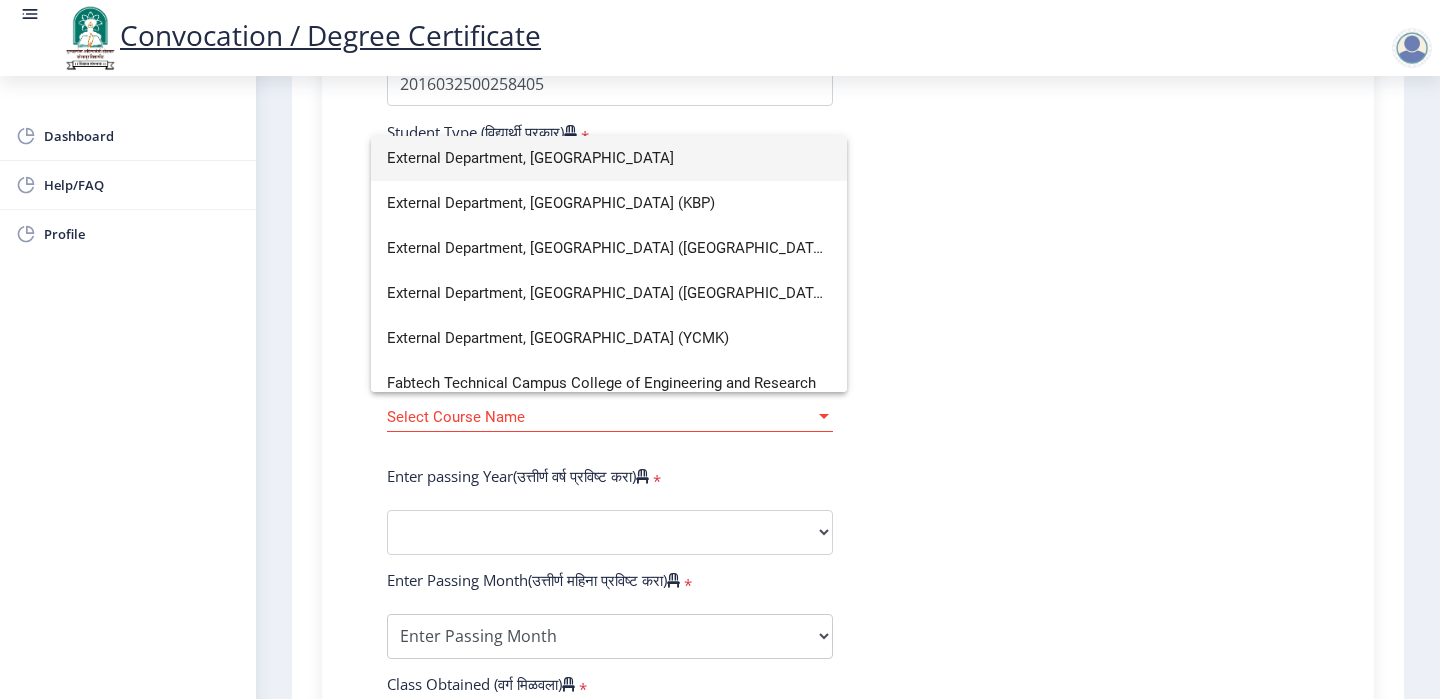 scroll, scrollTop: 1665, scrollLeft: 0, axis: vertical 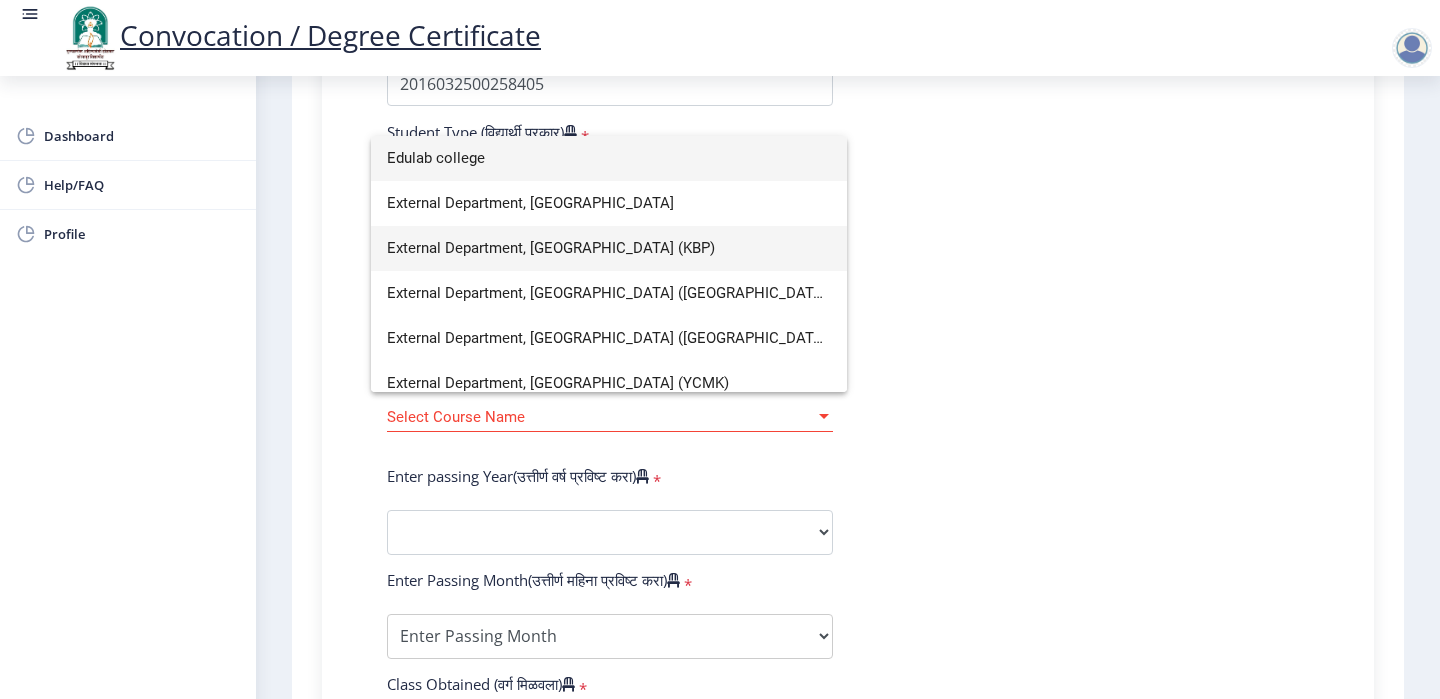 click on "External Department, [GEOGRAPHIC_DATA] (KBP)" at bounding box center [609, 248] 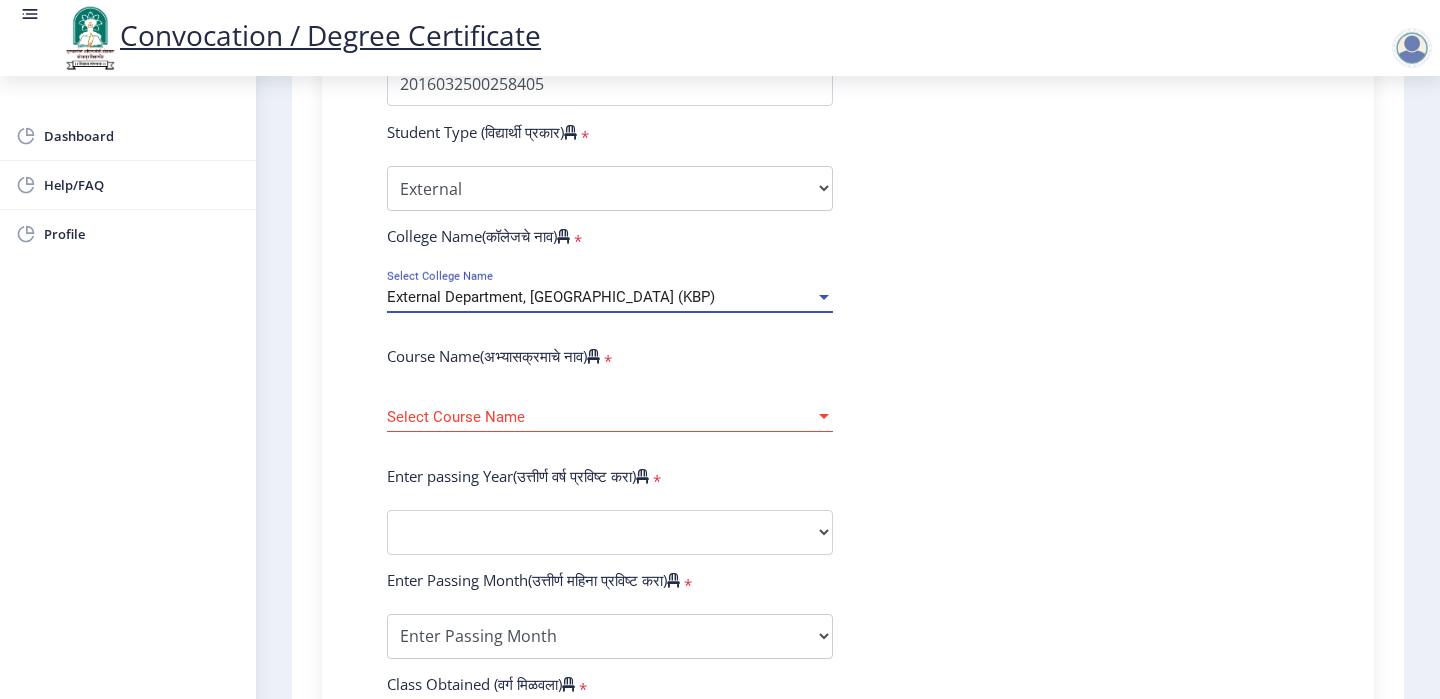 click on "Select Course Name" at bounding box center [601, 417] 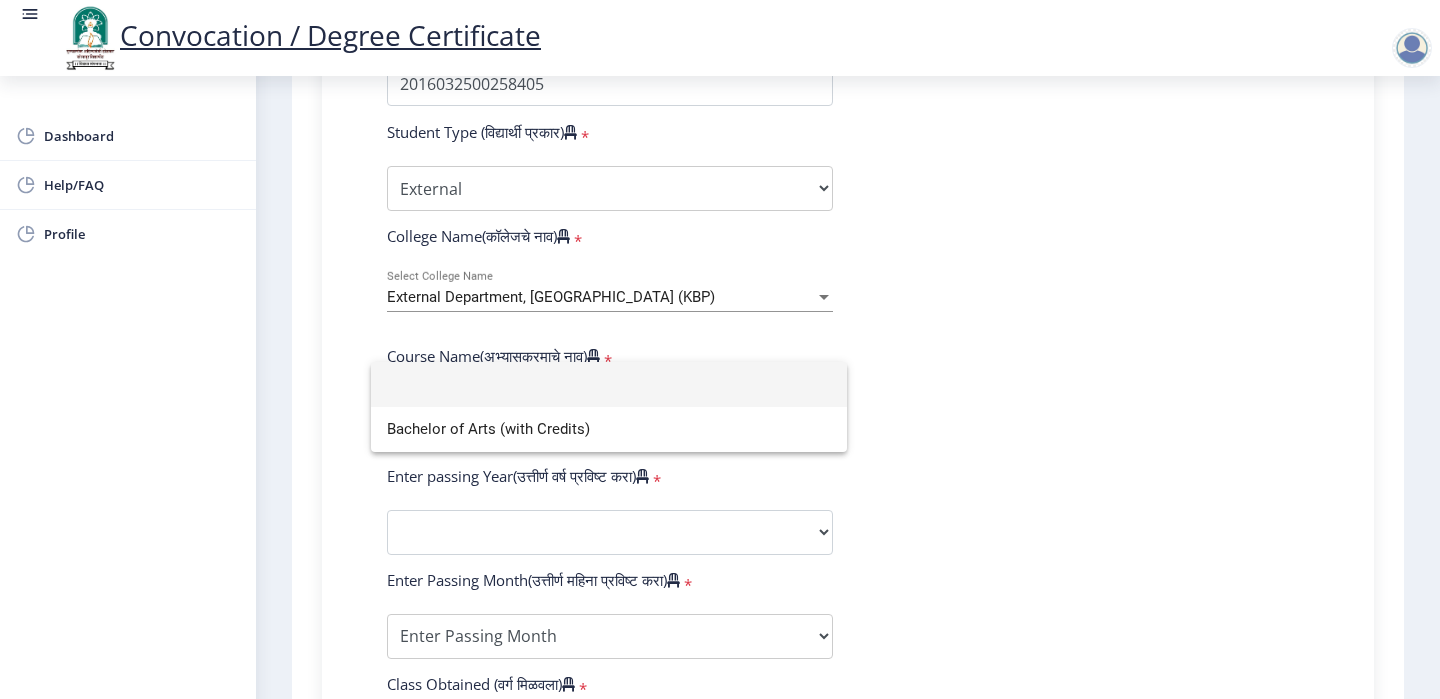 click 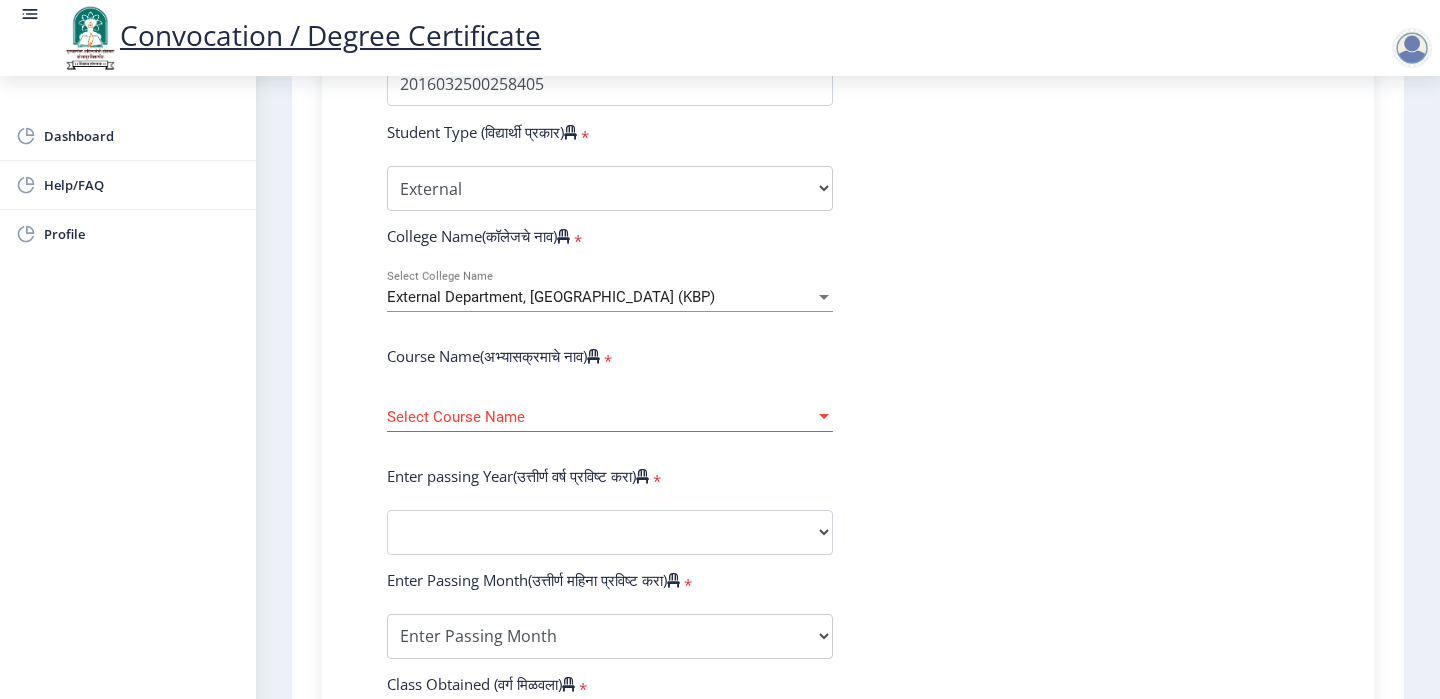 click on "Select Course Name" at bounding box center [601, 417] 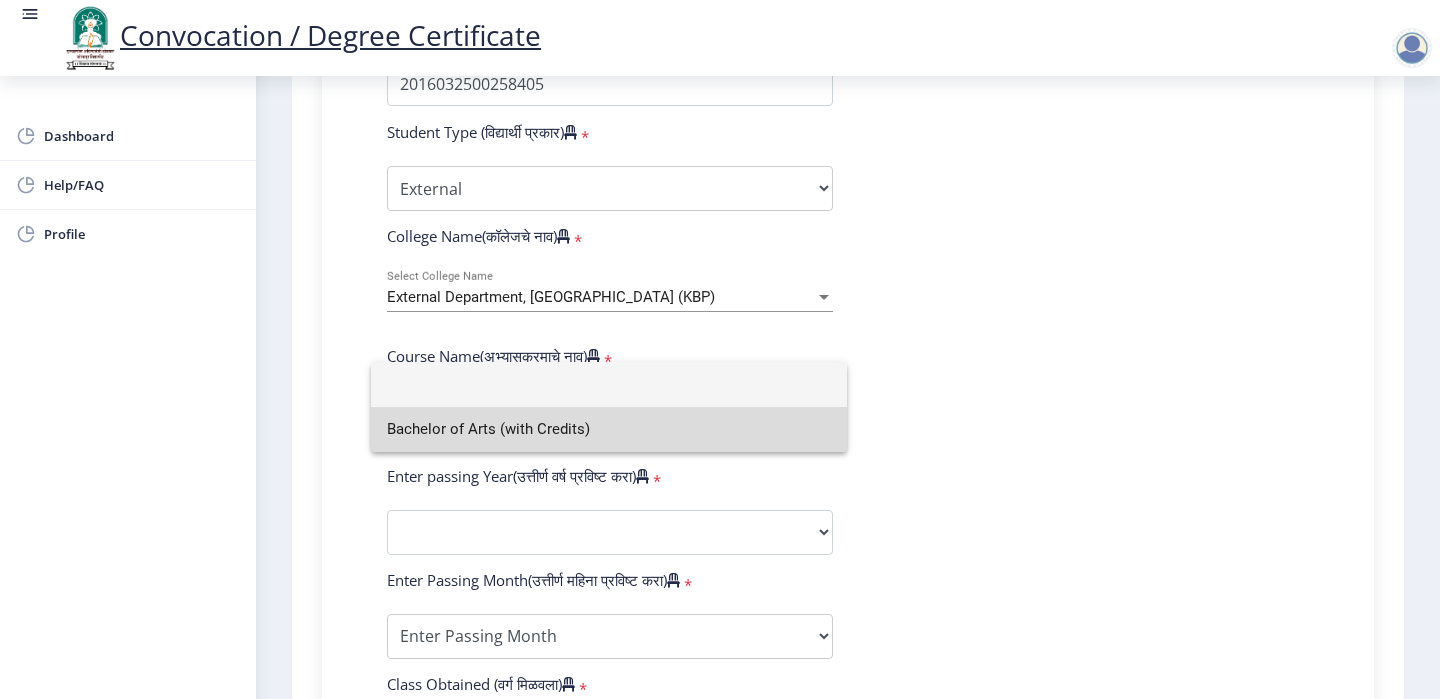 click on "Bachelor of Arts (with Credits)" at bounding box center (609, 429) 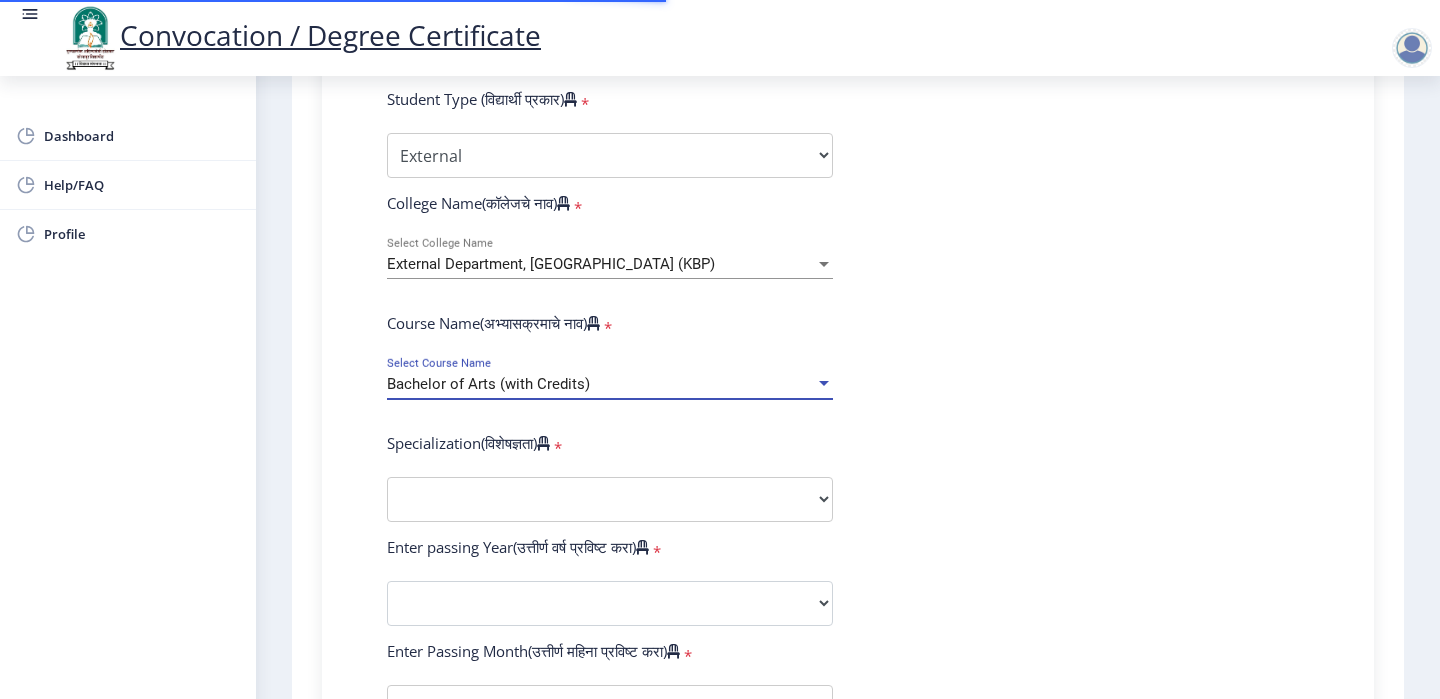 scroll, scrollTop: 750, scrollLeft: 0, axis: vertical 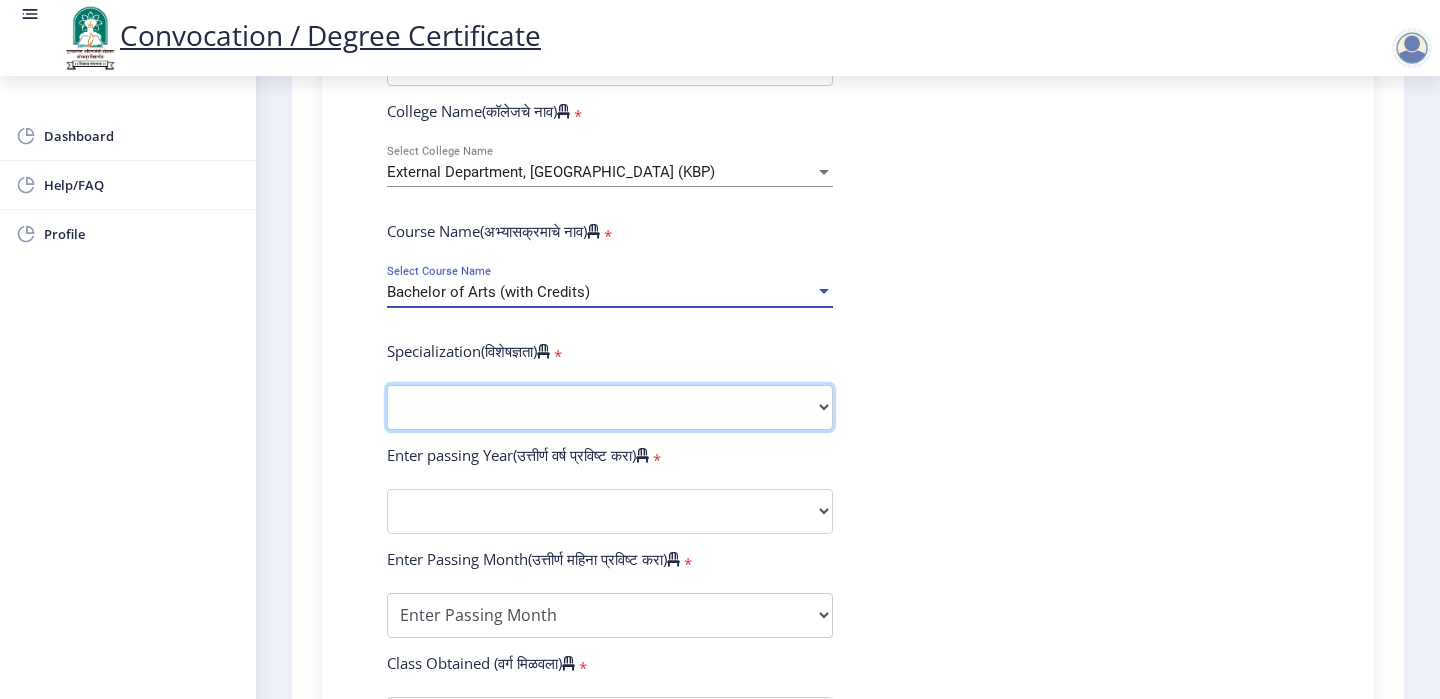 click on "Specialization English Geography Hindi Marathi Music Sanskrit Urdu Ancient Indian History Culture & Archaeology Economics History Physical Education Political Science Psychology Sociology Kannada Philosophy Other" at bounding box center [610, 407] 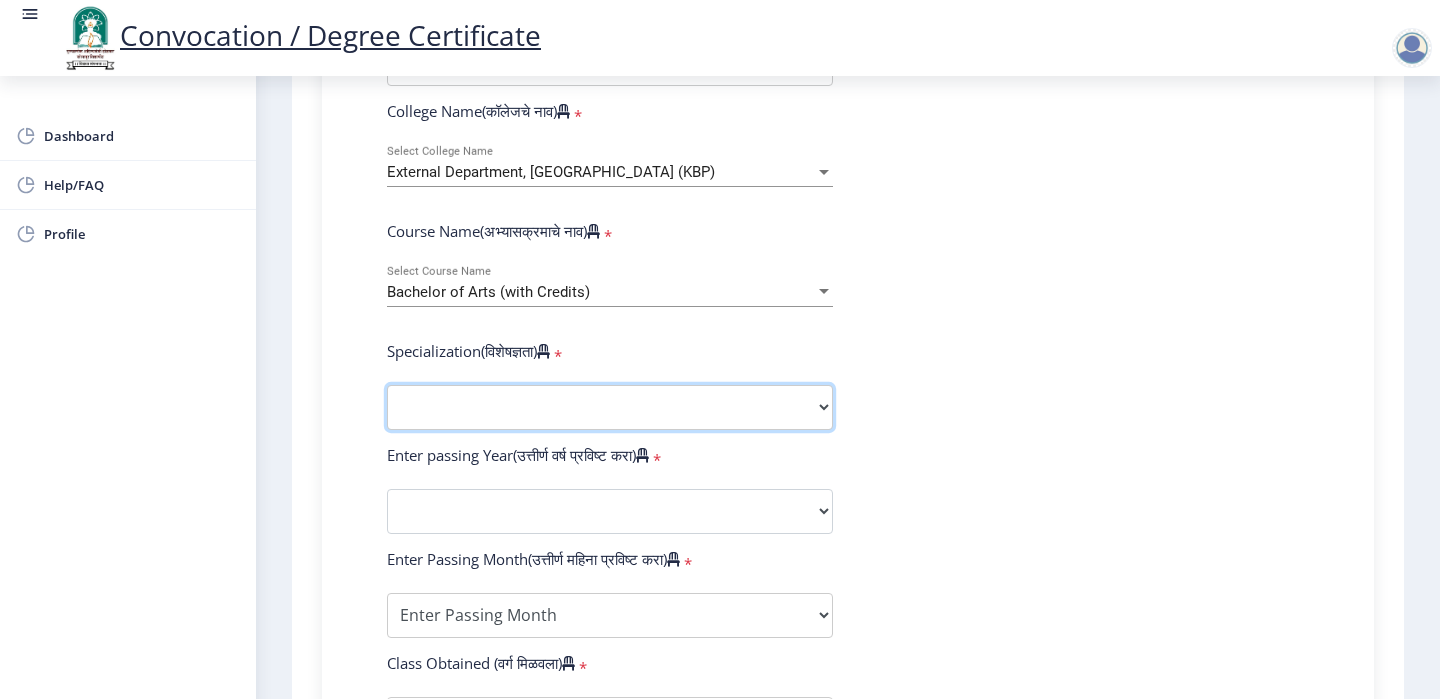 click on "Specialization English Geography Hindi Marathi Music Sanskrit Urdu Ancient Indian History Culture & Archaeology Economics History Physical Education Political Science Psychology Sociology Kannada Philosophy Other" at bounding box center [610, 407] 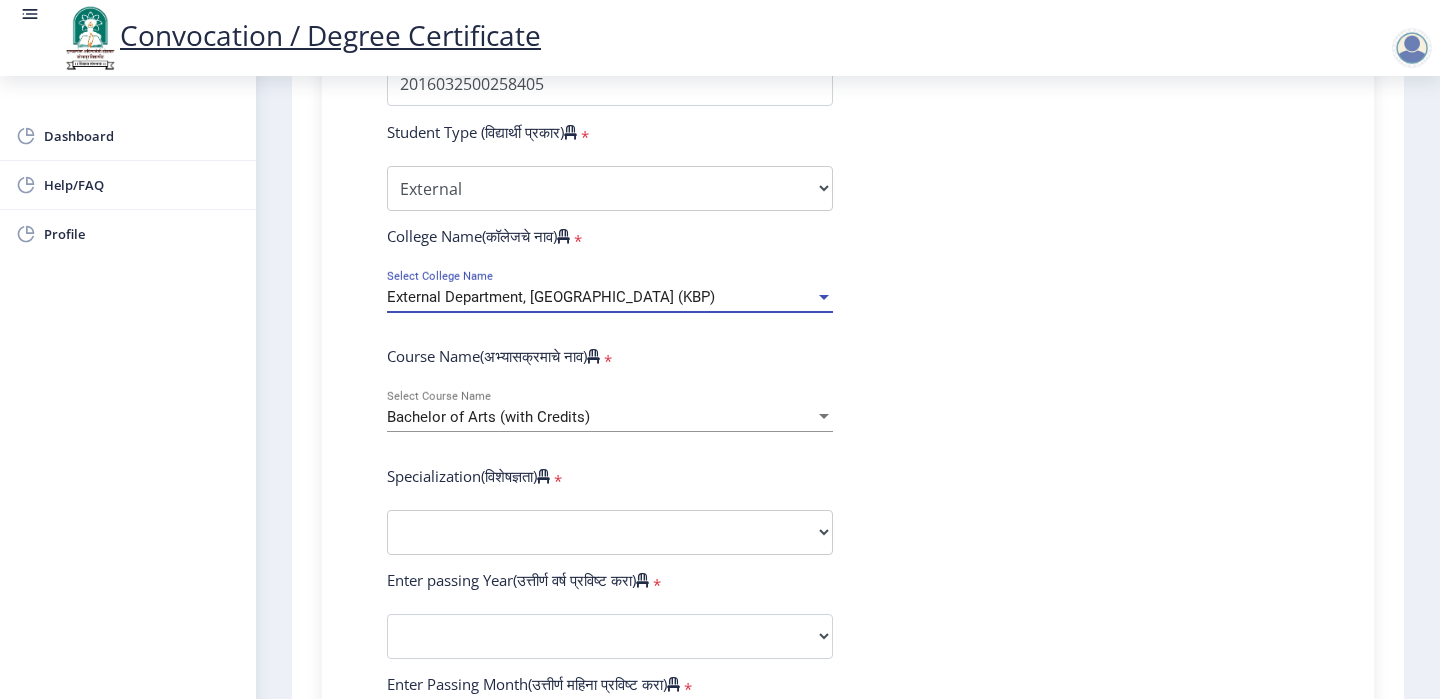 click on "External Department, [GEOGRAPHIC_DATA] (KBP)" at bounding box center [551, 297] 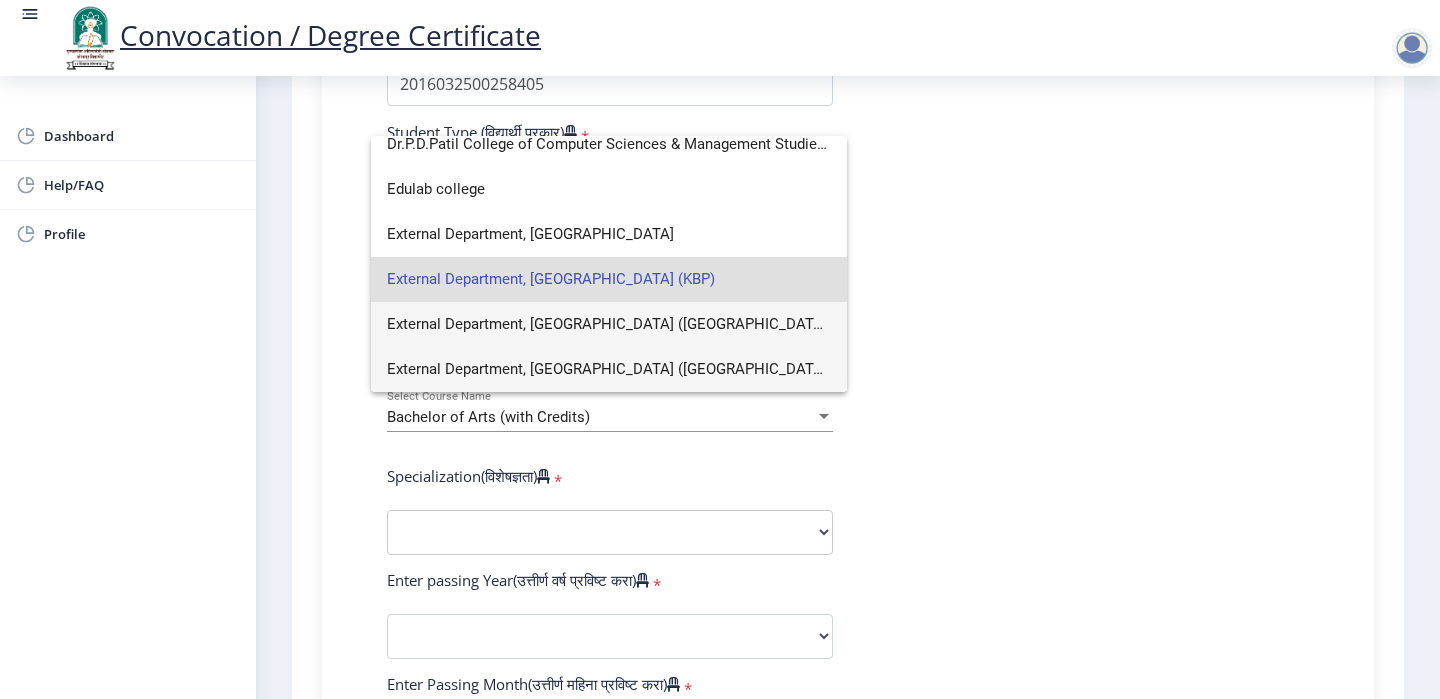 scroll, scrollTop: 1679, scrollLeft: 0, axis: vertical 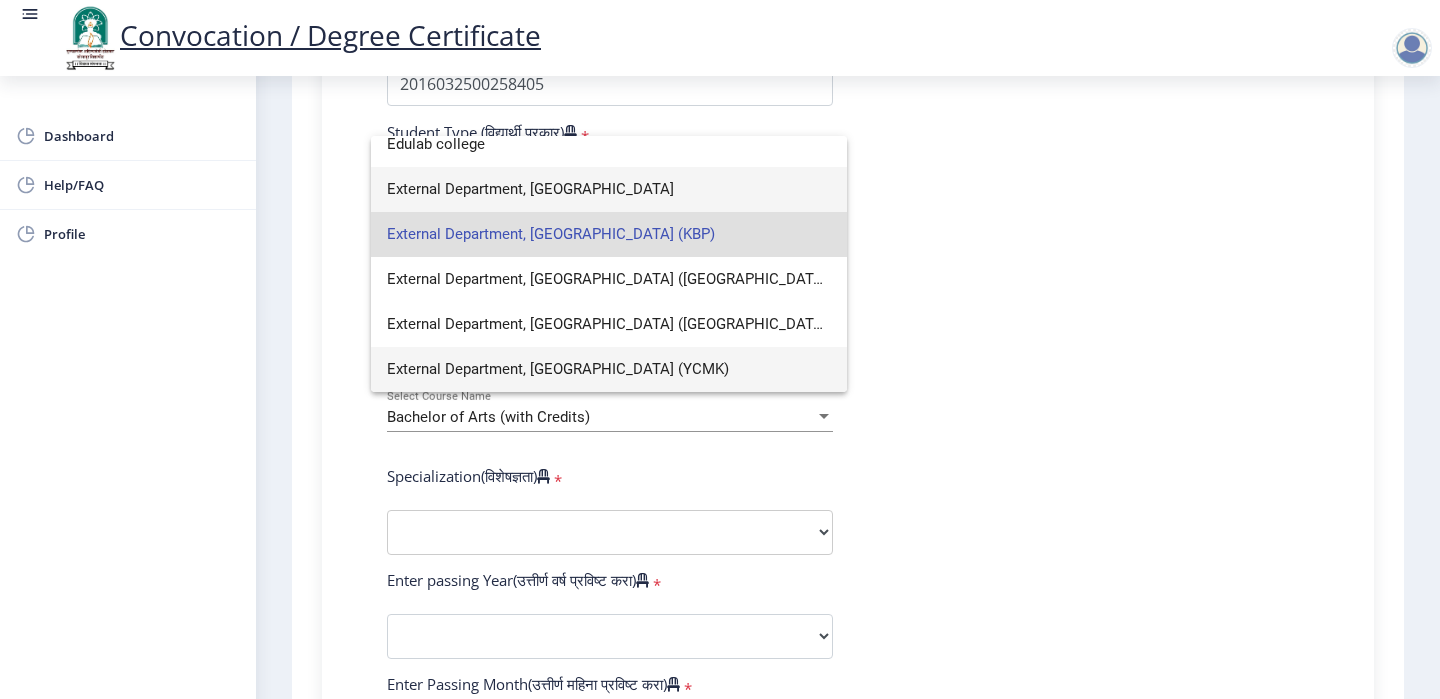 click on "External Department, [GEOGRAPHIC_DATA]" at bounding box center [609, 189] 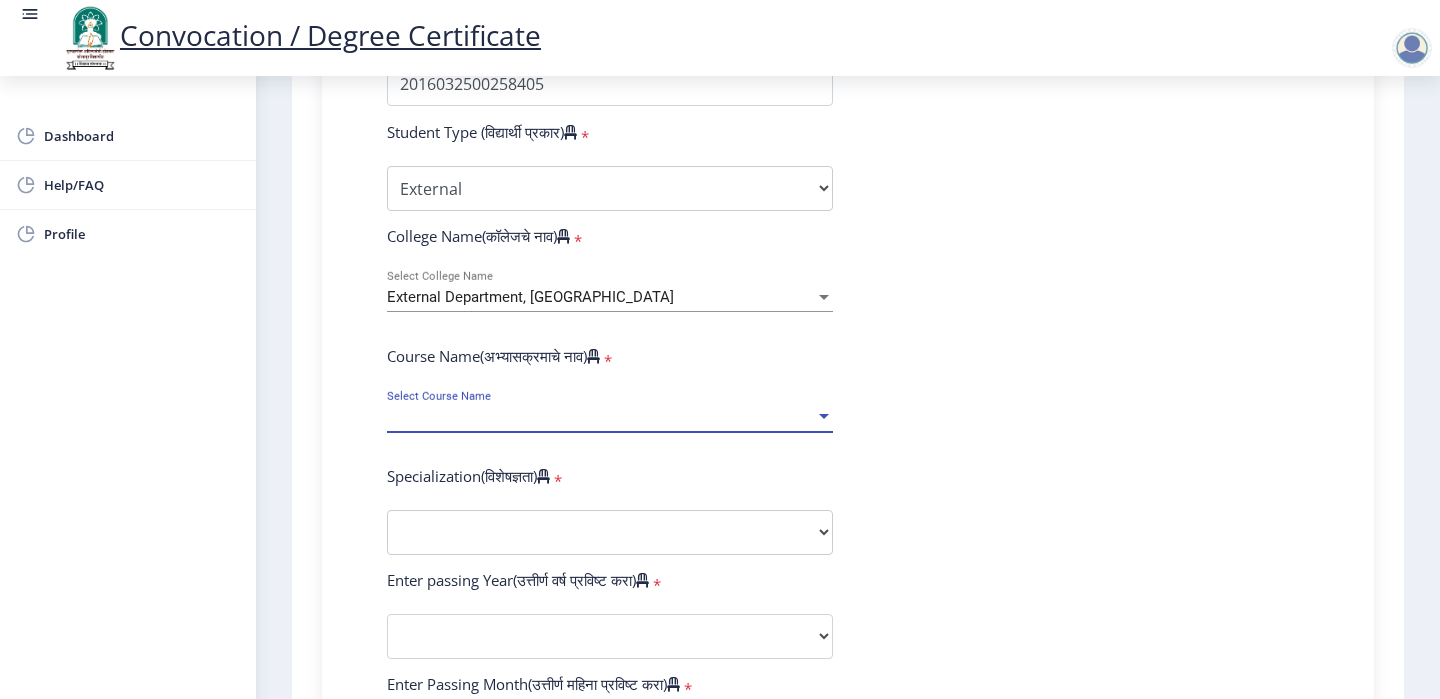 click on "Select Course Name" at bounding box center [601, 417] 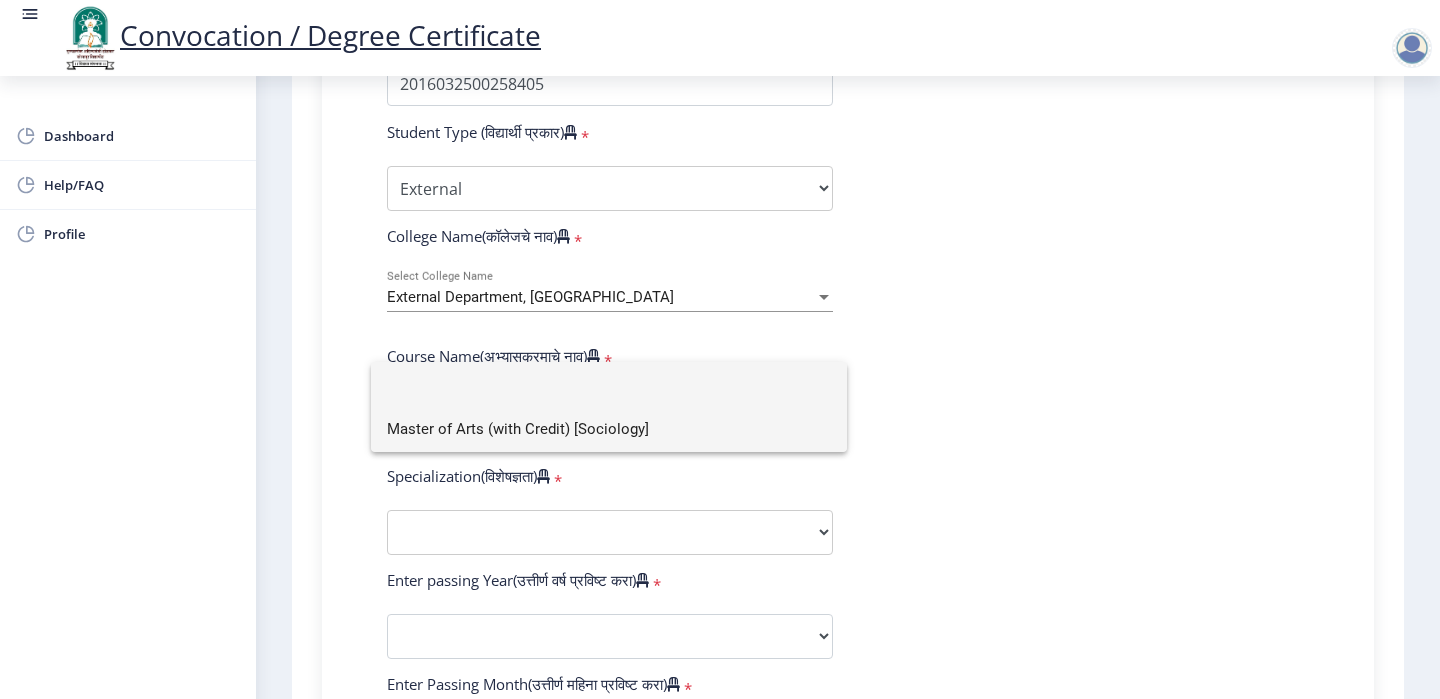 click on "Master of Arts (with Credit) [Sociology]" at bounding box center (609, 429) 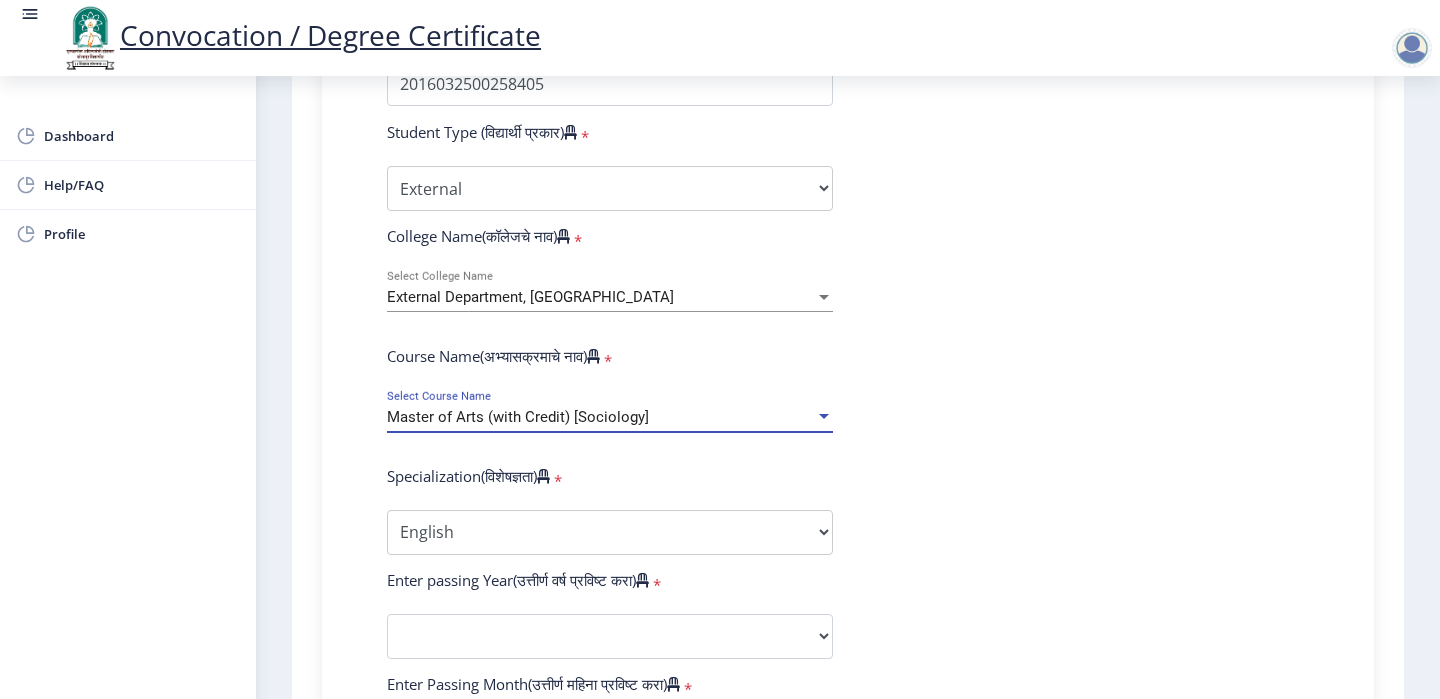 click on "Master of Arts (with Credit) [Sociology]" at bounding box center (518, 417) 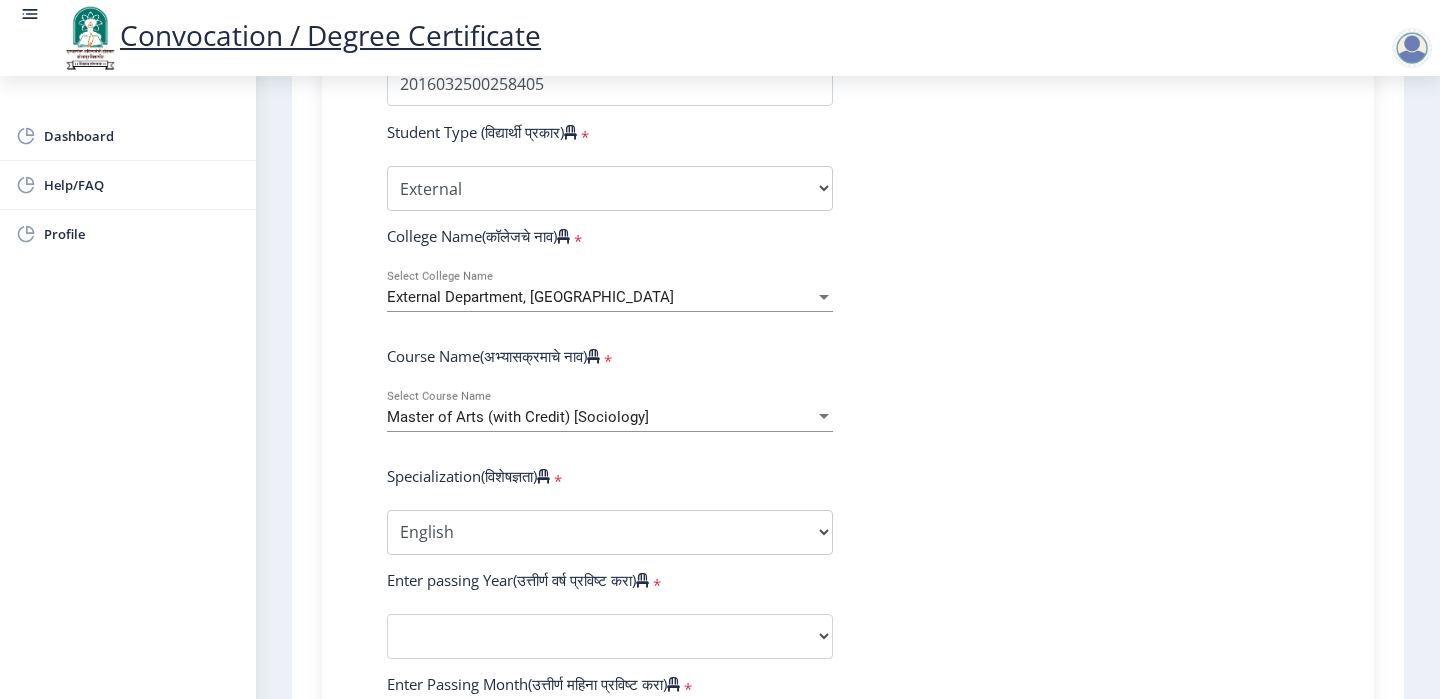 click on "Master of Arts (with Credit) [Sociology]" at bounding box center [518, 417] 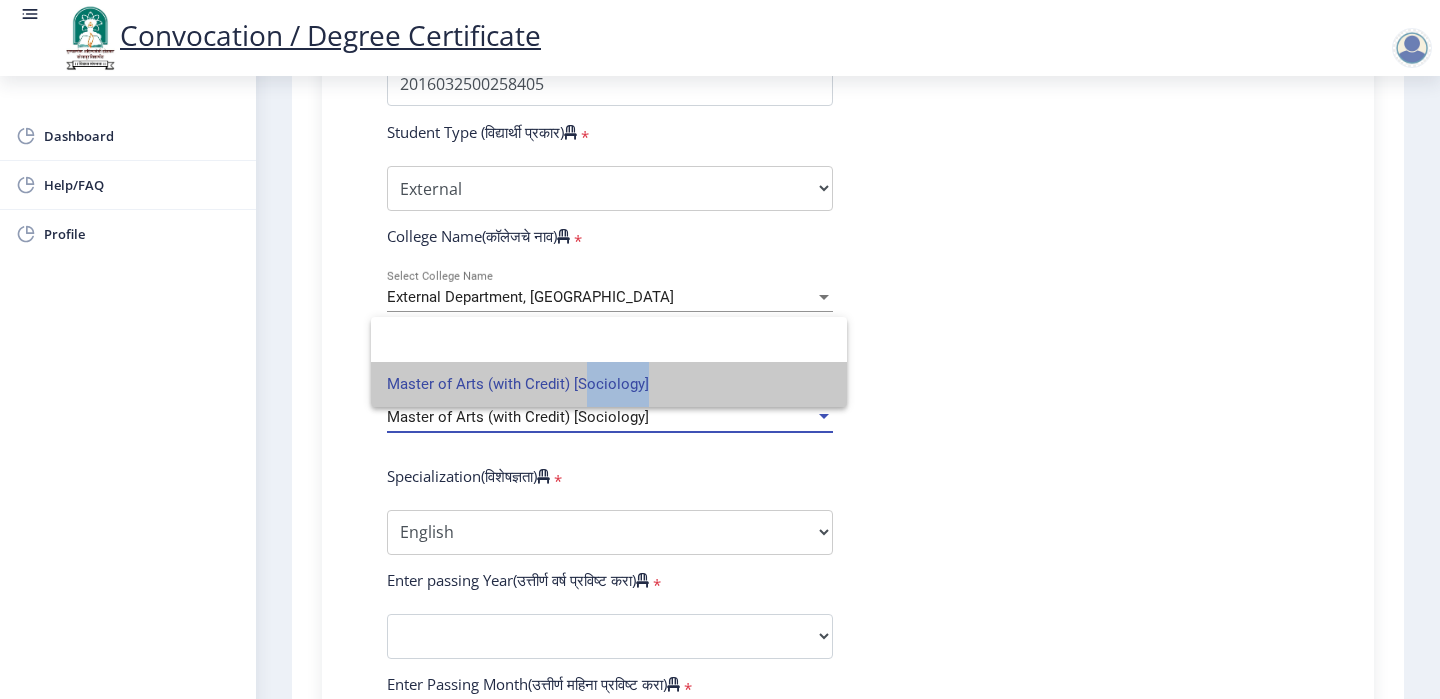 click on "Master of Arts (with Credit) [Sociology]" at bounding box center (609, 384) 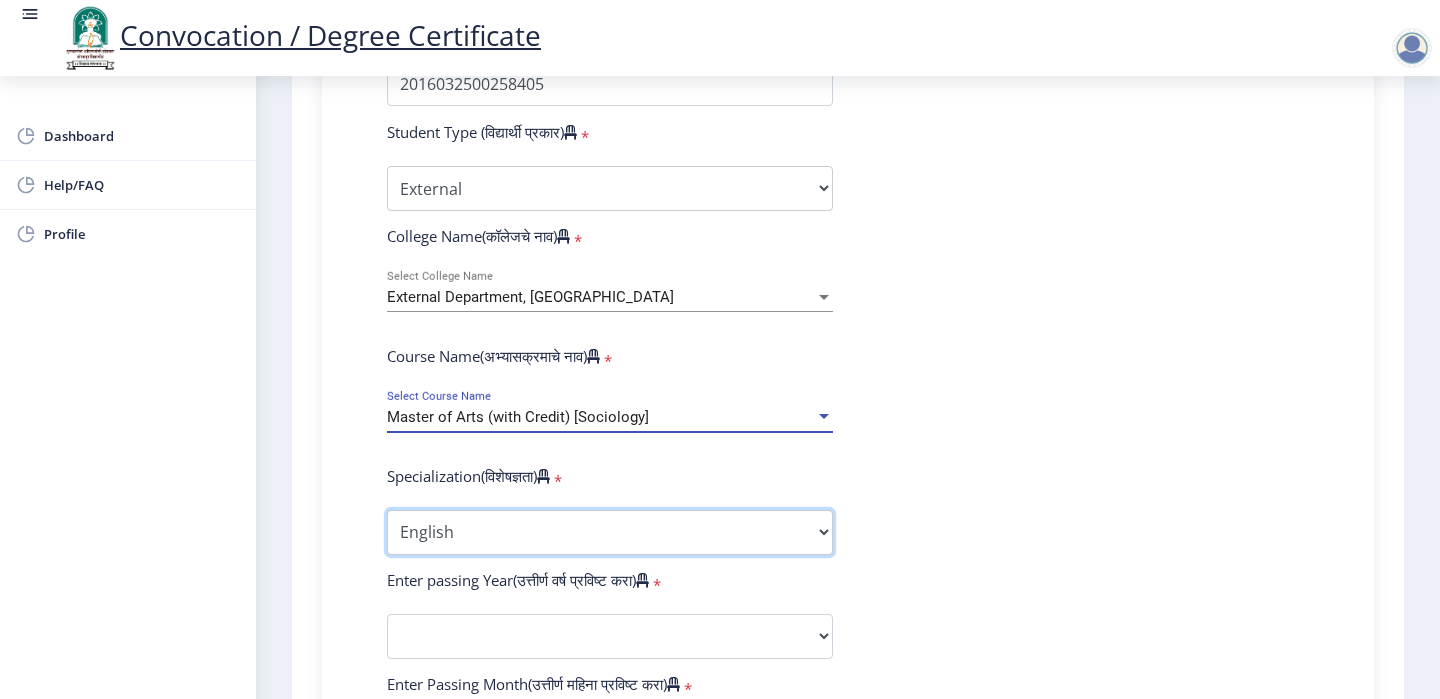 click on "Specialization English Hindi Marathi Urdu Ancient Indian History Culture & Archaeology Clinical Psychology Economics History Mass Communication Political Science Rural Development Sanskrit Sociology Applied Economics Kannada Geography Music (Tabla/Pakhavaj) Pali Prakrit Other" at bounding box center (610, 532) 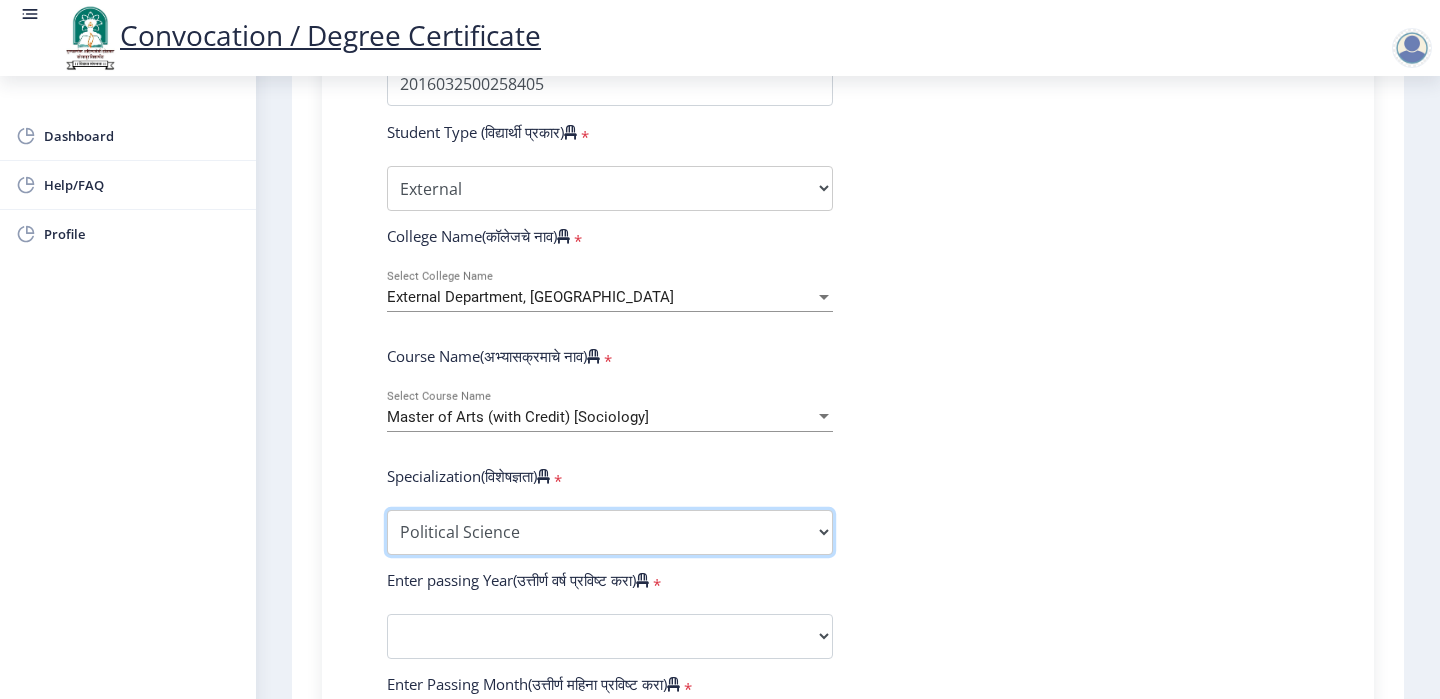 click on "Specialization English Hindi Marathi Urdu Ancient Indian History Culture & Archaeology Clinical Psychology Economics History Mass Communication Political Science Rural Development Sanskrit Sociology Applied Economics Kannada Geography Music (Tabla/Pakhavaj) Pali Prakrit Other" at bounding box center (610, 532) 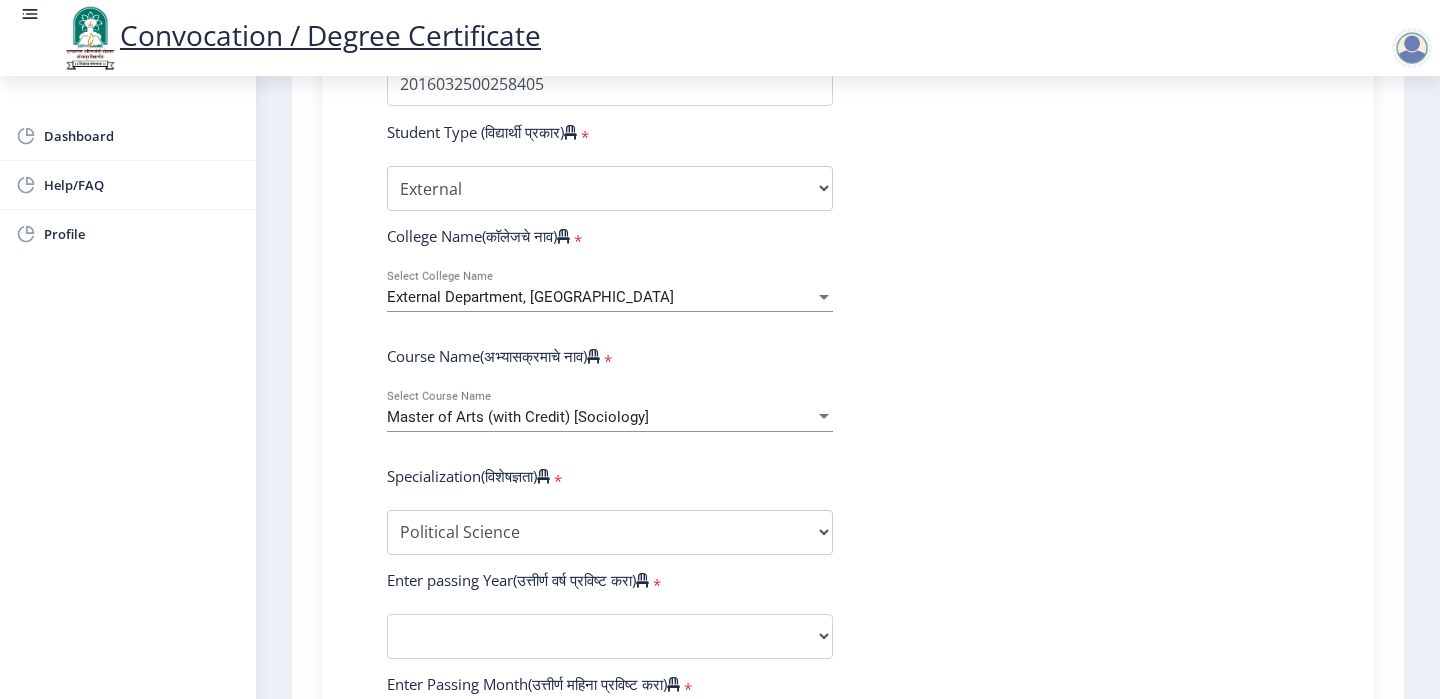 click on "External Department, [GEOGRAPHIC_DATA]" at bounding box center (530, 297) 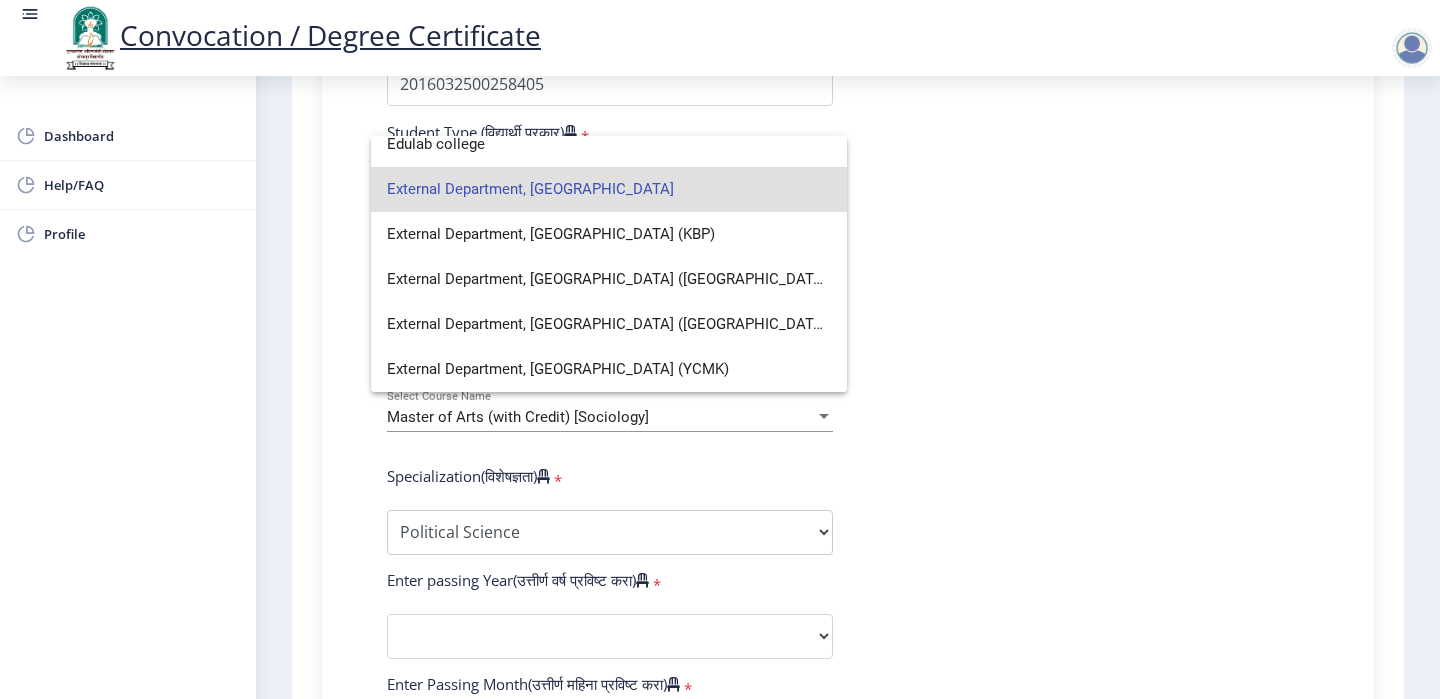 scroll, scrollTop: 1724, scrollLeft: 0, axis: vertical 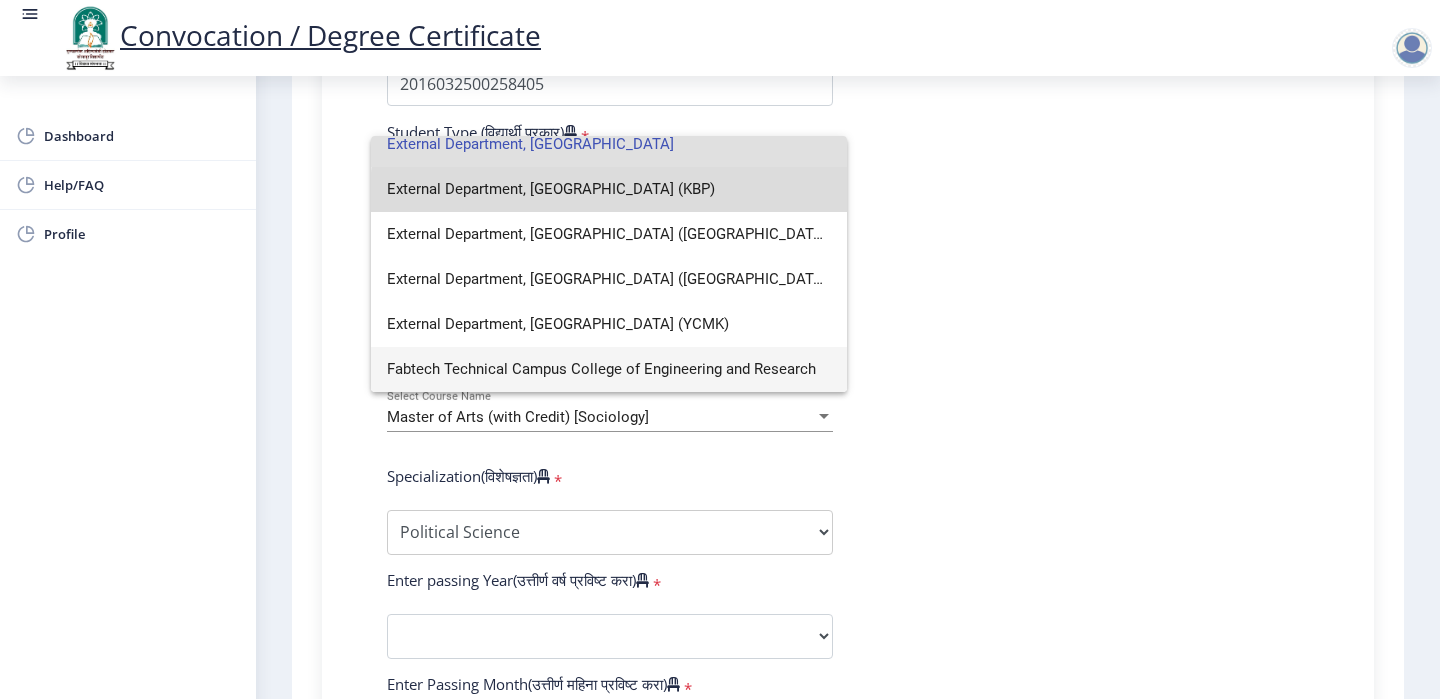 click on "External Department, [GEOGRAPHIC_DATA] (KBP)" at bounding box center [609, 189] 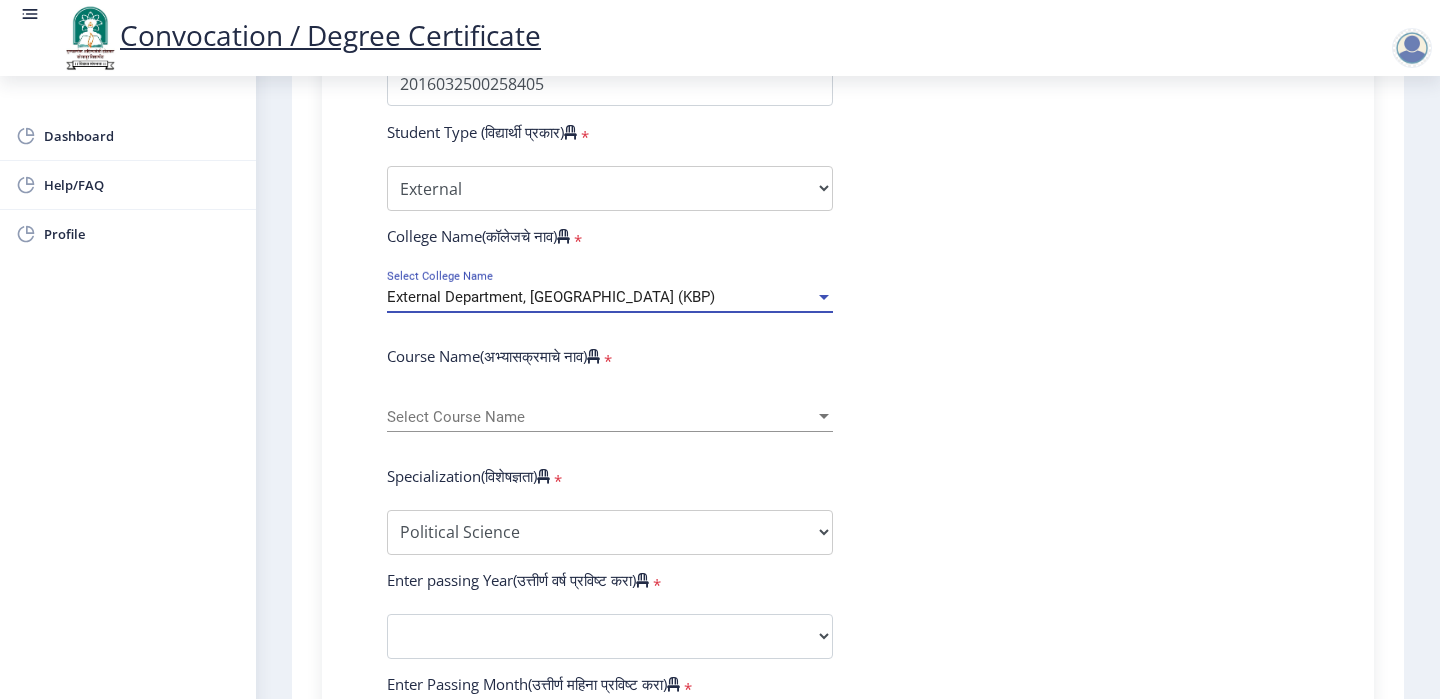 click on "Select Course Name Select Course Name" 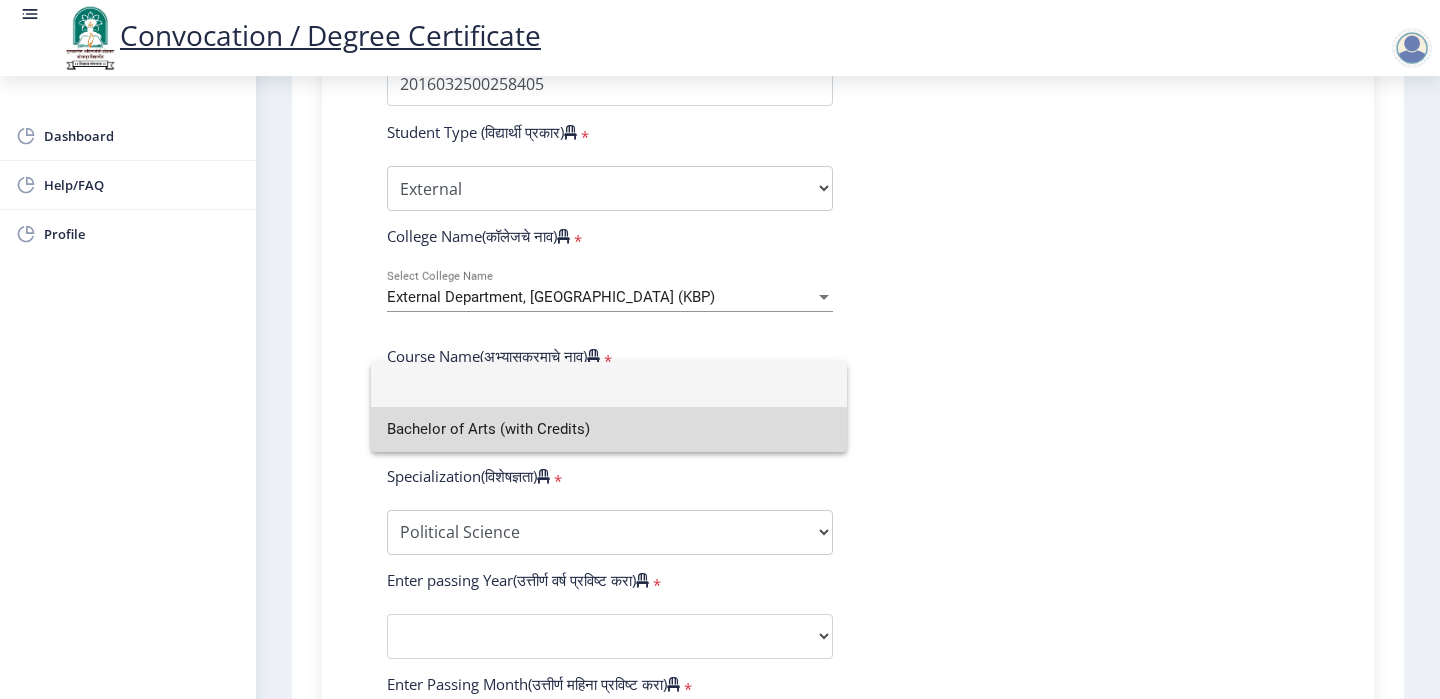 click on "Bachelor of Arts (with Credits)" at bounding box center [609, 429] 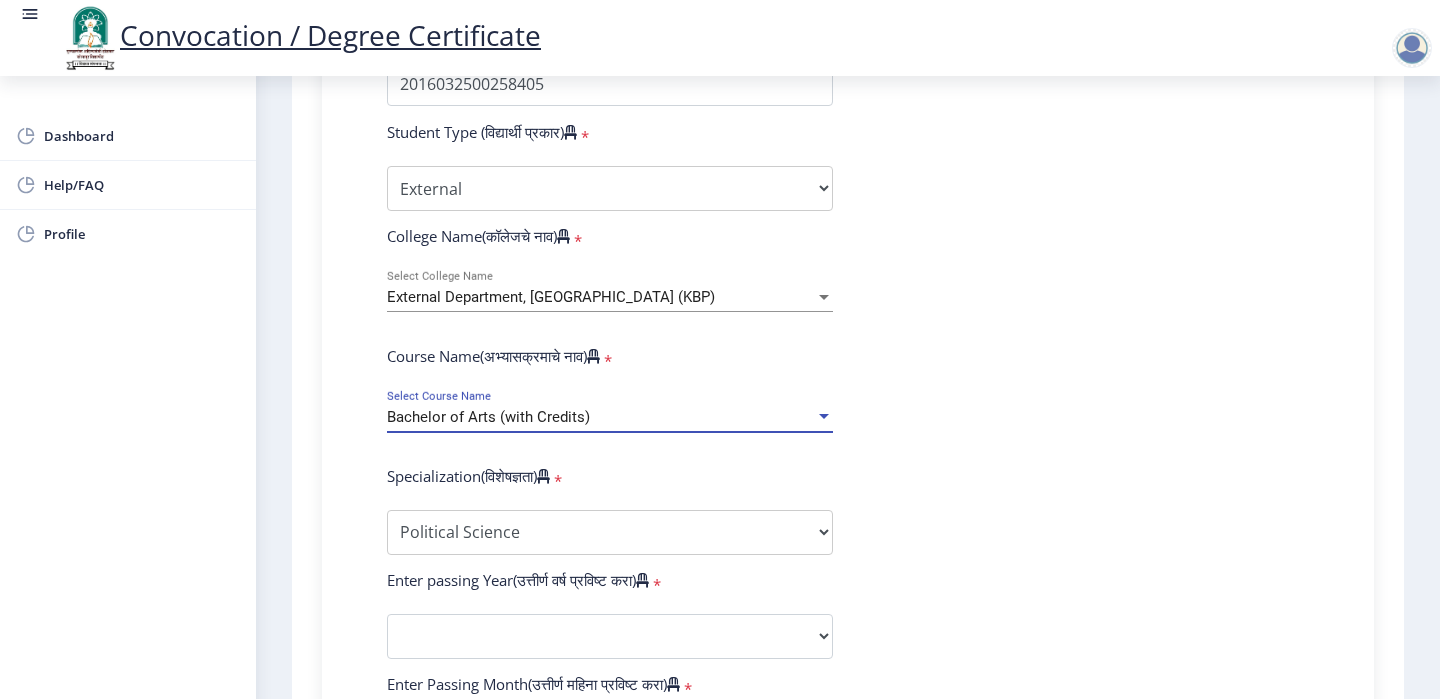 select on "Political Science" 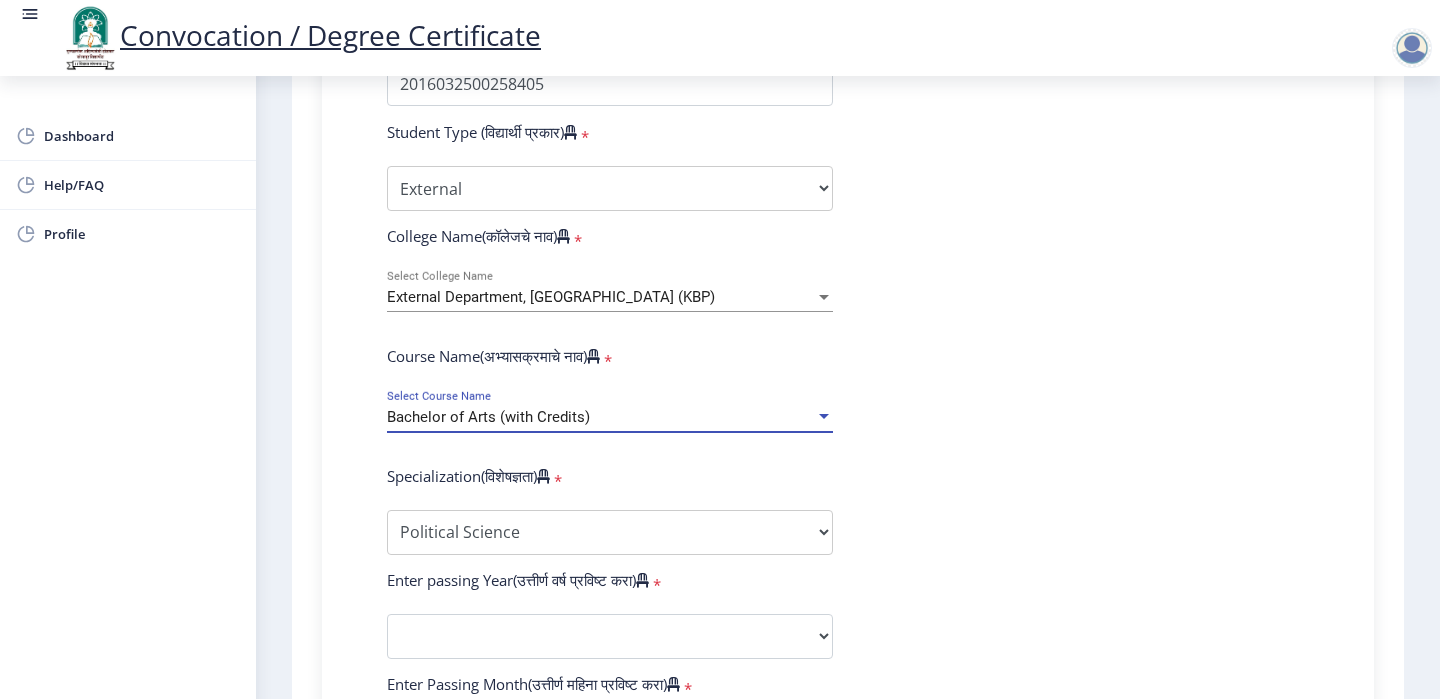 click on "Bachelor of Arts (with Credits)" at bounding box center [601, 417] 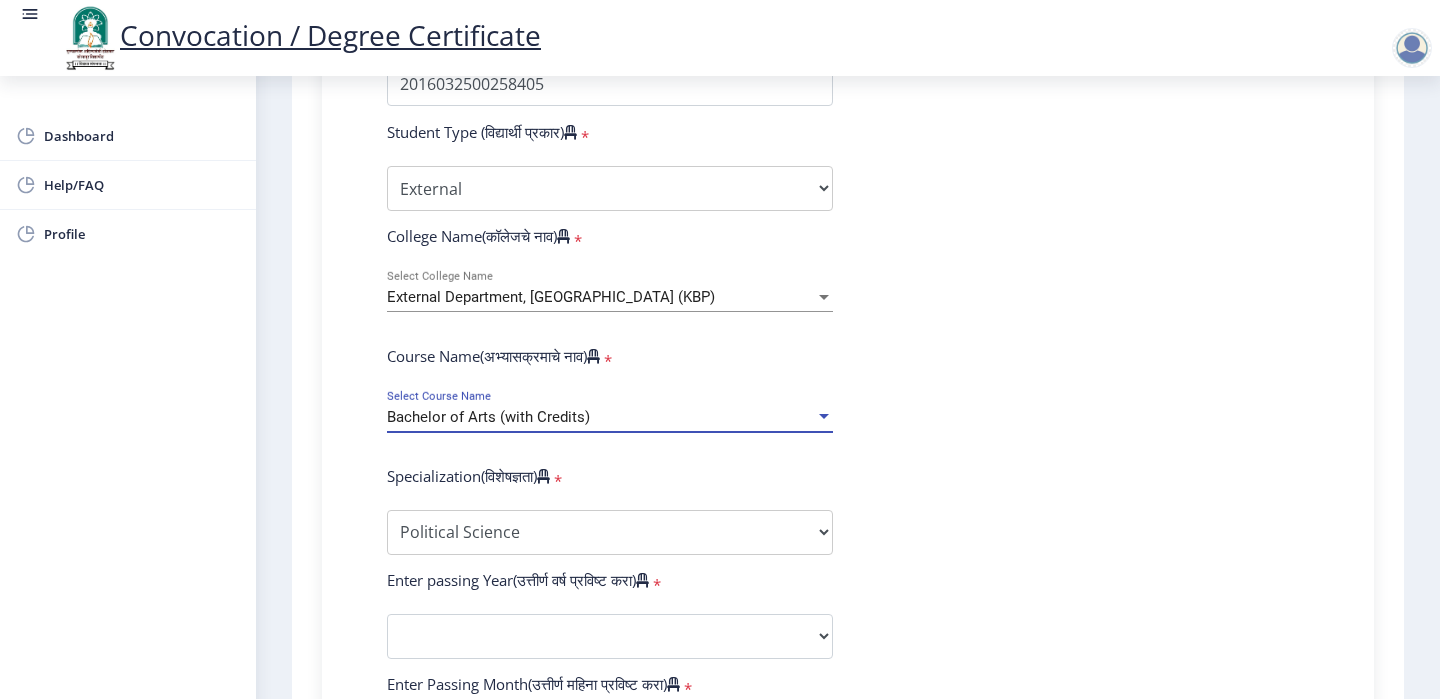 click on "Bachelor of Arts (with Credits)" at bounding box center [601, 417] 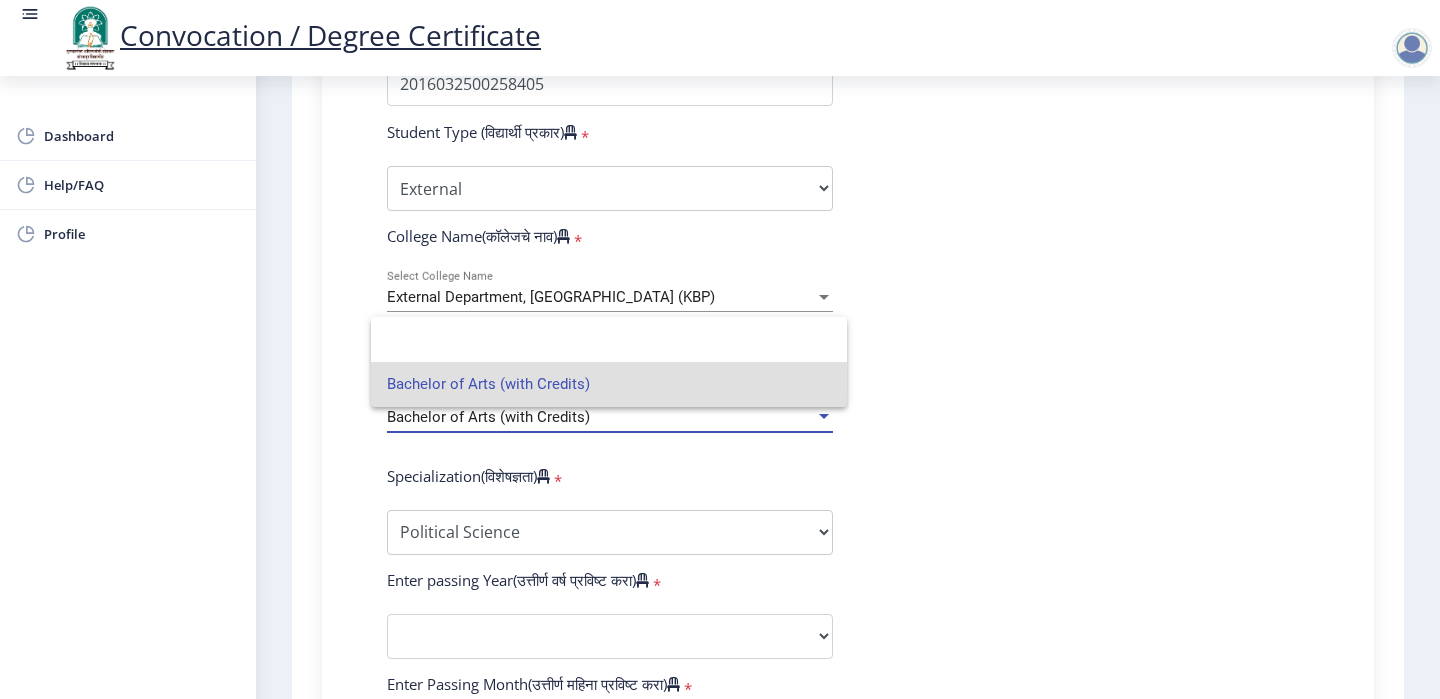 click on "Bachelor of Arts (with Credits)" at bounding box center [609, 384] 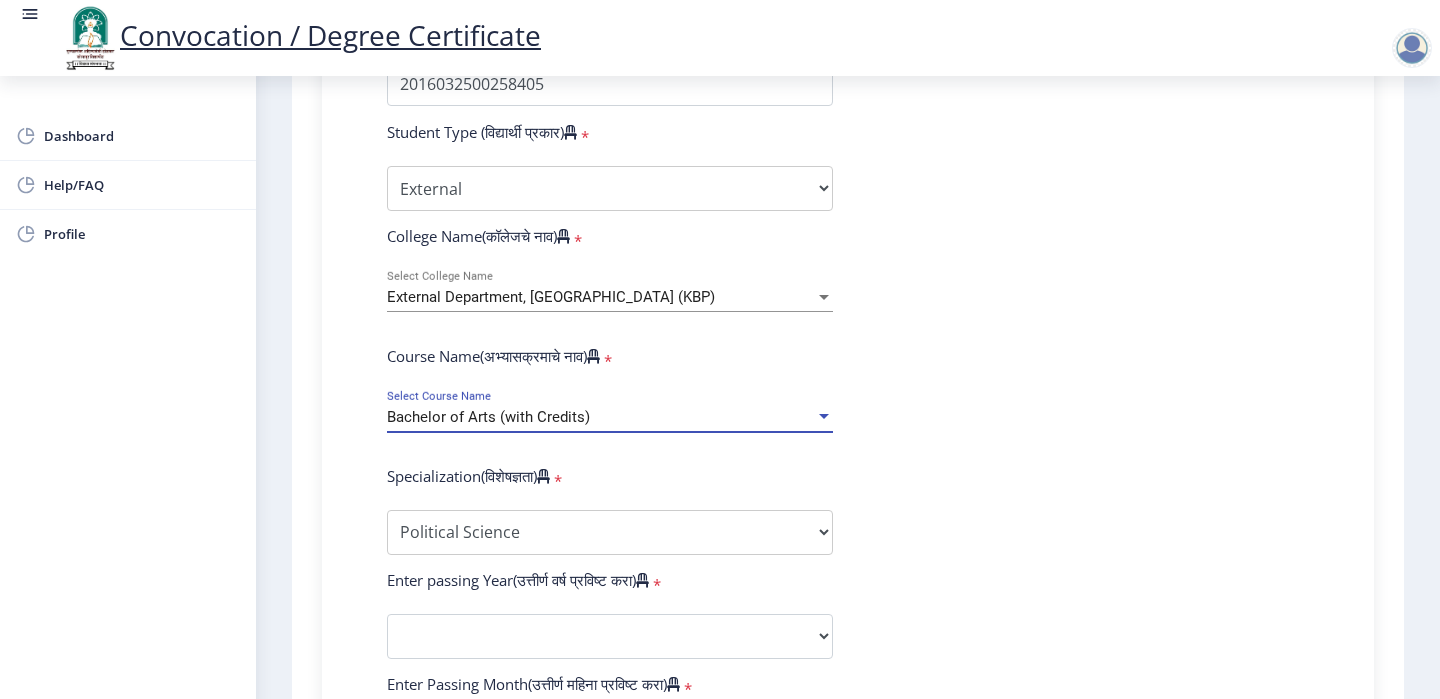 click on "Bachelor of Arts (with Credits)" at bounding box center [601, 417] 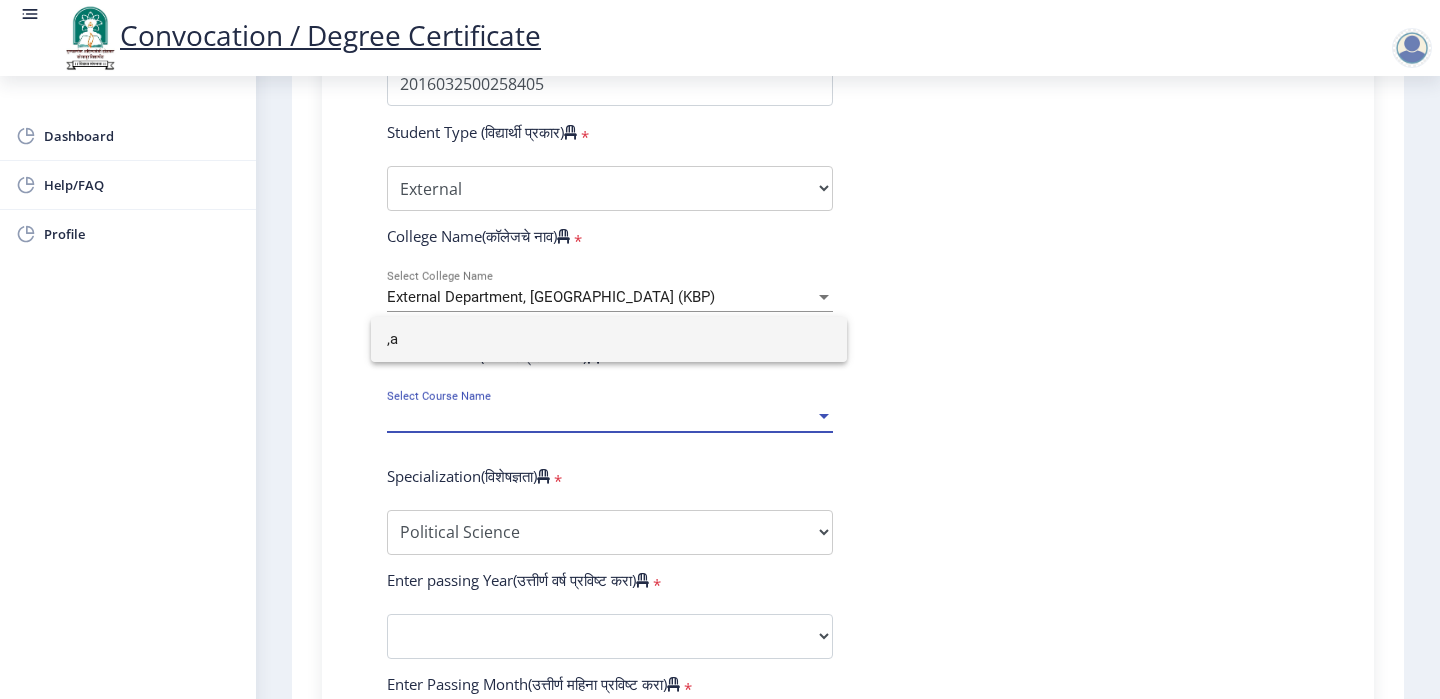 type on "," 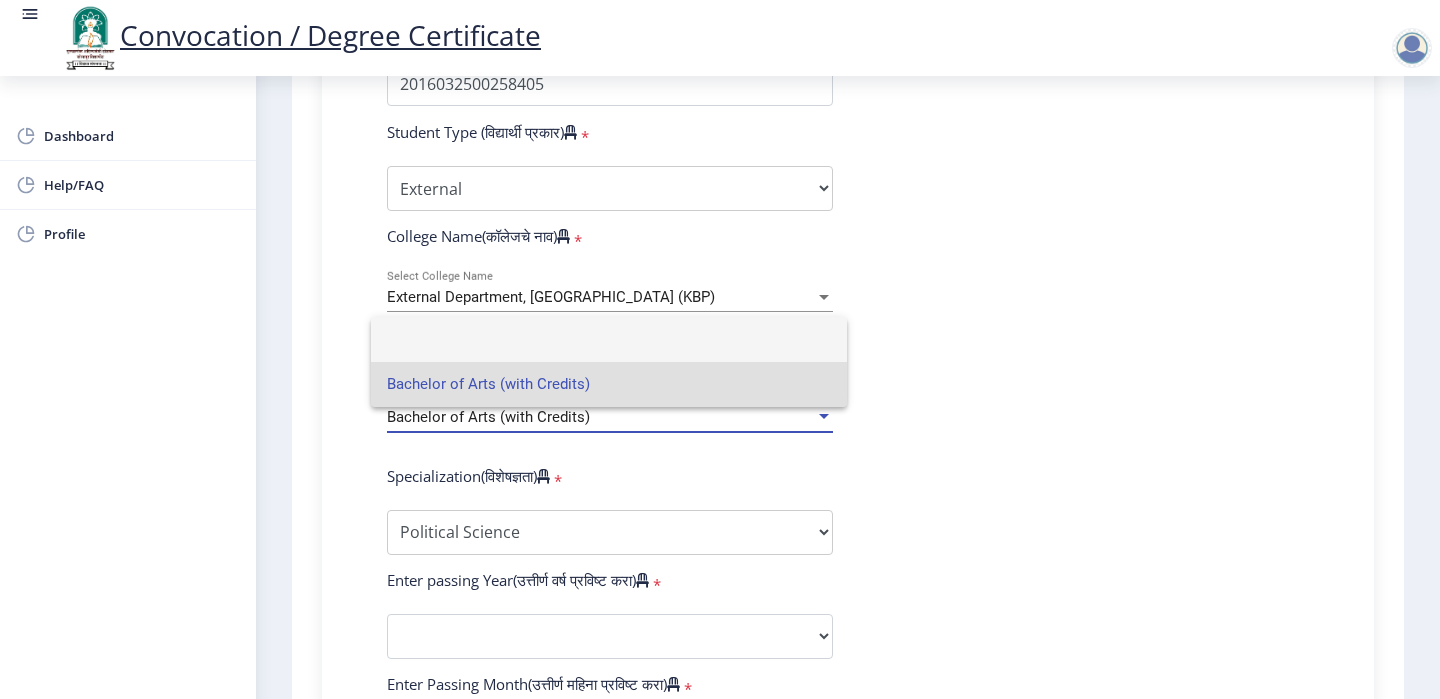 type on "m" 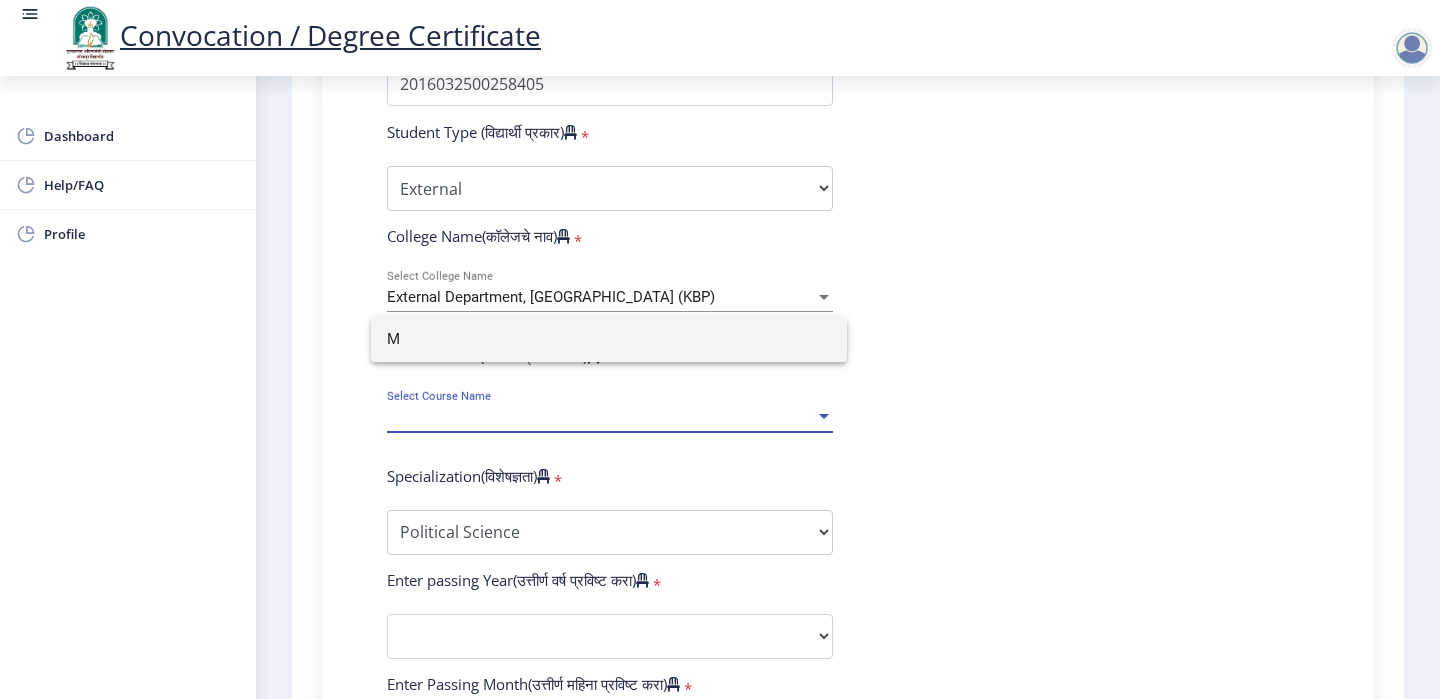 type on "M" 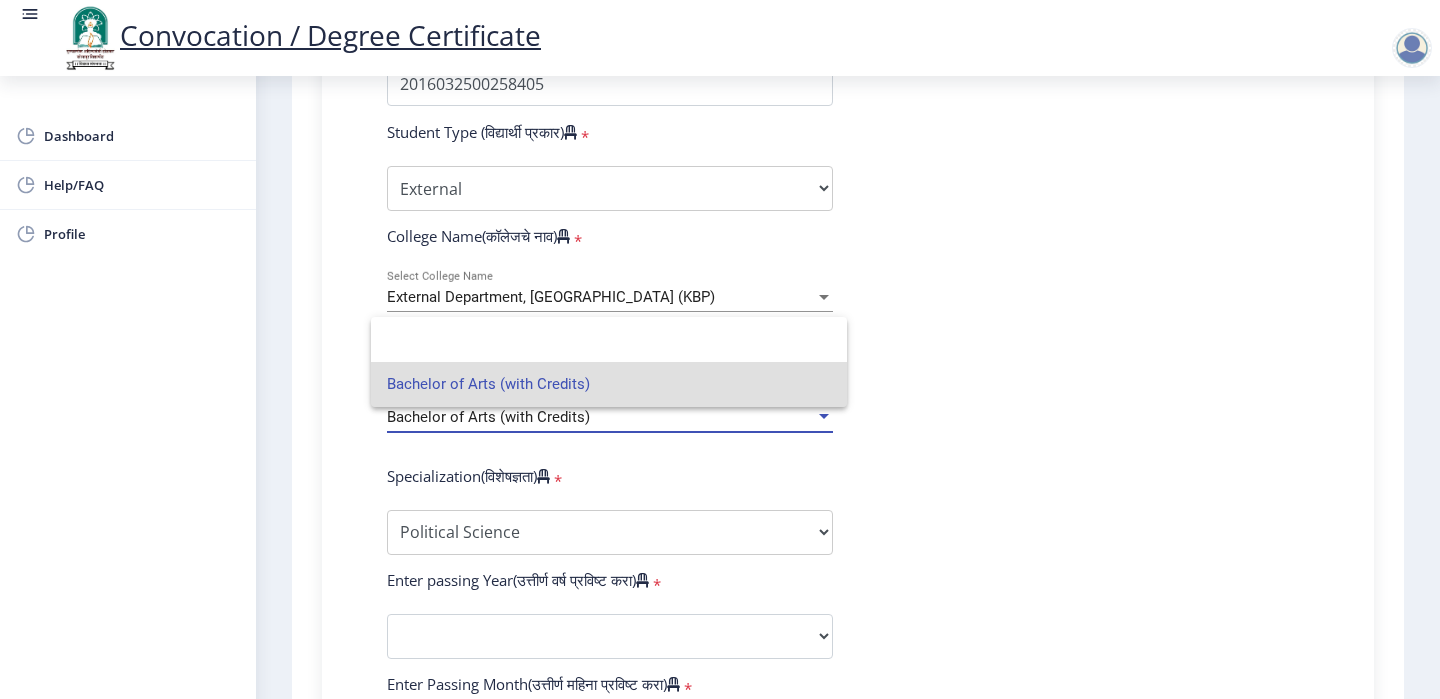 click on "Bachelor of Arts (with Credits)" at bounding box center [609, 384] 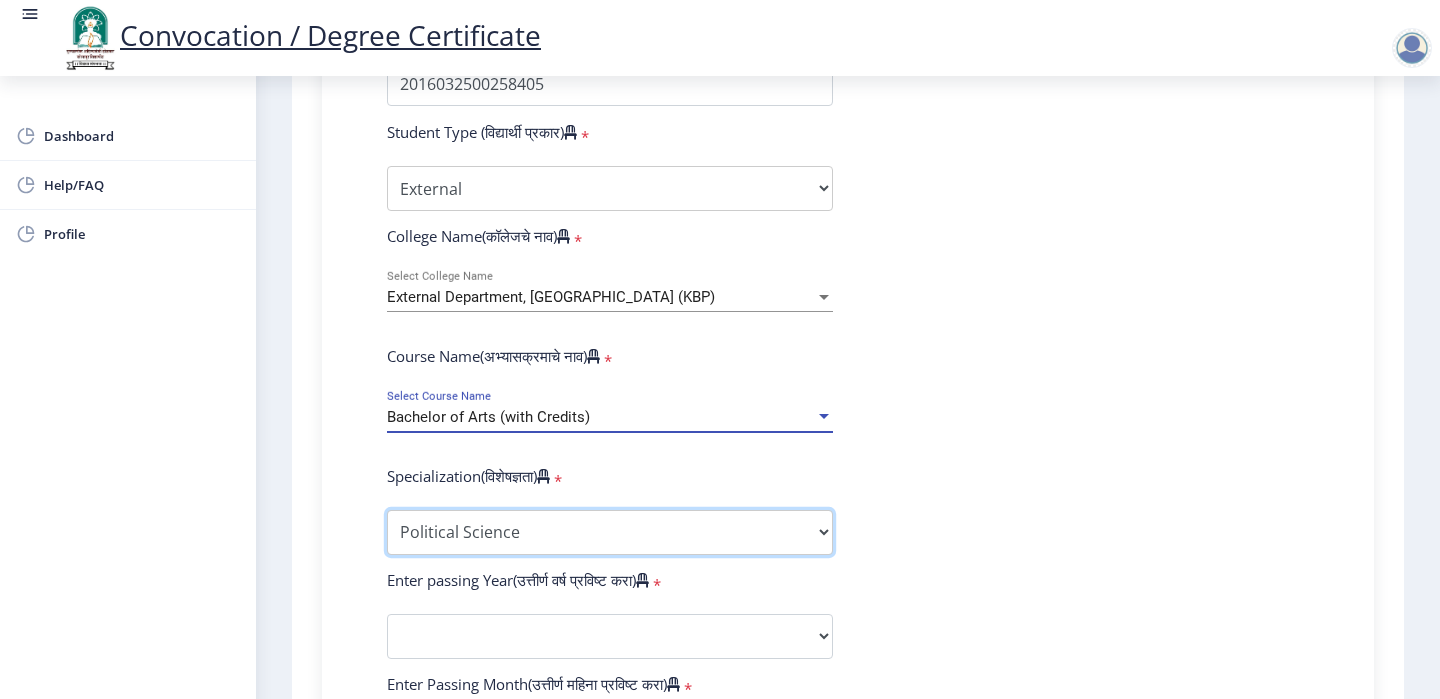 click on "Specialization English Geography Hindi Marathi Music Sanskrit Urdu Ancient Indian History Culture & Archaeology Economics History Physical Education Political Science Psychology Sociology Kannada Philosophy Other" at bounding box center (610, 532) 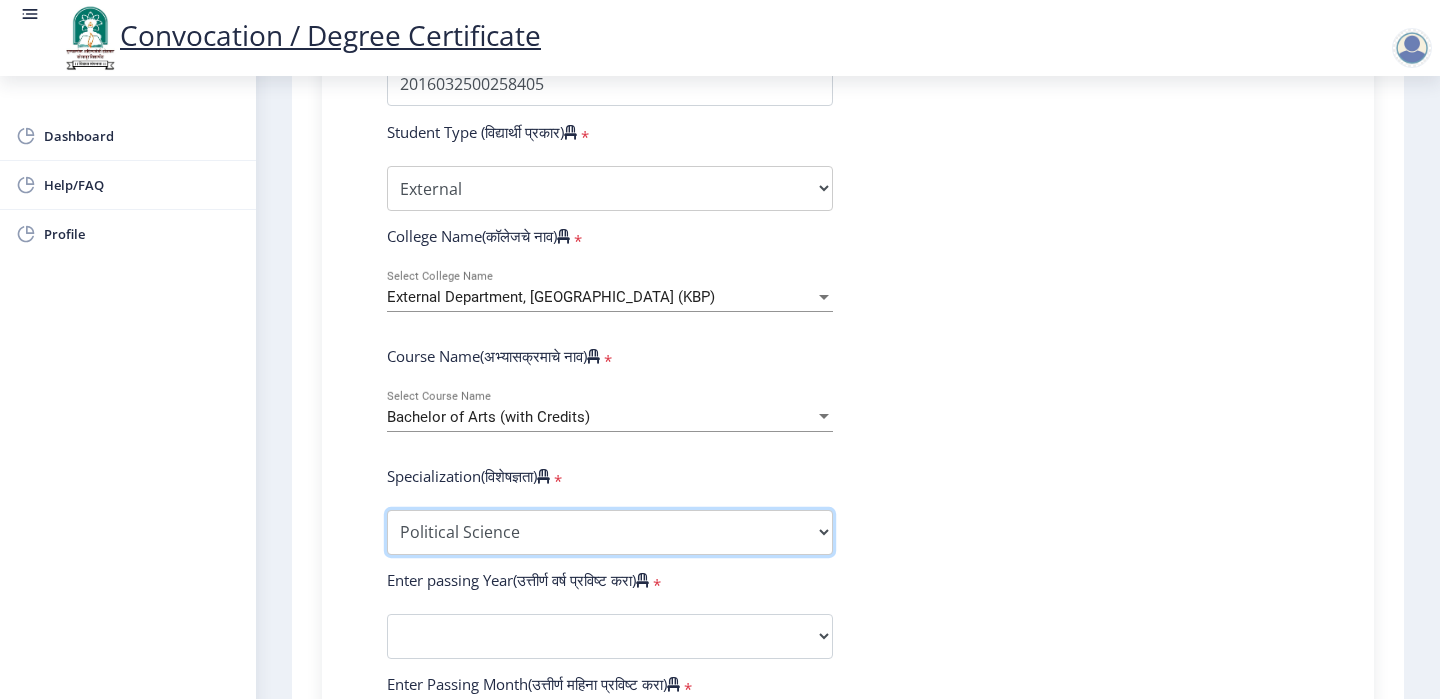 click on "Specialization English Geography Hindi Marathi Music Sanskrit Urdu Ancient Indian History Culture & Archaeology Economics History Physical Education Political Science Psychology Sociology Kannada Philosophy Other" at bounding box center [610, 532] 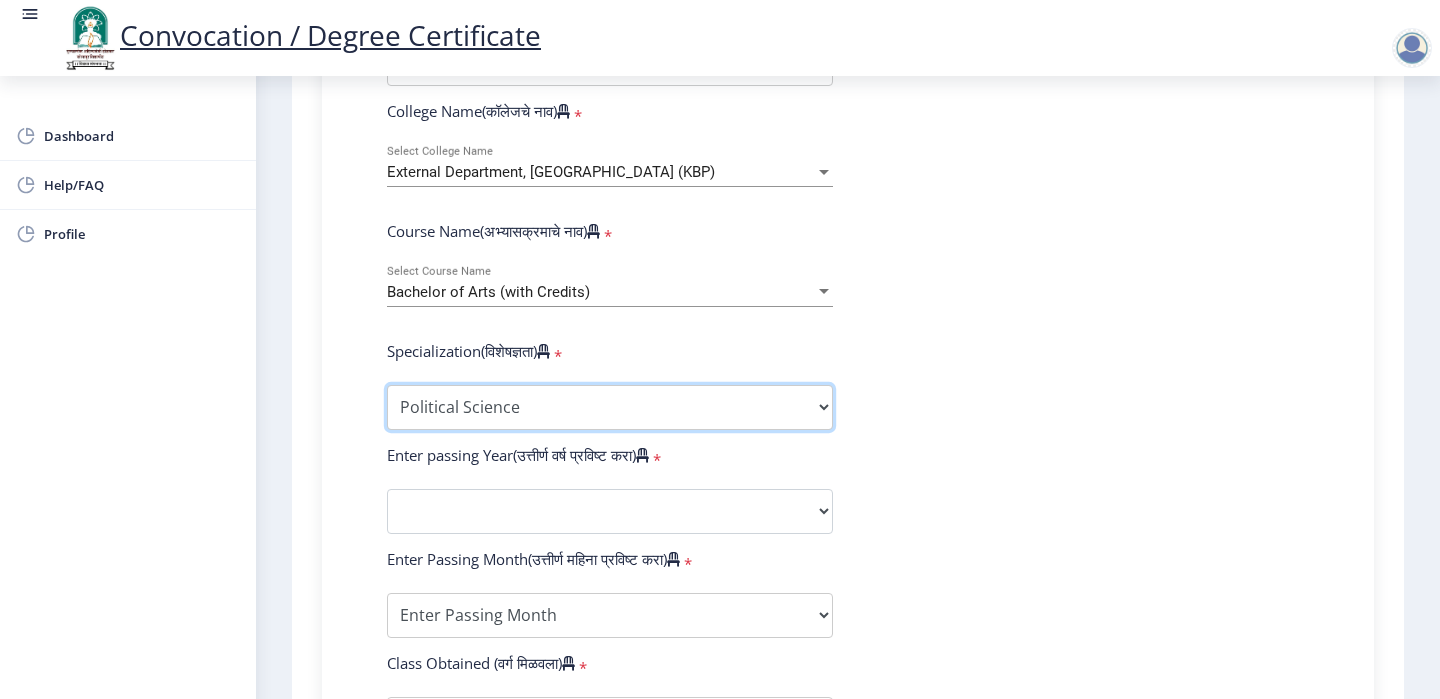 scroll, scrollTop: 625, scrollLeft: 0, axis: vertical 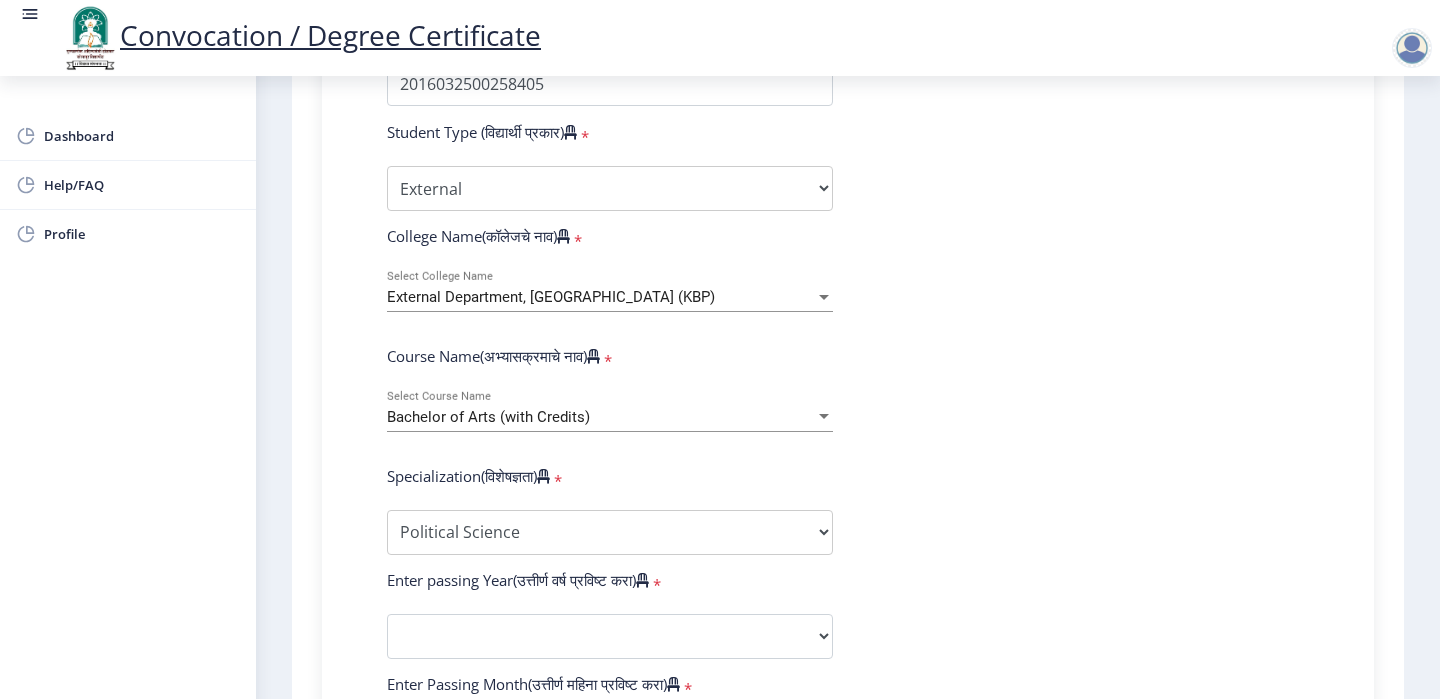 click on "External Department, [GEOGRAPHIC_DATA] (KBP)" at bounding box center [601, 297] 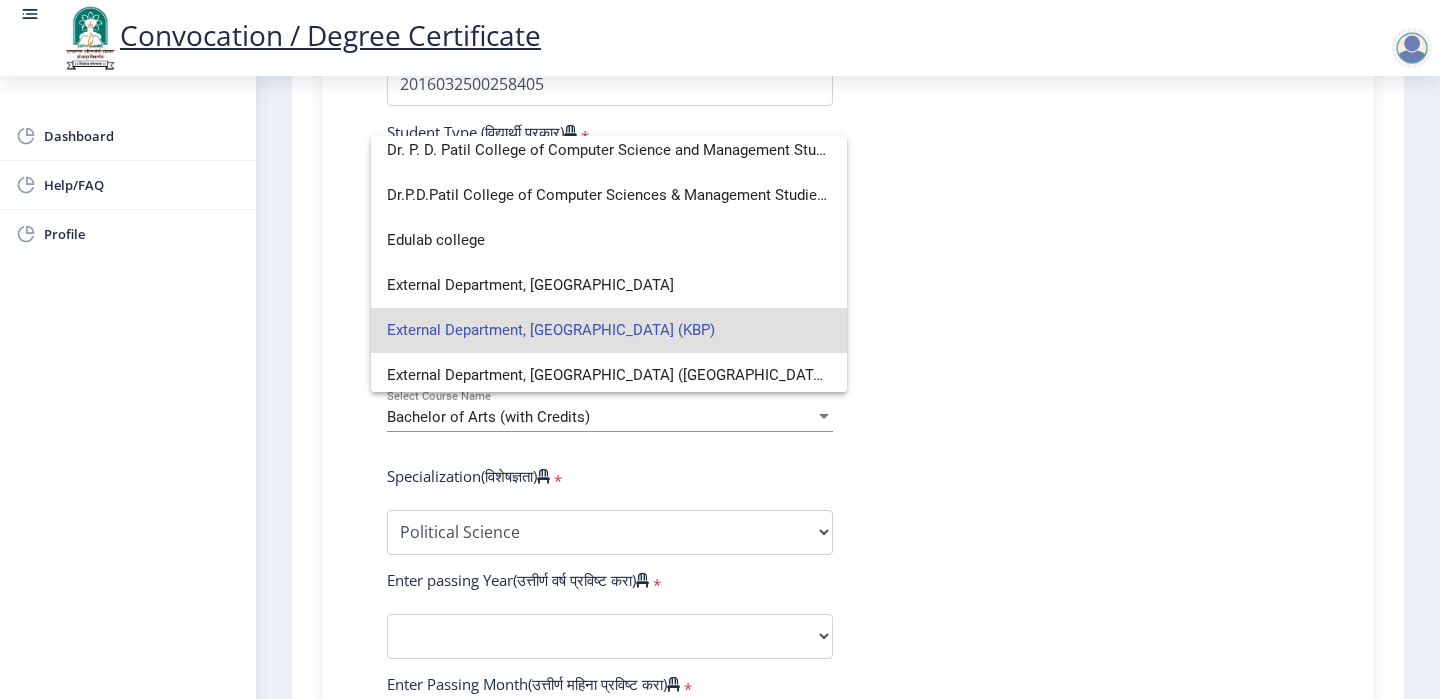 scroll, scrollTop: 1625, scrollLeft: 0, axis: vertical 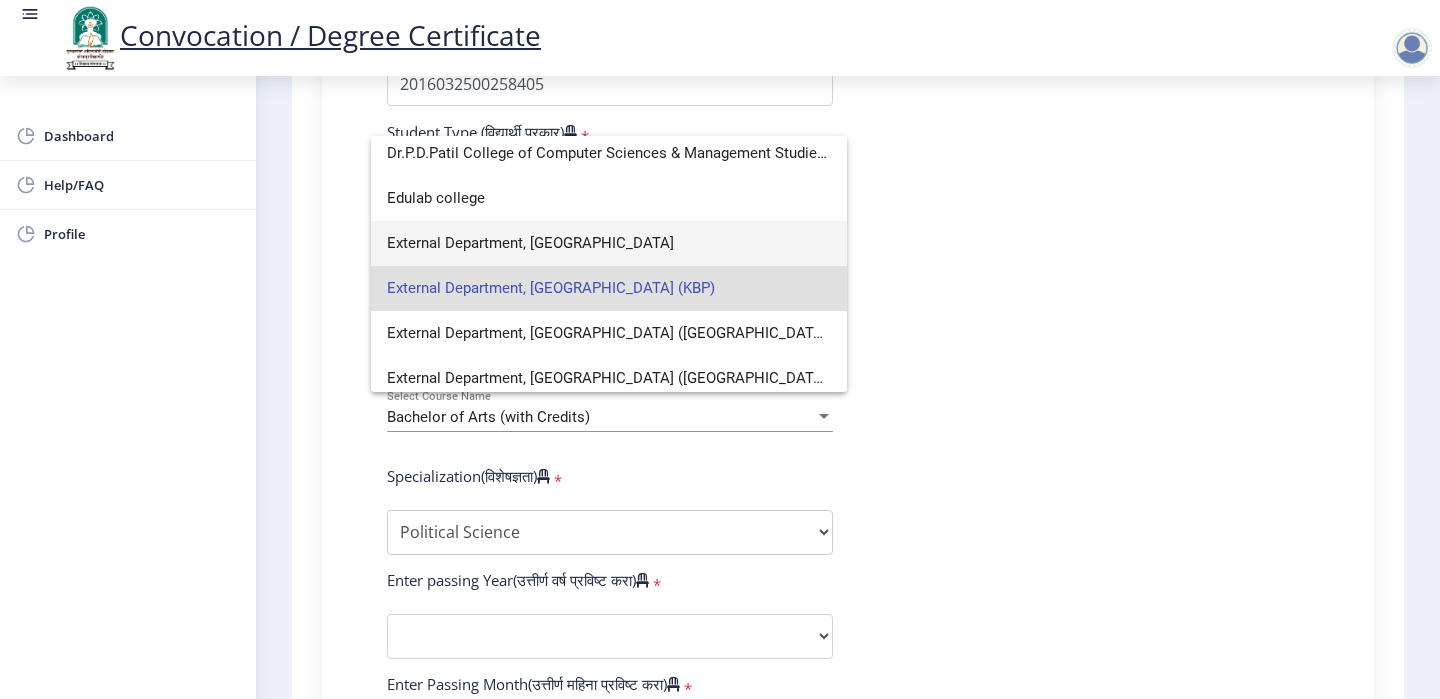 click on "External Department, [GEOGRAPHIC_DATA]" at bounding box center [609, 243] 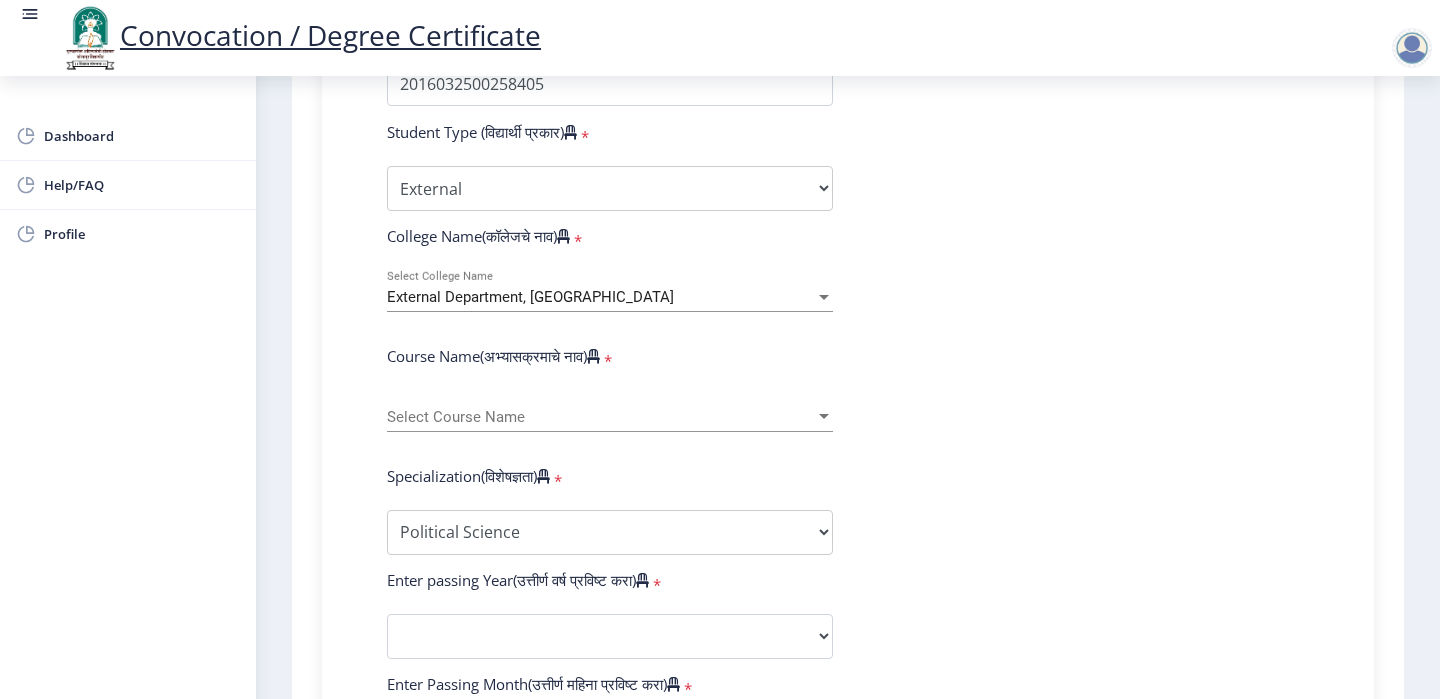 click on "Select Course Name Select Course Name" 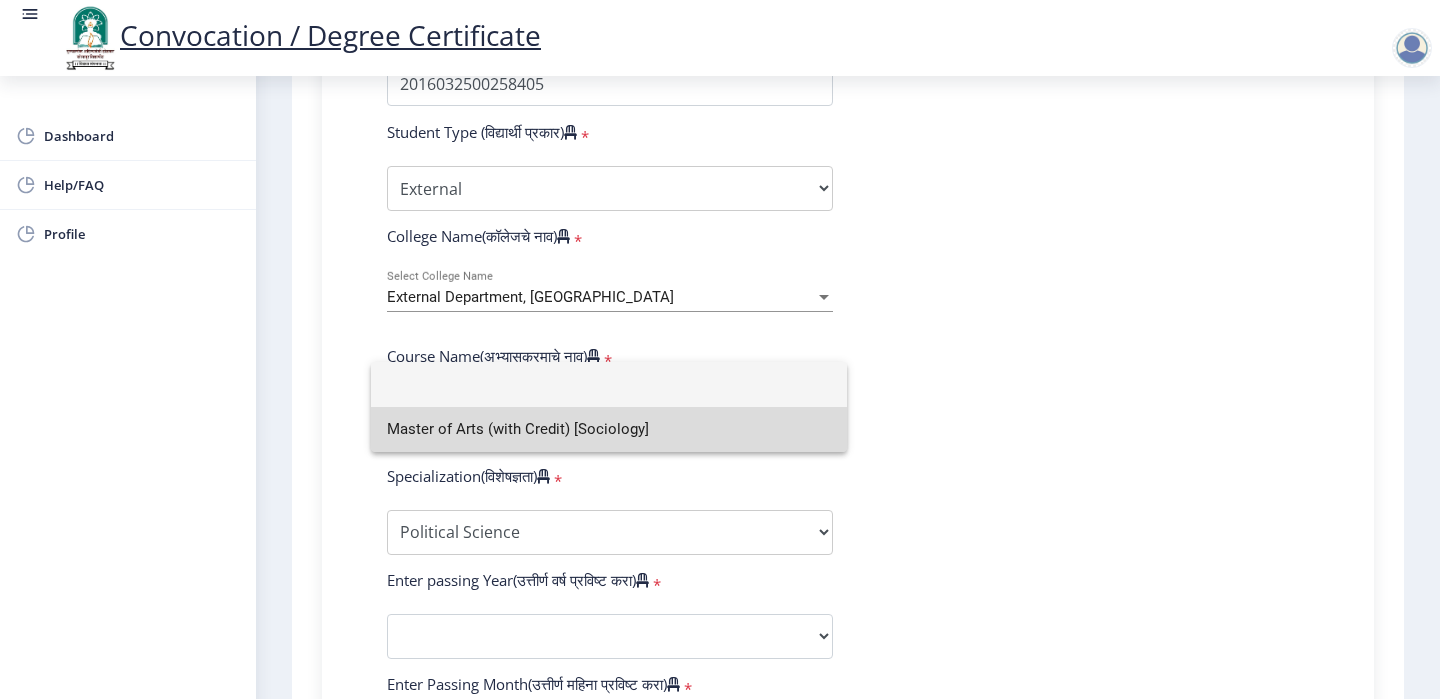 click on "Master of Arts (with Credit) [Sociology]" at bounding box center (609, 429) 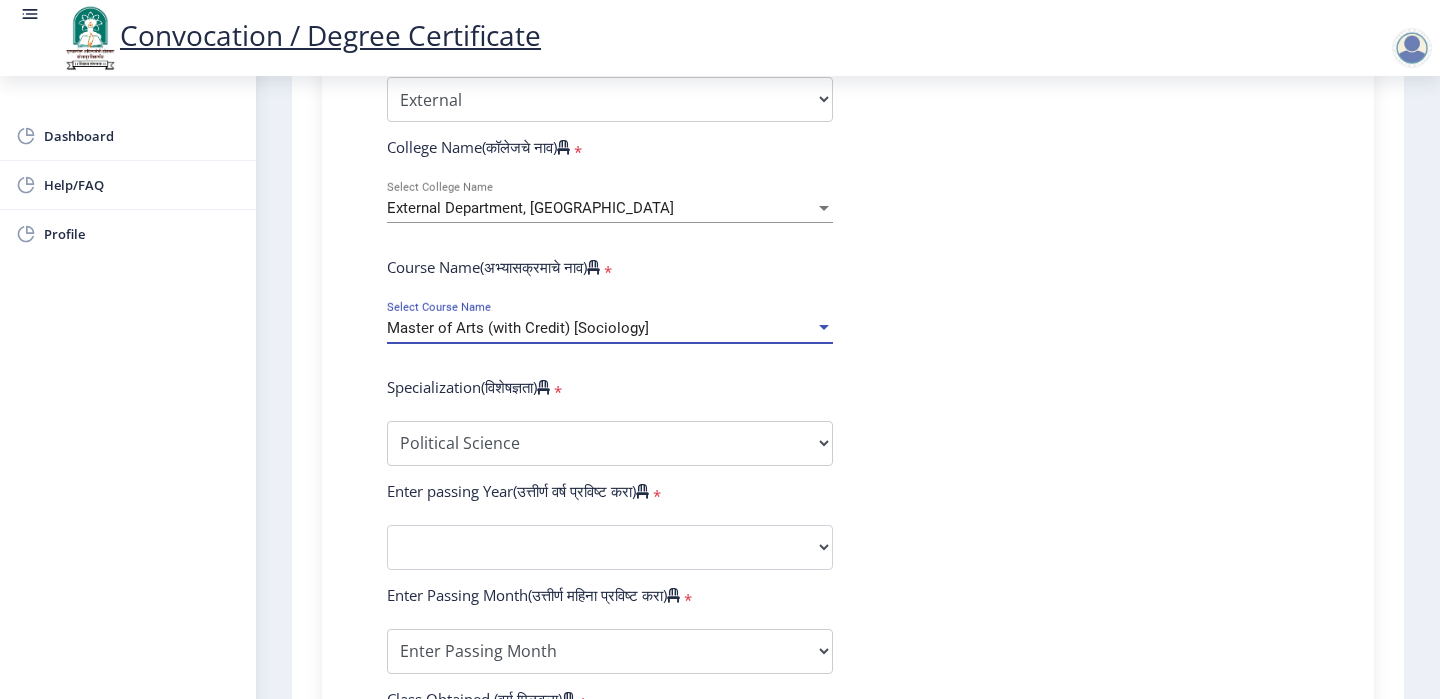 scroll, scrollTop: 750, scrollLeft: 0, axis: vertical 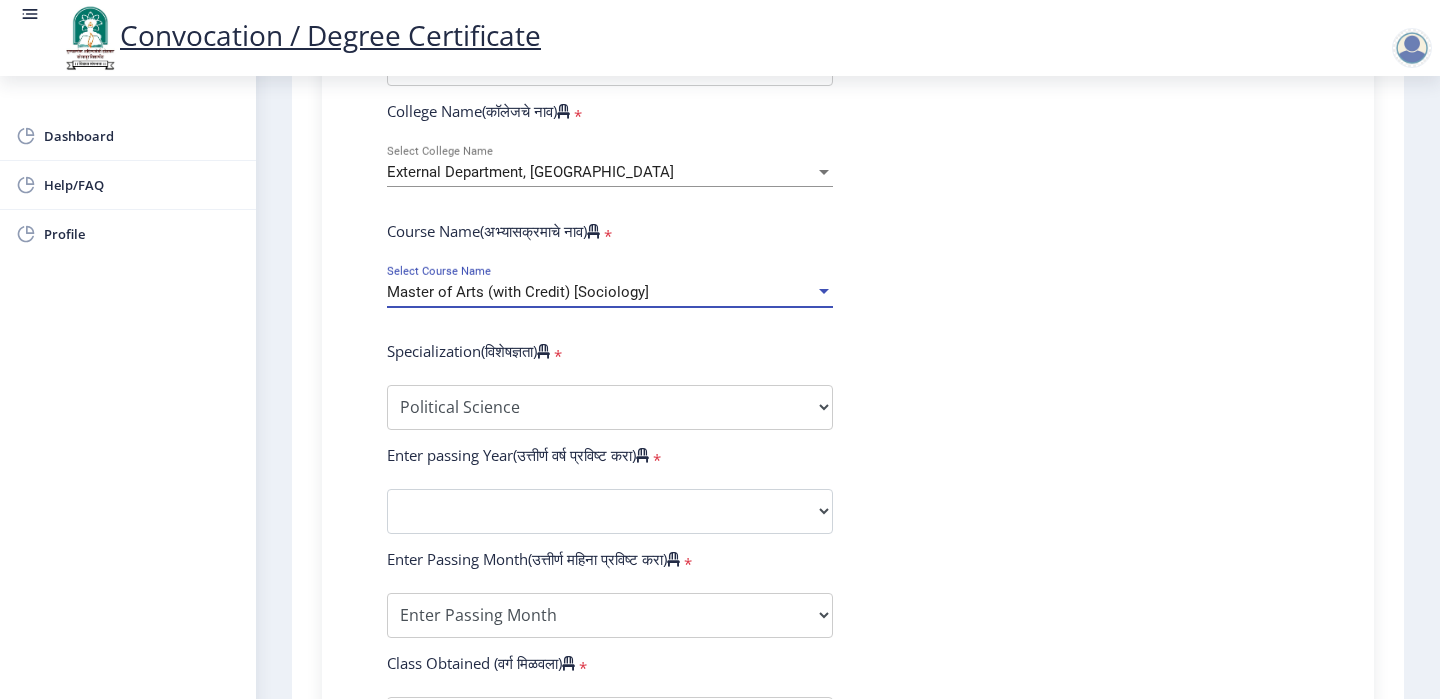 click on "External Department, [GEOGRAPHIC_DATA]" at bounding box center [601, 172] 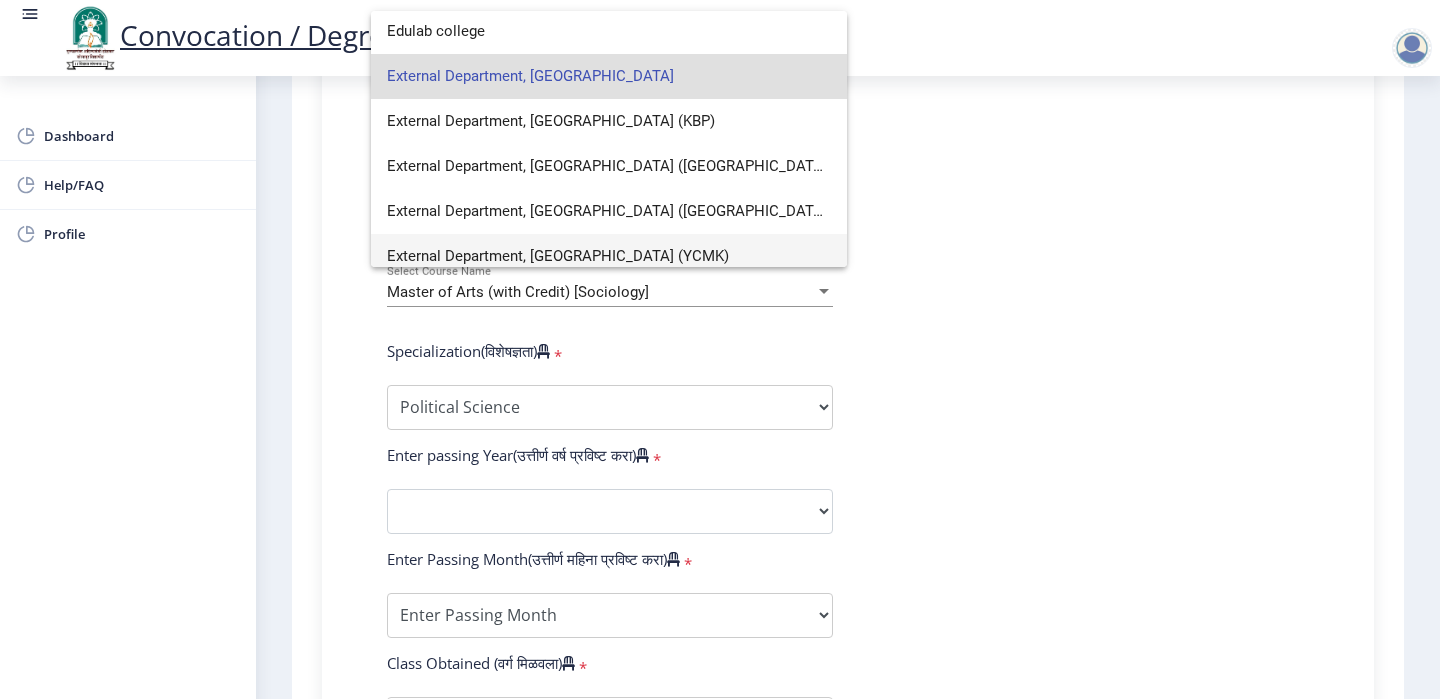 scroll, scrollTop: 1625, scrollLeft: 0, axis: vertical 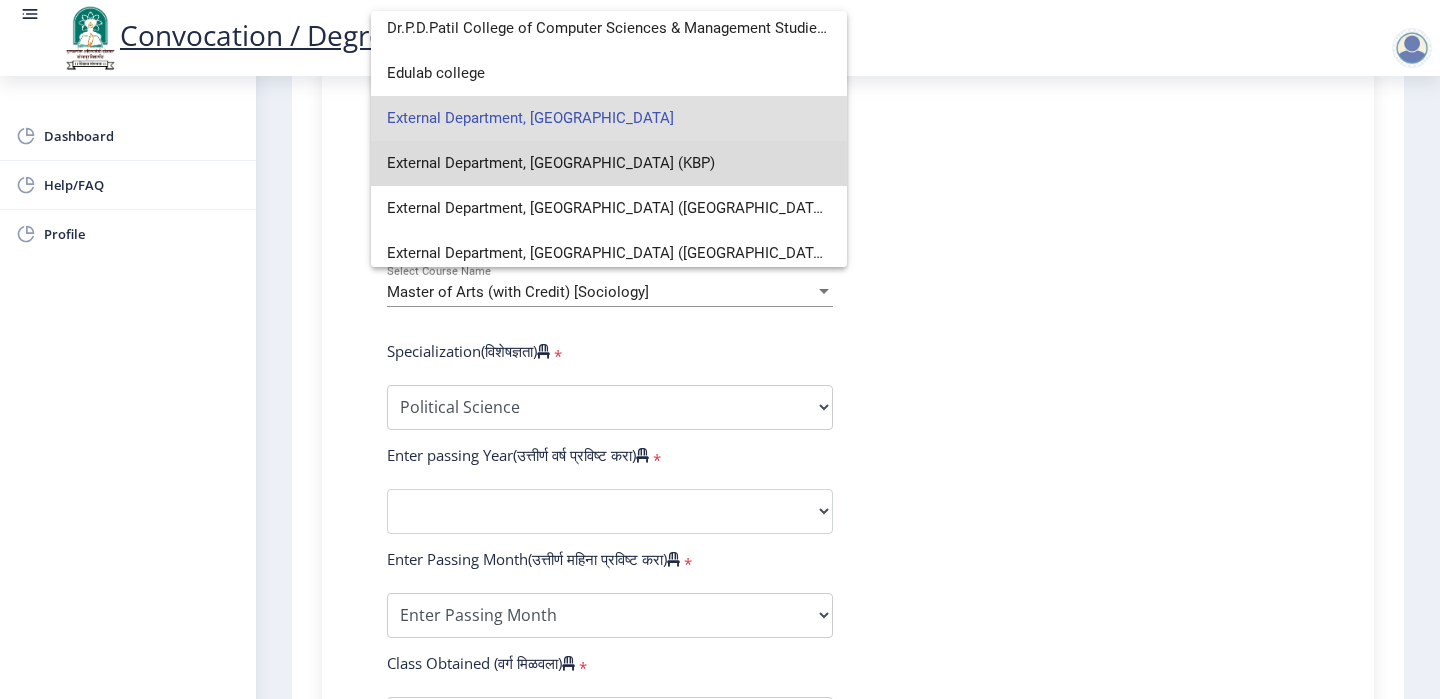 click on "External Department, [GEOGRAPHIC_DATA] (KBP)" at bounding box center (609, 163) 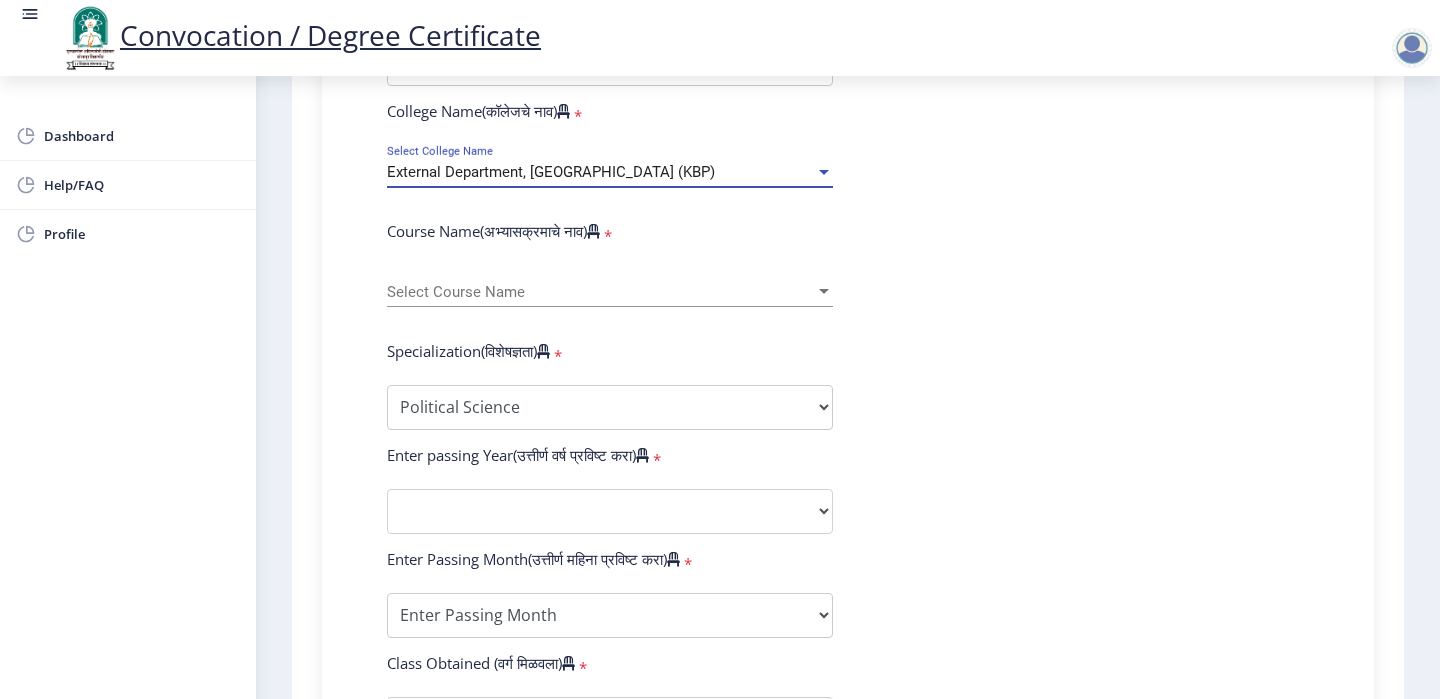 click on "Select Course Name Select Course Name" 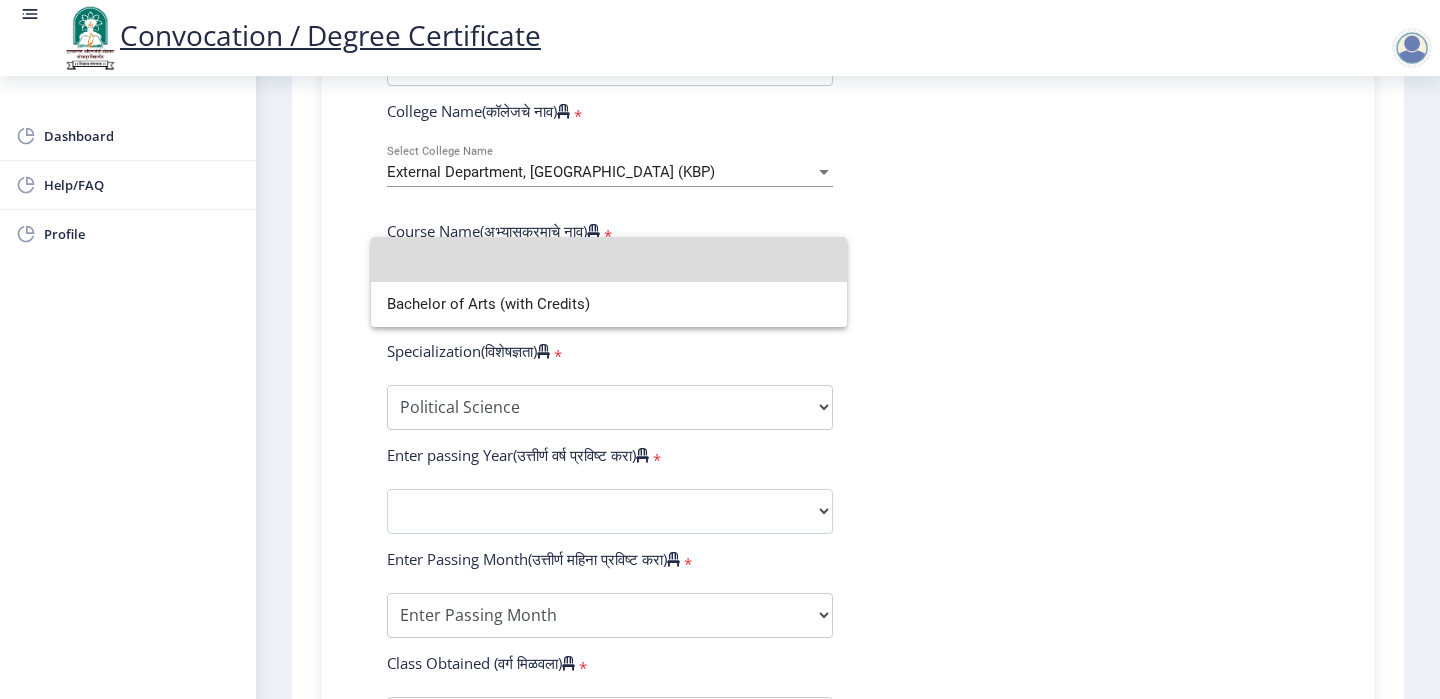 click at bounding box center [609, 259] 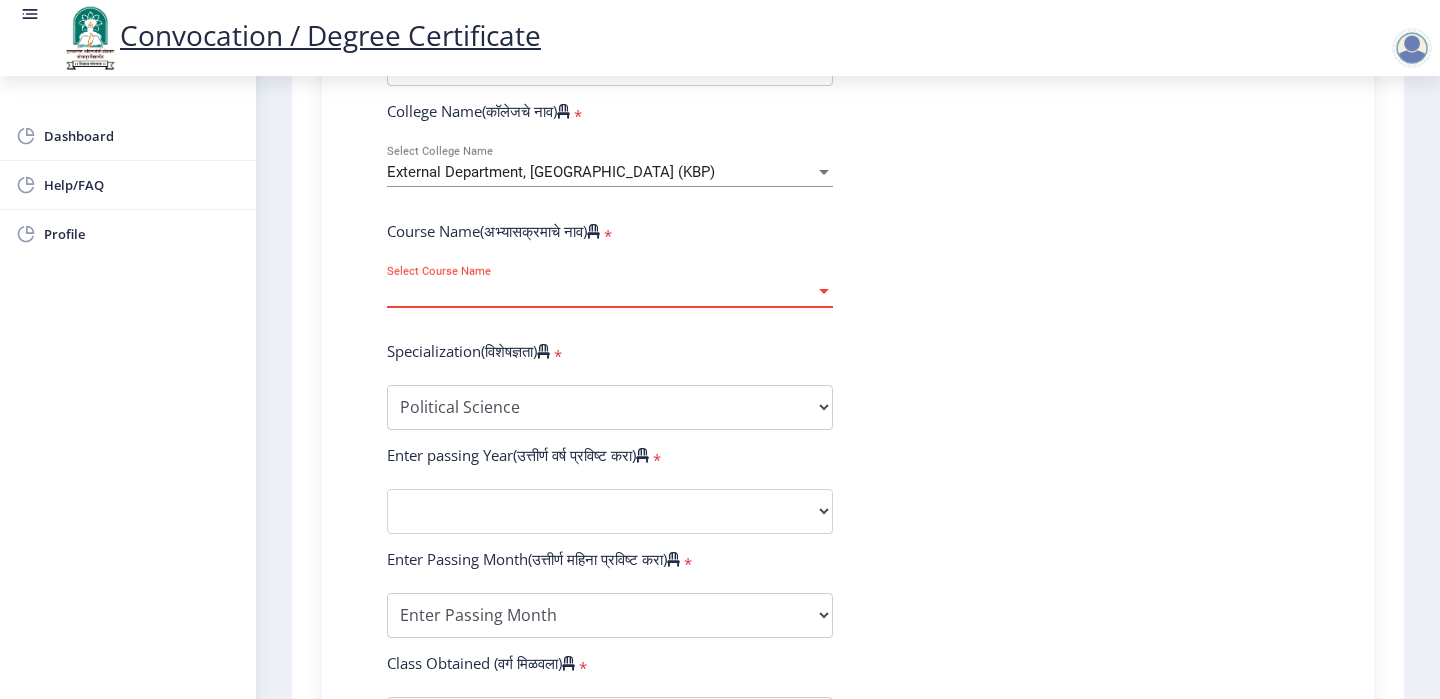 click on "External Department, [GEOGRAPHIC_DATA] (KBP)" at bounding box center [551, 172] 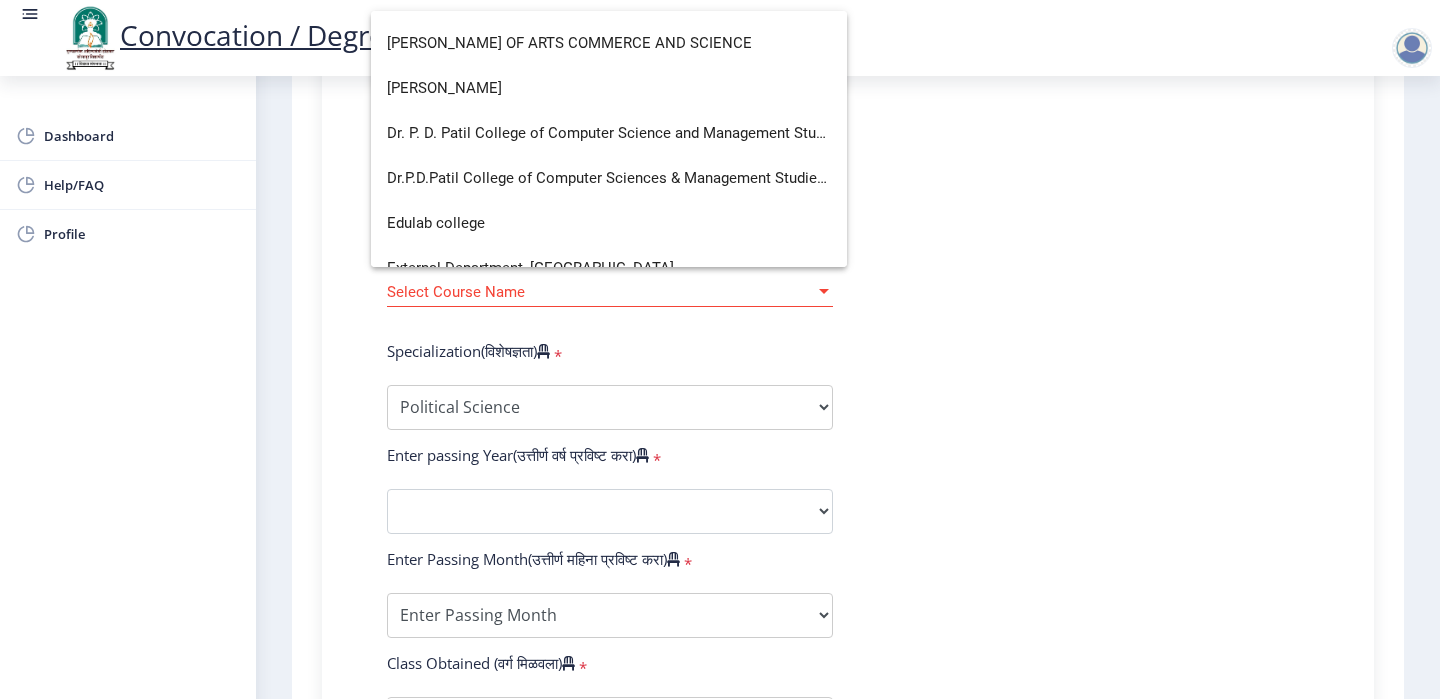 scroll, scrollTop: 1500, scrollLeft: 0, axis: vertical 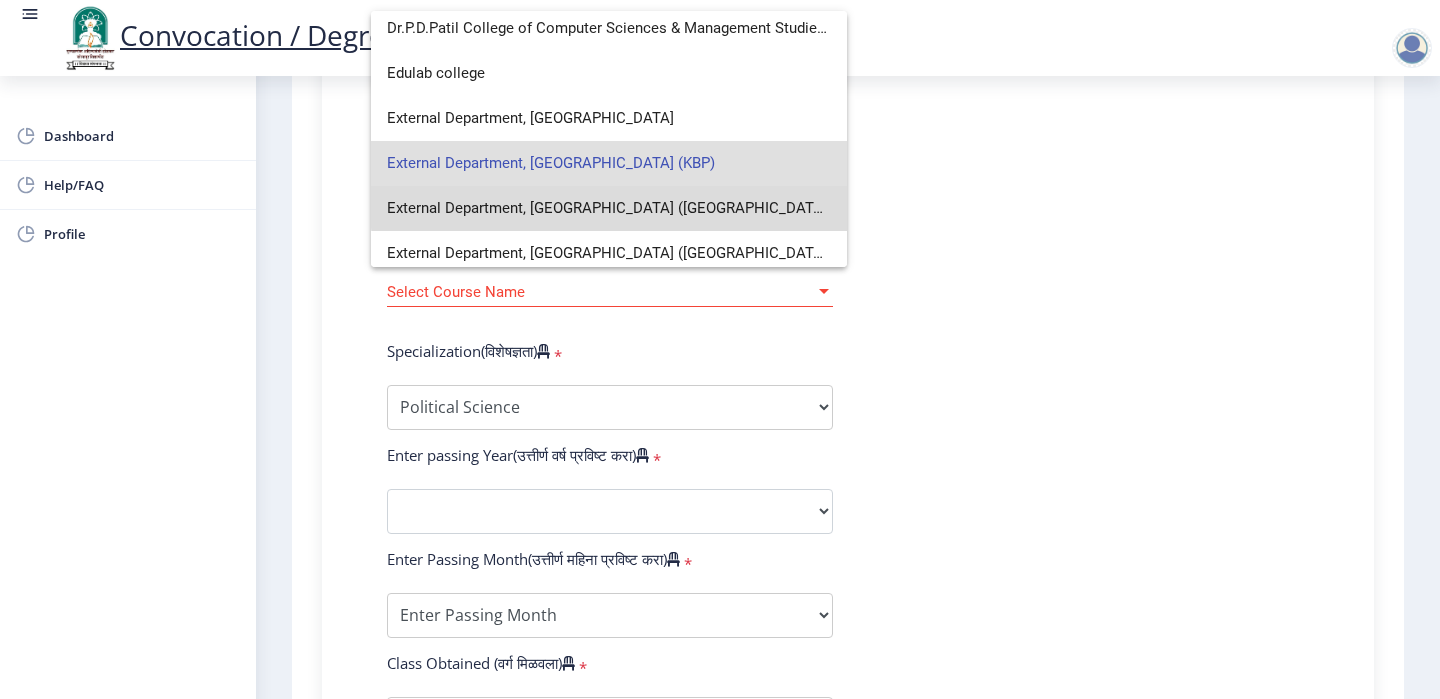 click on "External Department, [GEOGRAPHIC_DATA] ([GEOGRAPHIC_DATA])" at bounding box center [609, 208] 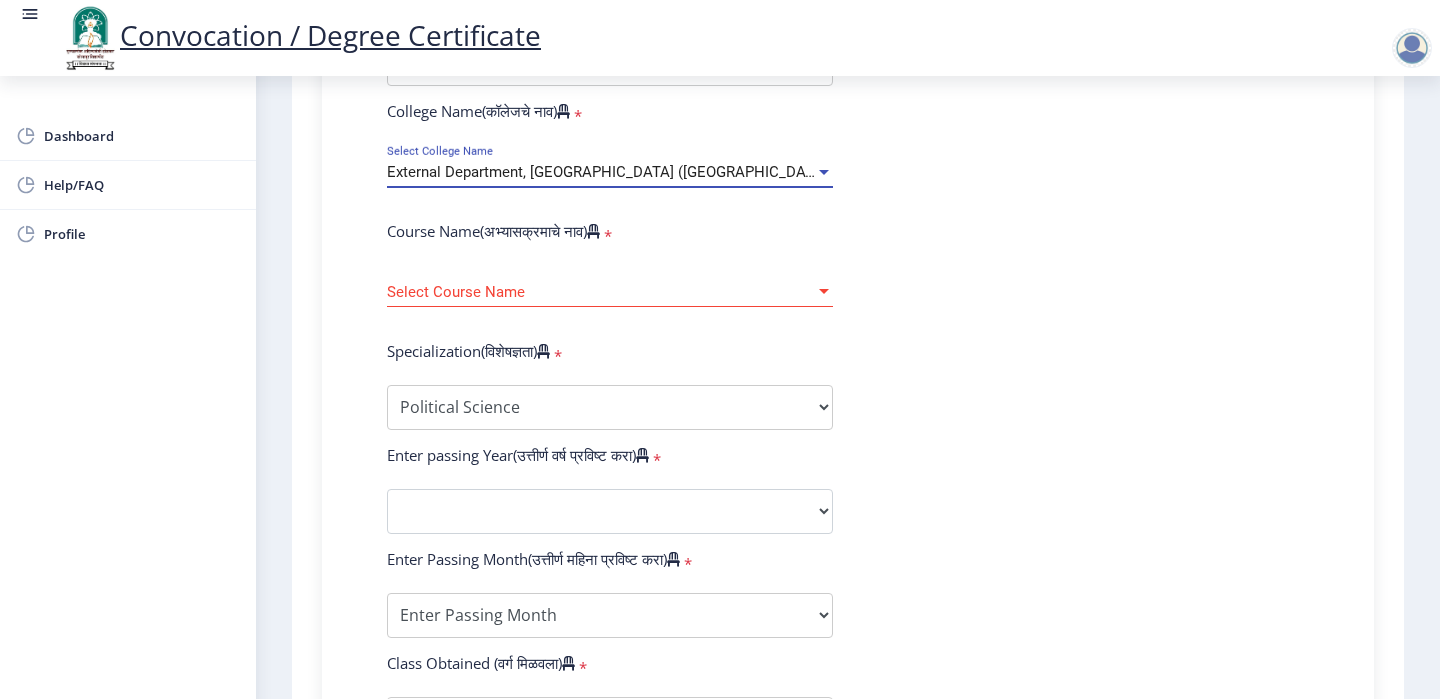 click on "Select Course Name Select Course Name" 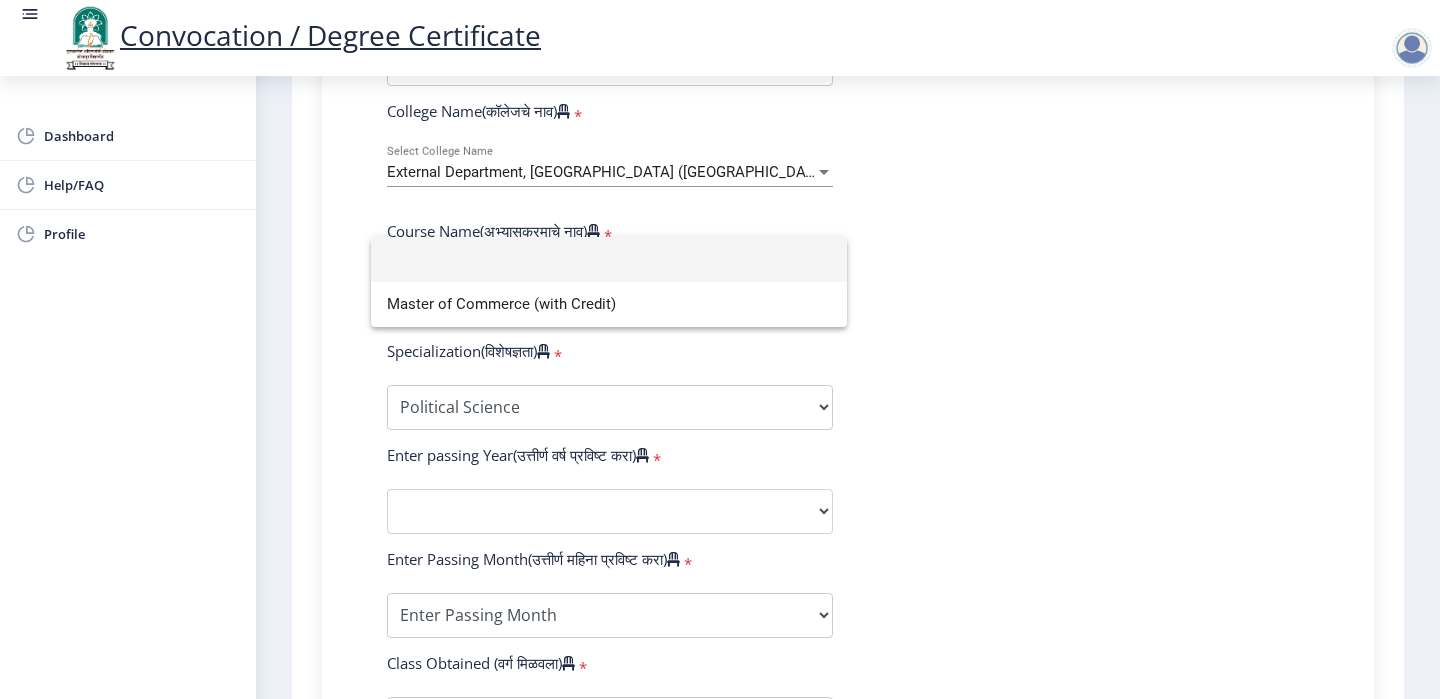 click 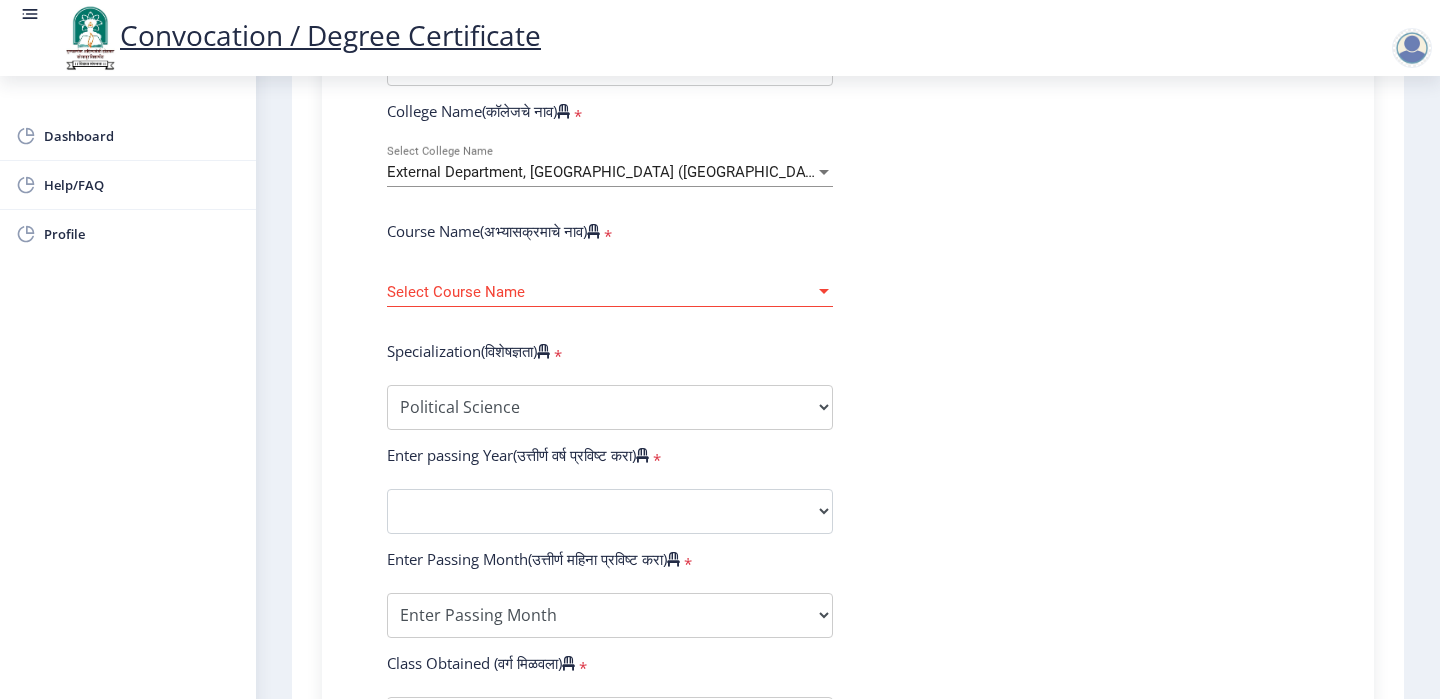 click on "External Department, [GEOGRAPHIC_DATA] ([GEOGRAPHIC_DATA])" at bounding box center (601, 172) 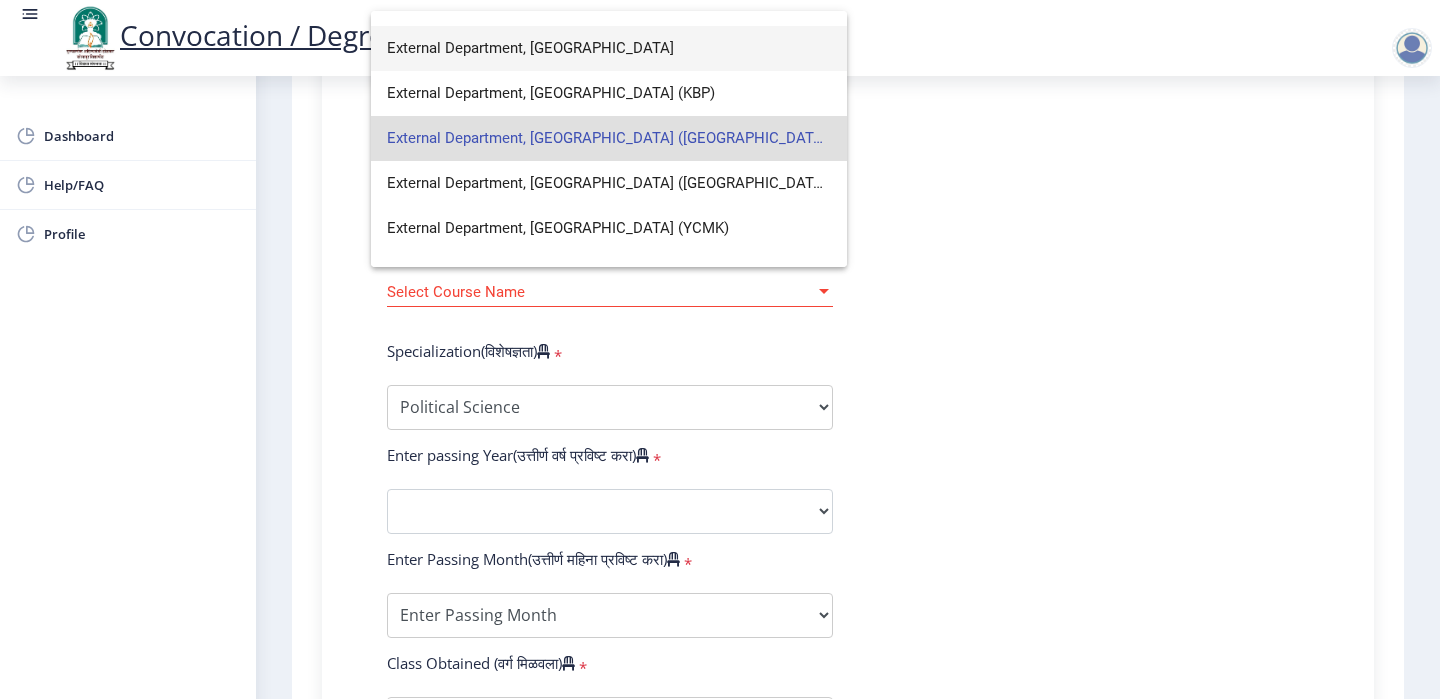 scroll, scrollTop: 1750, scrollLeft: 0, axis: vertical 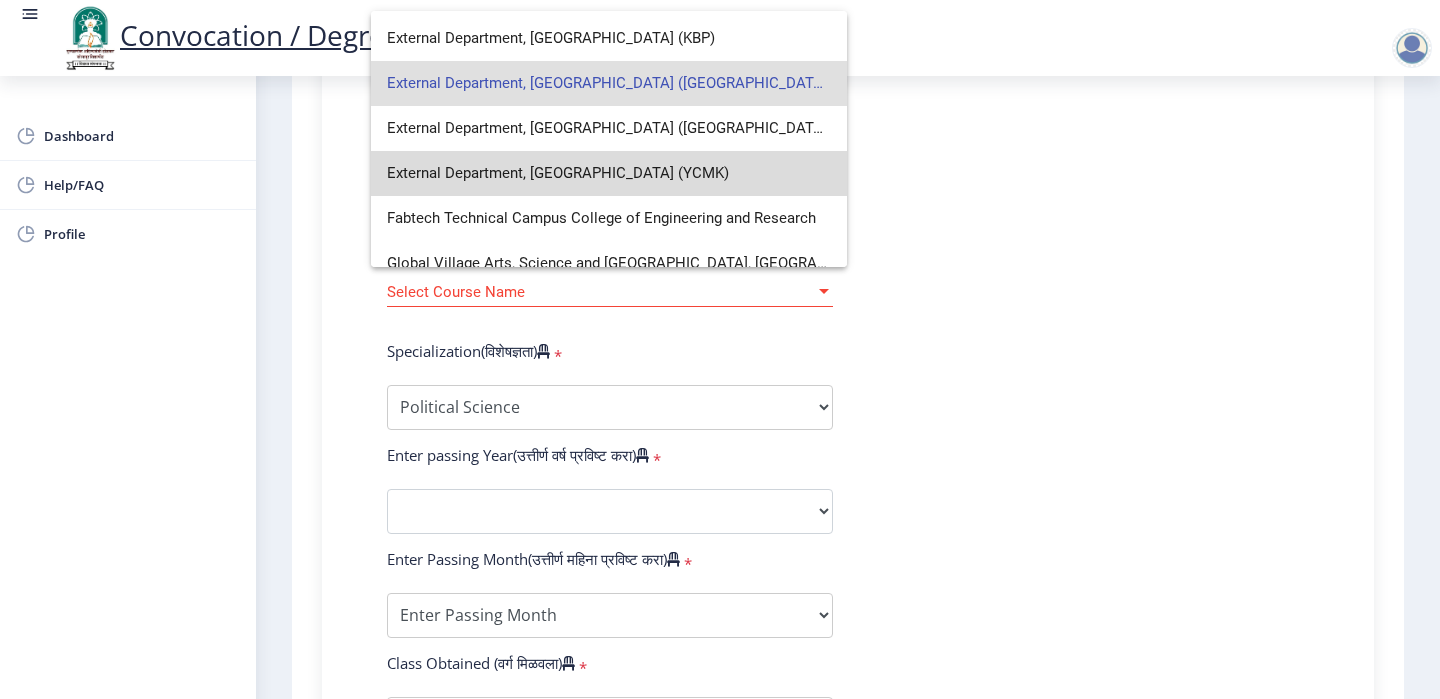 click on "External Department, [GEOGRAPHIC_DATA] (YCMK)" at bounding box center (609, 173) 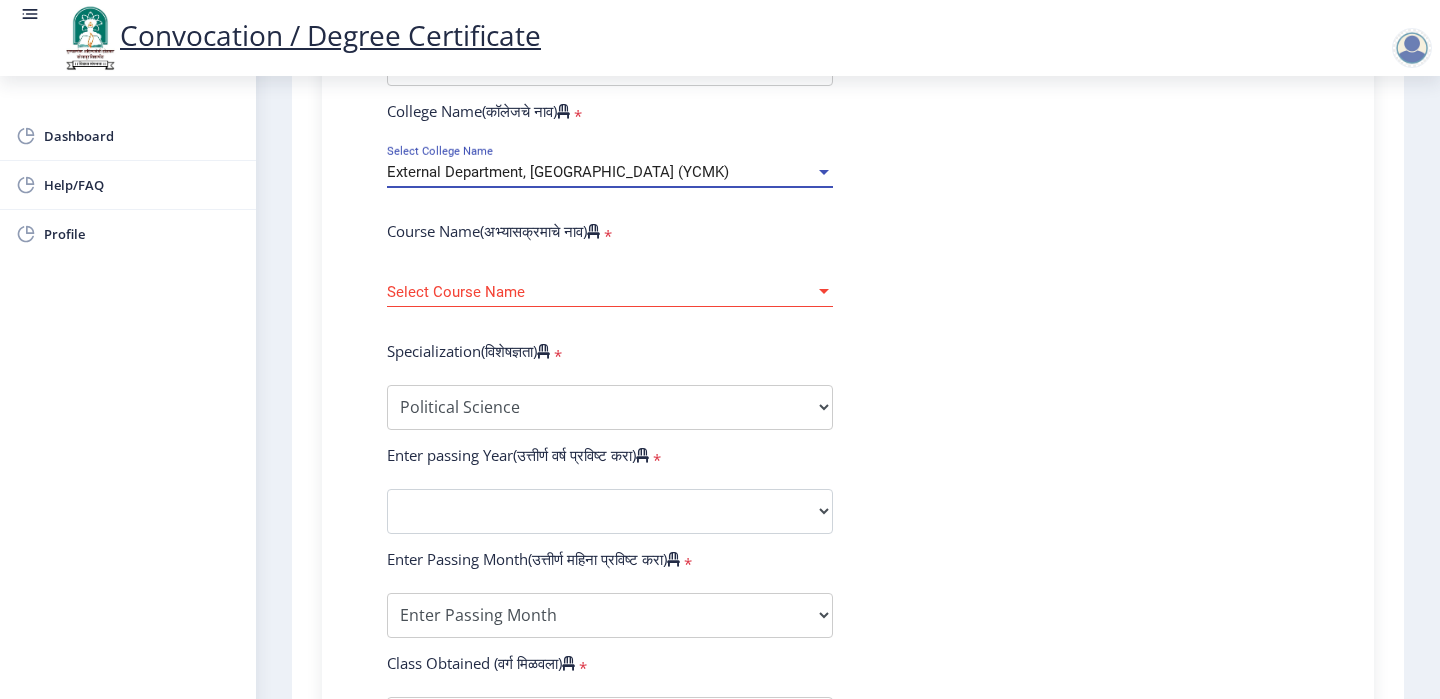 click on "Select Course Name Select Course Name" 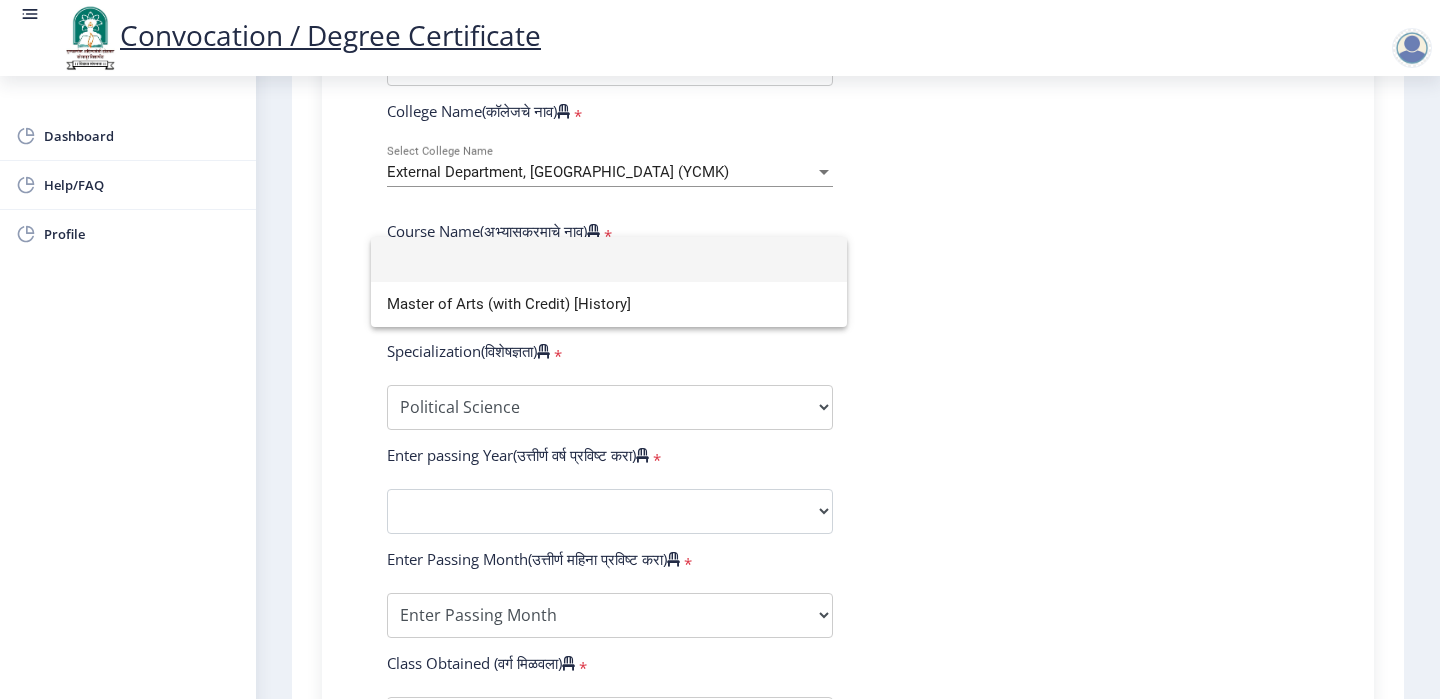 click 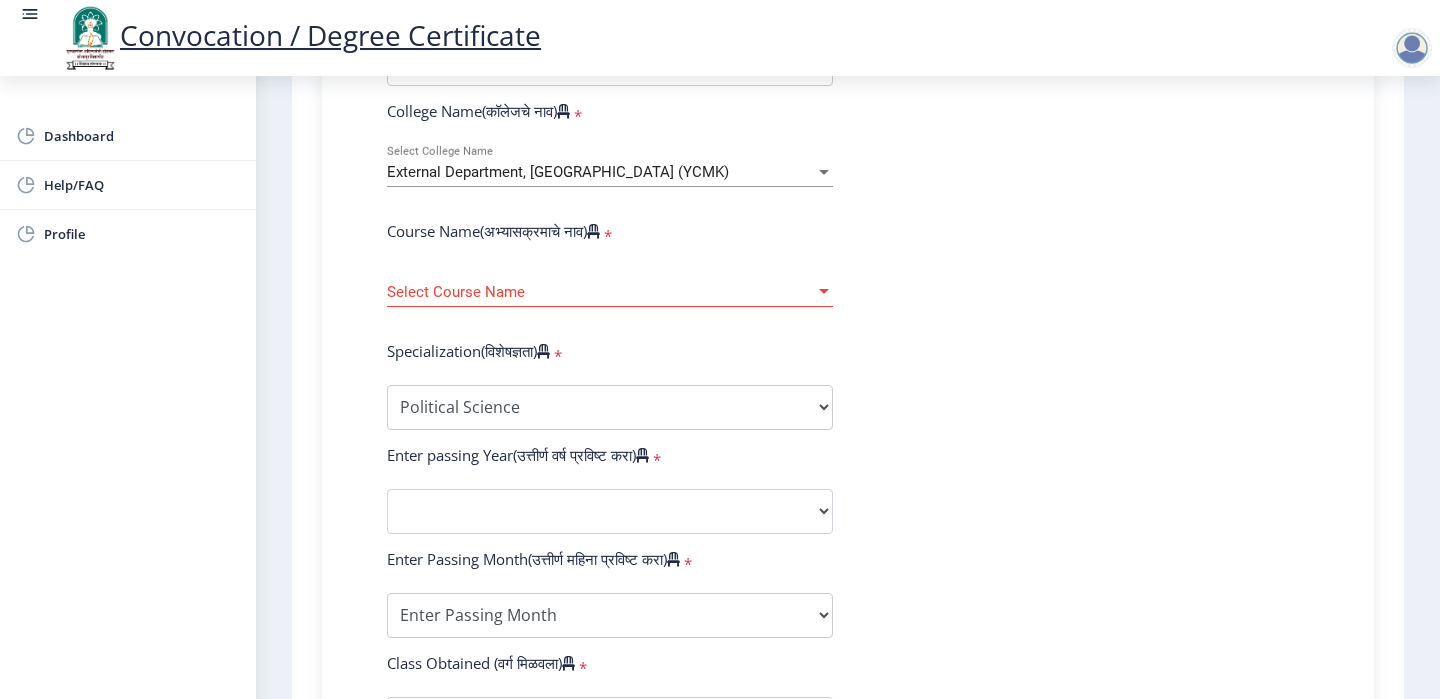 click on "External Department, [GEOGRAPHIC_DATA] (YCMK)" at bounding box center [601, 172] 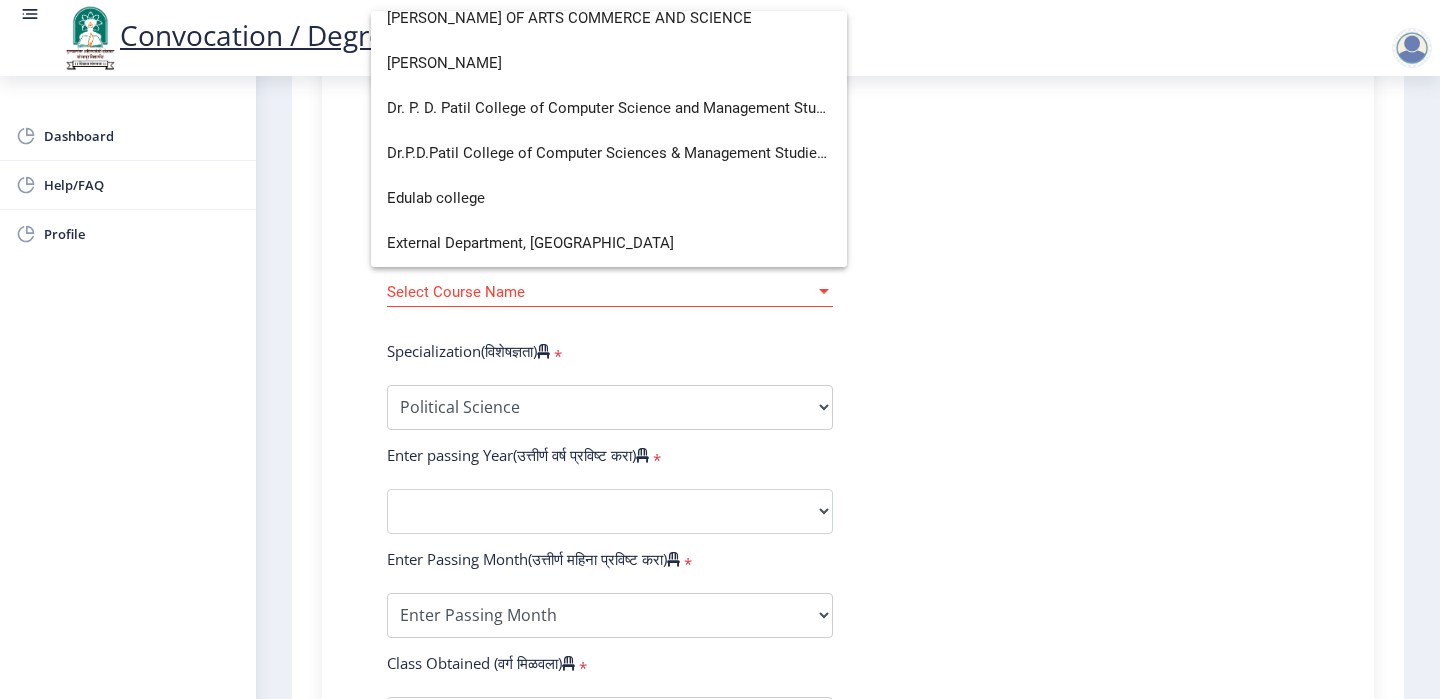 scroll, scrollTop: 1625, scrollLeft: 0, axis: vertical 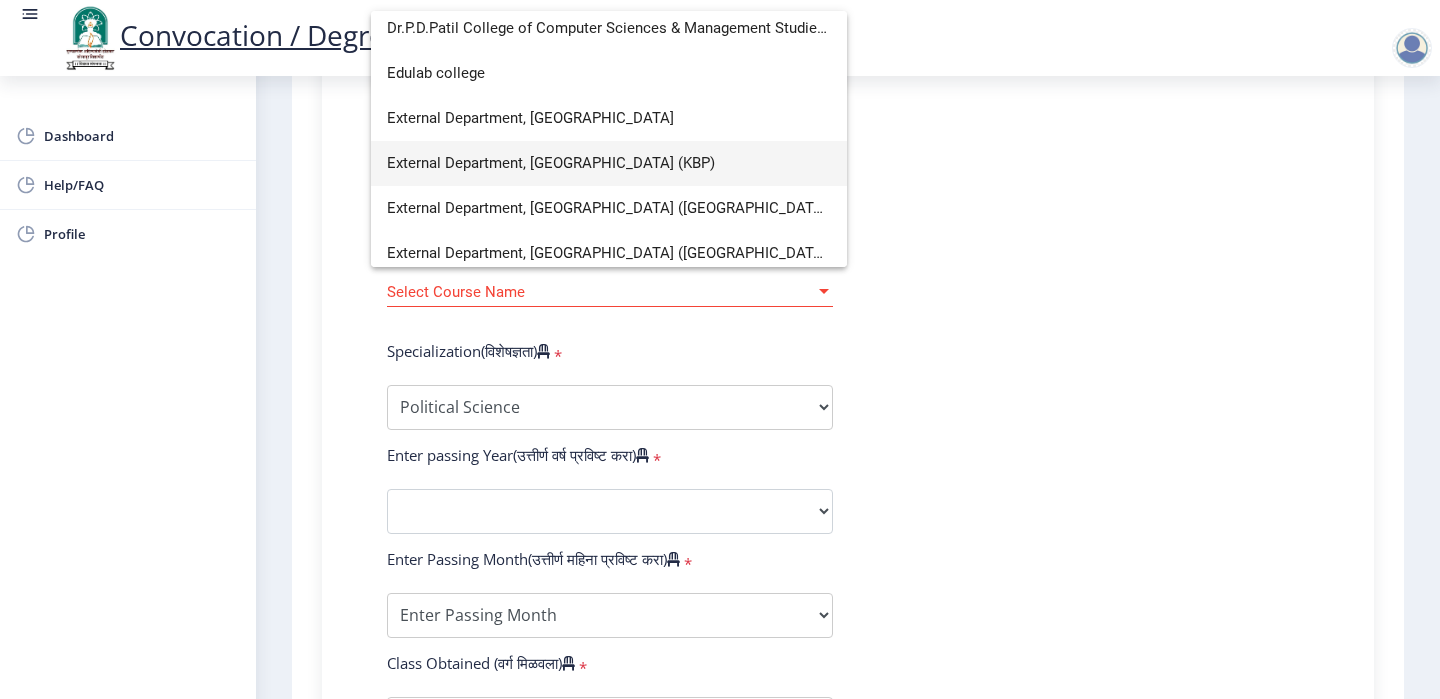 click on "External Department, [GEOGRAPHIC_DATA] (KBP)" at bounding box center (609, 163) 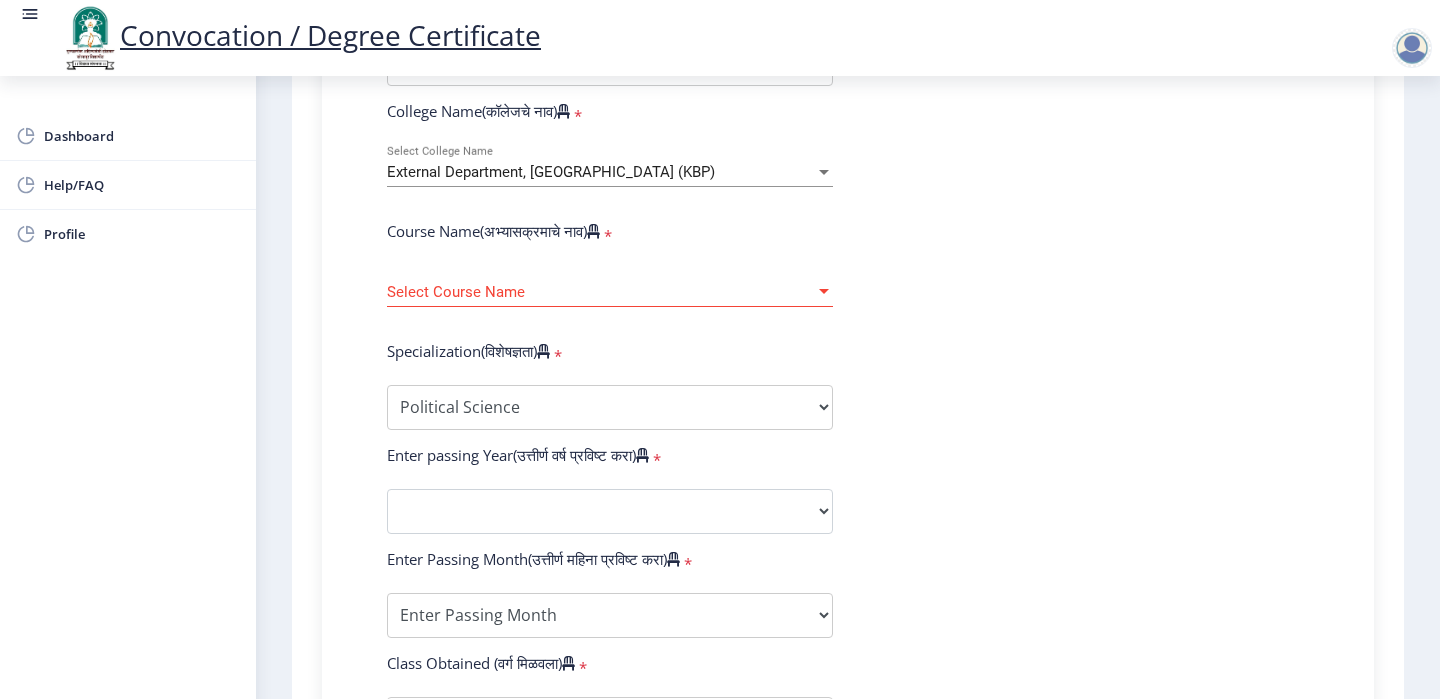 click on "Select Course Name Select Course Name" 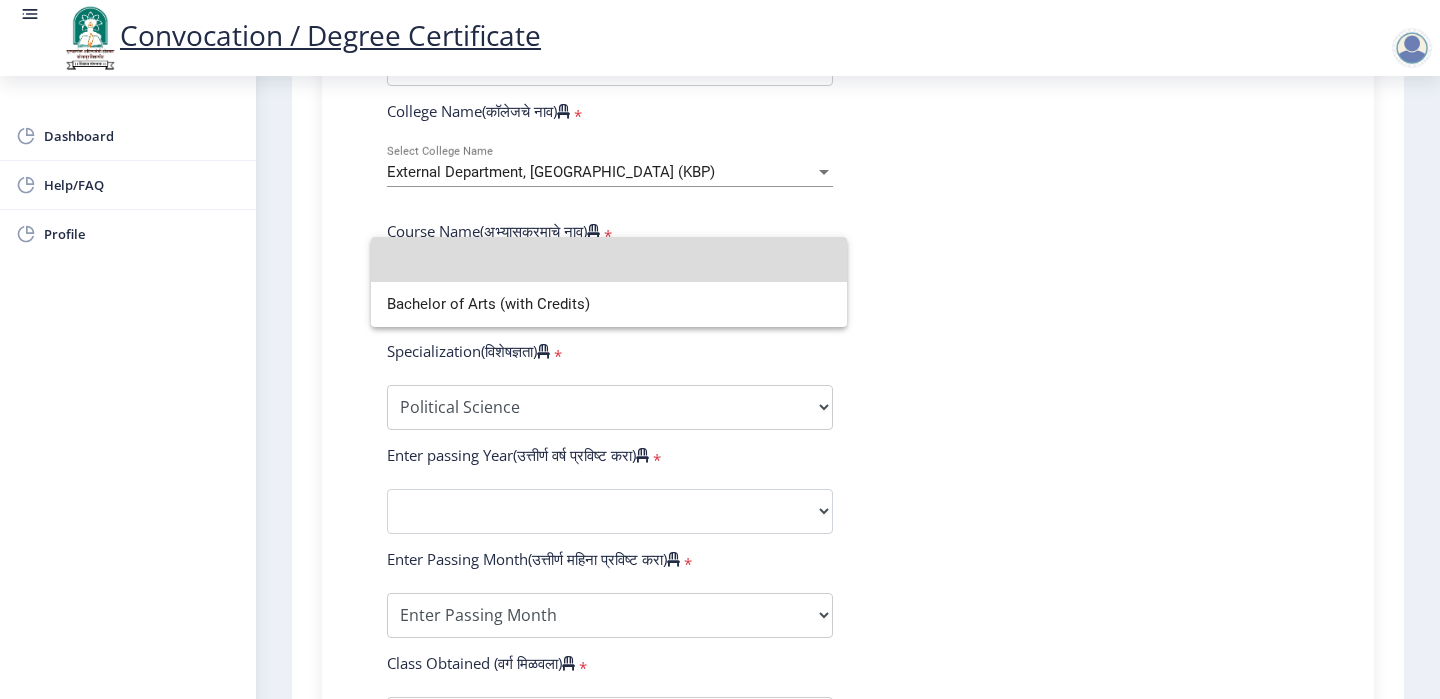 click at bounding box center [609, 259] 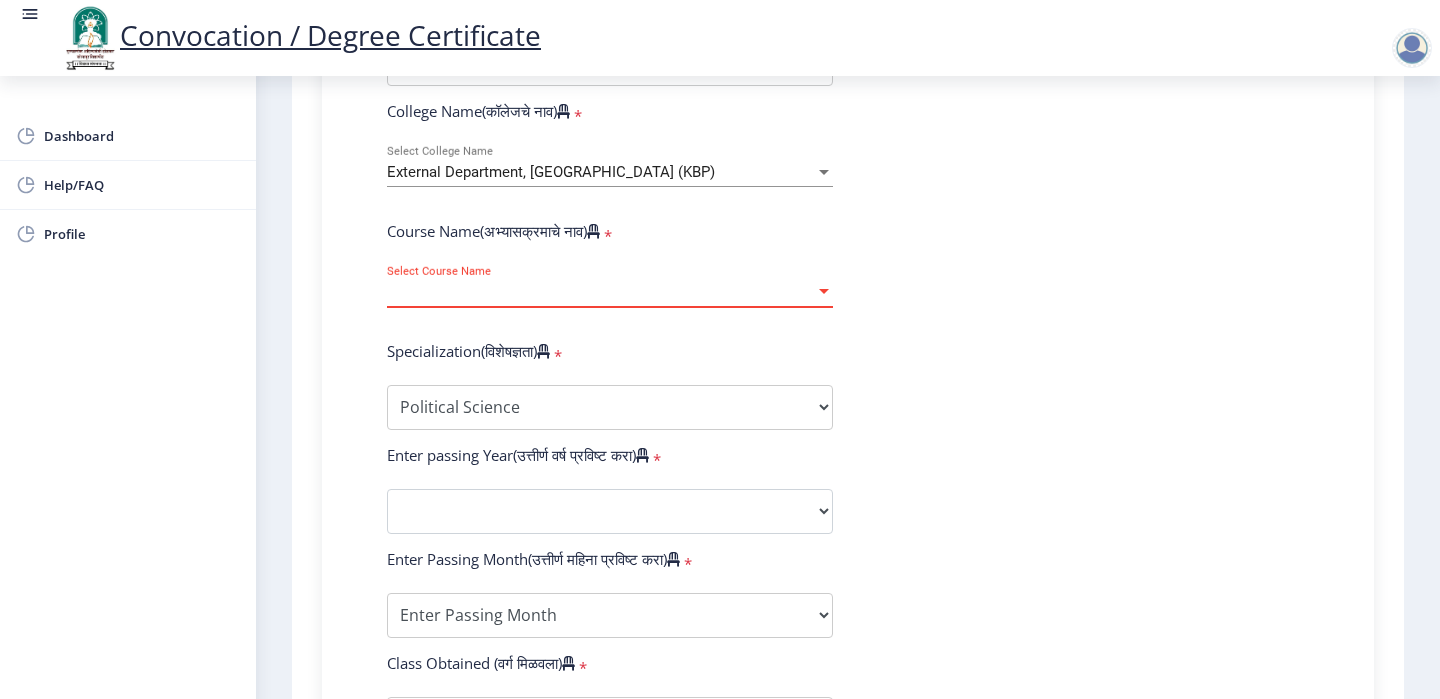 click on "External Department, [GEOGRAPHIC_DATA] (KBP)" at bounding box center [551, 172] 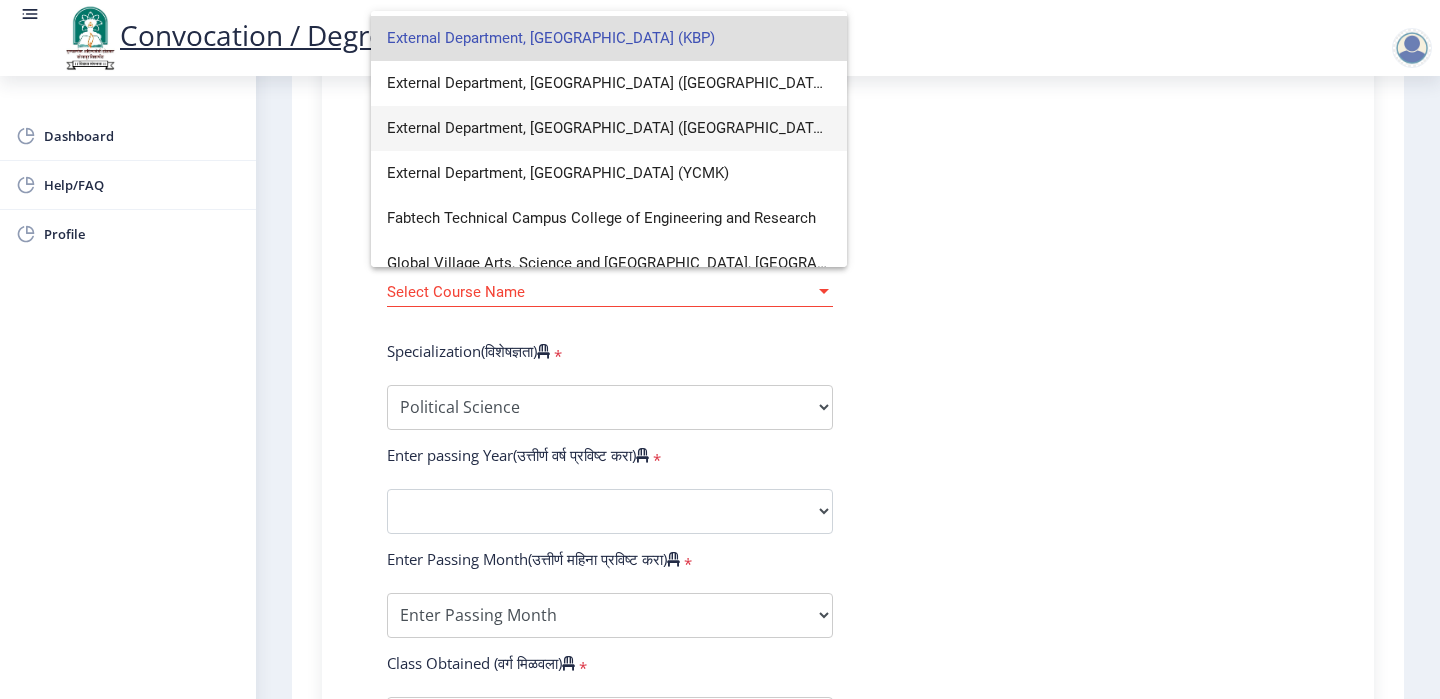 scroll, scrollTop: 1625, scrollLeft: 0, axis: vertical 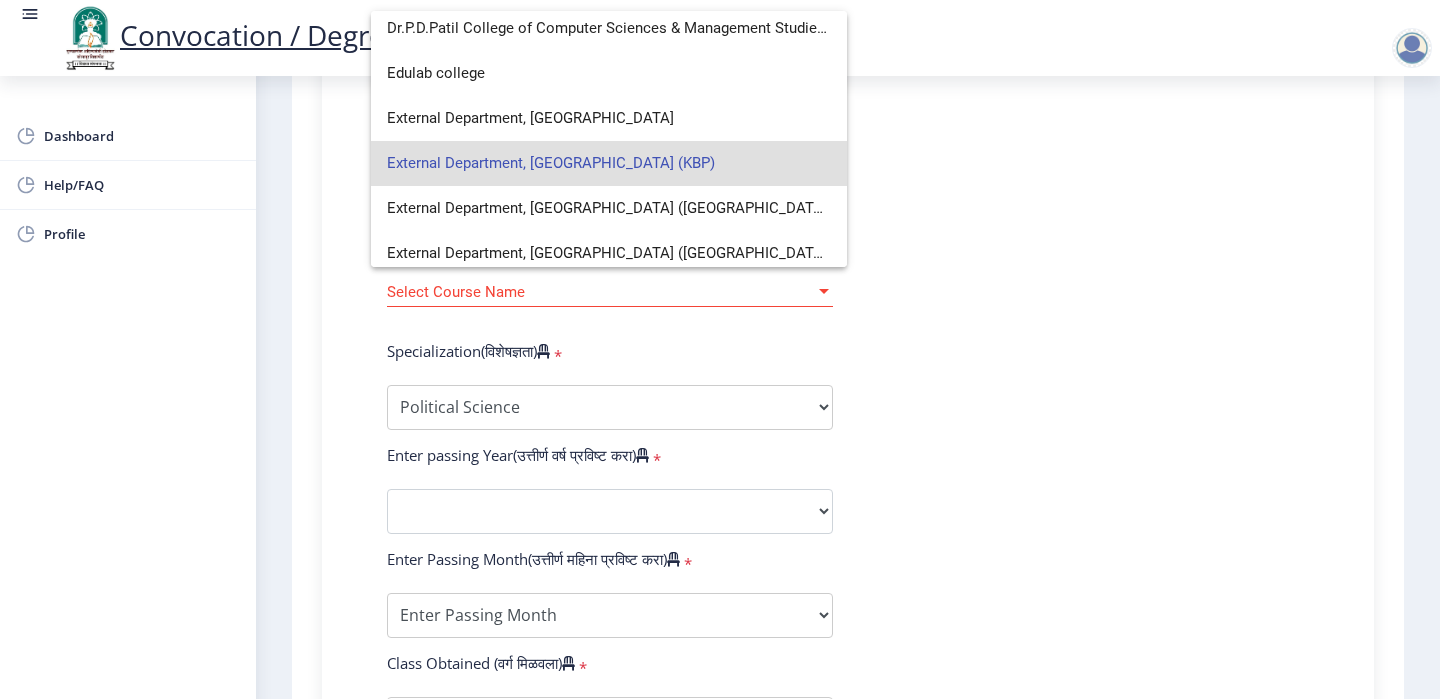 click on "External Department, [GEOGRAPHIC_DATA] (KBP)" at bounding box center (609, 163) 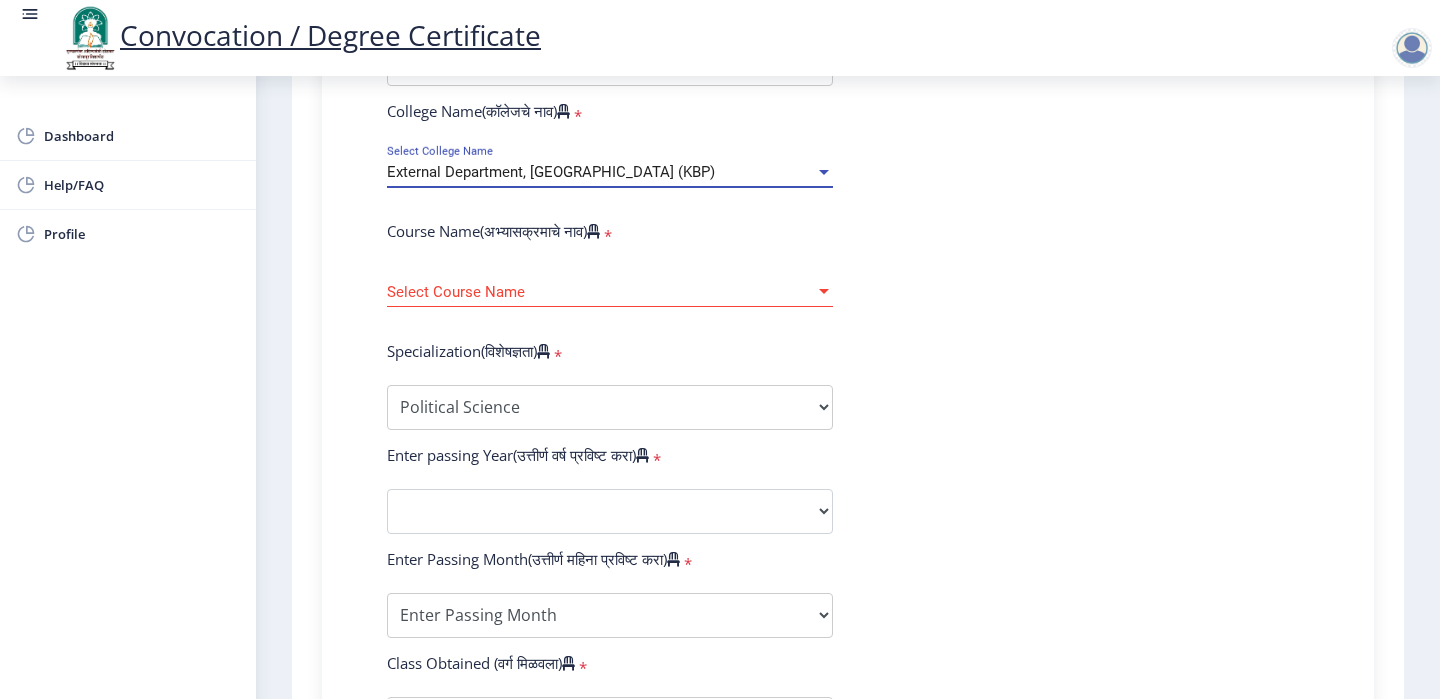 click on "Select Course Name" at bounding box center (601, 292) 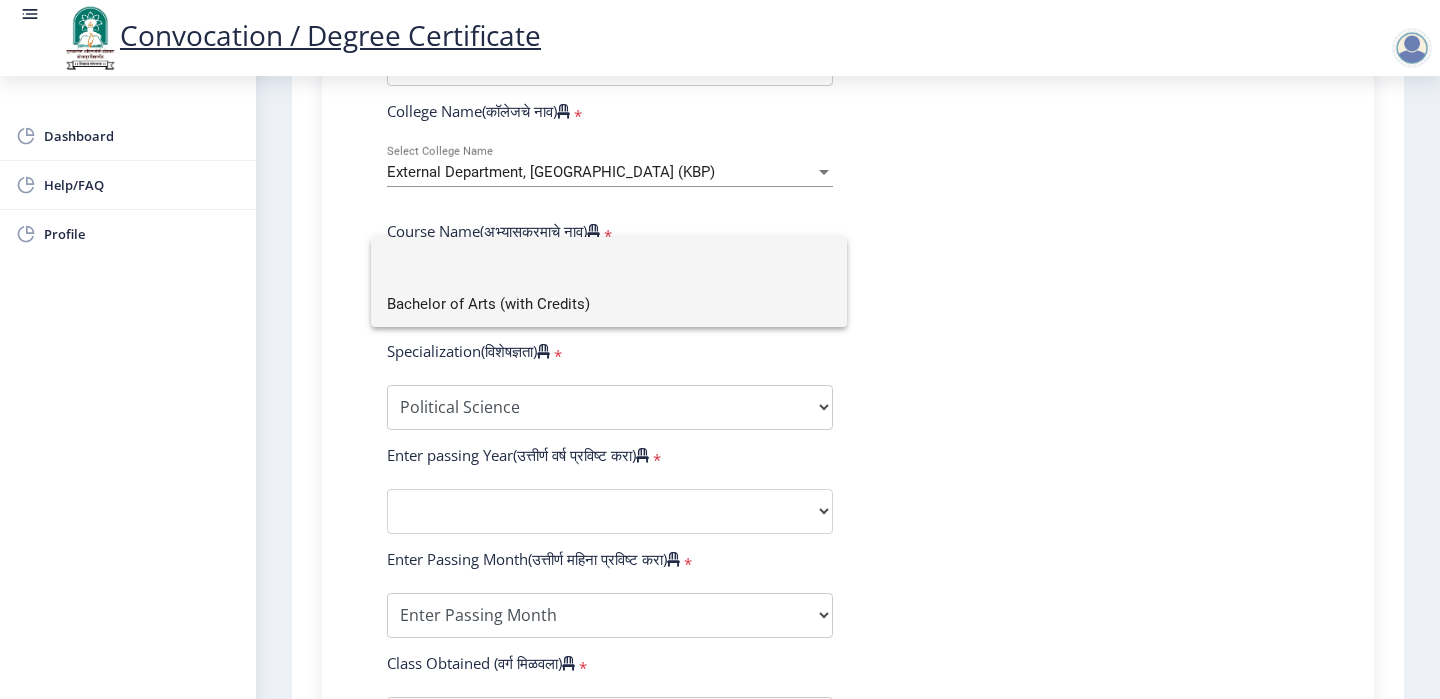 drag, startPoint x: 671, startPoint y: 297, endPoint x: 643, endPoint y: 292, distance: 28.442924 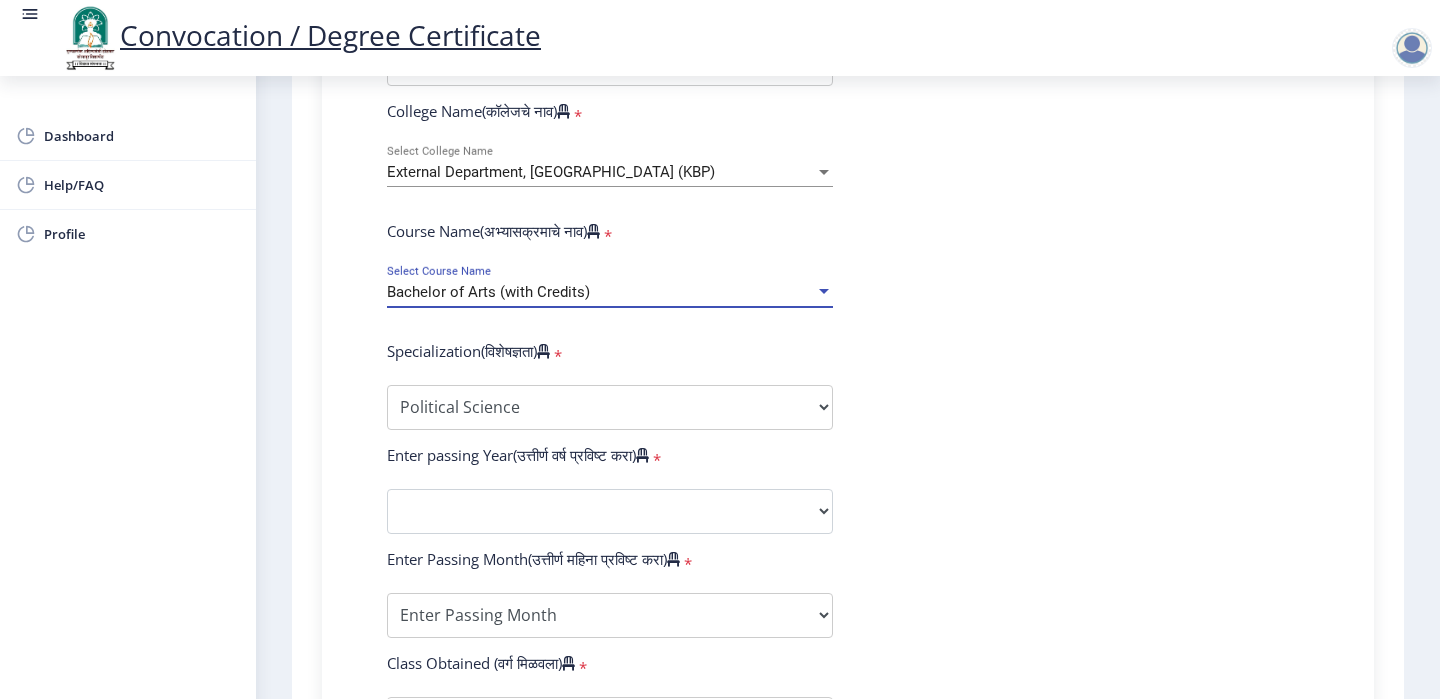 select on "Political Science" 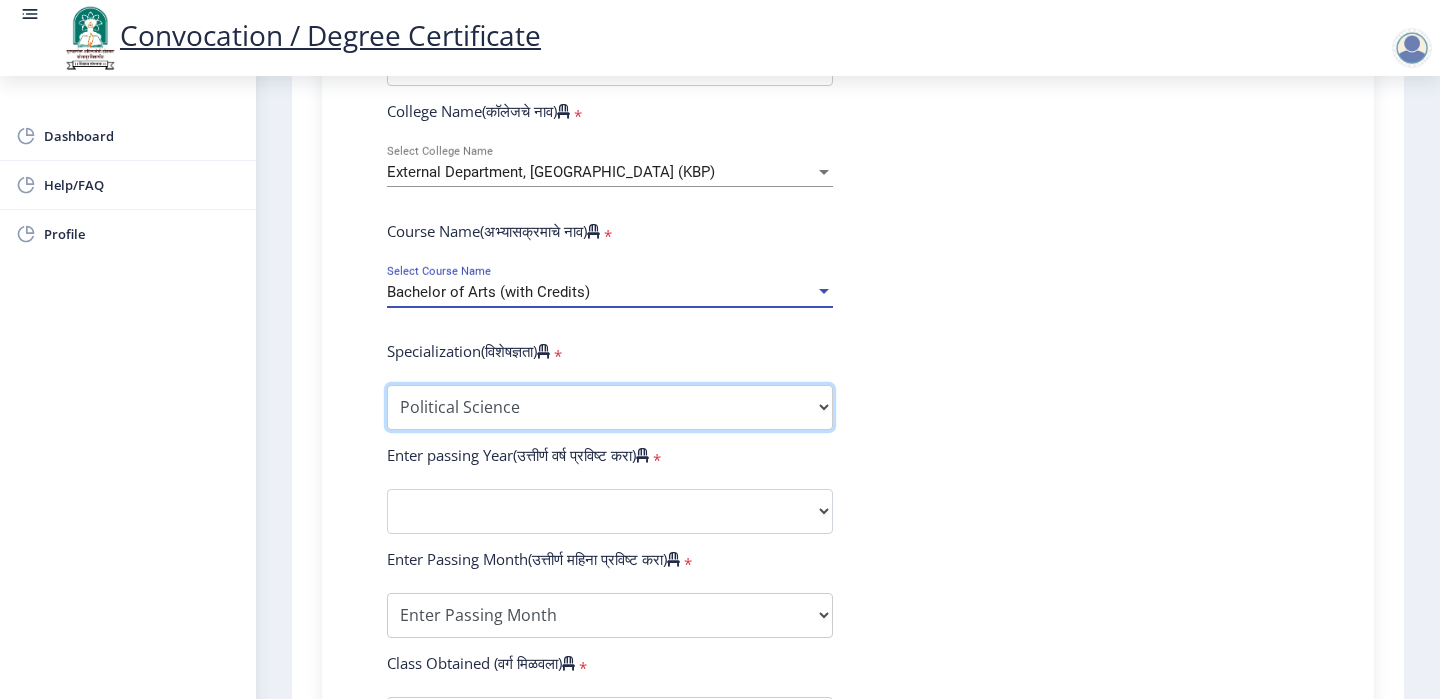 click on "Specialization English Geography Hindi Marathi Music Sanskrit Urdu Ancient Indian History Culture & Archaeology Economics History Physical Education Political Science Psychology Sociology Kannada Philosophy Other" at bounding box center [610, 407] 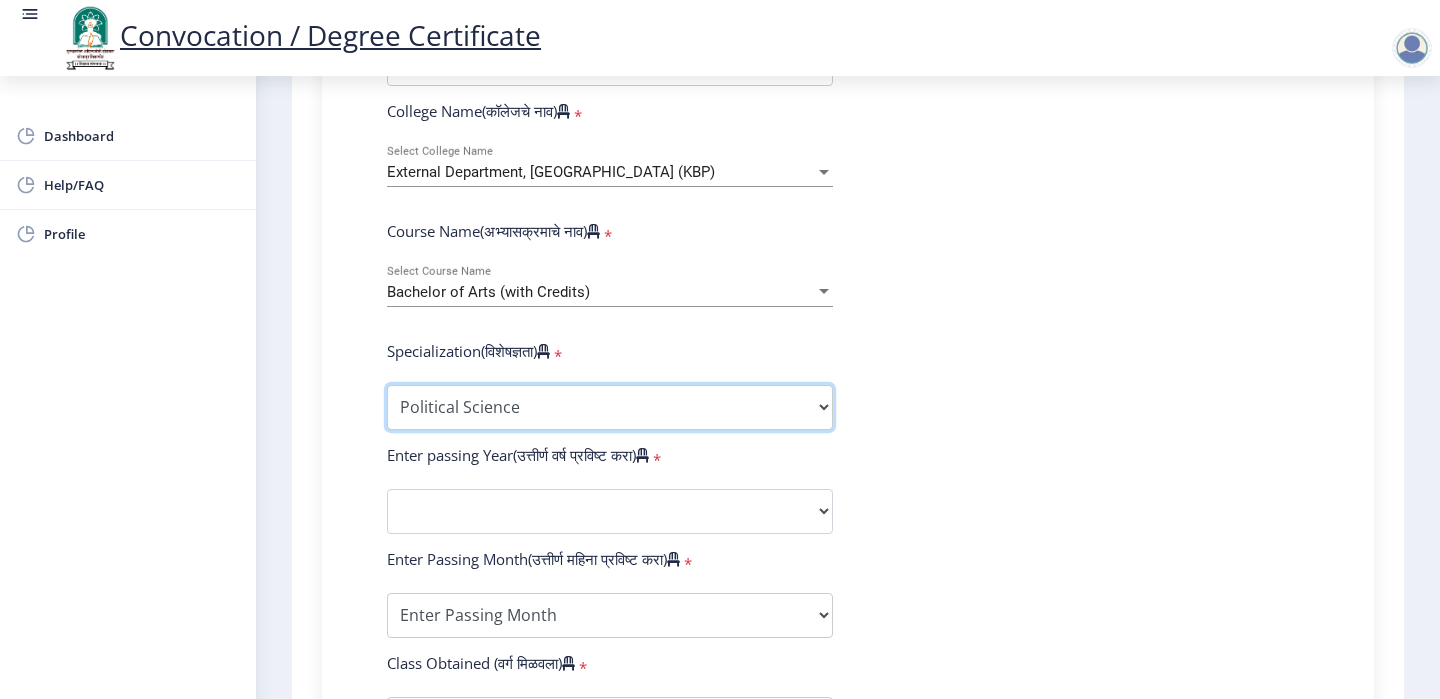 click on "Specialization English Geography Hindi Marathi Music Sanskrit Urdu Ancient Indian History Culture & Archaeology Economics History Physical Education Political Science Psychology Sociology Kannada Philosophy Other" at bounding box center (610, 407) 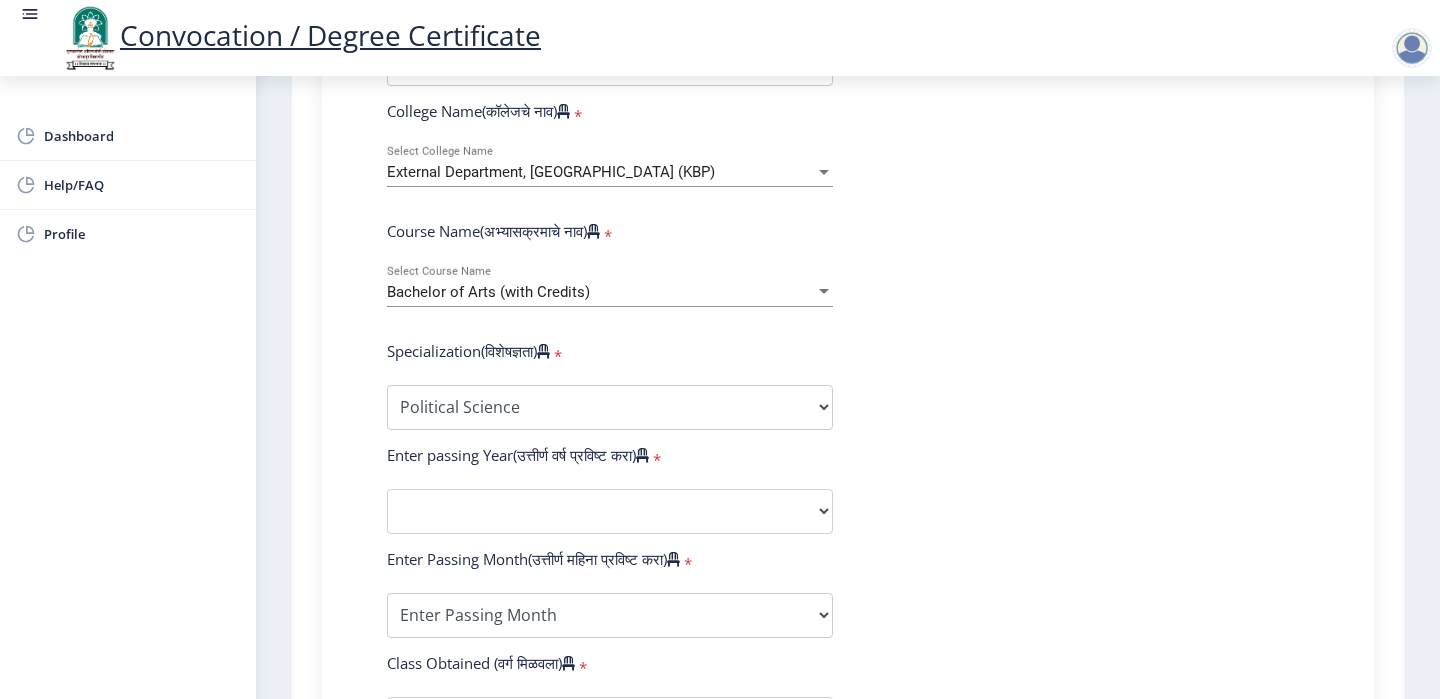 click on "External Department, [GEOGRAPHIC_DATA] (KBP)" at bounding box center (601, 172) 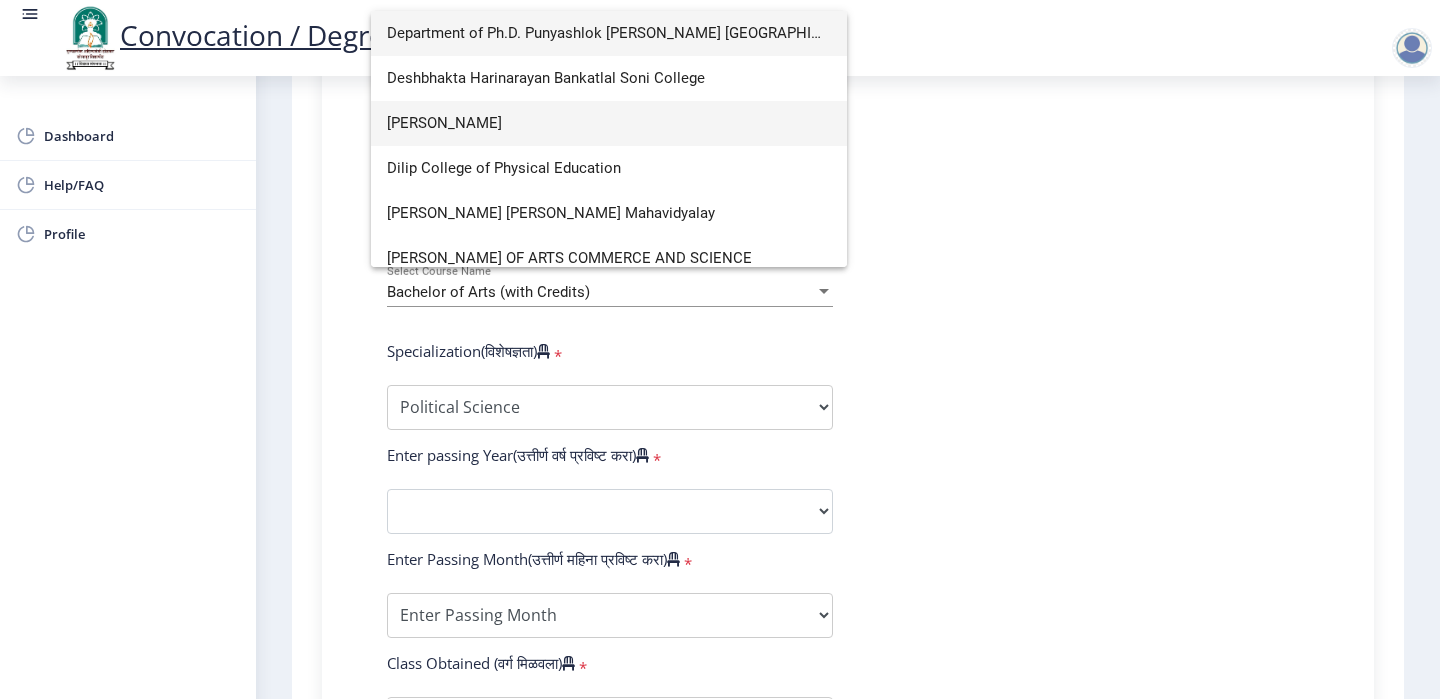 scroll, scrollTop: 1215, scrollLeft: 0, axis: vertical 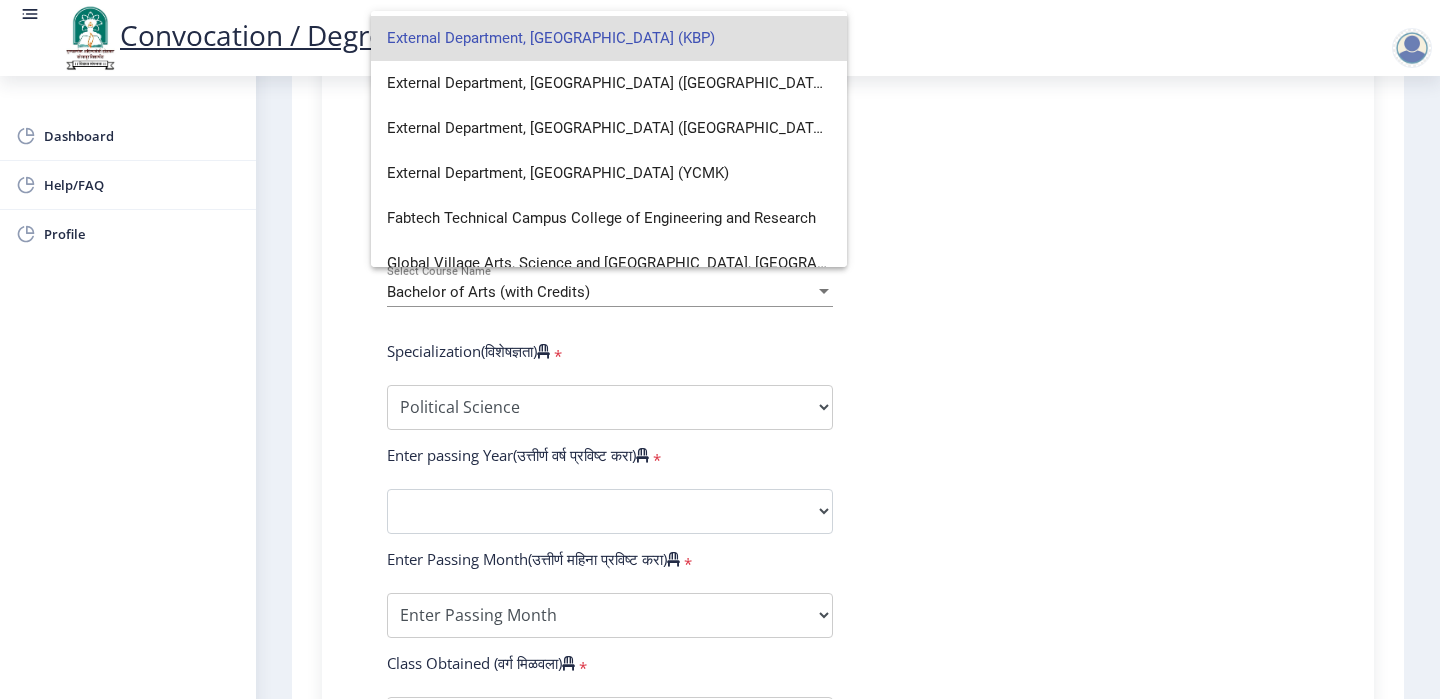 click on "External Department, [GEOGRAPHIC_DATA] (KBP)" at bounding box center (609, 38) 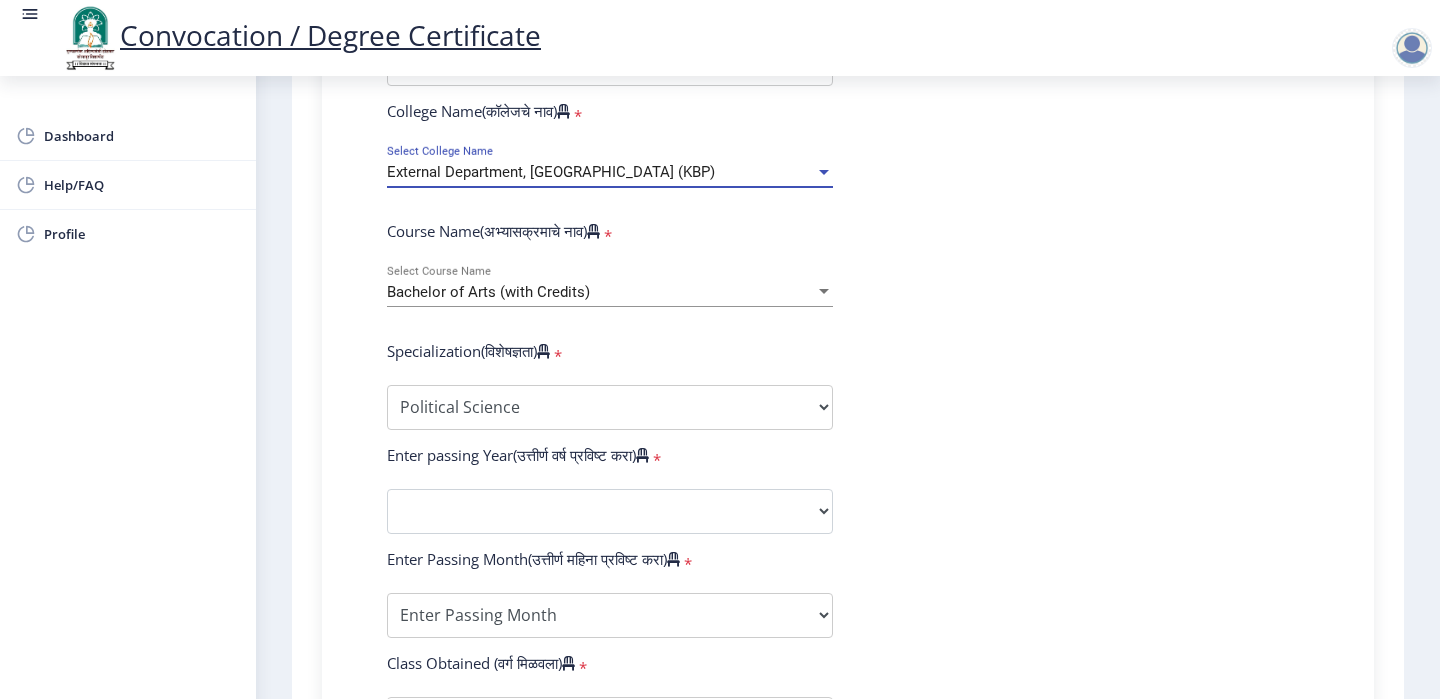 click on "Bachelor of Arts (with Credits)" at bounding box center (601, 292) 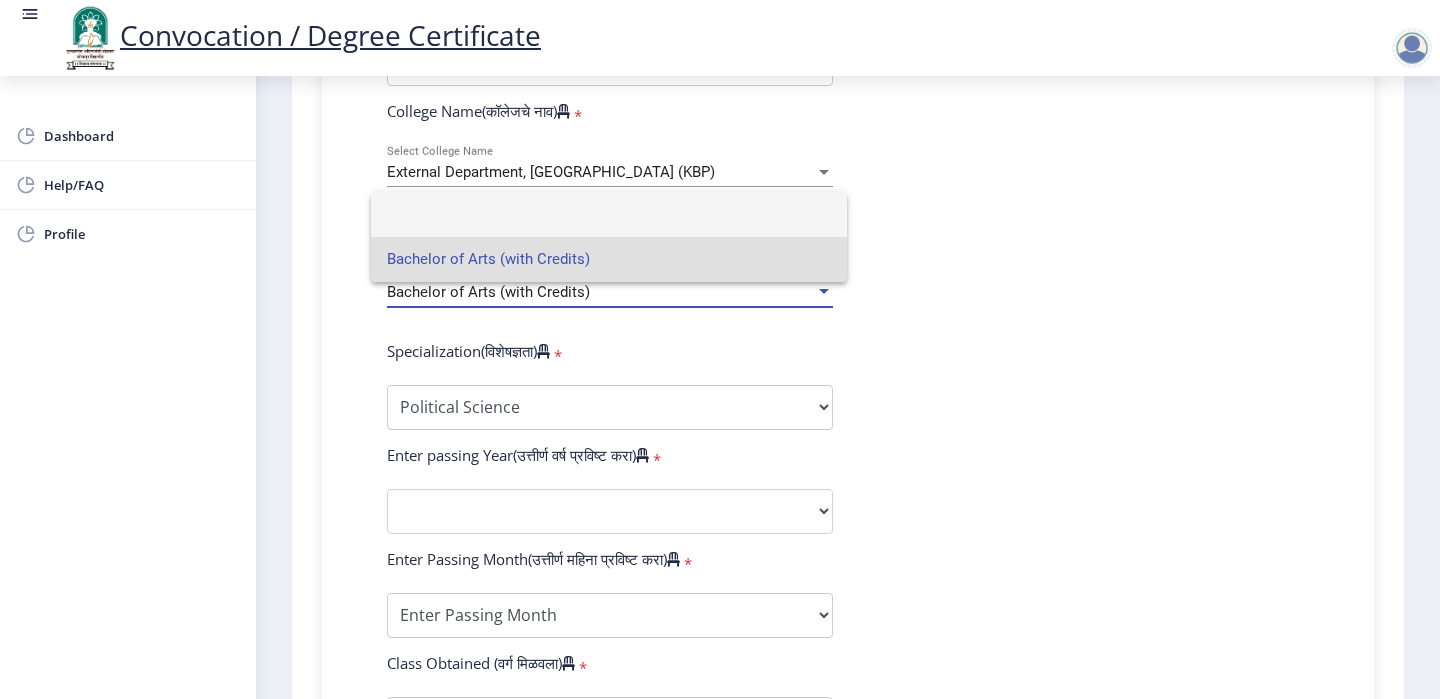 click at bounding box center [609, 214] 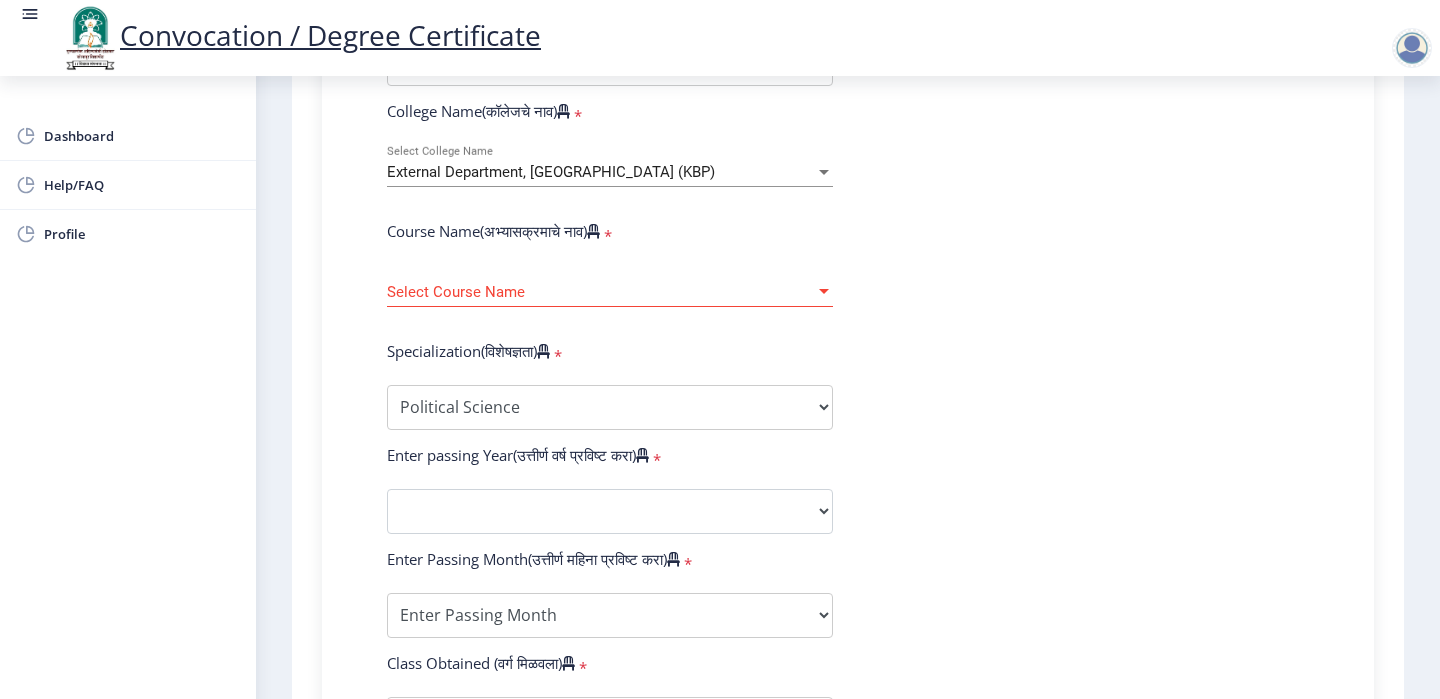 click on "Select Course Name Select Course Name" 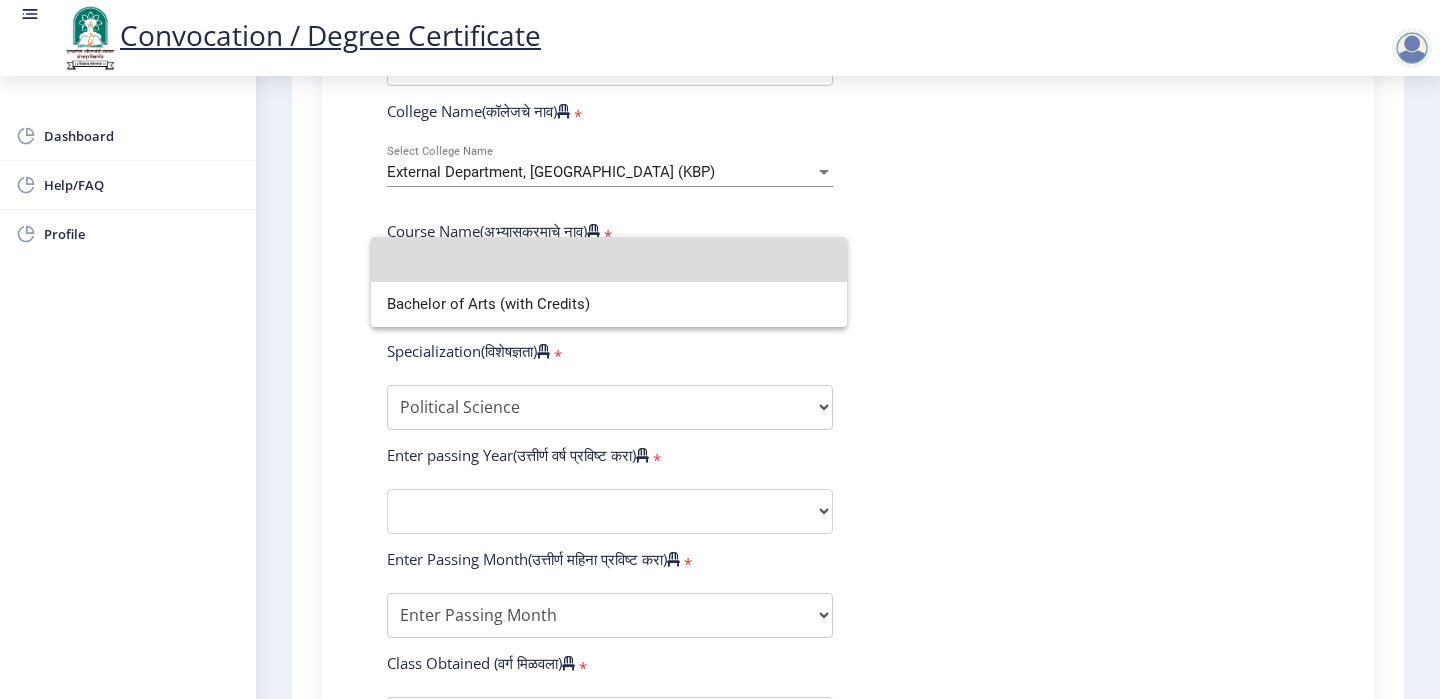 click at bounding box center [609, 259] 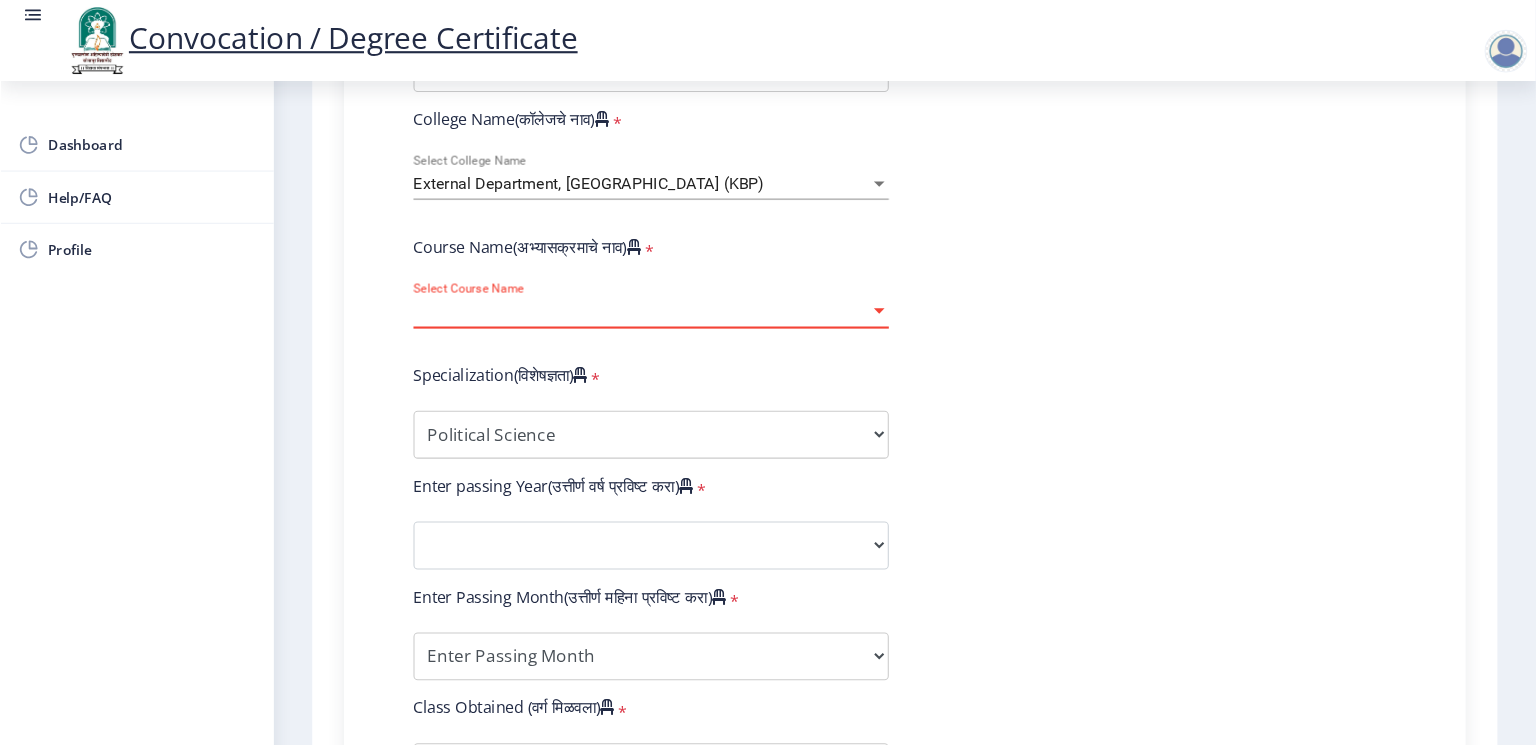 scroll, scrollTop: 749, scrollLeft: 0, axis: vertical 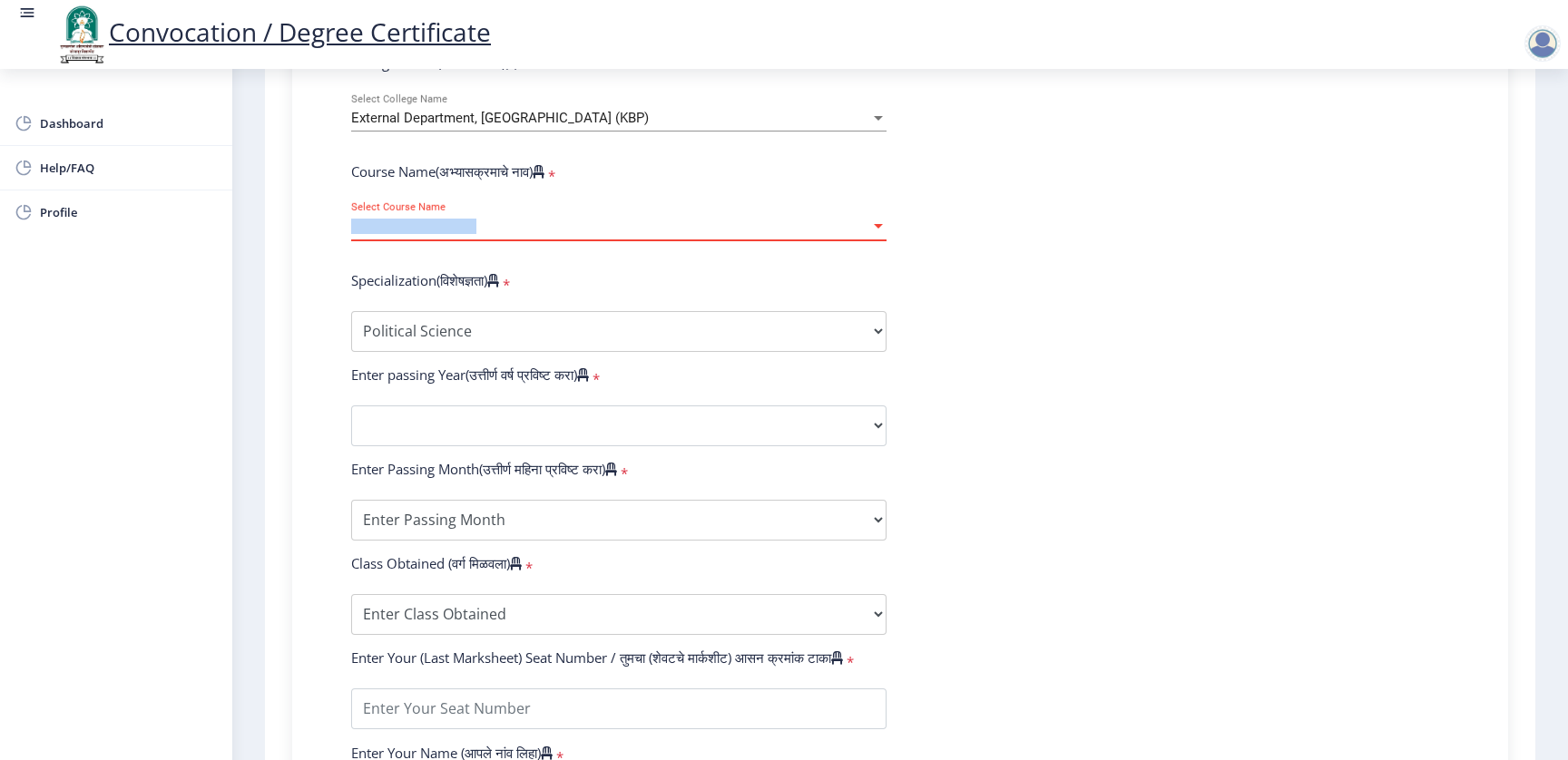 click on "Select Course Name Select Course Name" 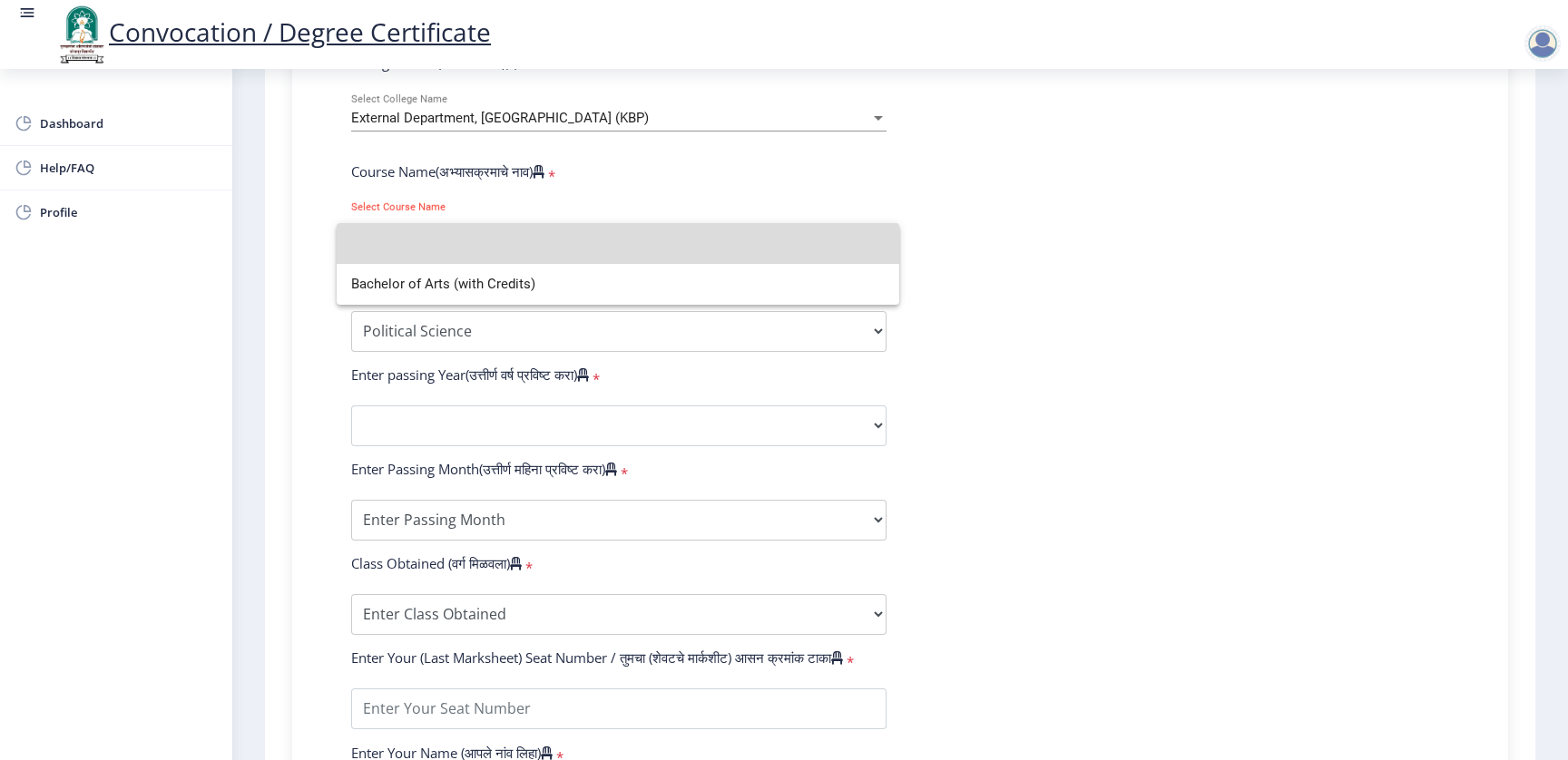 click at bounding box center [618, 243] 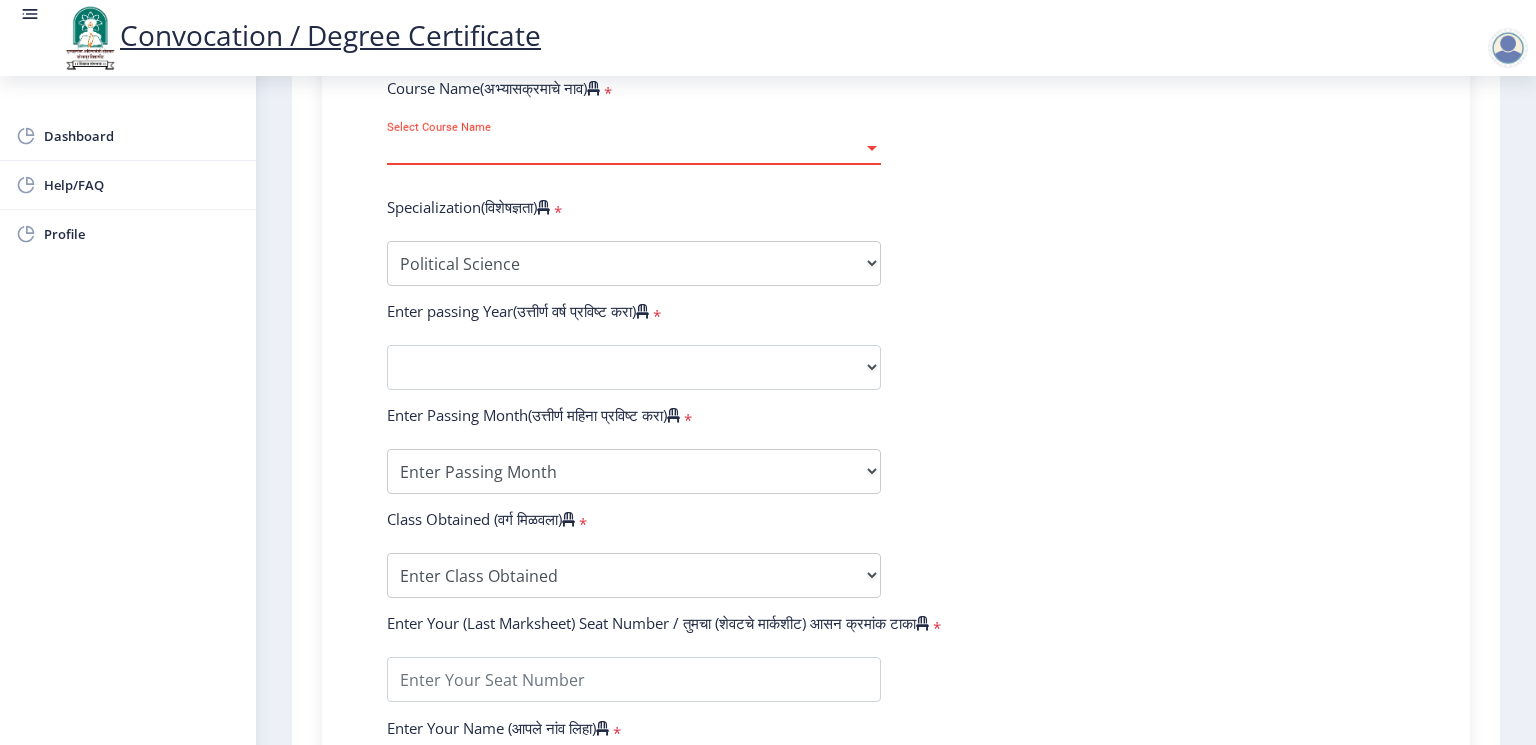 scroll, scrollTop: 749, scrollLeft: 0, axis: vertical 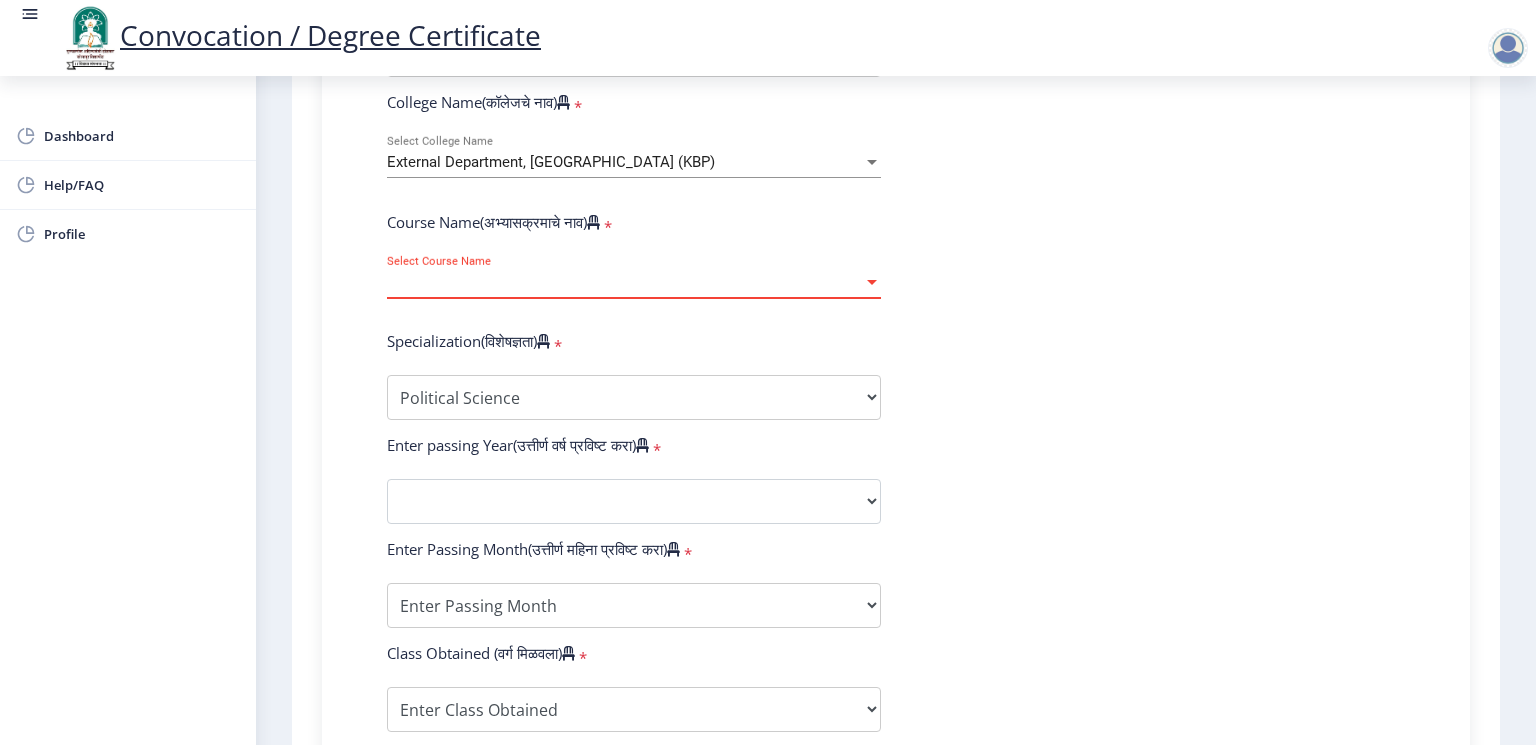click on "Select Course Name" at bounding box center (625, 282) 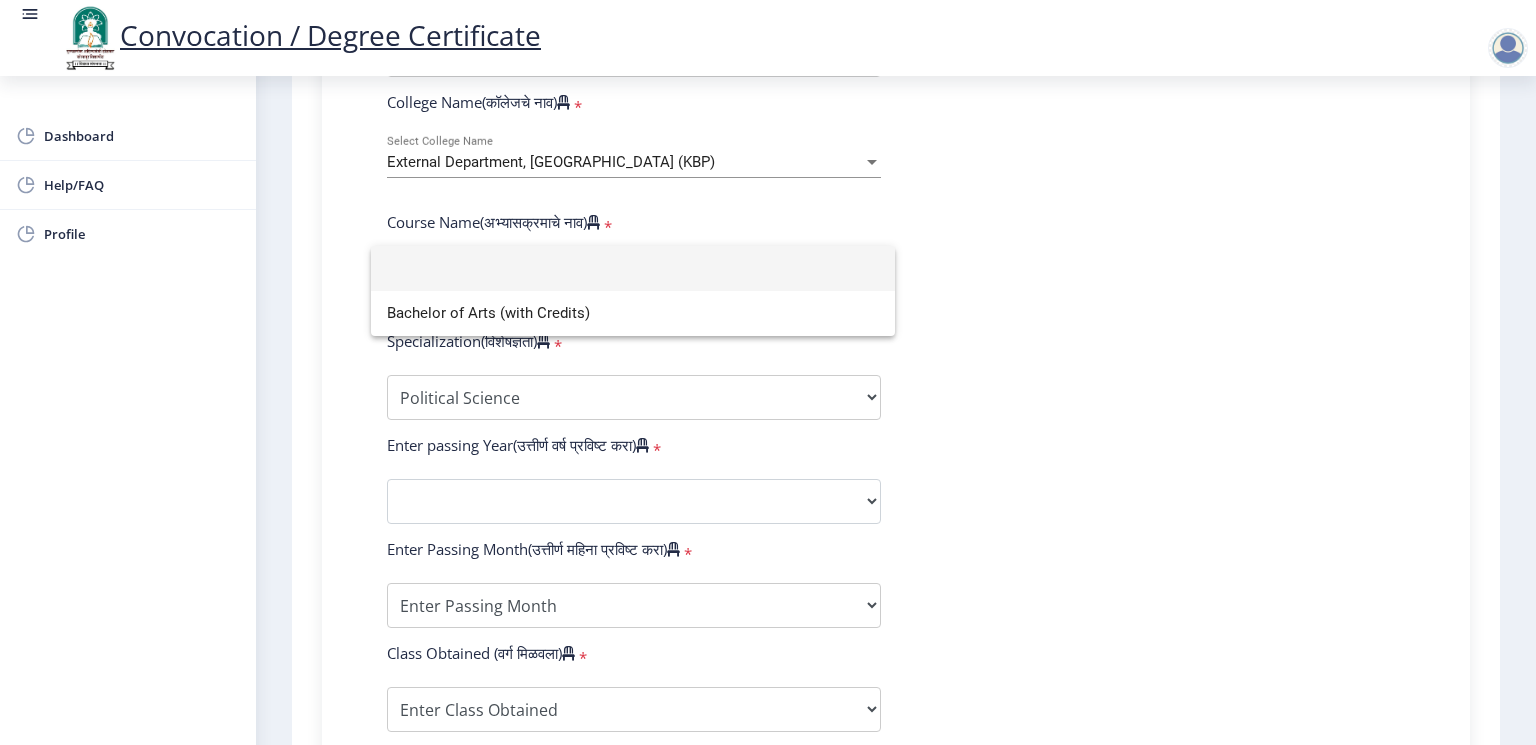 click 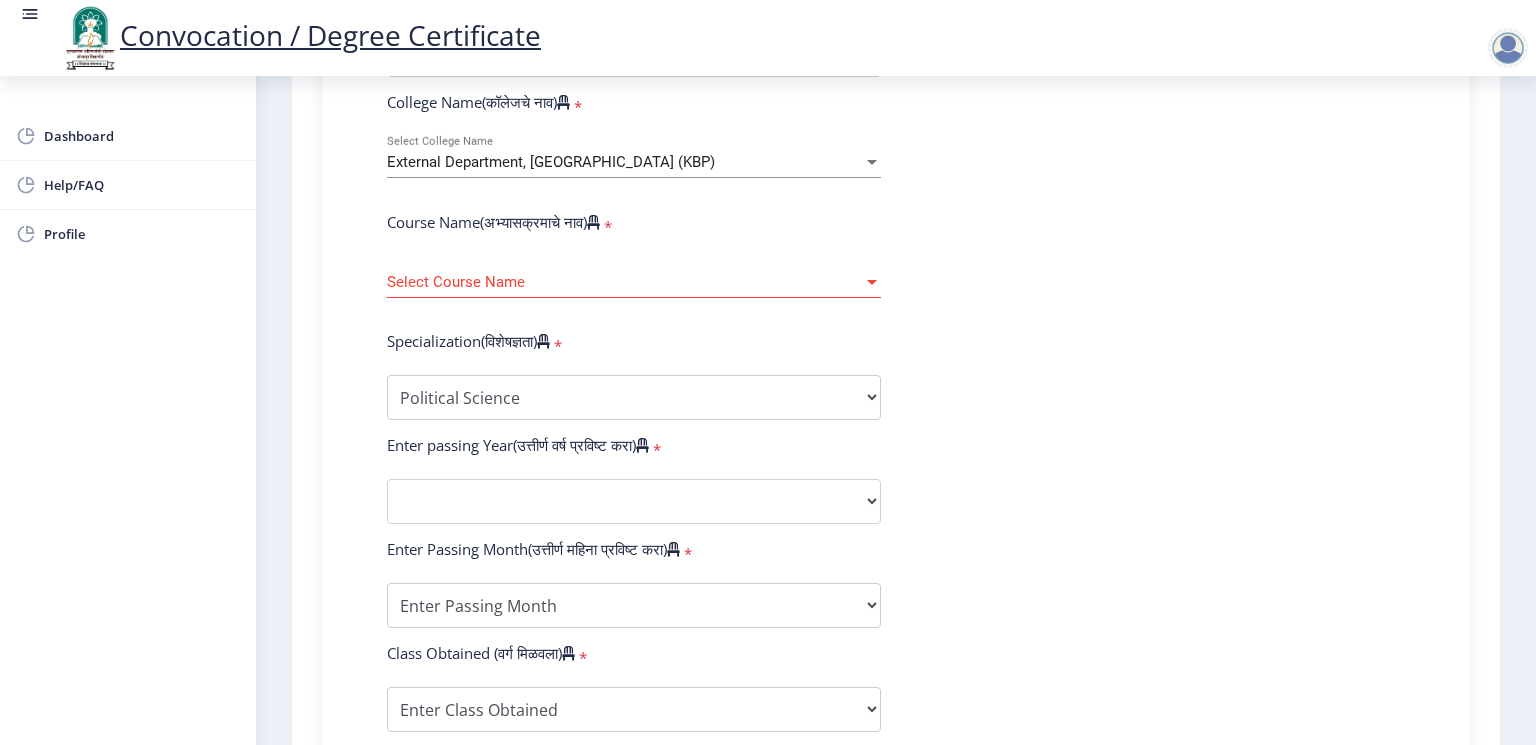 click on "Select Course Name" at bounding box center [625, 282] 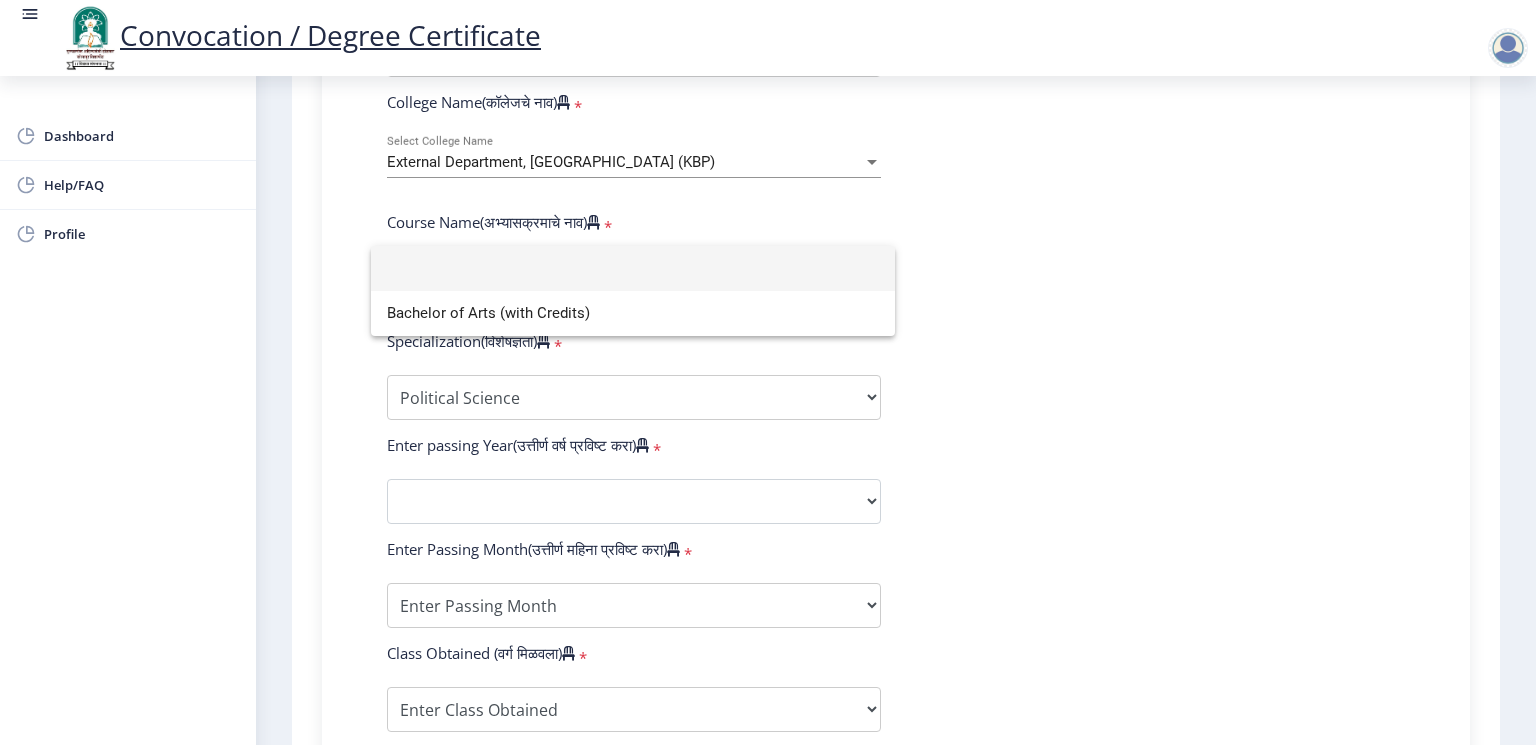 click at bounding box center [633, 268] 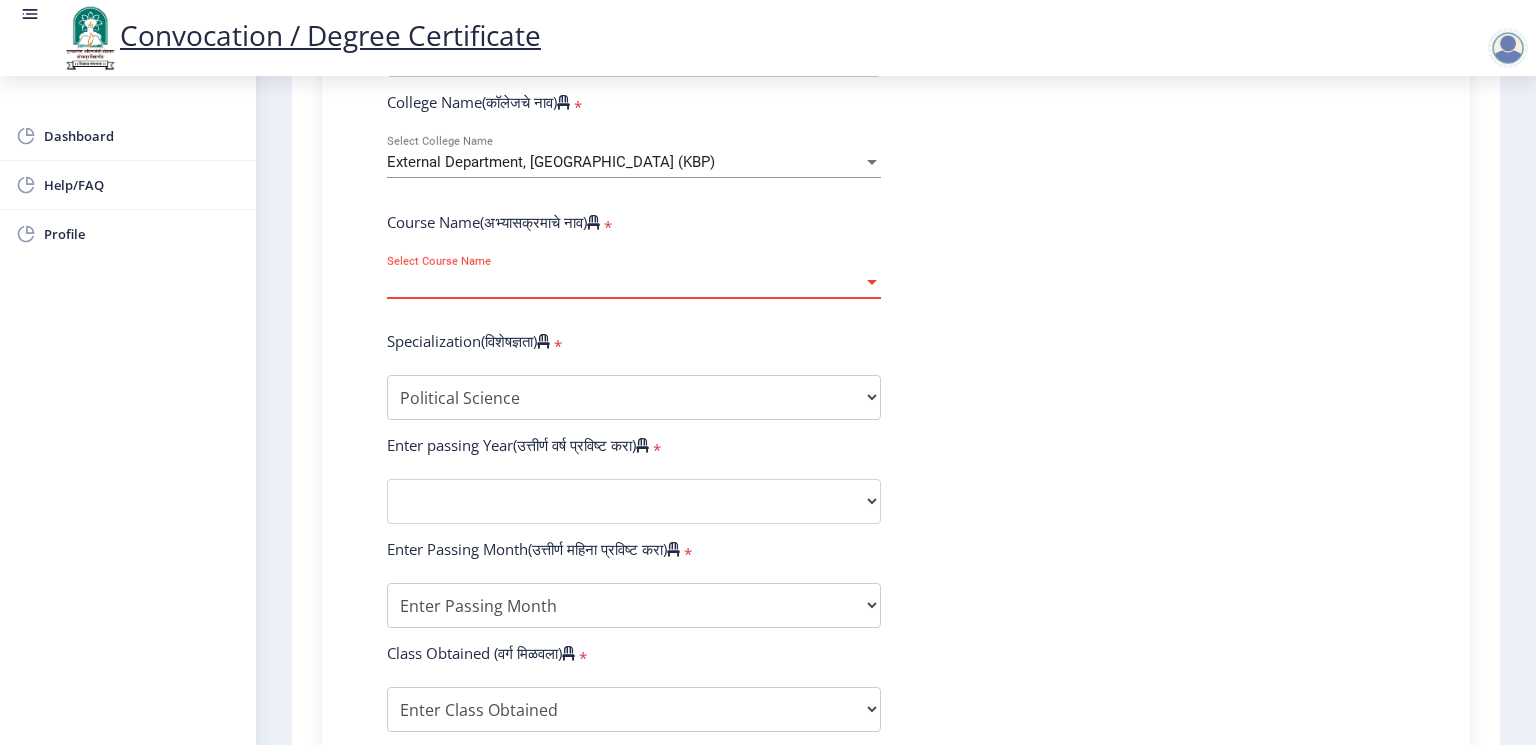 click on "Select Course Name" at bounding box center [625, 282] 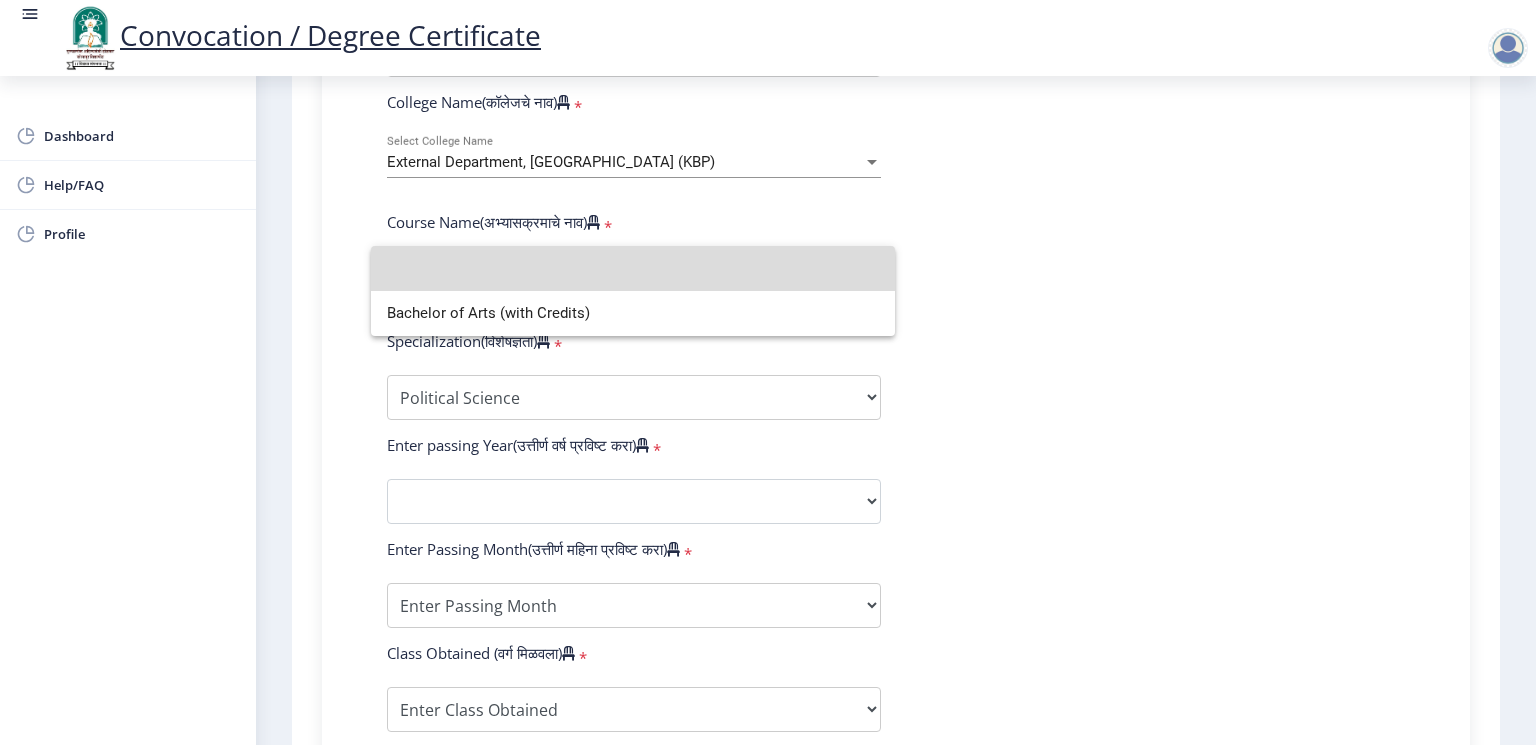 click at bounding box center [633, 268] 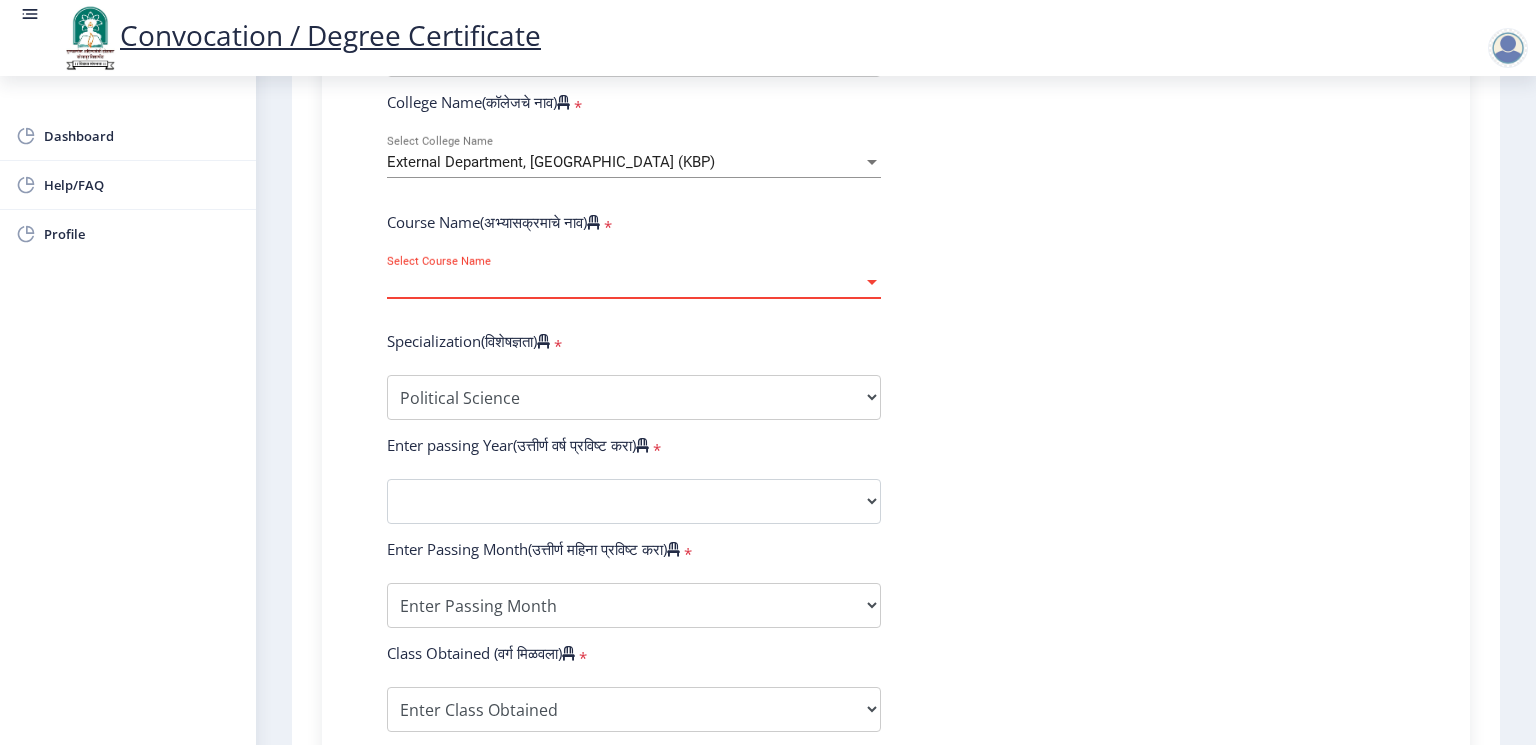 click on "Select Course Name" at bounding box center (625, 282) 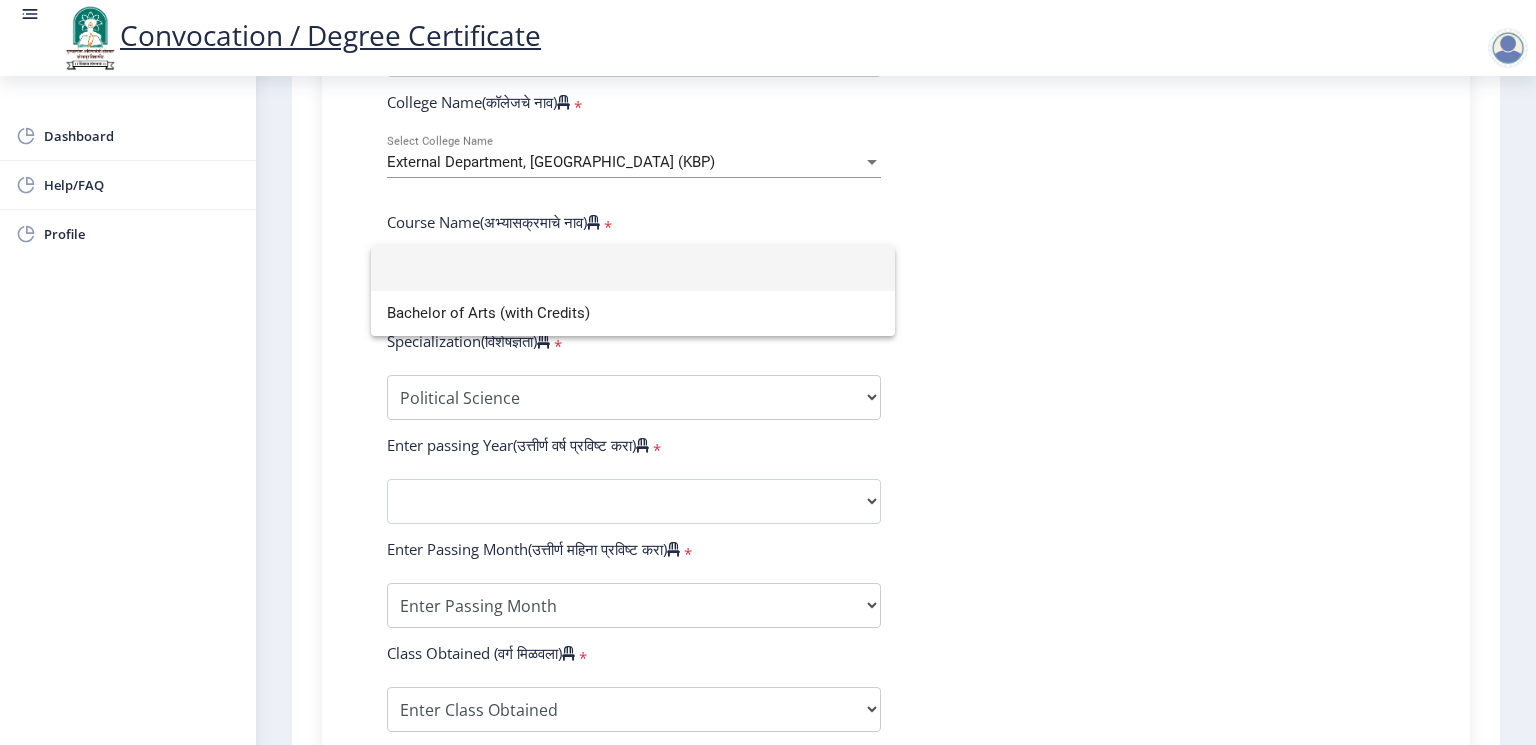 click at bounding box center (633, 268) 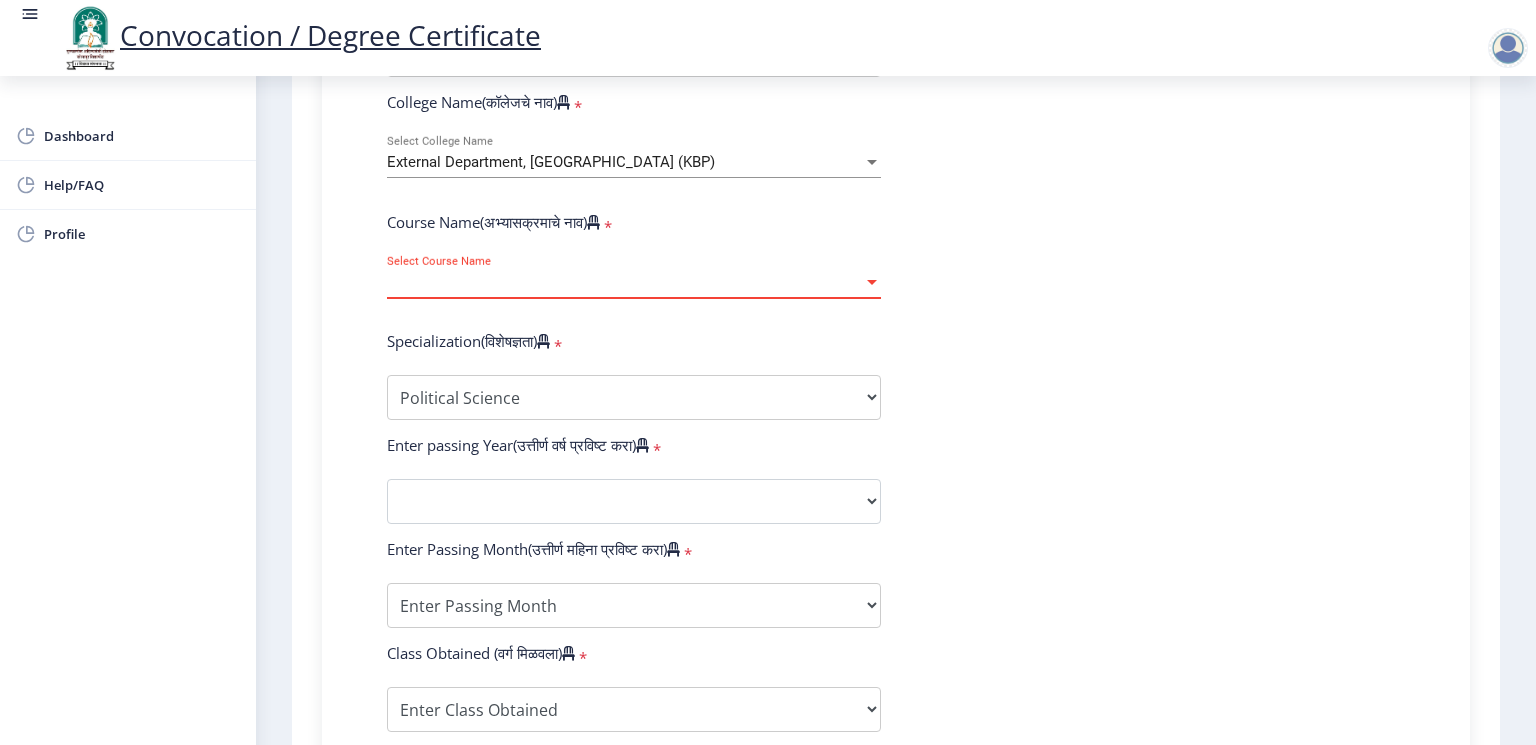 click on "Select Course Name" at bounding box center (625, 282) 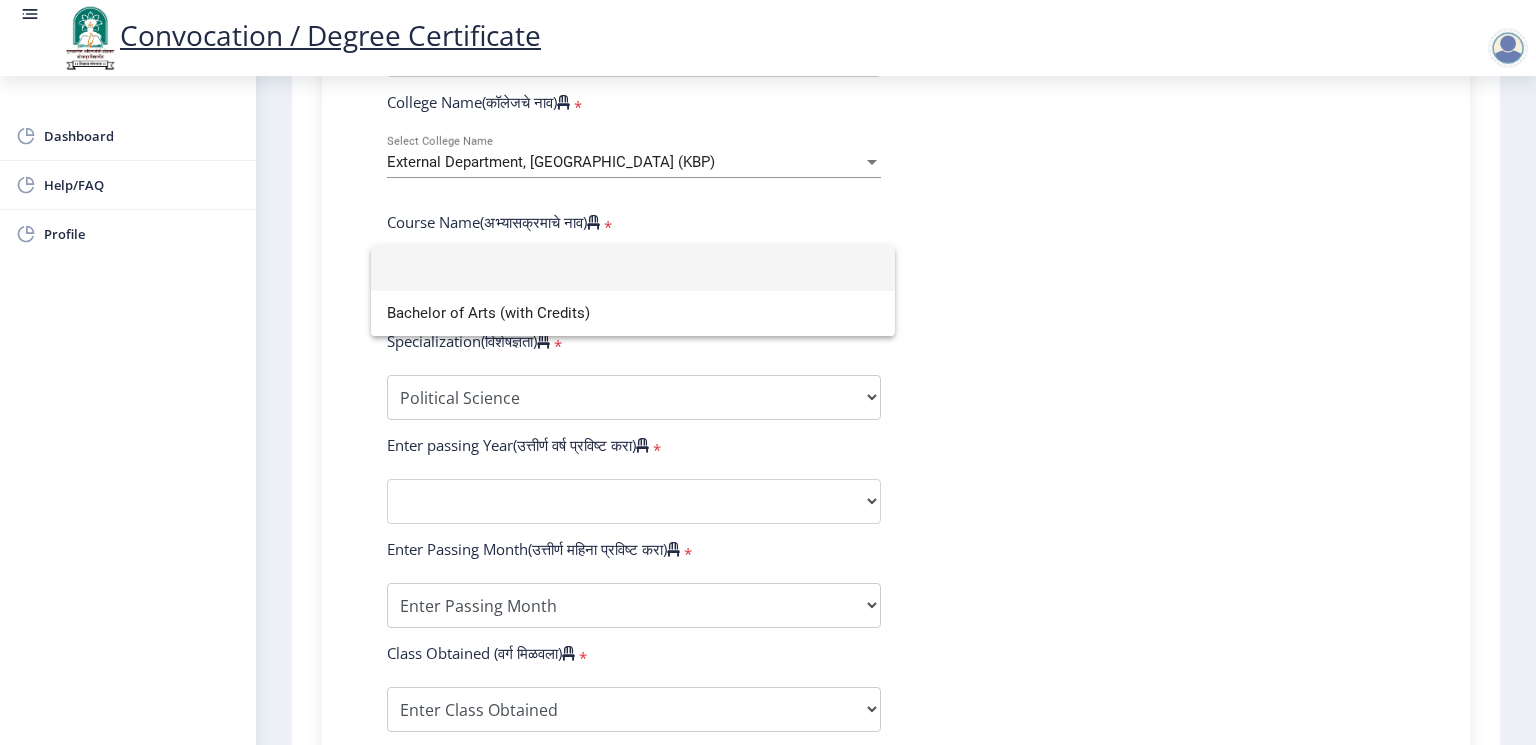 click at bounding box center [633, 268] 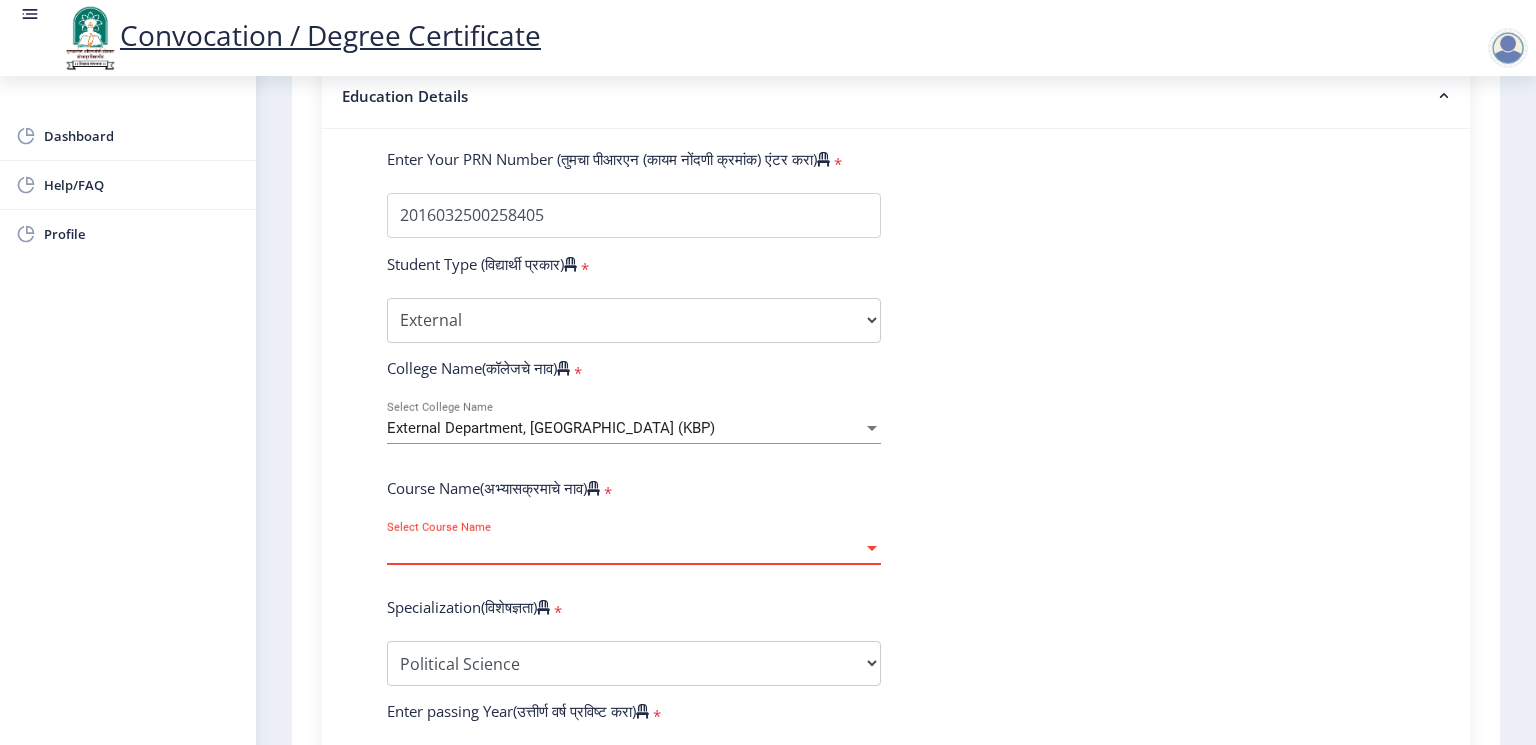 scroll, scrollTop: 616, scrollLeft: 0, axis: vertical 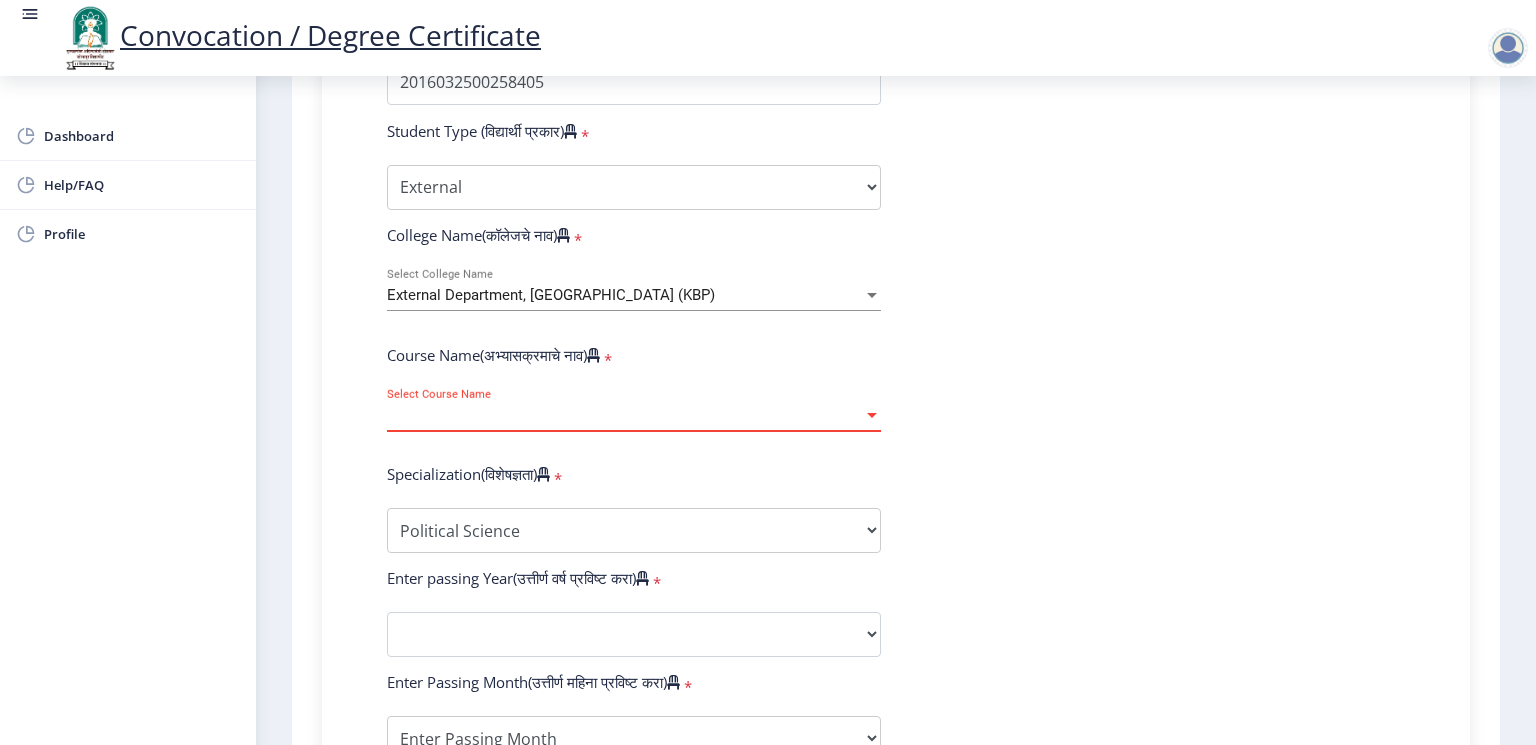 click on "Select Course Name" at bounding box center [625, 415] 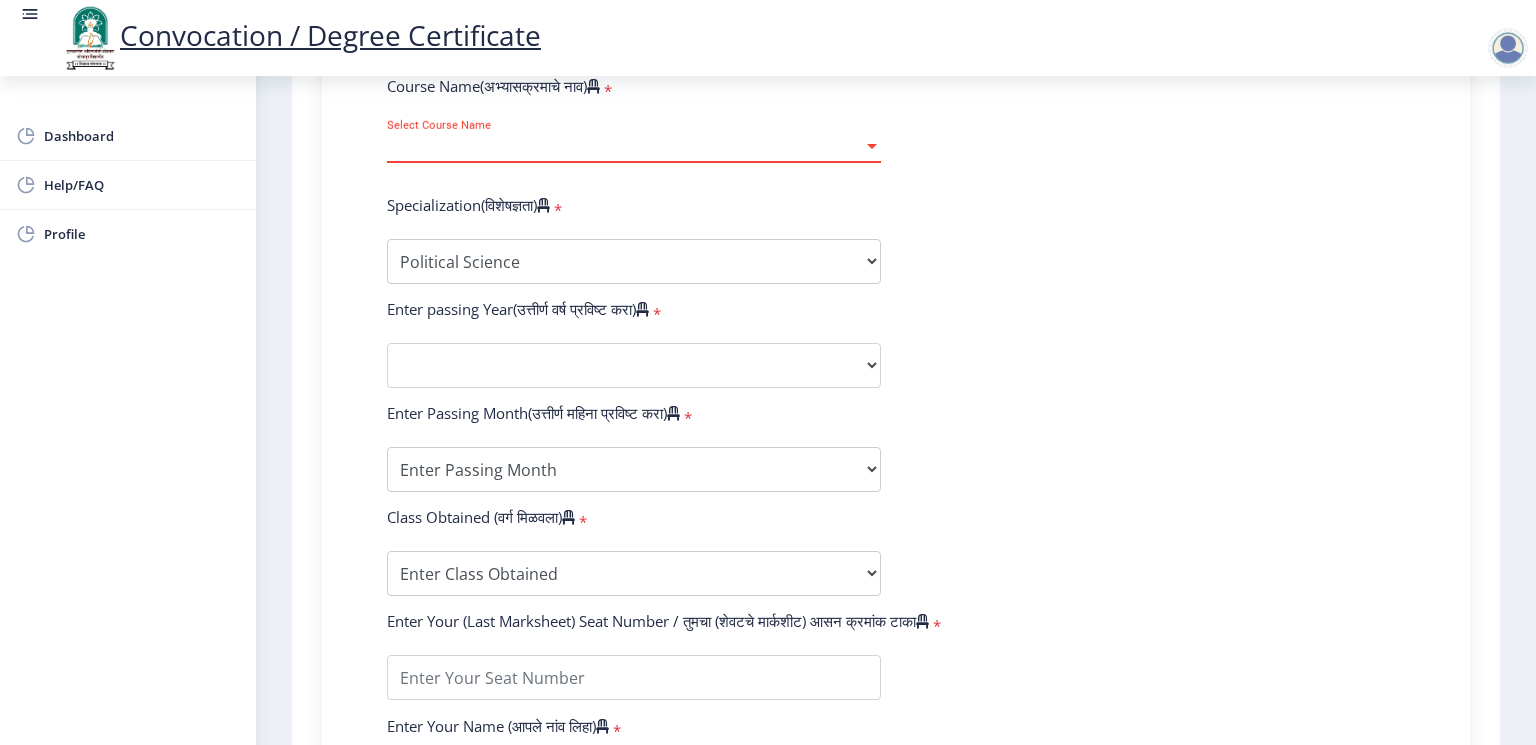 scroll, scrollTop: 1016, scrollLeft: 0, axis: vertical 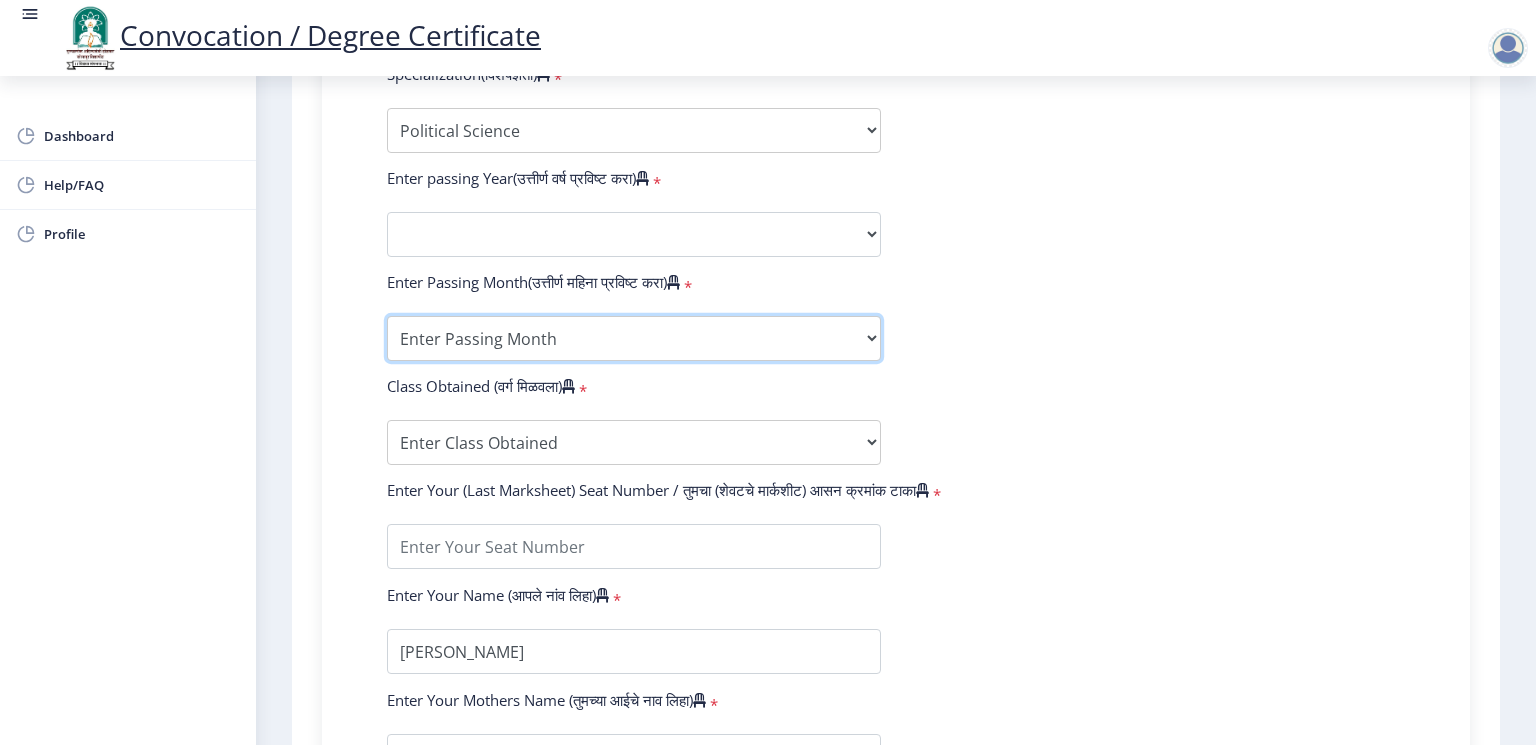 click on "Enter Passing Month March April May October November December" at bounding box center (634, 338) 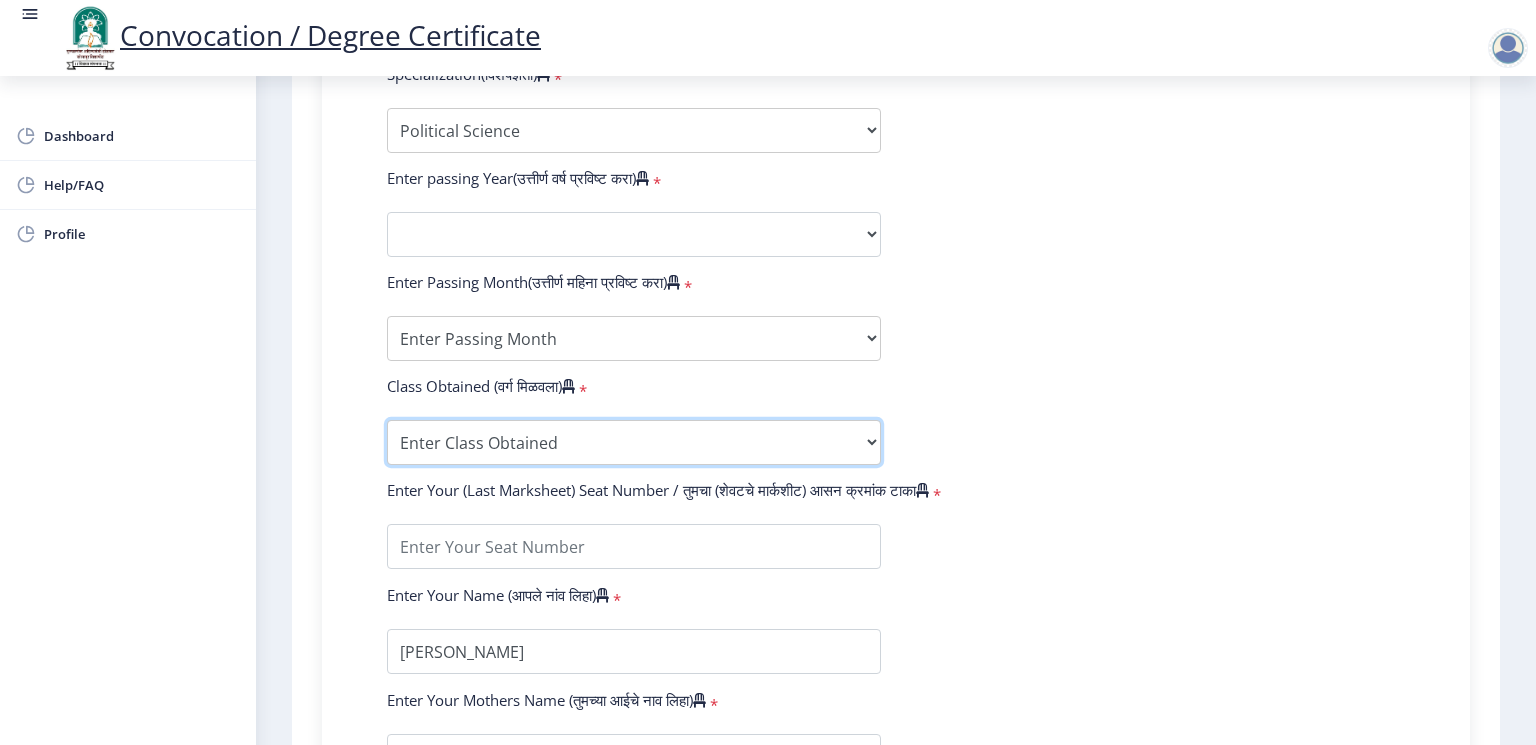 click on "Enter Class Obtained FIRST CLASS WITH DISTINCTION FIRST CLASS HIGHER SECOND CLASS SECOND CLASS PASS CLASS Grade O Grade A+ Grade A Grade B+ Grade B Grade C+ Grade C Grade D Grade E" at bounding box center [634, 442] 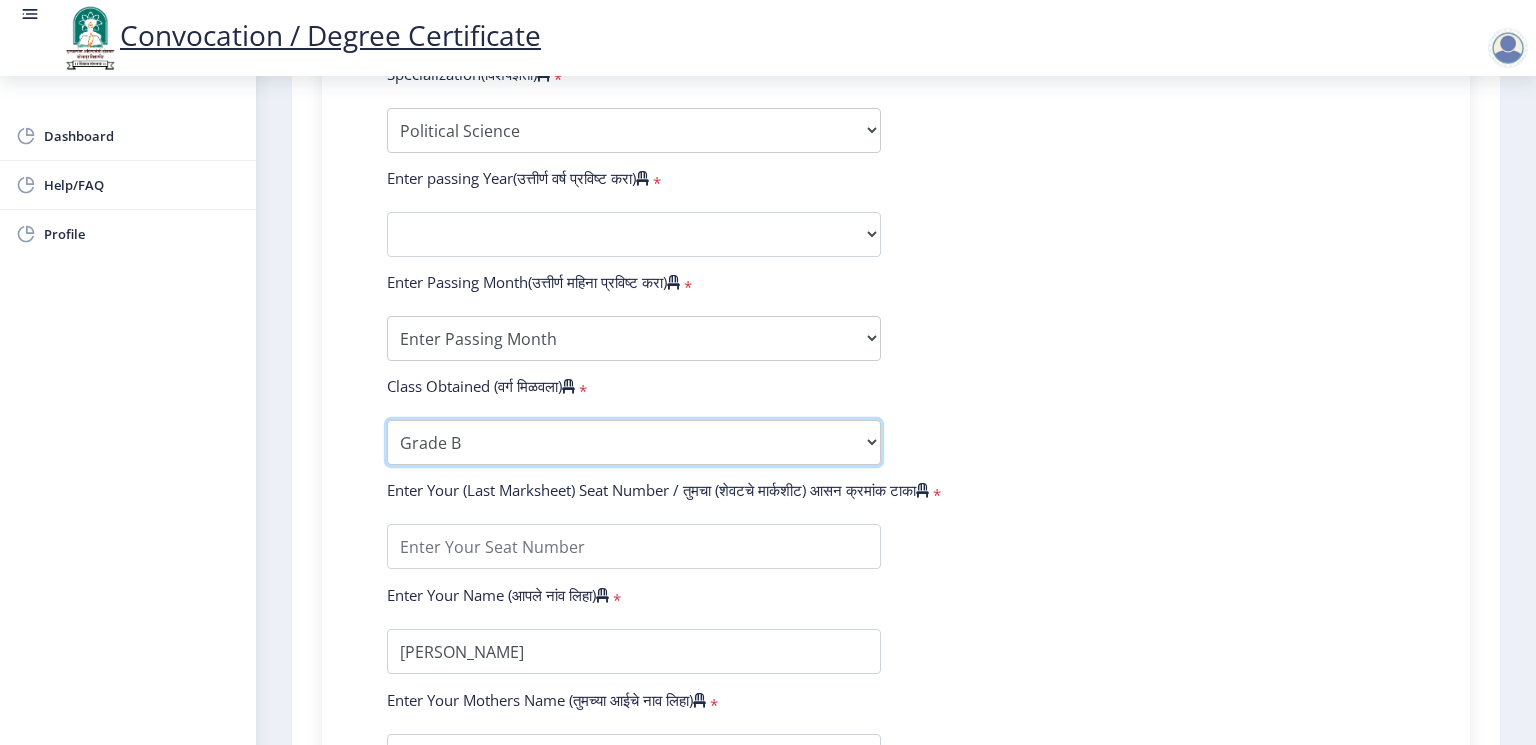 click on "Enter Class Obtained FIRST CLASS WITH DISTINCTION FIRST CLASS HIGHER SECOND CLASS SECOND CLASS PASS CLASS Grade O Grade A+ Grade A Grade B+ Grade B Grade C+ Grade C Grade D Grade E" at bounding box center (634, 442) 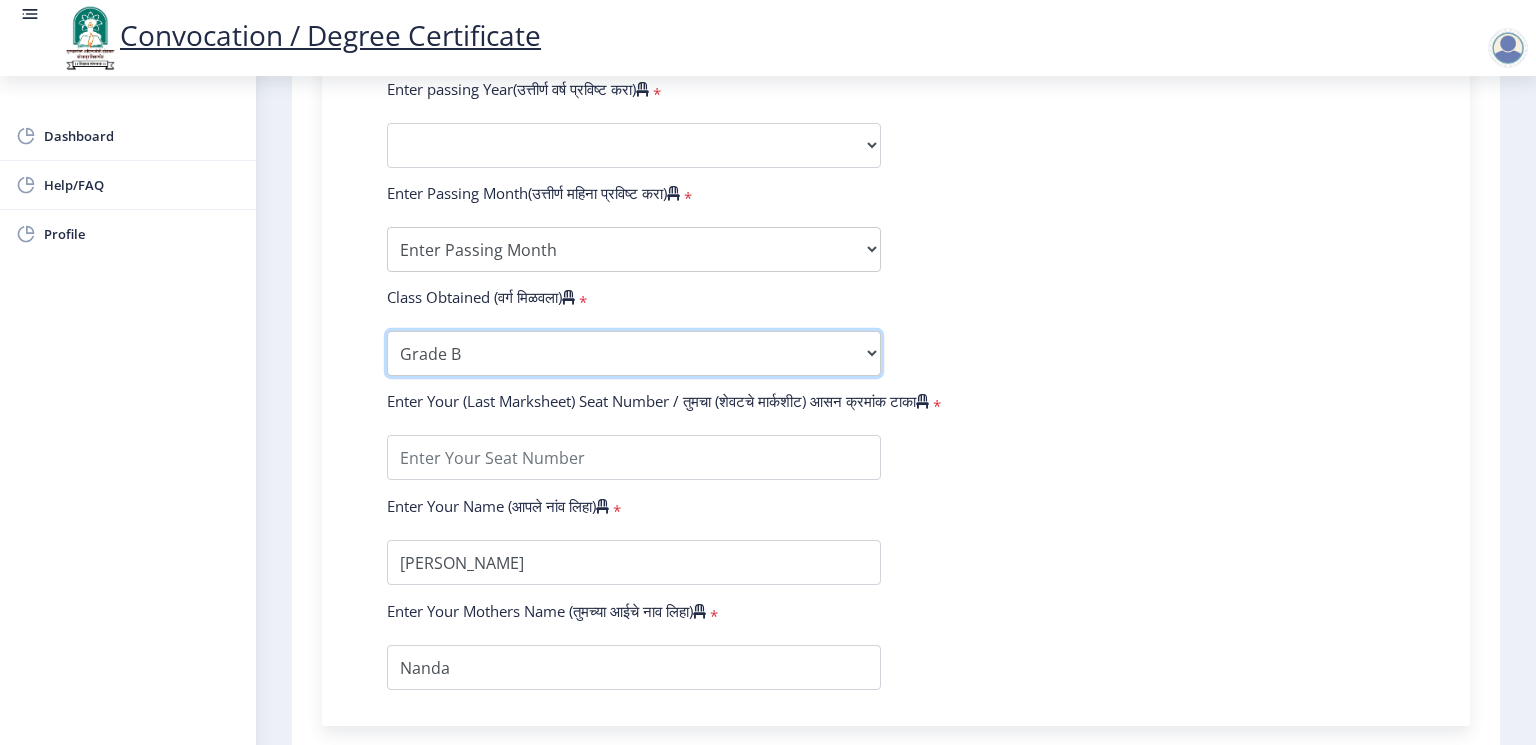 scroll, scrollTop: 1149, scrollLeft: 0, axis: vertical 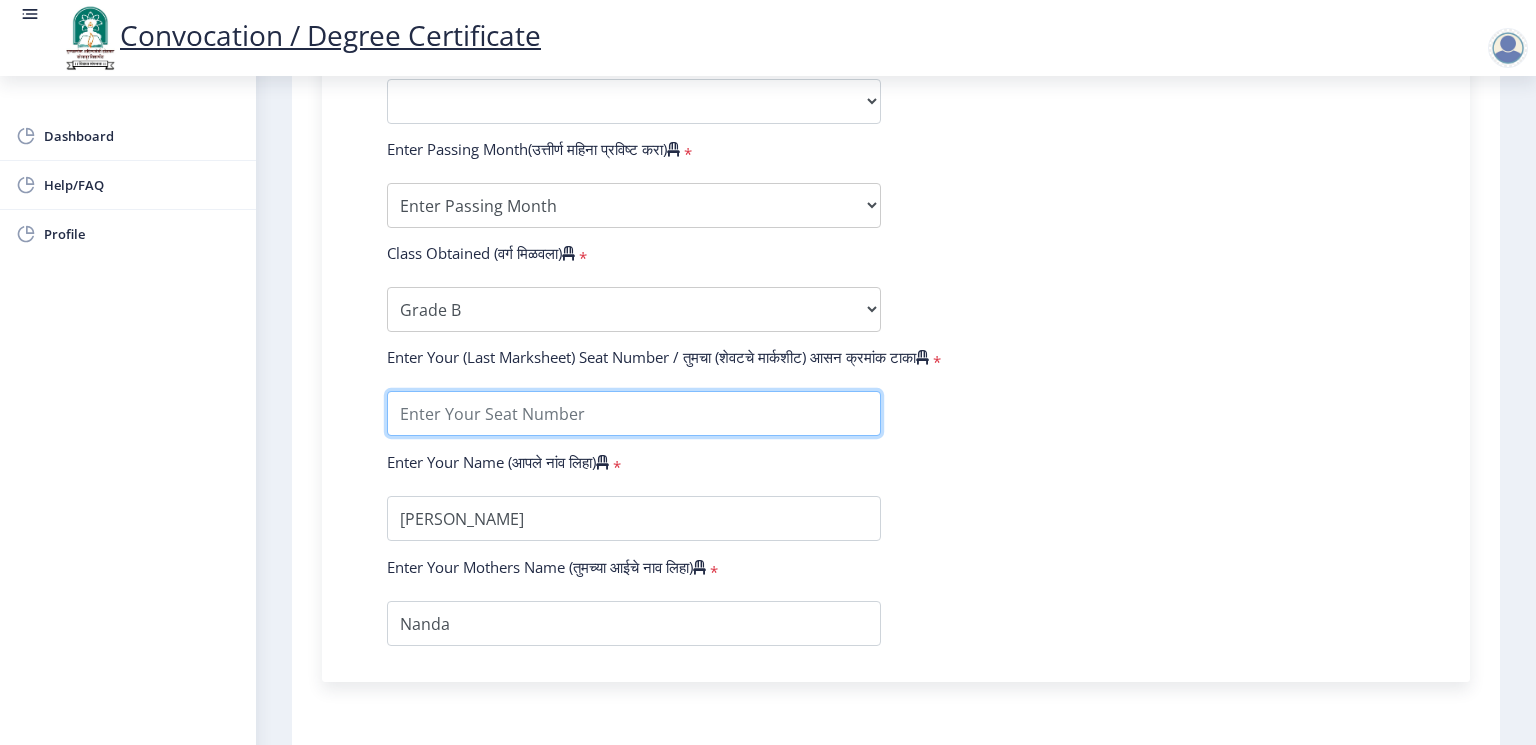 click at bounding box center (634, 413) 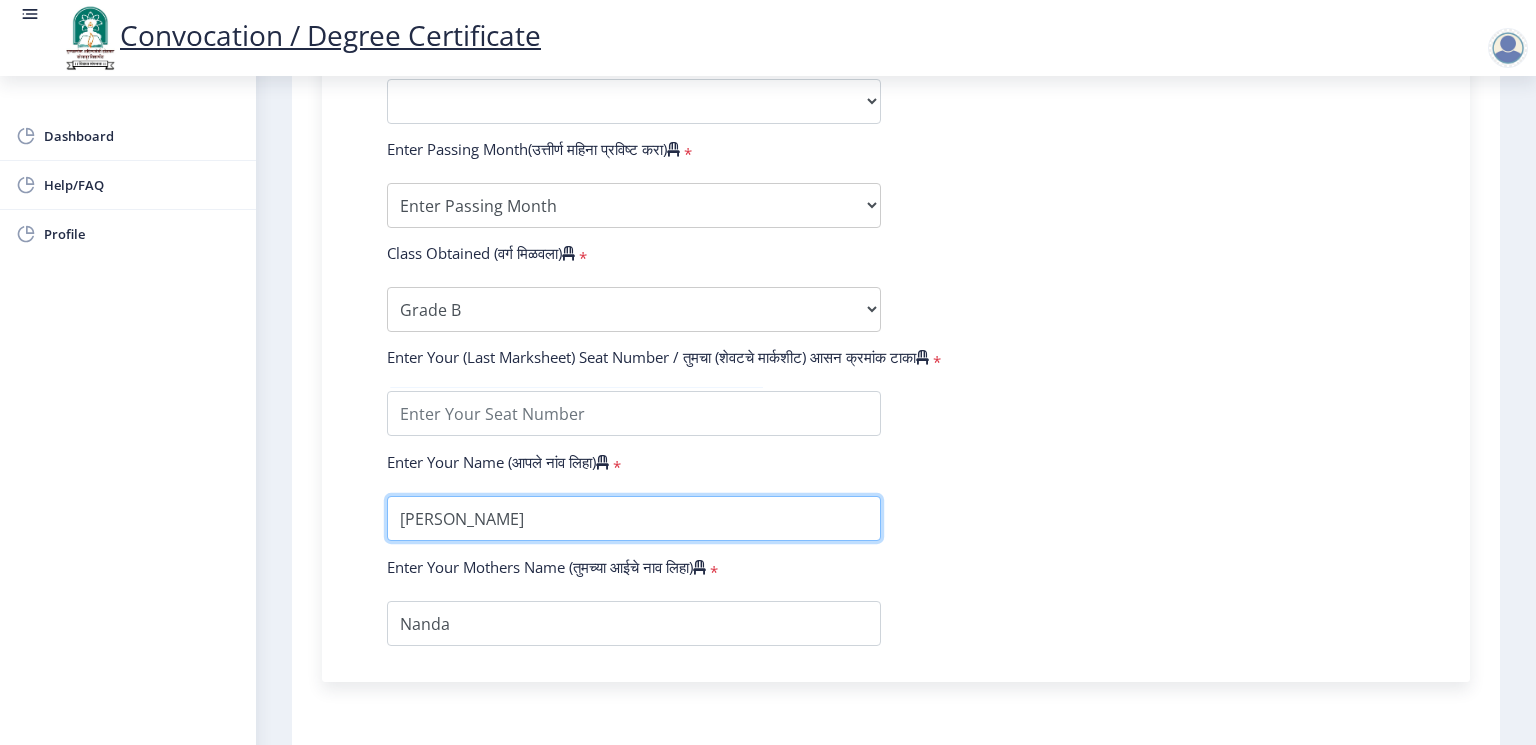 click on "Enter Your PRN Number (तुमचा पीआरएन (कायम नोंदणी क्रमांक) एंटर करा)   * Student Type (विद्यार्थी प्रकार)    * Select Student Type Regular External College Name(कॉलेजचे नाव)   * External Department, [GEOGRAPHIC_DATA] (KBP) Select College Name Course Name(अभ्यासक्रमाचे नाव)   * Select Course Name Select Course Name  Specialization(विशेषज्ञता)   * Specialization English Geography Hindi Marathi Music Sanskrit Urdu Ancient Indian History Culture & Archaeology Economics History Physical Education Political Science Psychology Sociology Kannada Philosophy Other Enter passing Year(उत्तीर्ण वर्ष प्रविष्ट करा)   *  2025   2024   2023   2022   2021   2020   2019   2018   2017   2016   2015   2014   2013   2012   2011   2010   2009   2008   2007   2006   2005   2004   2003   2002   2001  * *" 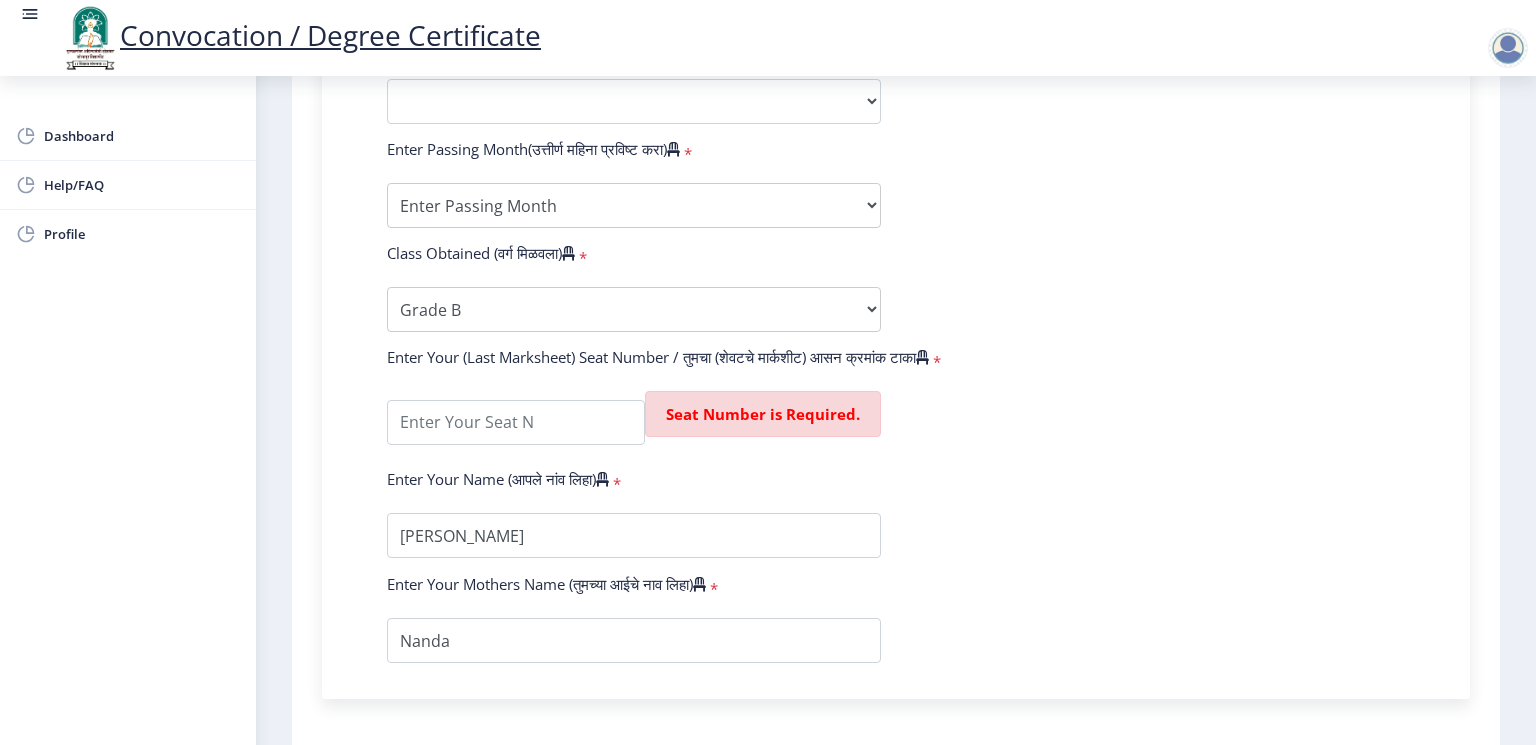 click on "Seat Number is Required." 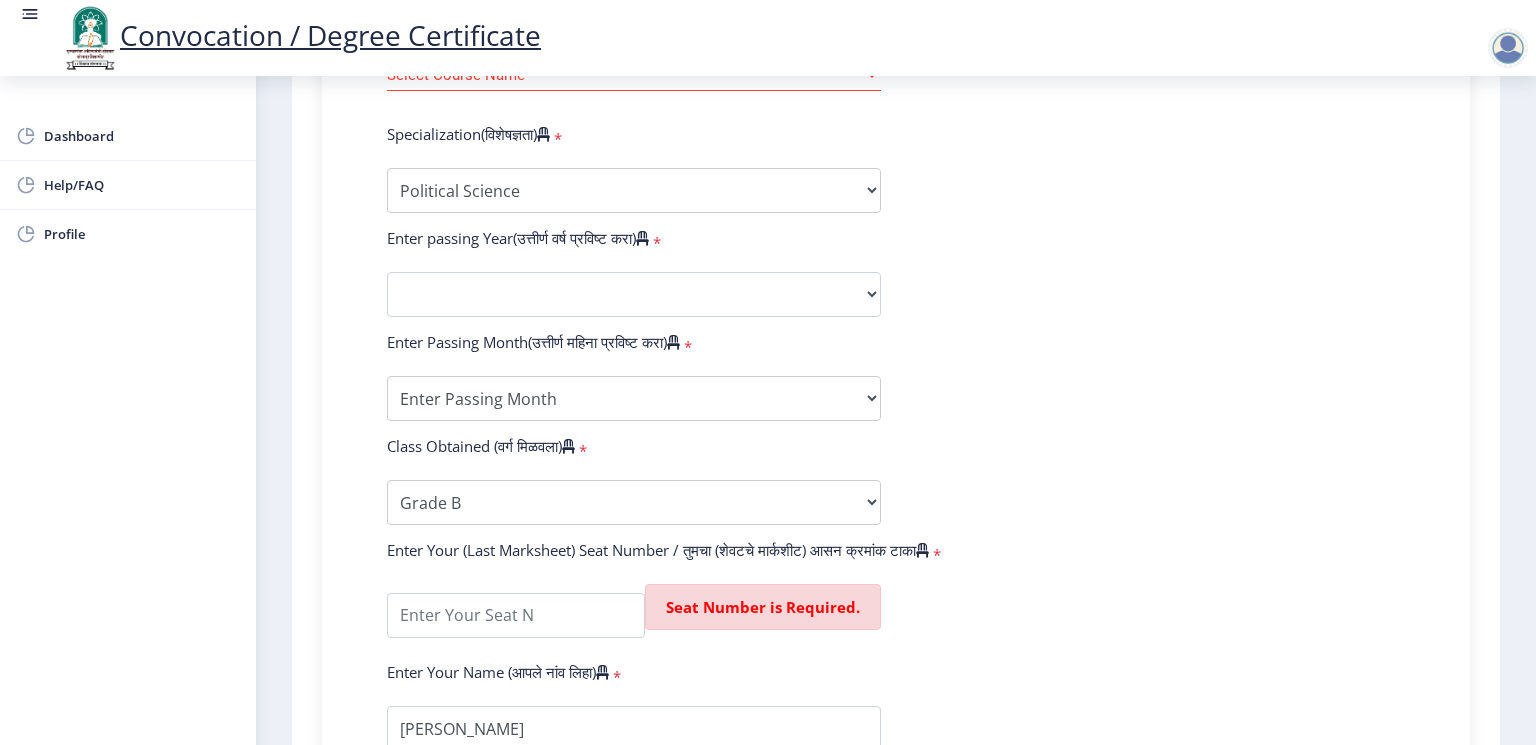 scroll, scrollTop: 910, scrollLeft: 0, axis: vertical 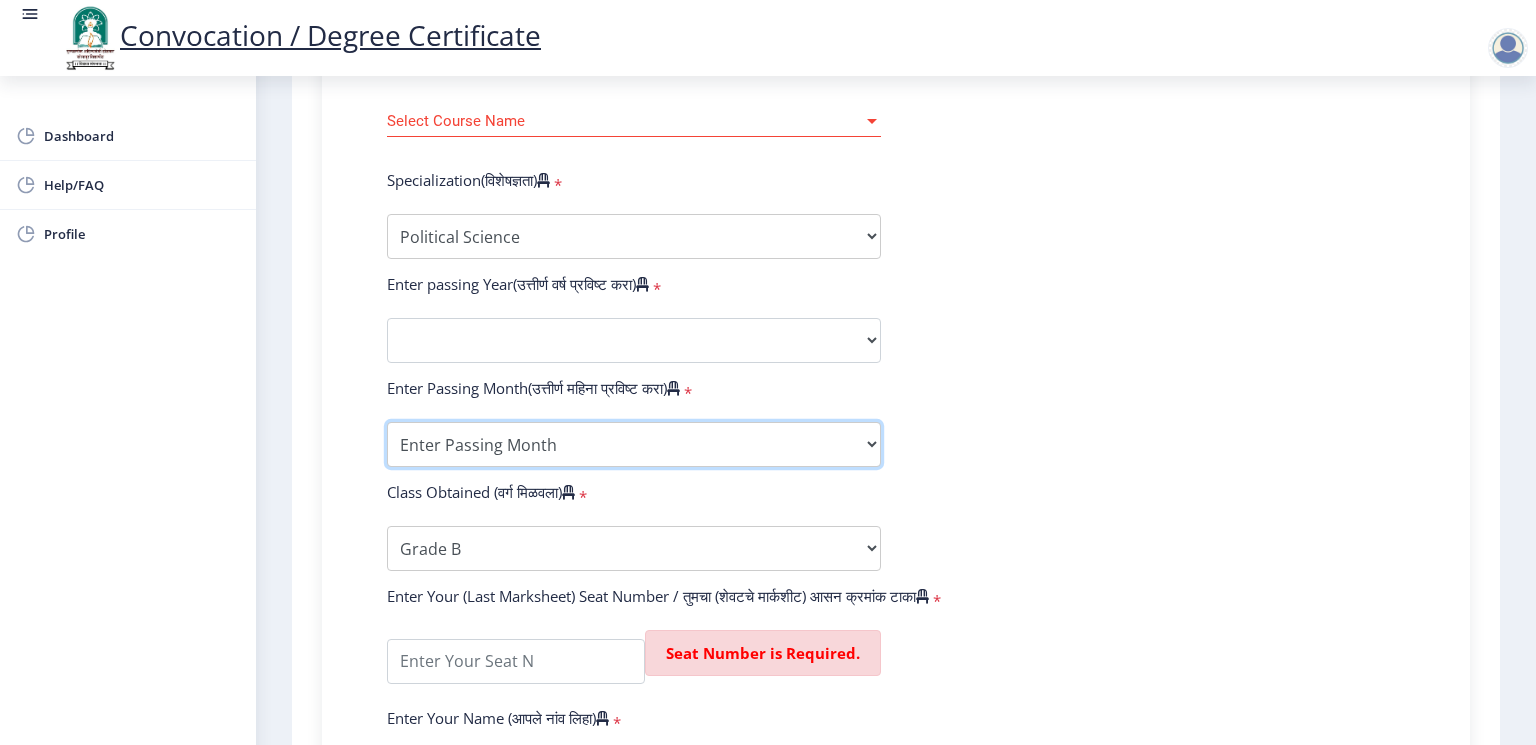click on "Enter Passing Month March April May October November December" at bounding box center (634, 444) 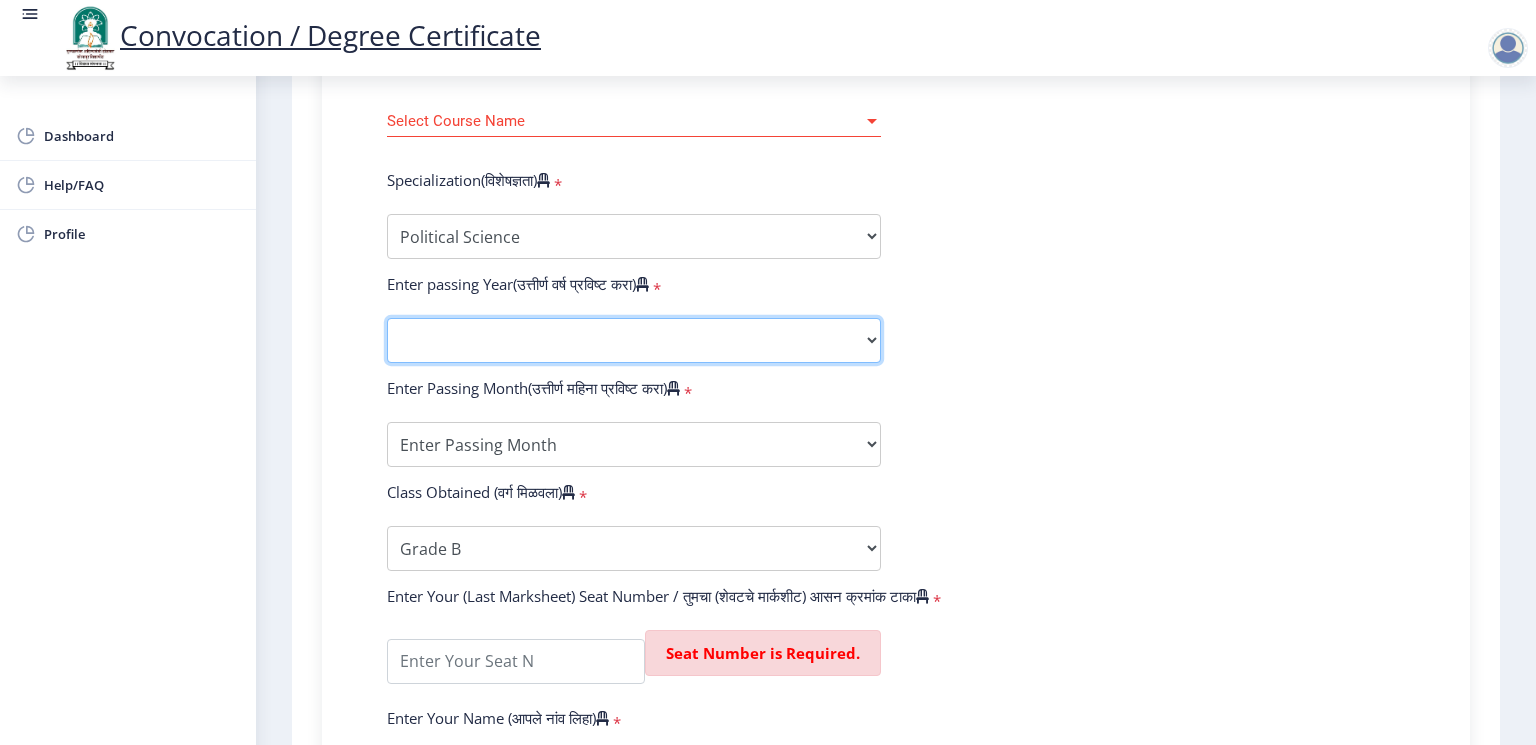 click on "2025   2024   2023   2022   2021   2020   2019   2018   2017   2016   2015   2014   2013   2012   2011   2010   2009   2008   2007   2006   2005   2004   2003   2002   2001   2000   1999   1998   1997   1996   1995   1994   1993   1992   1991   1990   1989   1988   1987   1986   1985   1984   1983   1982   1981   1980   1979   1978   1977   1976" 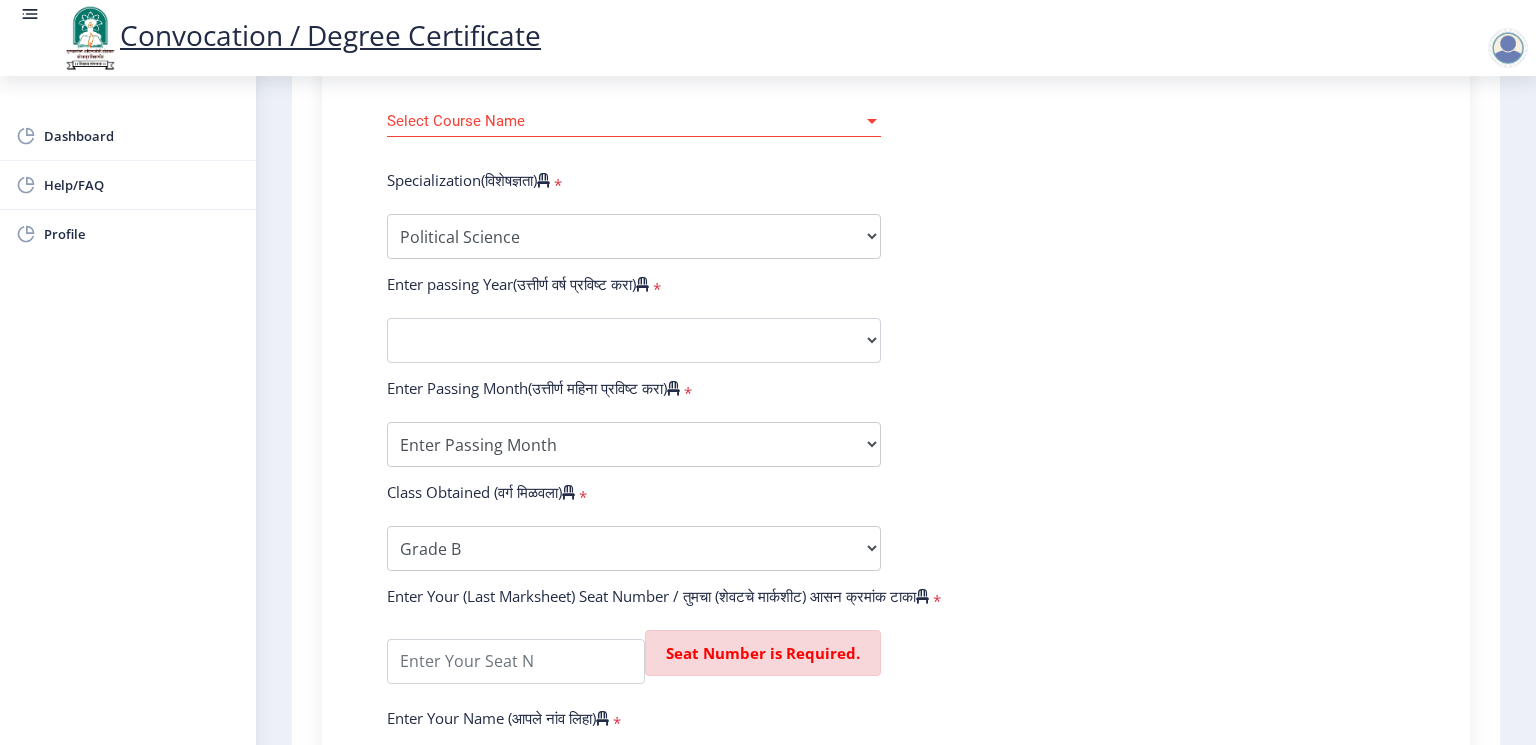 click on "Enter Your PRN Number (तुमचा पीआरएन (कायम नोंदणी क्रमांक) एंटर करा)   * Student Type (विद्यार्थी प्रकार)    * Select Student Type Regular External College Name(कॉलेजचे नाव)   * External Department, [GEOGRAPHIC_DATA] (KBP) Select College Name Course Name(अभ्यासक्रमाचे नाव)   * Select Course Name Select Course Name  Specialization(विशेषज्ञता)   * Specialization English Geography Hindi Marathi Music Sanskrit Urdu Ancient Indian History Culture & Archaeology Economics History Physical Education Political Science Psychology Sociology Kannada Philosophy Other Enter passing Year(उत्तीर्ण वर्ष प्रविष्ट करा)   *  2025   2024   2023   2022   2021   2020   2019   2018   2017   2016   2015   2014   2013   2012   2011   2010   2009   2008   2007   2006   2005   2004   2003   2002   2001  * *" 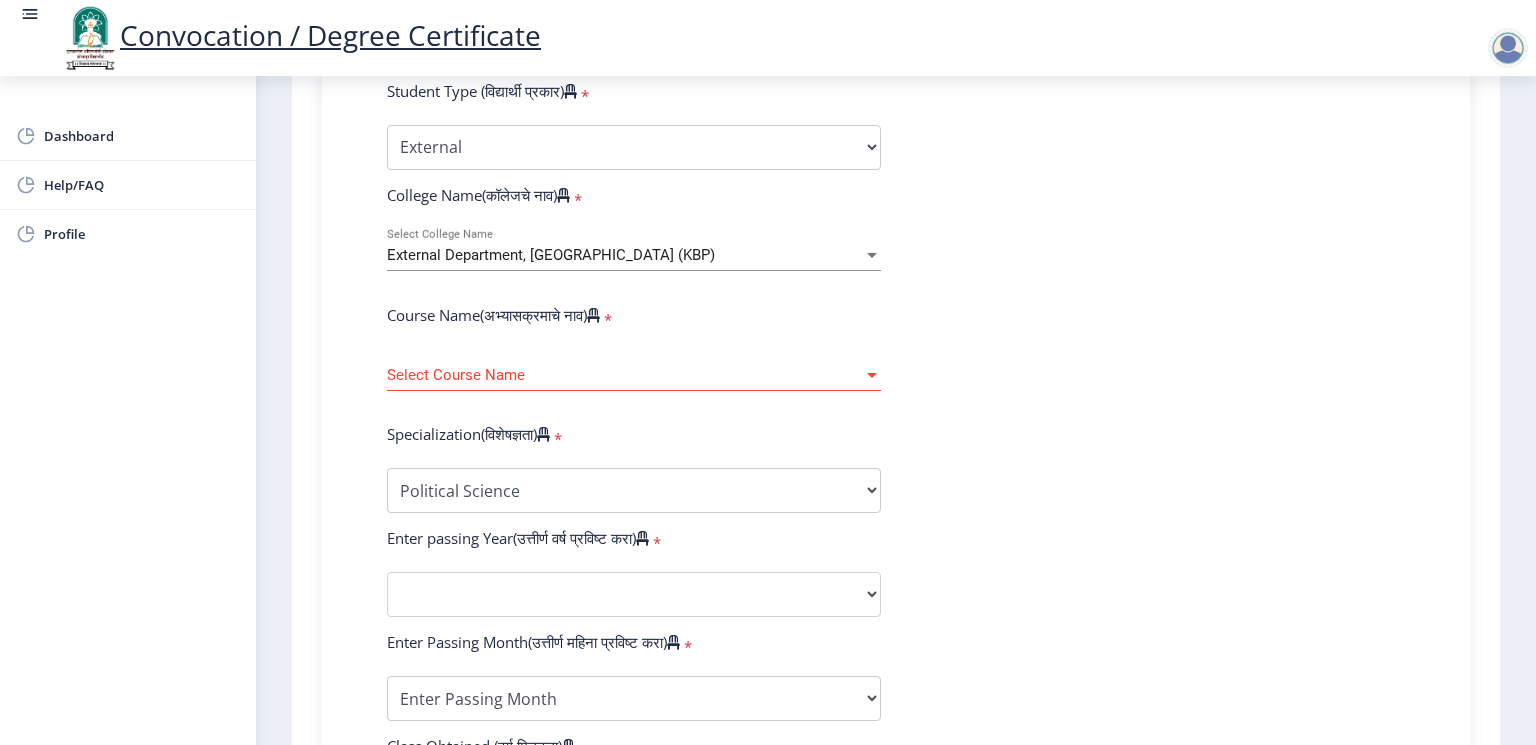 scroll, scrollTop: 644, scrollLeft: 0, axis: vertical 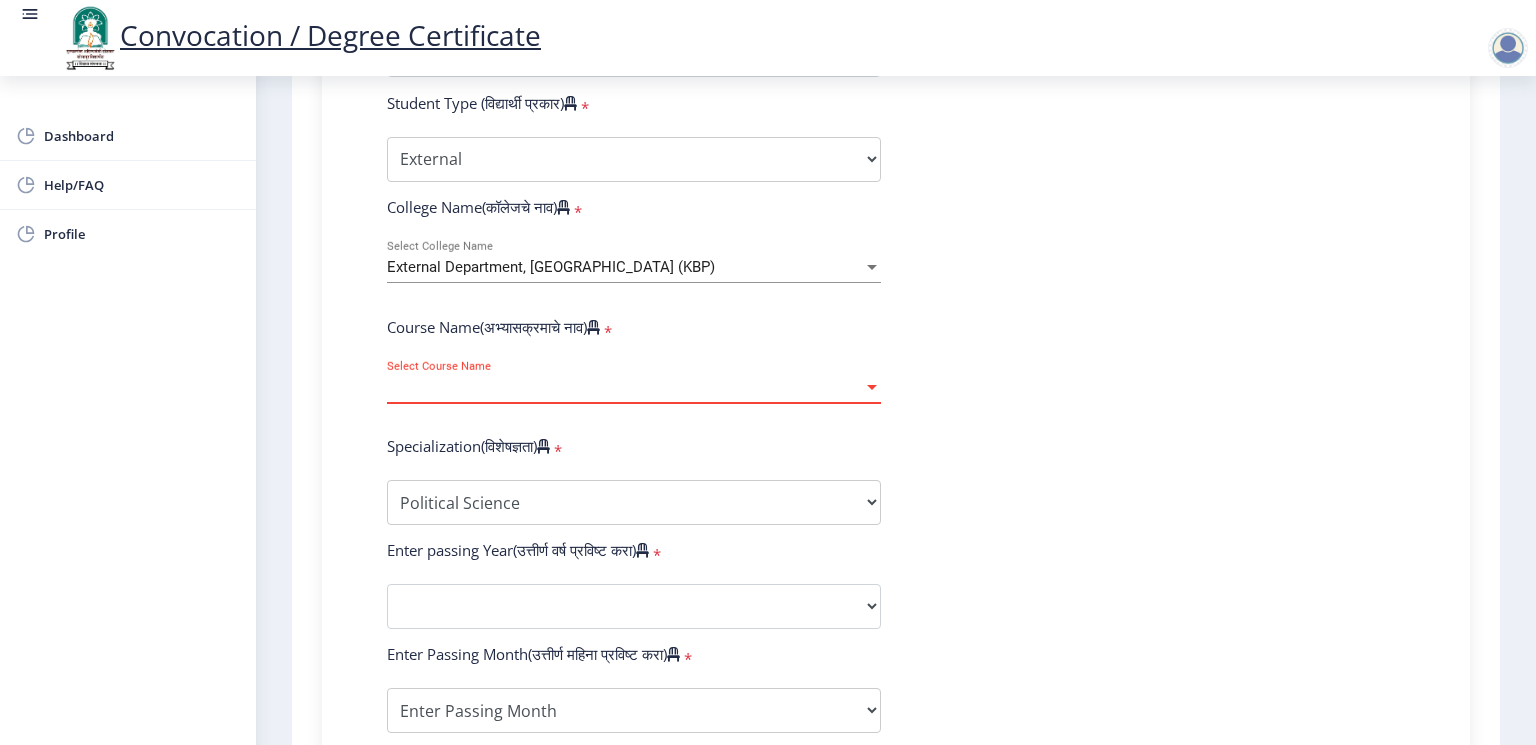 click on "Select Course Name" at bounding box center (625, 387) 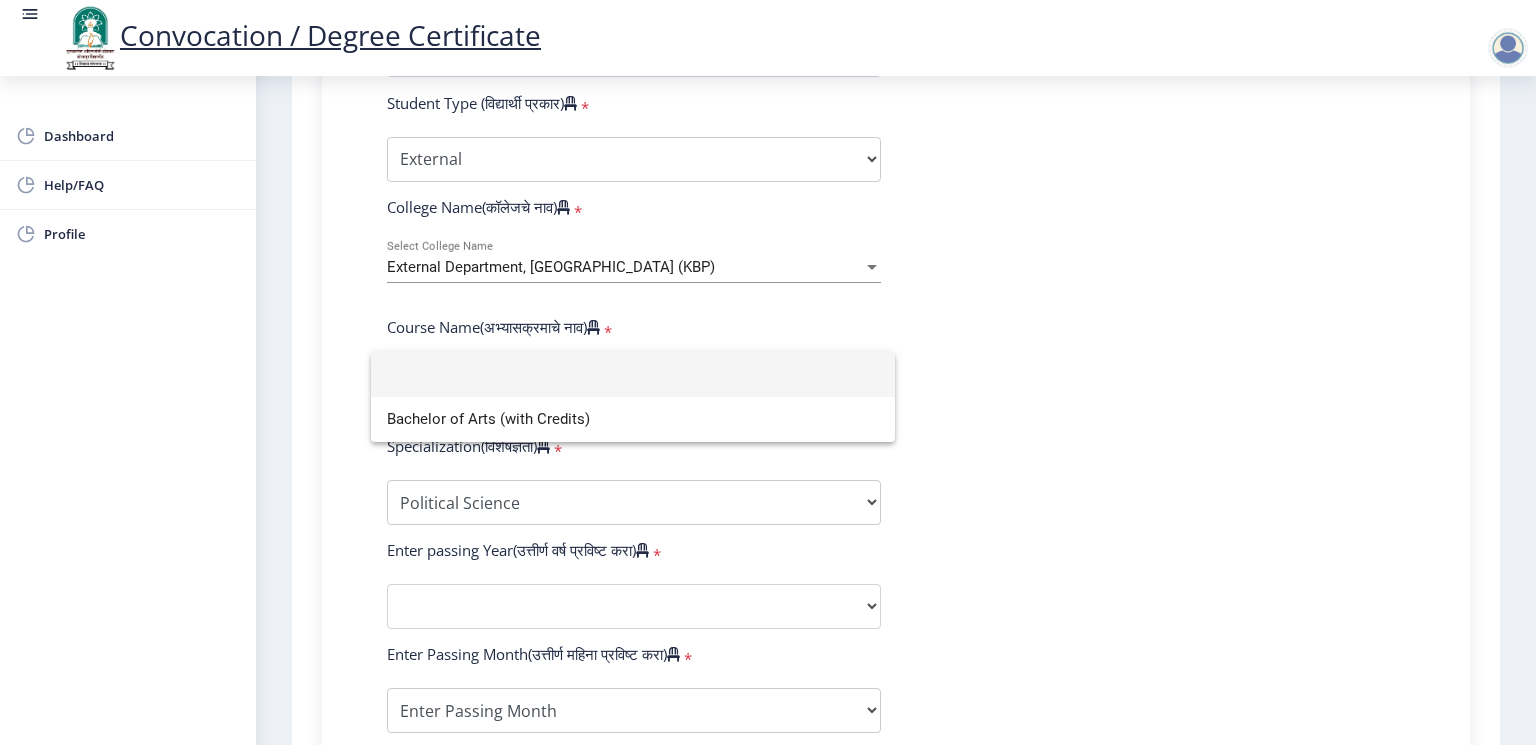 click 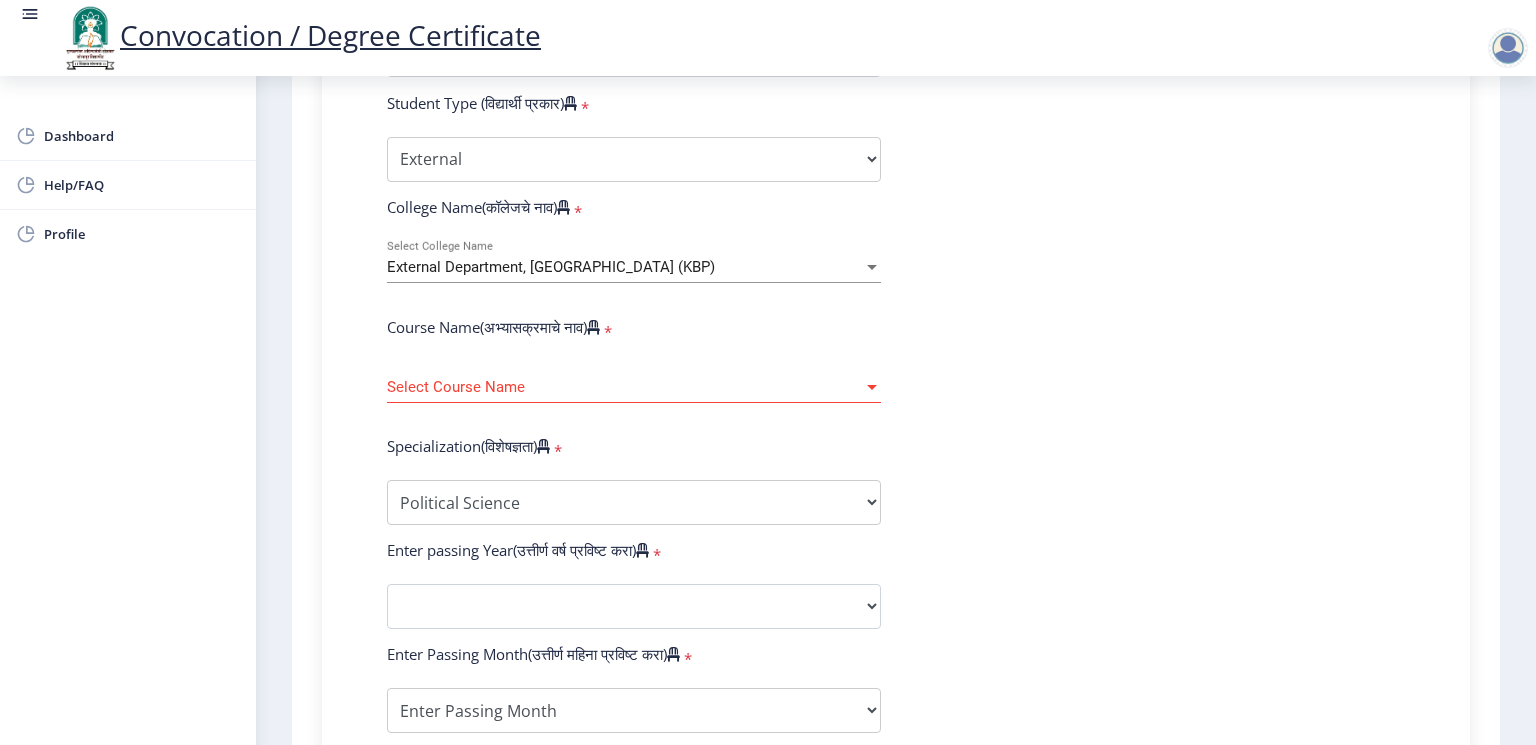 click on "Select Course Name" at bounding box center [625, 387] 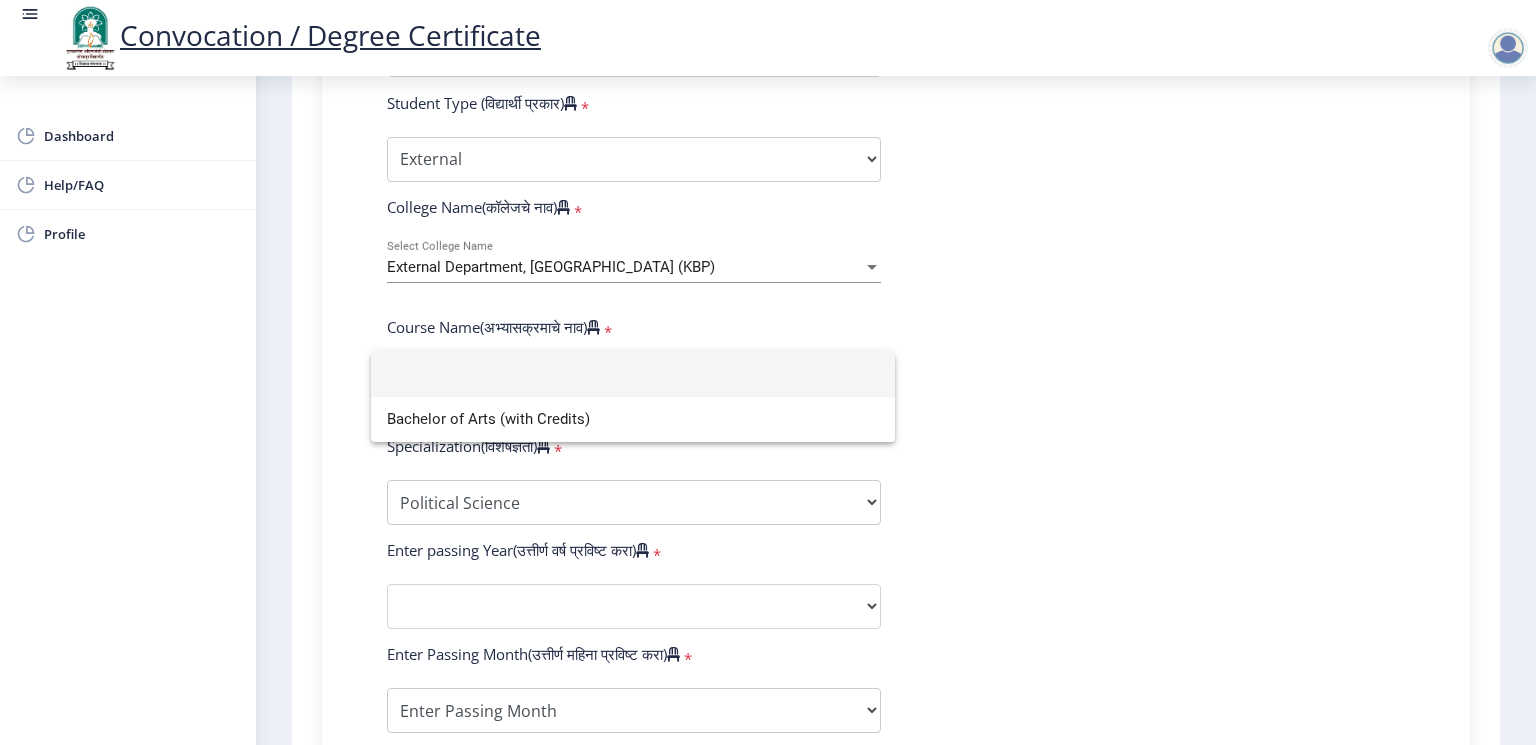 click 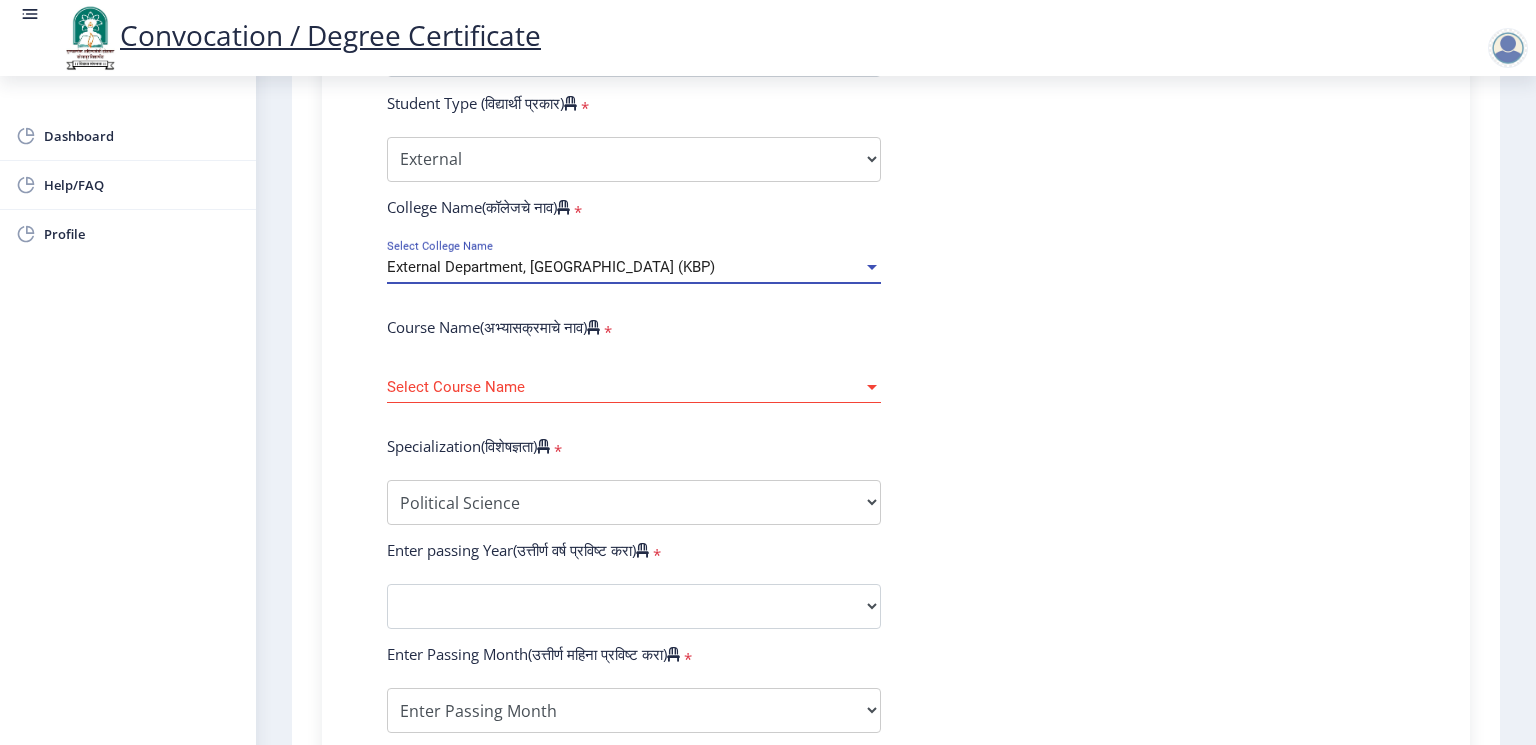 click on "External Department, [GEOGRAPHIC_DATA] (KBP)" at bounding box center [625, 267] 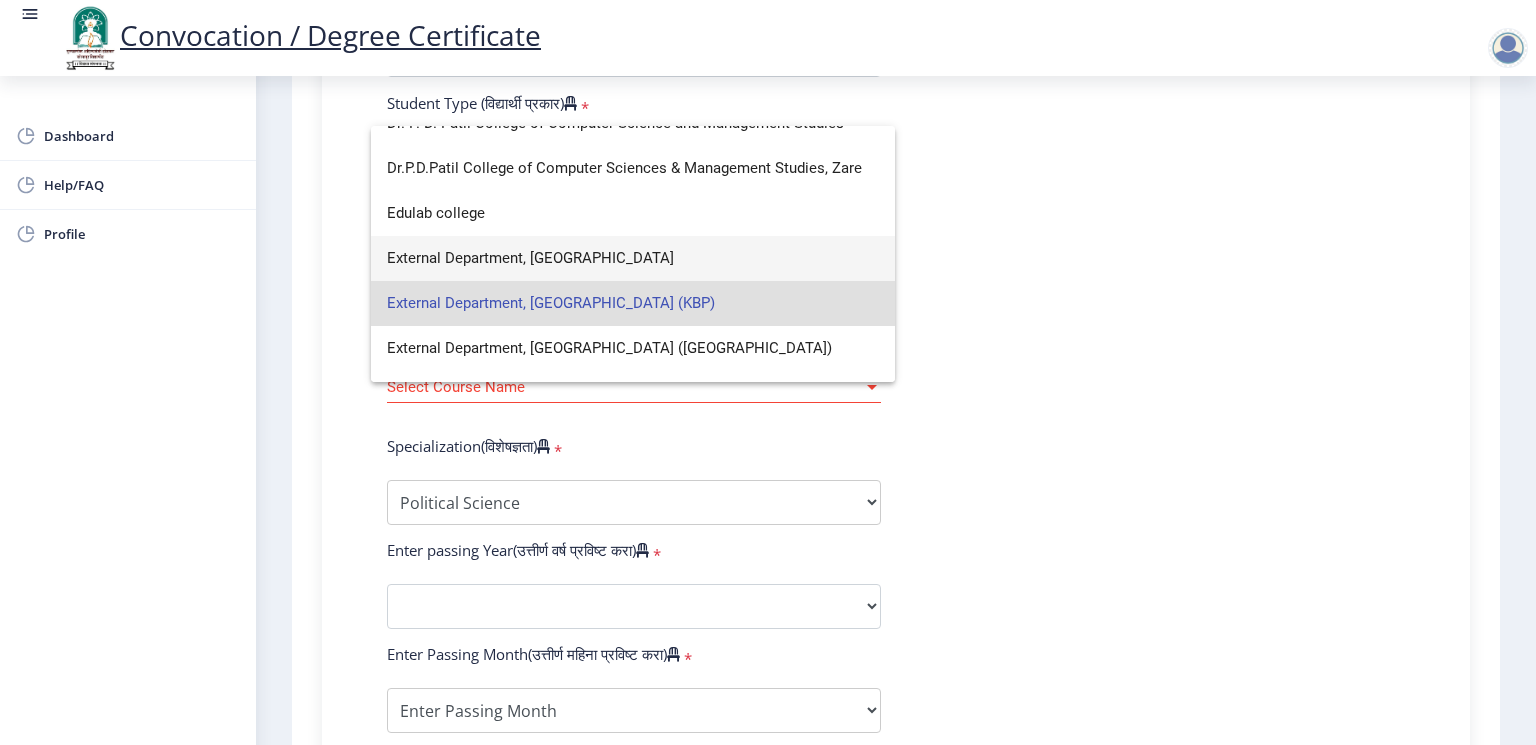 scroll, scrollTop: 1733, scrollLeft: 0, axis: vertical 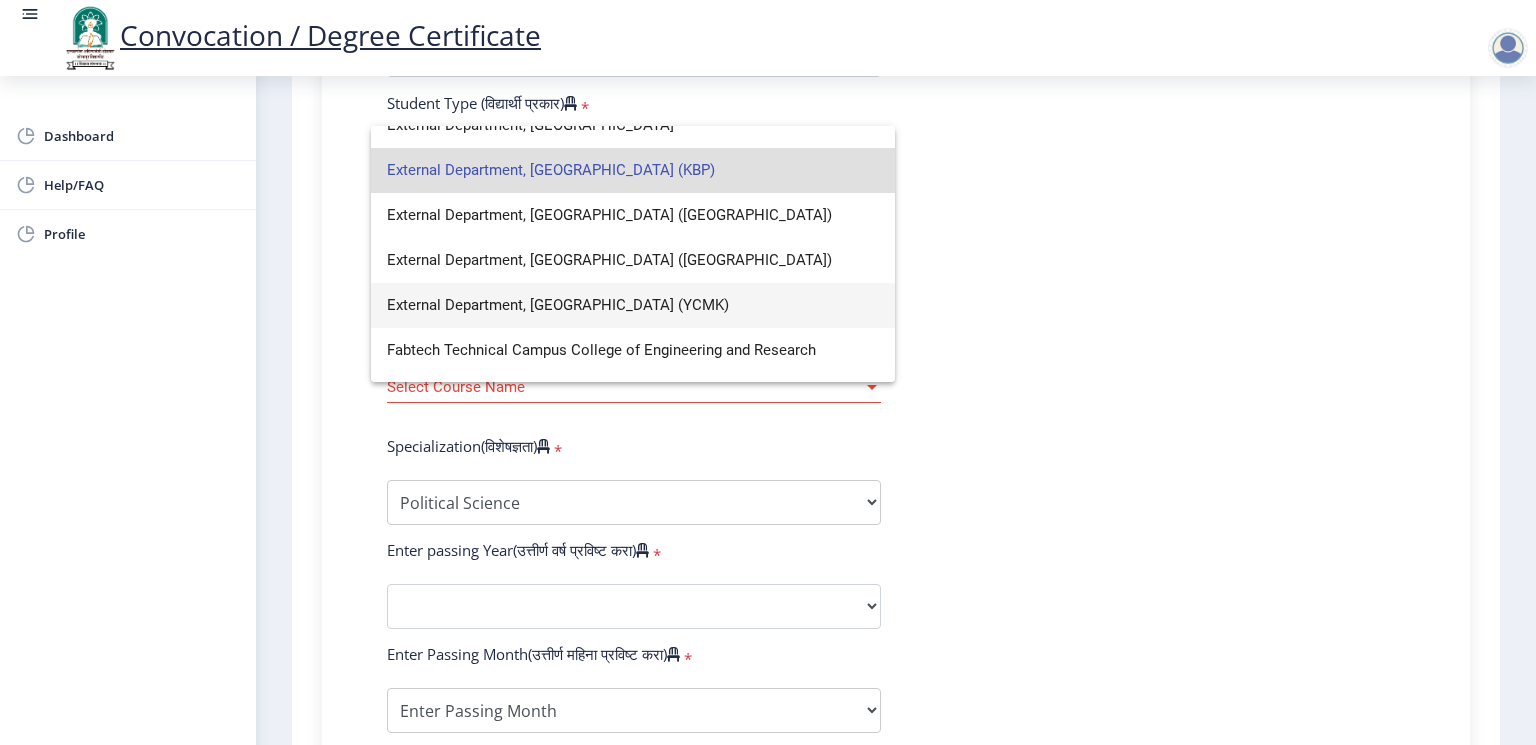 click on "External Department, [GEOGRAPHIC_DATA] (YCMK)" at bounding box center [633, 305] 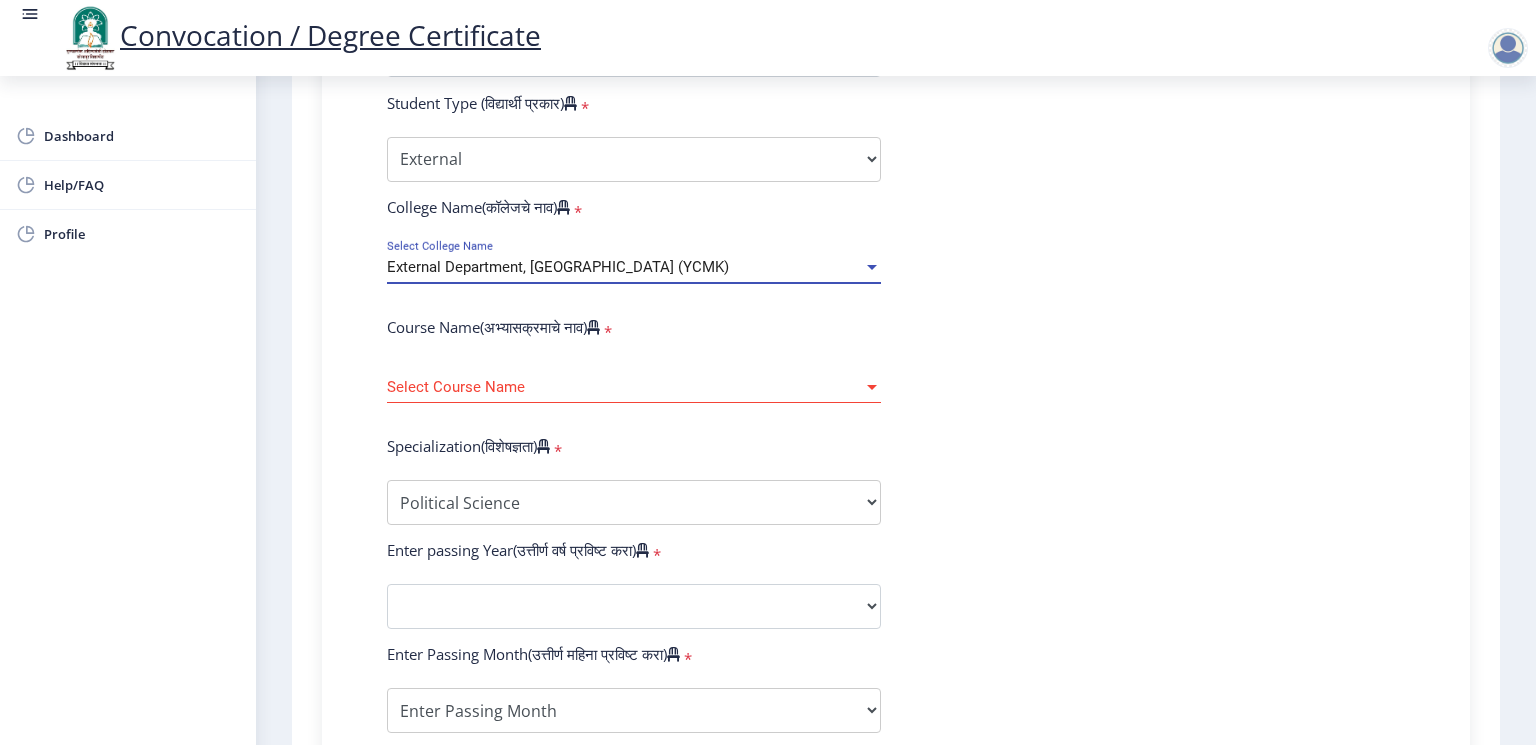 click on "Select Course Name" at bounding box center (625, 387) 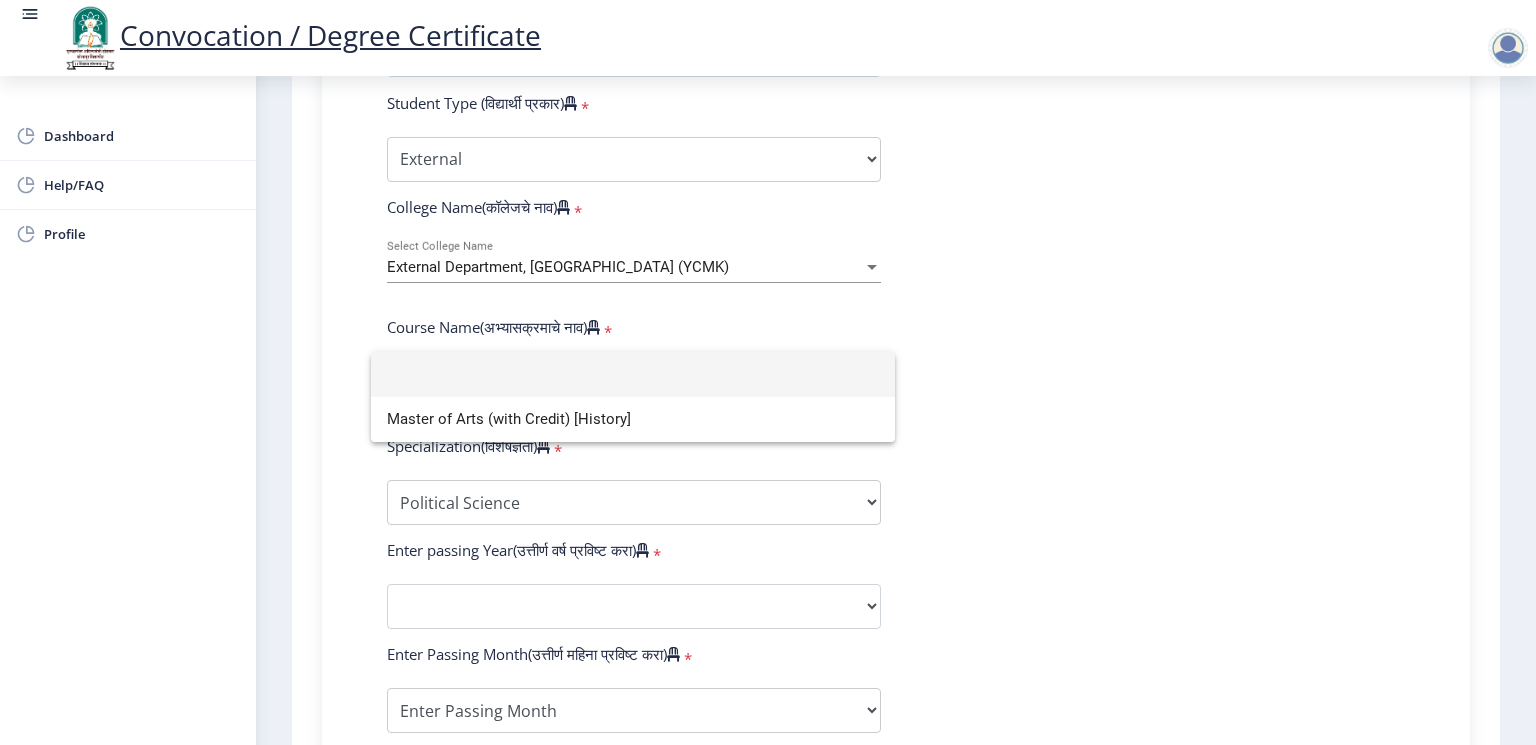 click 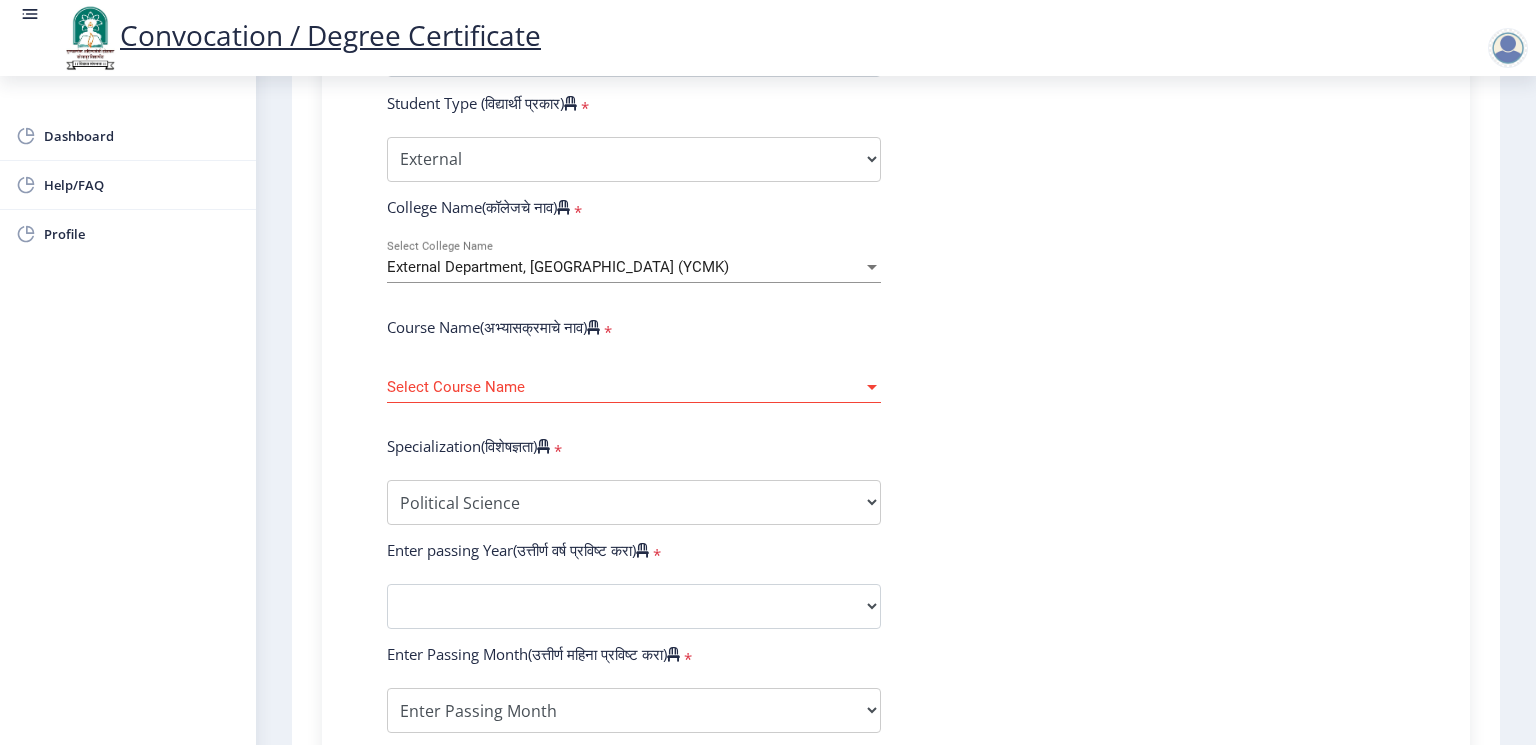 click on "External Department, [GEOGRAPHIC_DATA] (YCMK)" at bounding box center (558, 267) 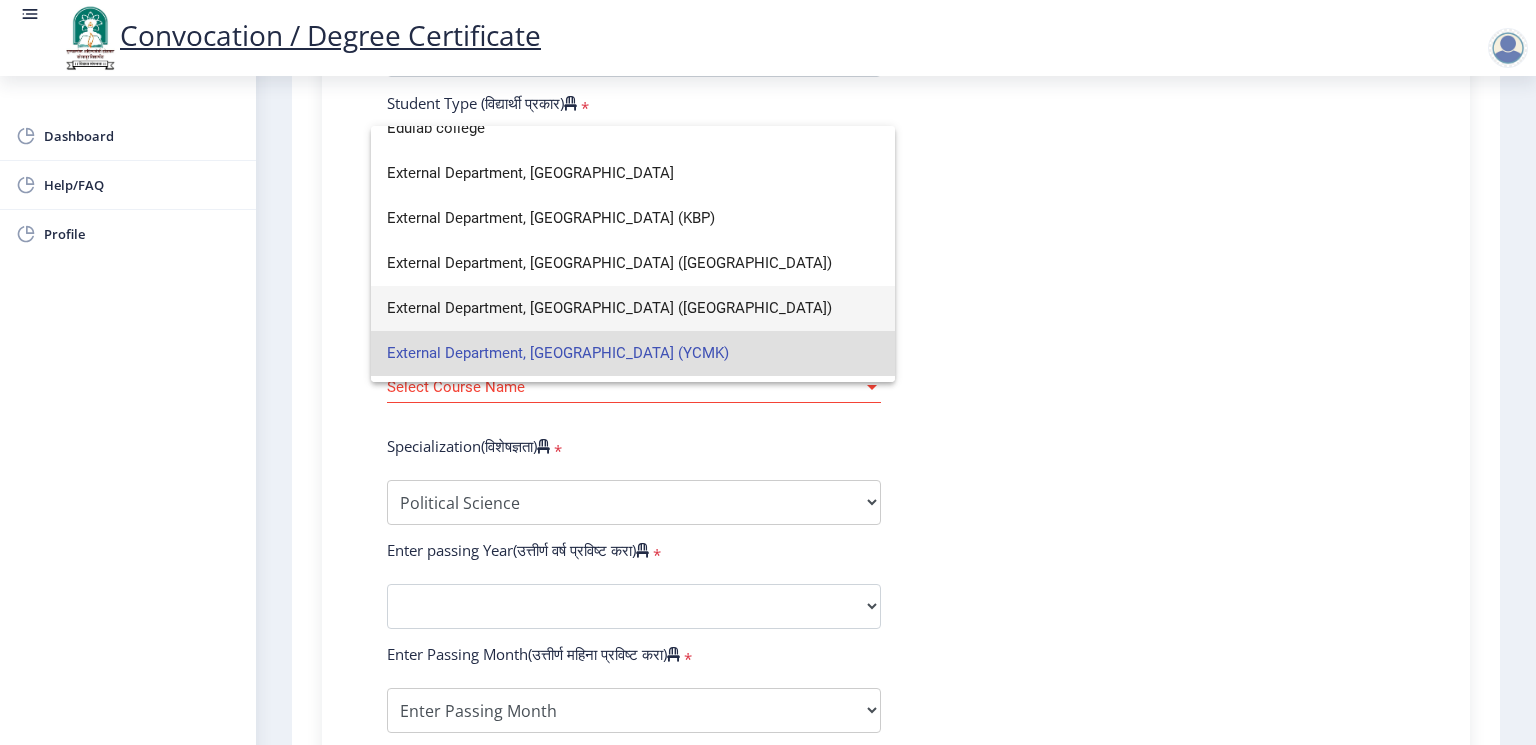 scroll, scrollTop: 1733, scrollLeft: 0, axis: vertical 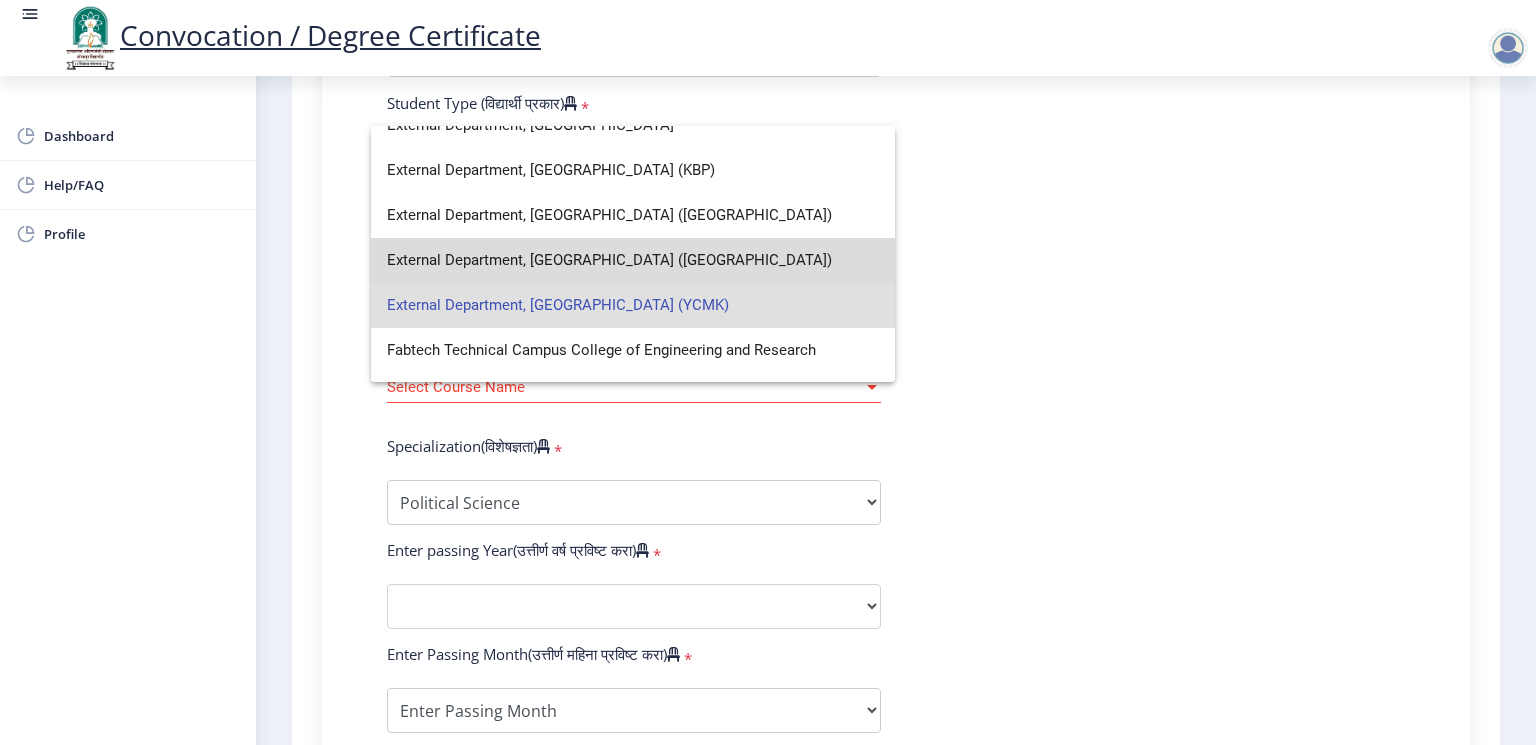 click on "External Department, [GEOGRAPHIC_DATA] ([GEOGRAPHIC_DATA])" at bounding box center [633, 260] 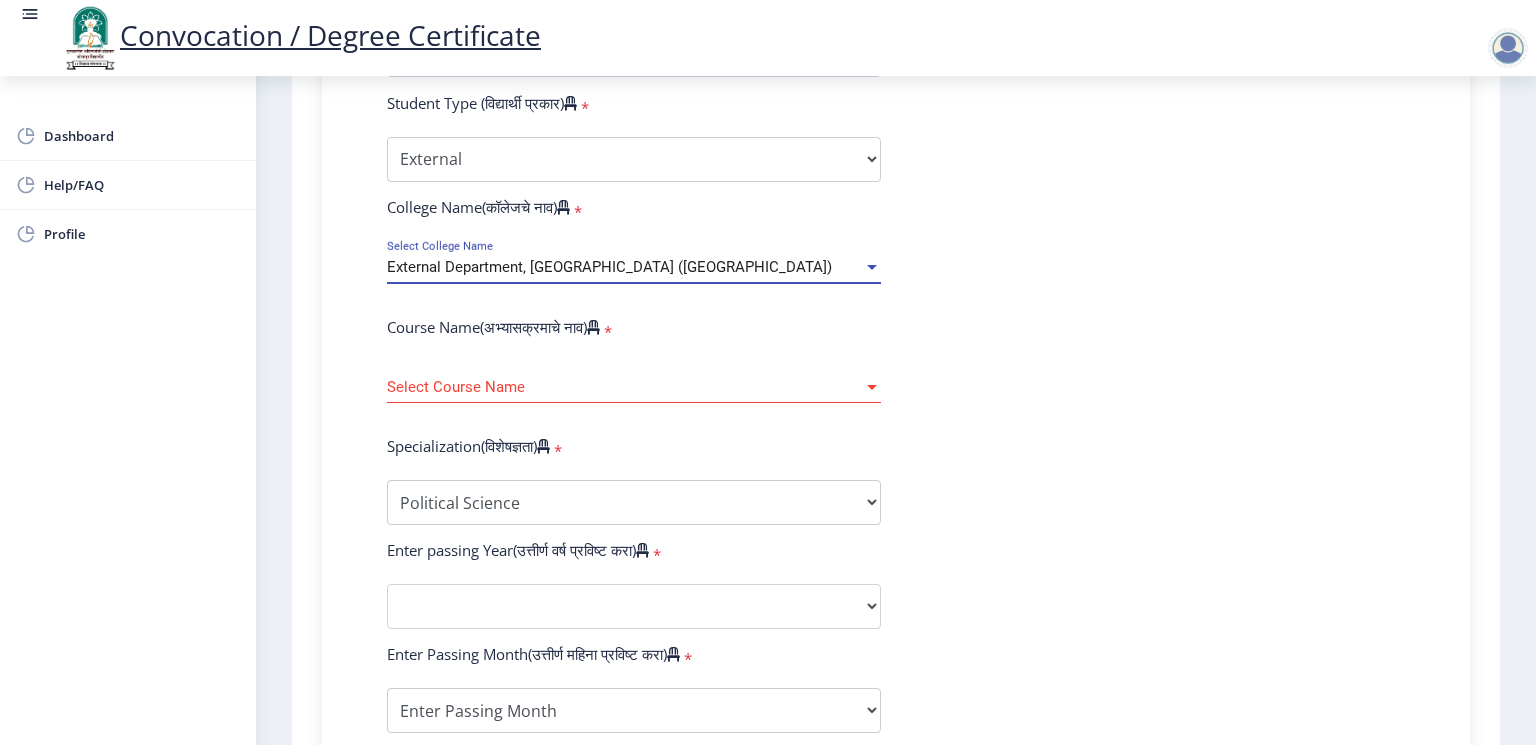 click on "Select Course Name Select Course Name" 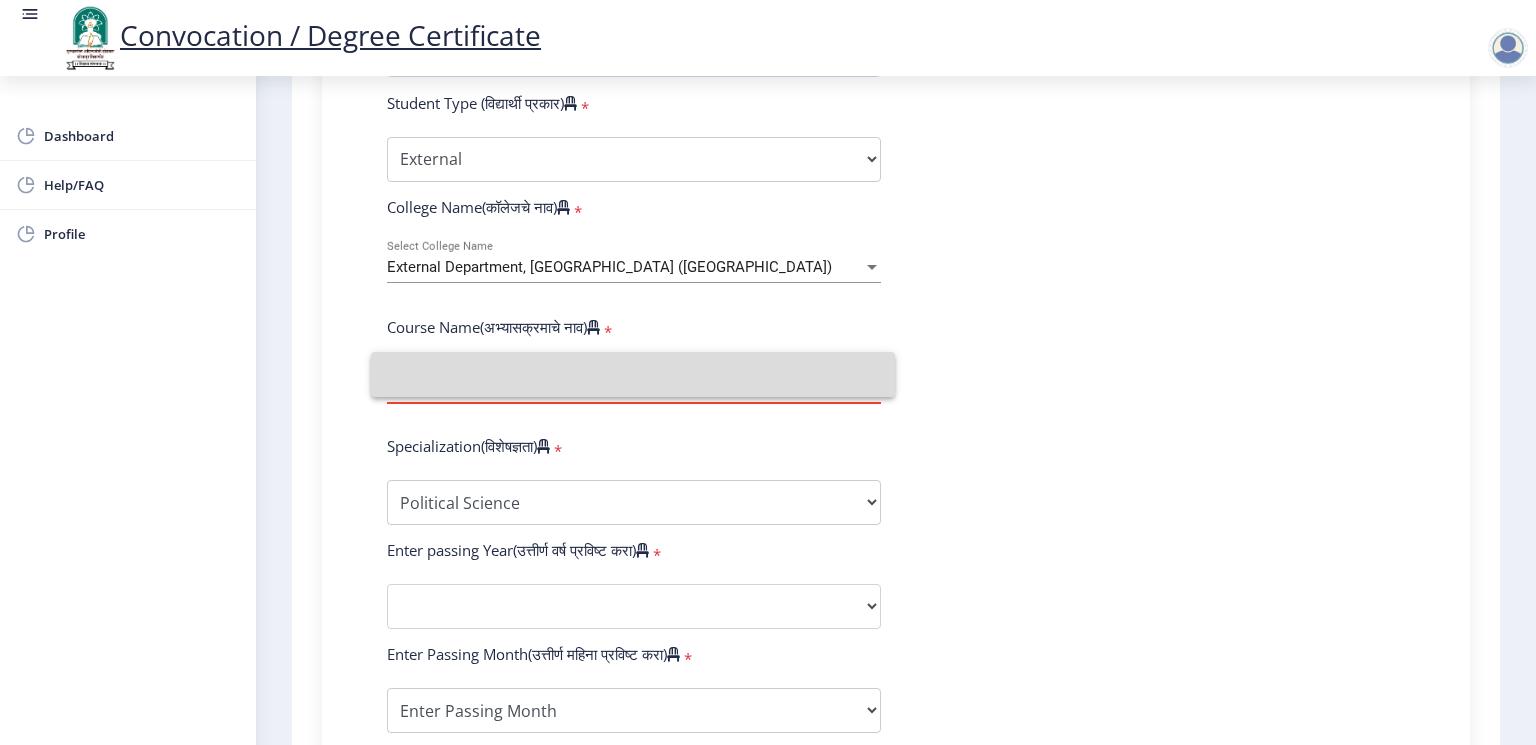 click at bounding box center [633, 374] 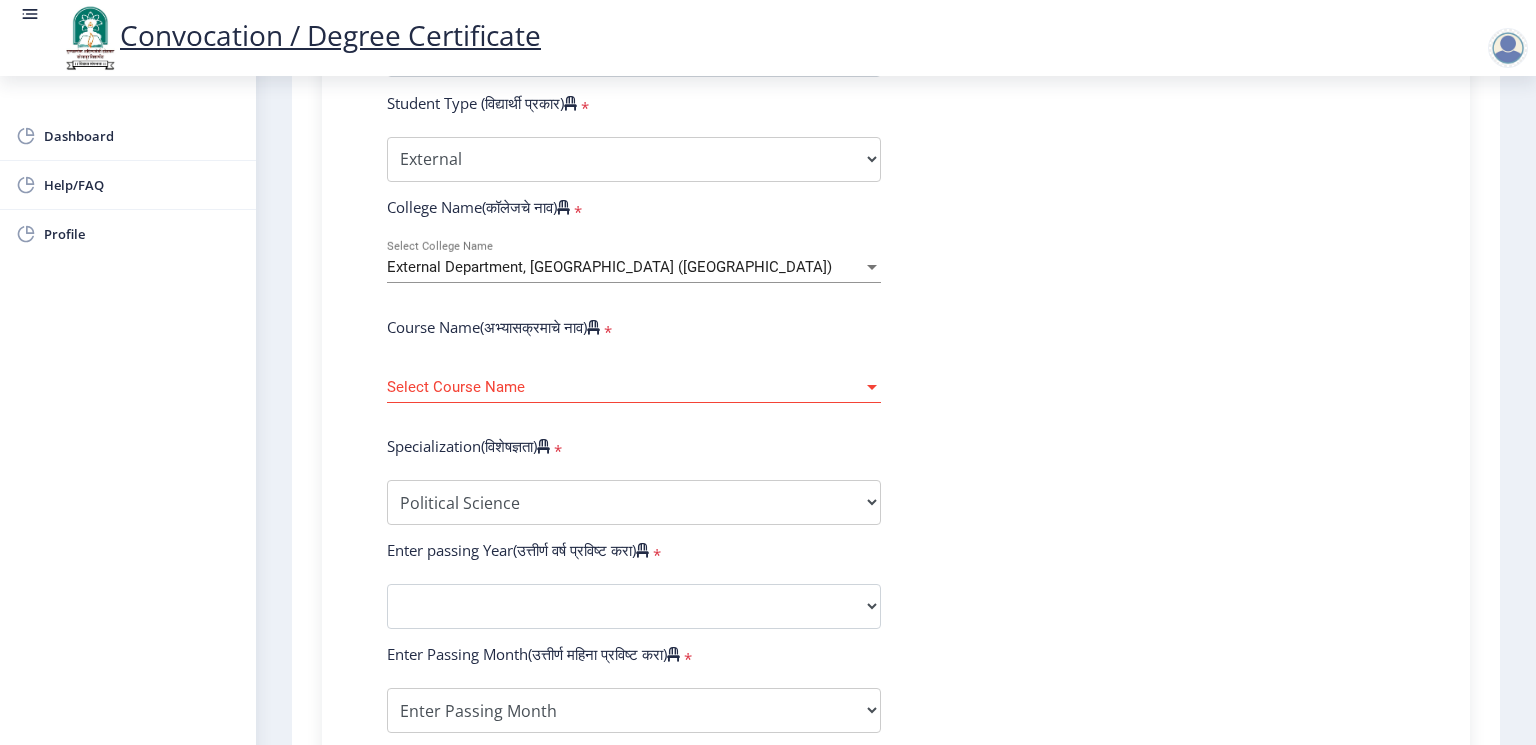 click on "Select Course Name Select Course Name" 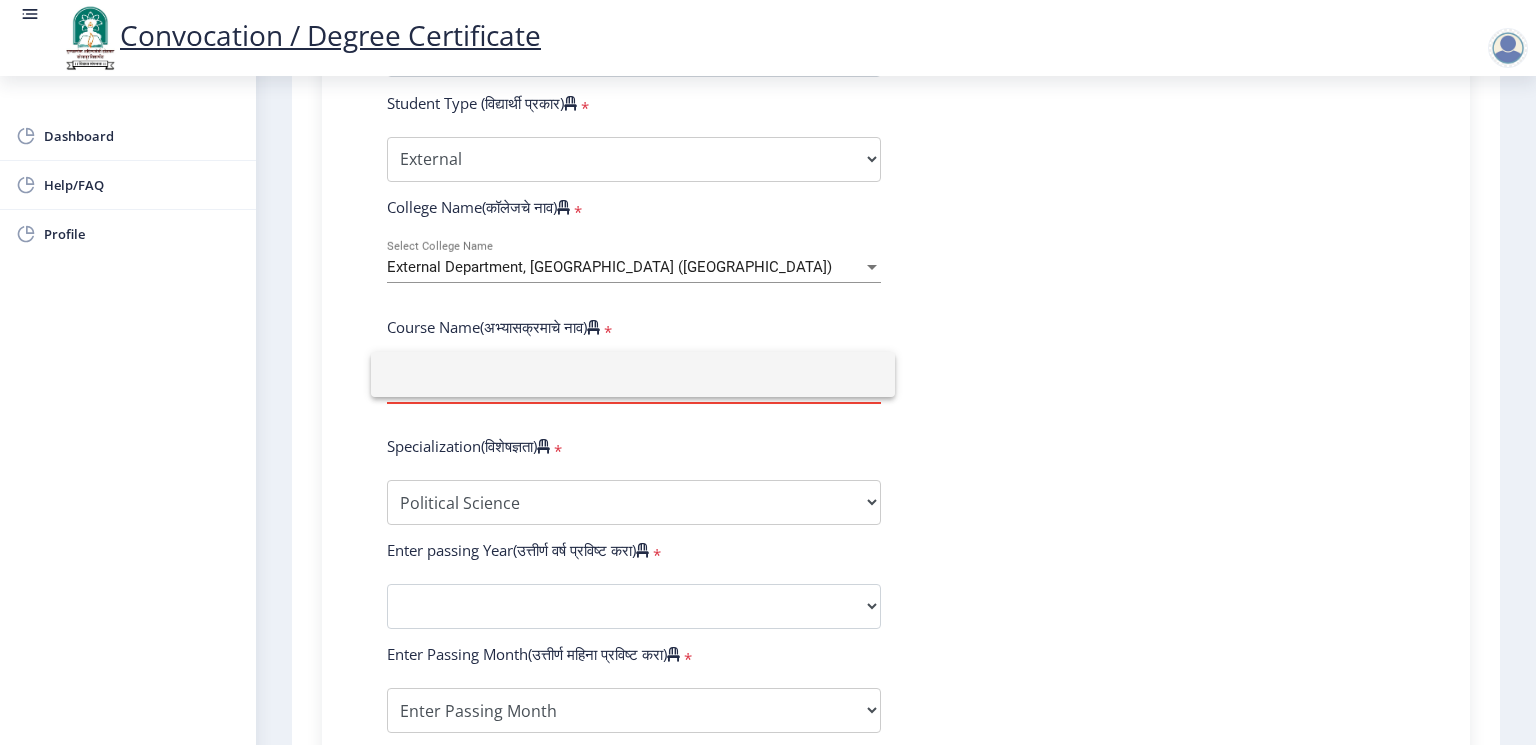 click 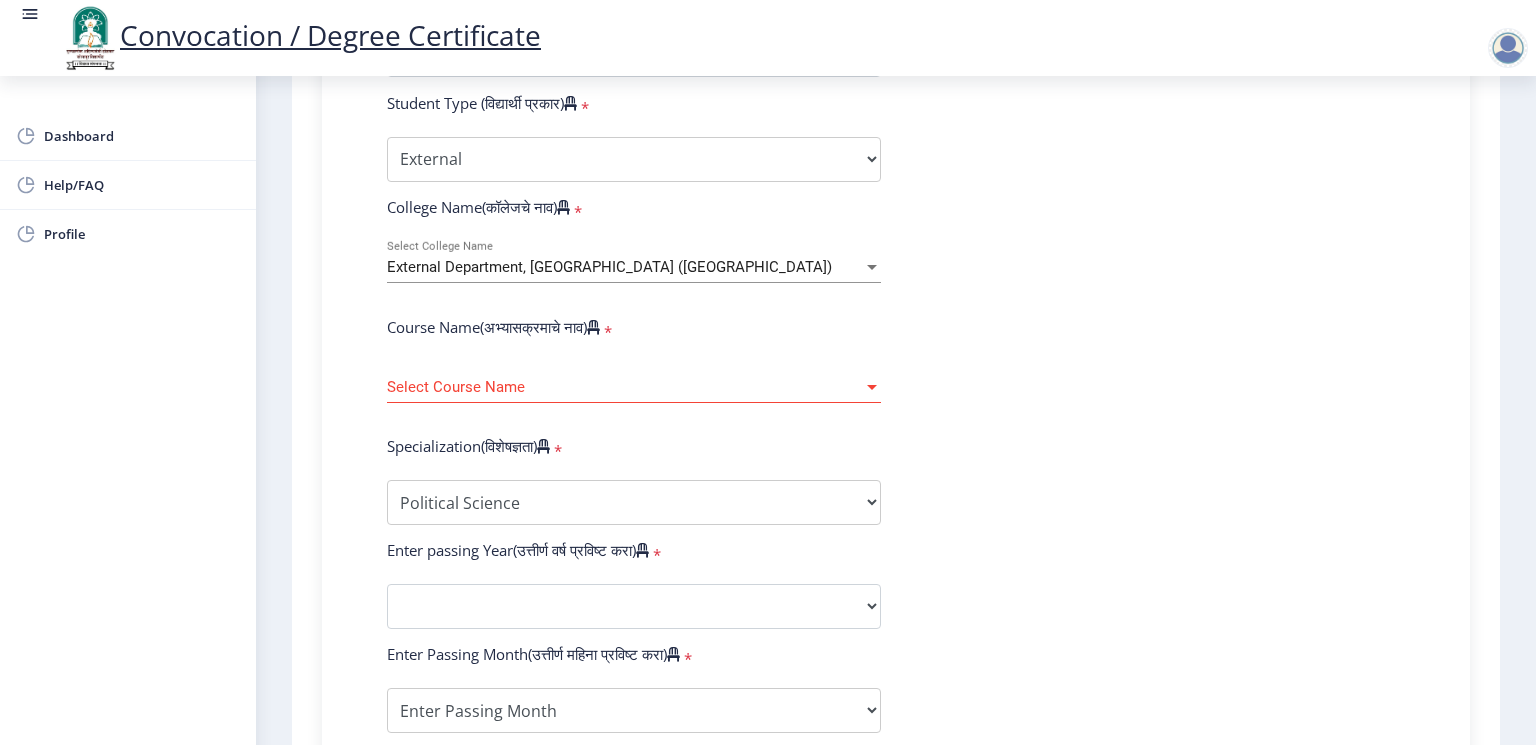 click on "External Department, [GEOGRAPHIC_DATA] ([GEOGRAPHIC_DATA])" at bounding box center (609, 267) 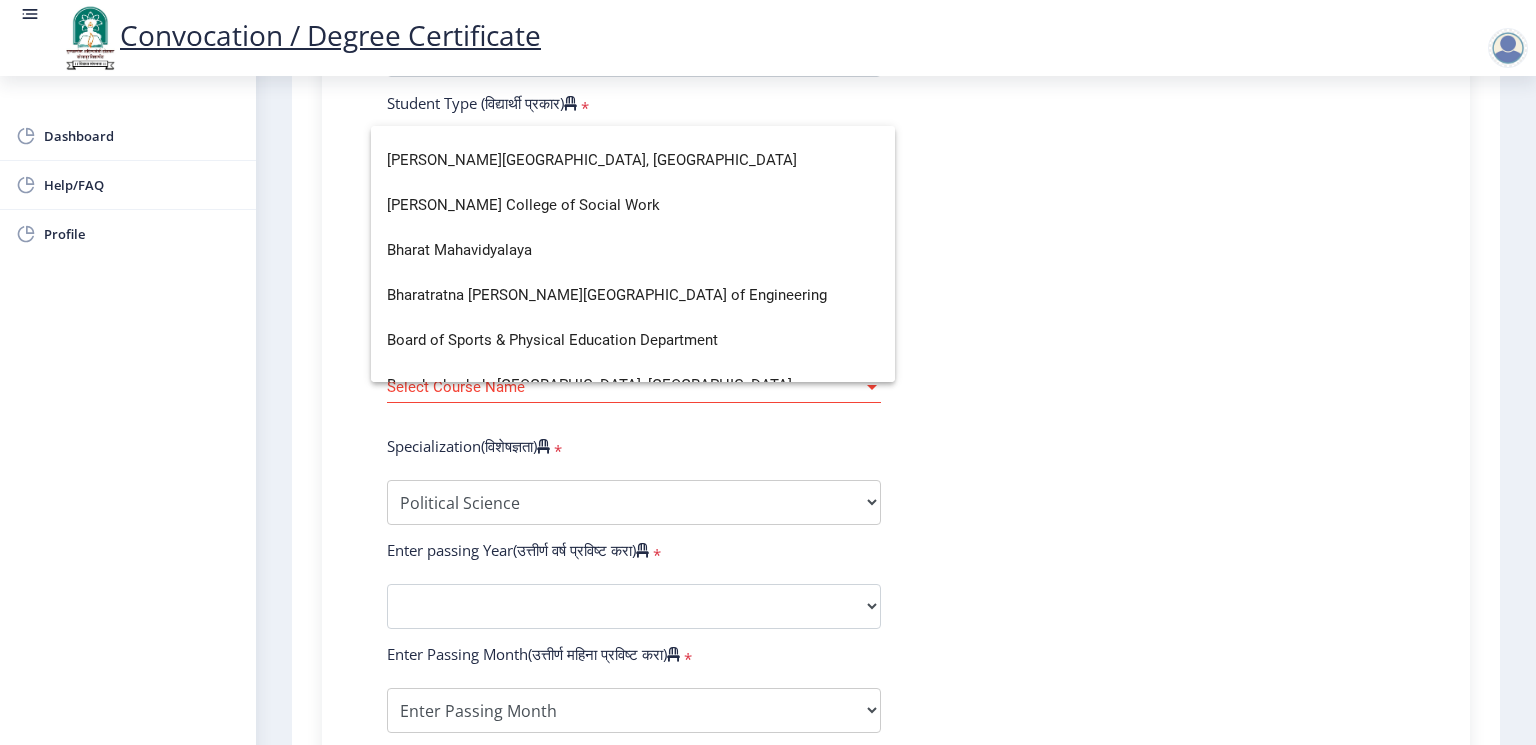 scroll, scrollTop: 533, scrollLeft: 0, axis: vertical 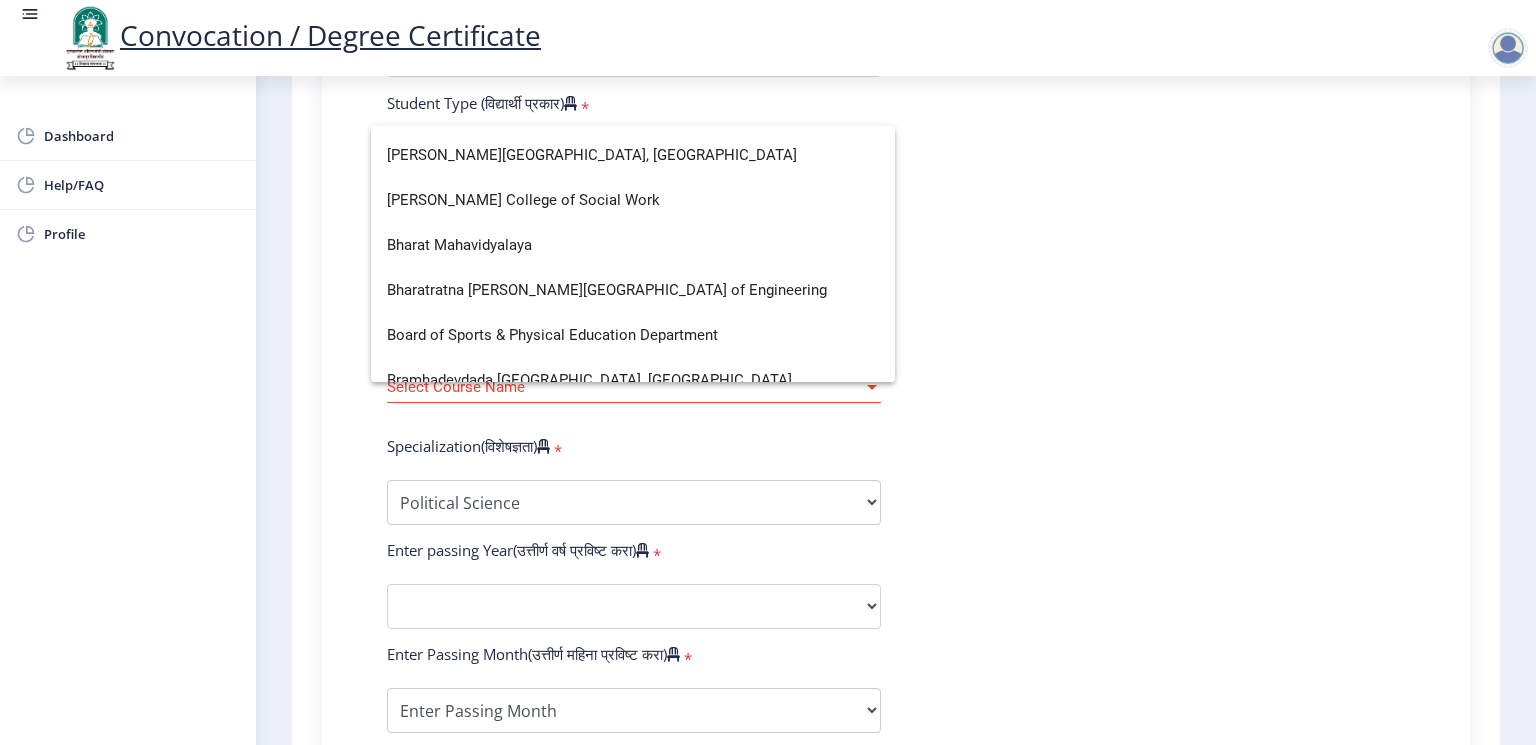 click 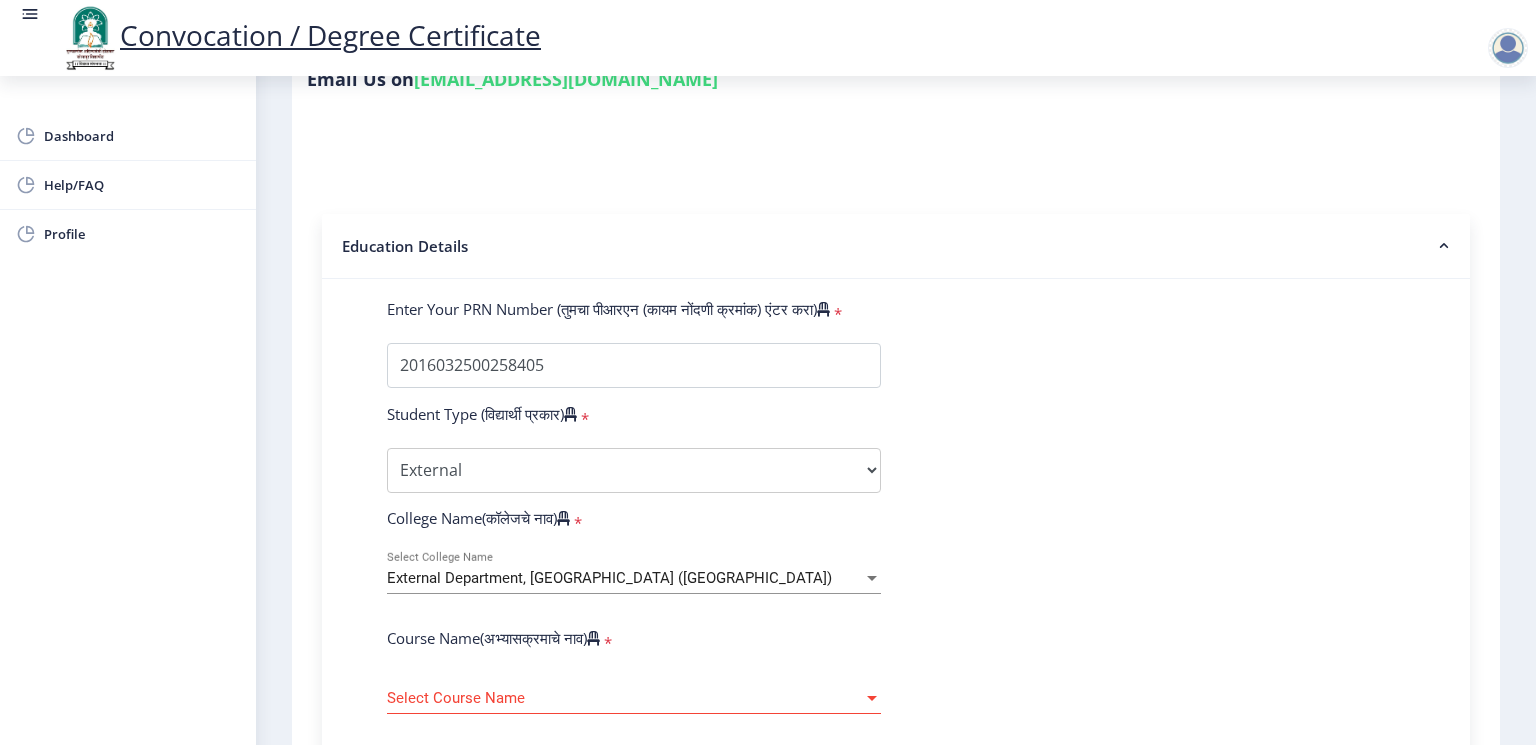scroll, scrollTop: 377, scrollLeft: 0, axis: vertical 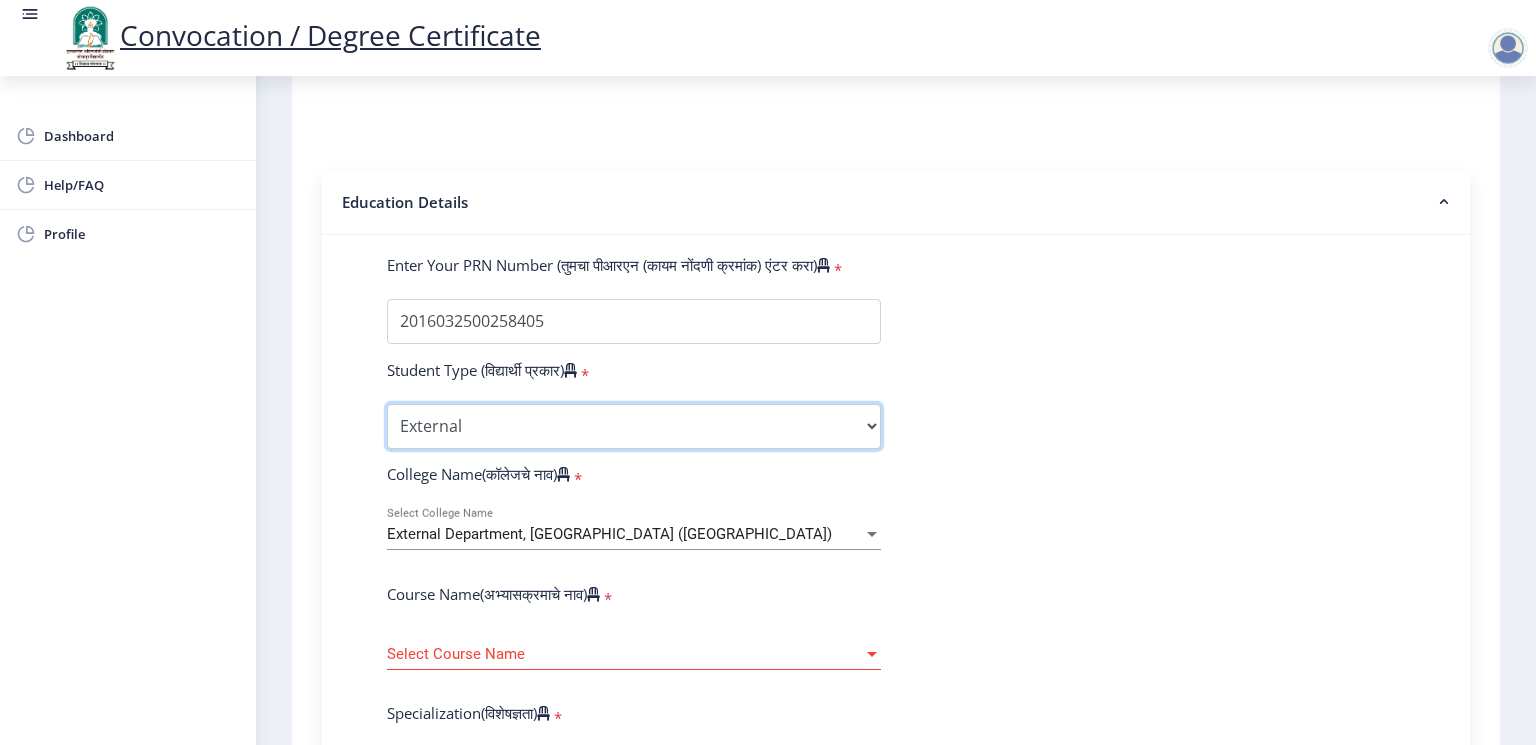 click on "Select Student Type Regular External" at bounding box center [634, 426] 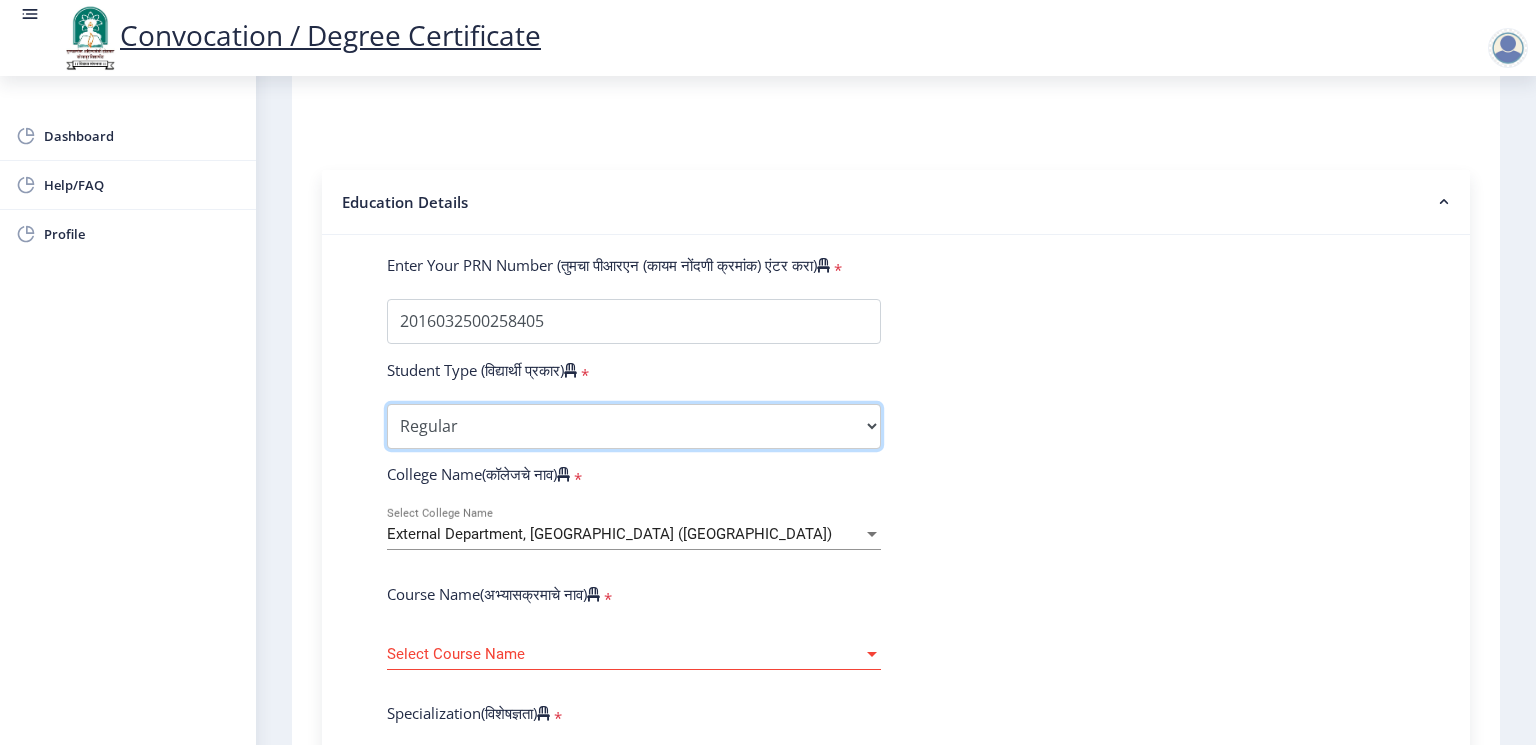click on "Select Student Type Regular External" at bounding box center [634, 426] 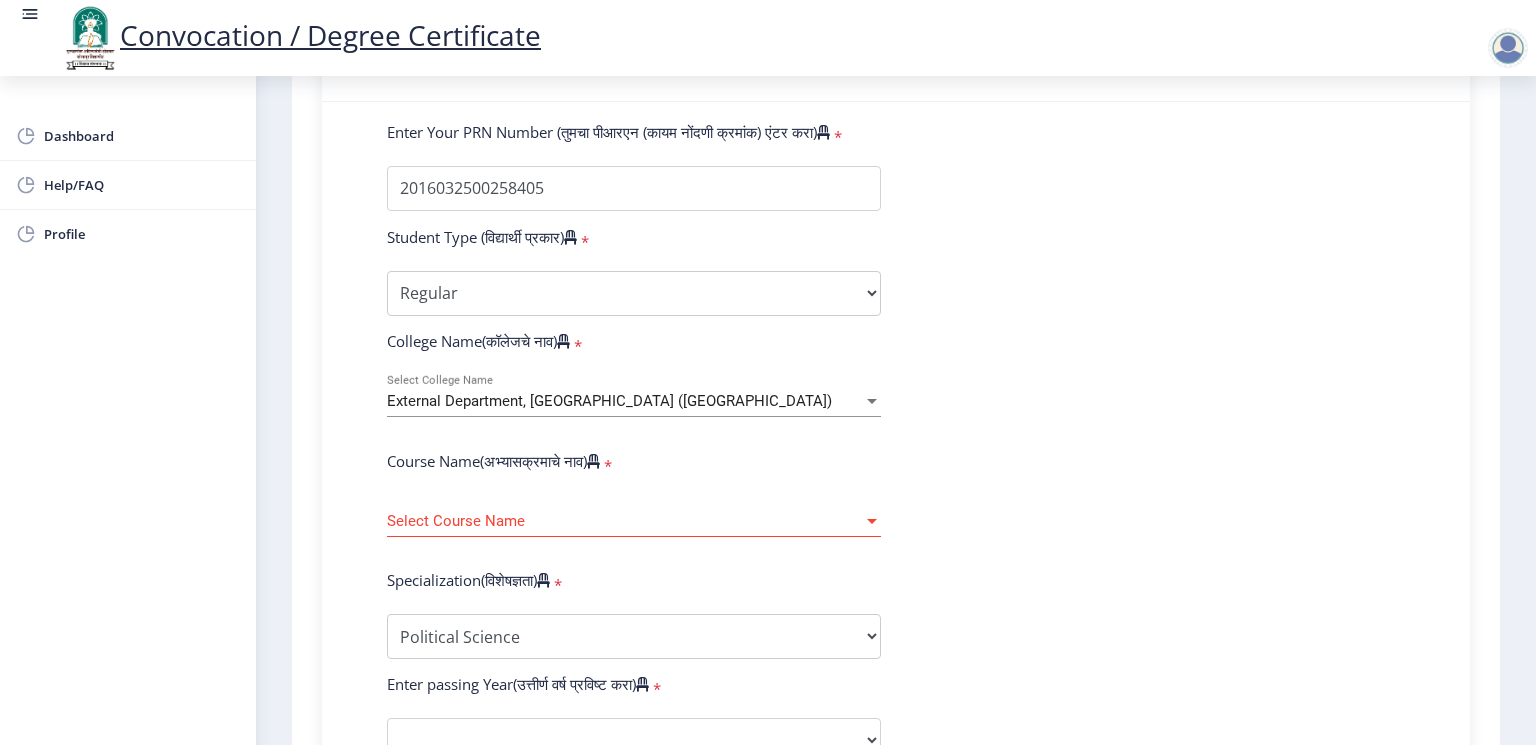 click on "External Department, [GEOGRAPHIC_DATA] ([GEOGRAPHIC_DATA]) Select College Name" 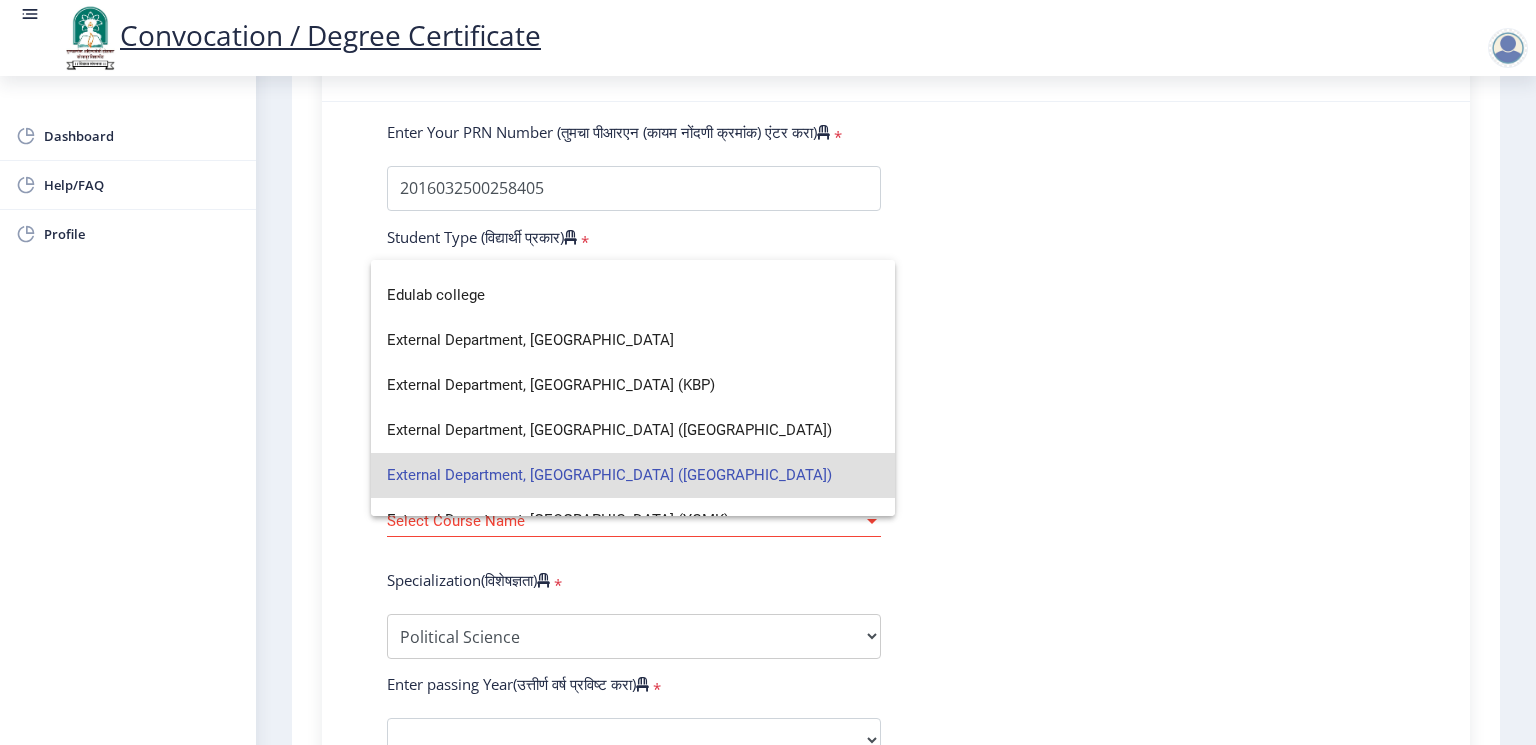 scroll, scrollTop: 1733, scrollLeft: 0, axis: vertical 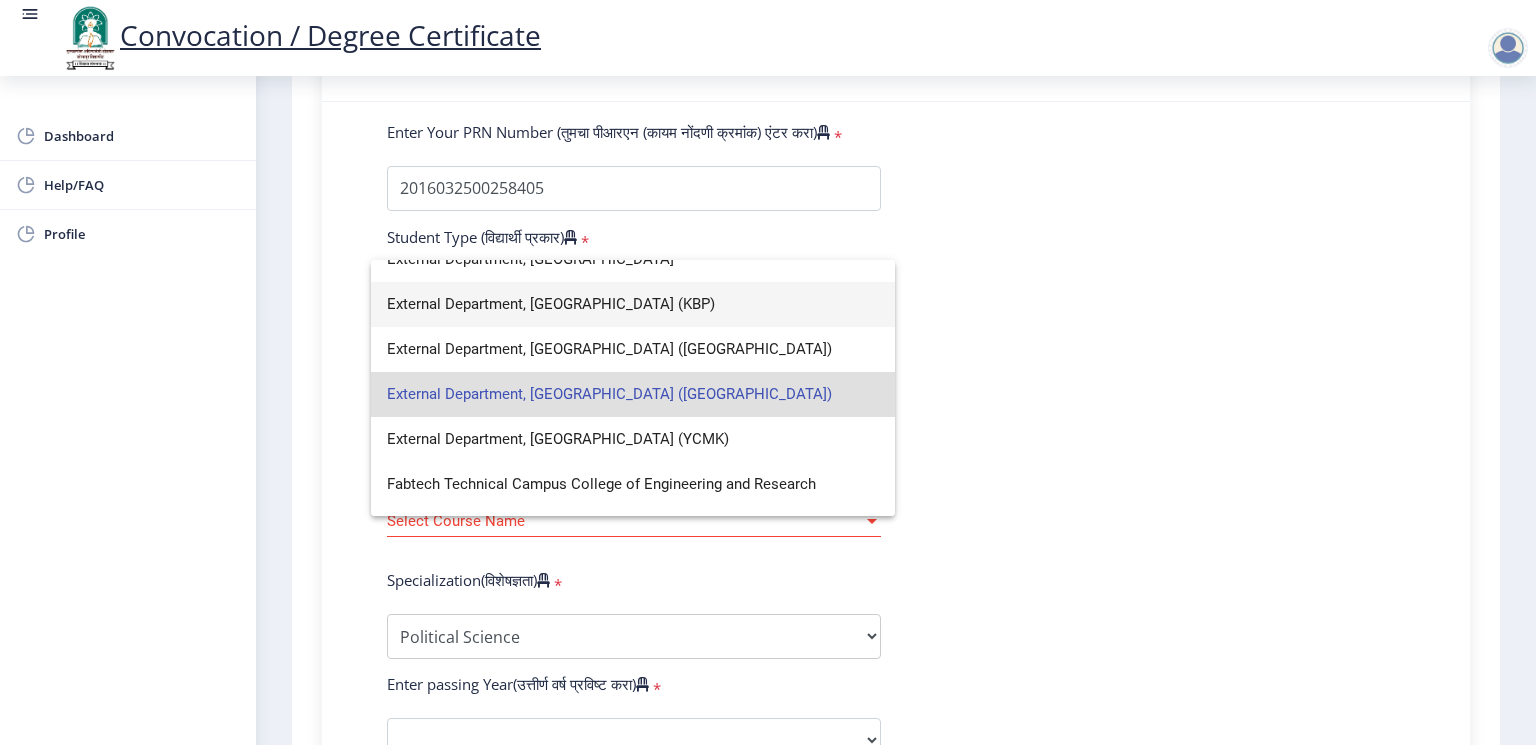 click on "External Department, [GEOGRAPHIC_DATA] (KBP)" at bounding box center (633, 304) 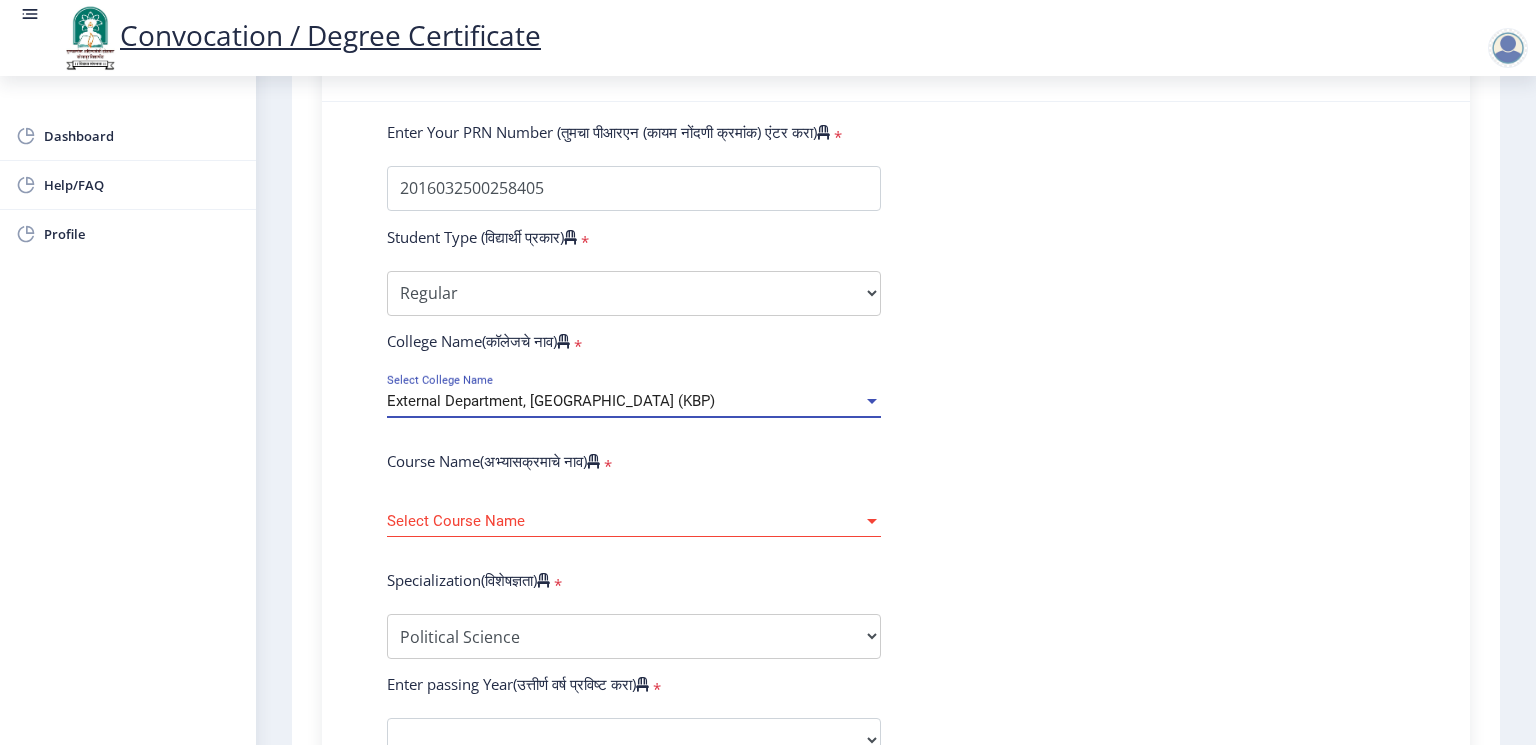 click on "External Department, [GEOGRAPHIC_DATA] (KBP)" at bounding box center (551, 401) 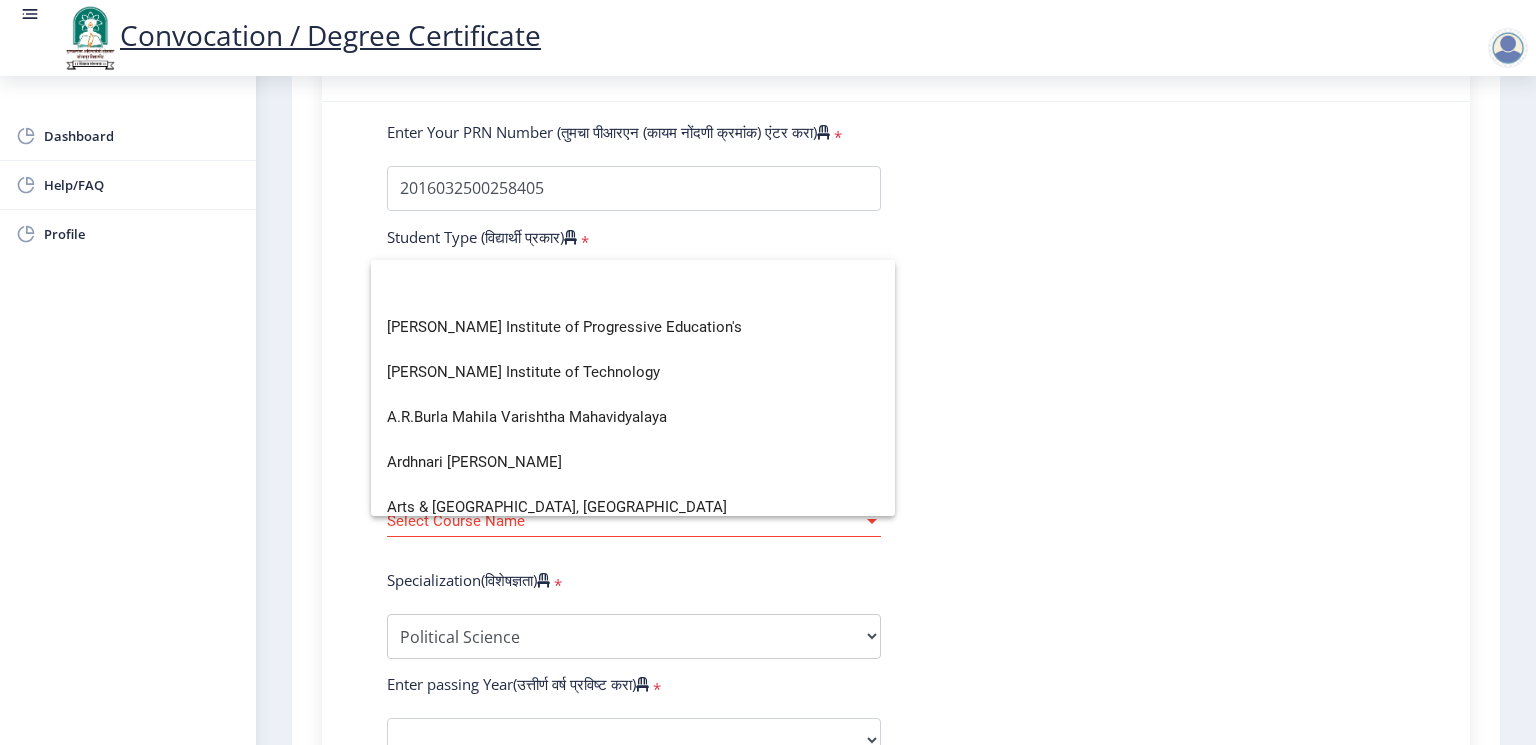 click 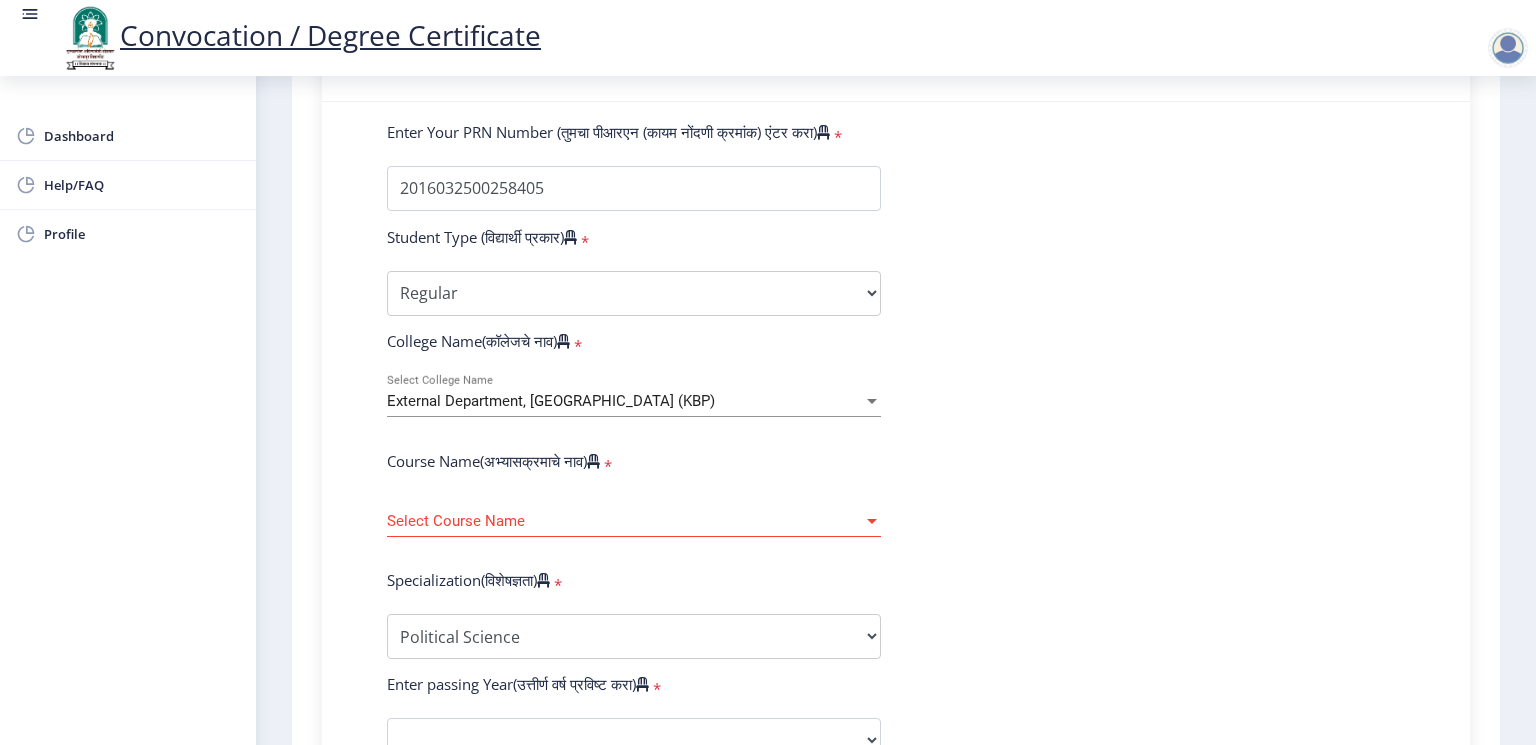 click on "Select Course Name Select Course Name" 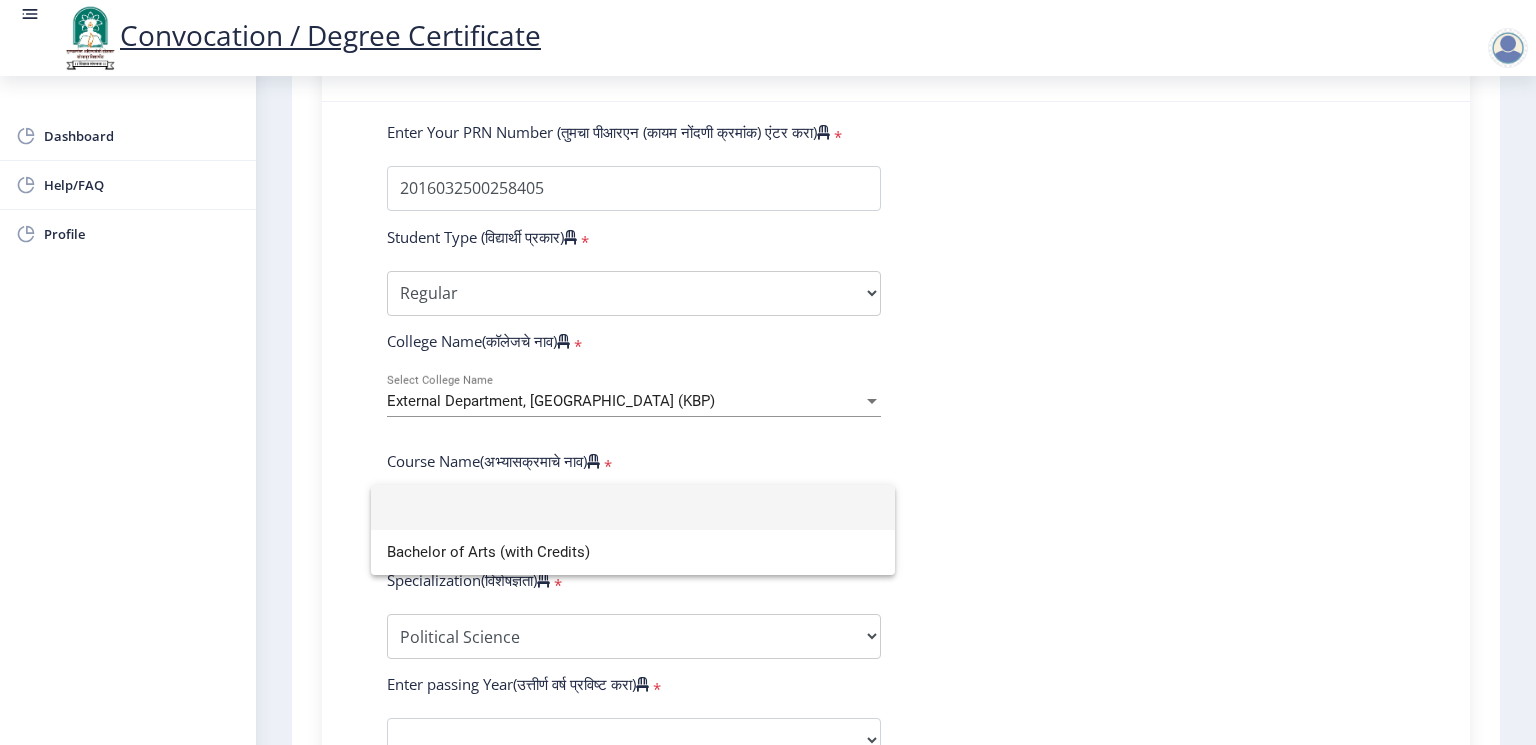 click at bounding box center (633, 507) 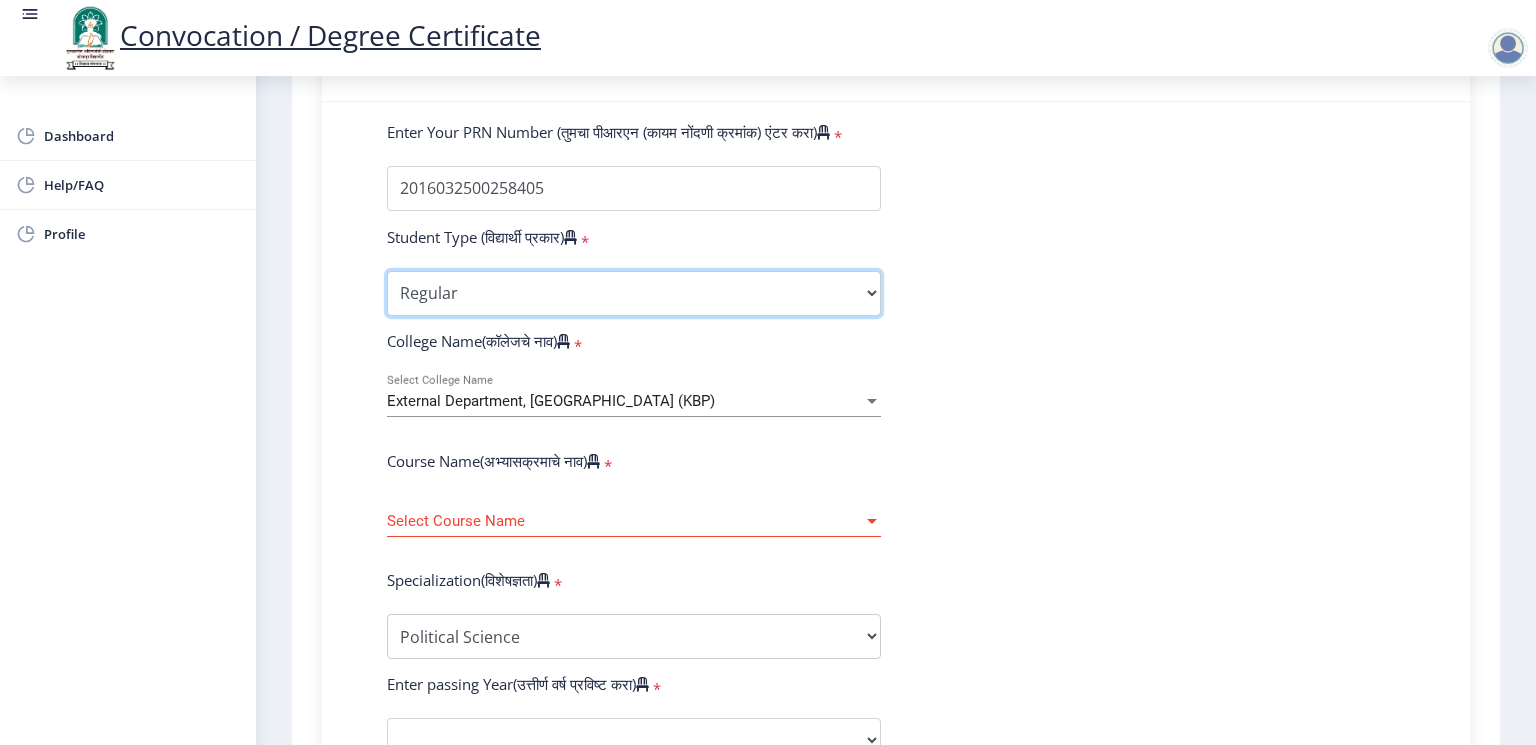 click on "Select Student Type Regular External" at bounding box center [634, 293] 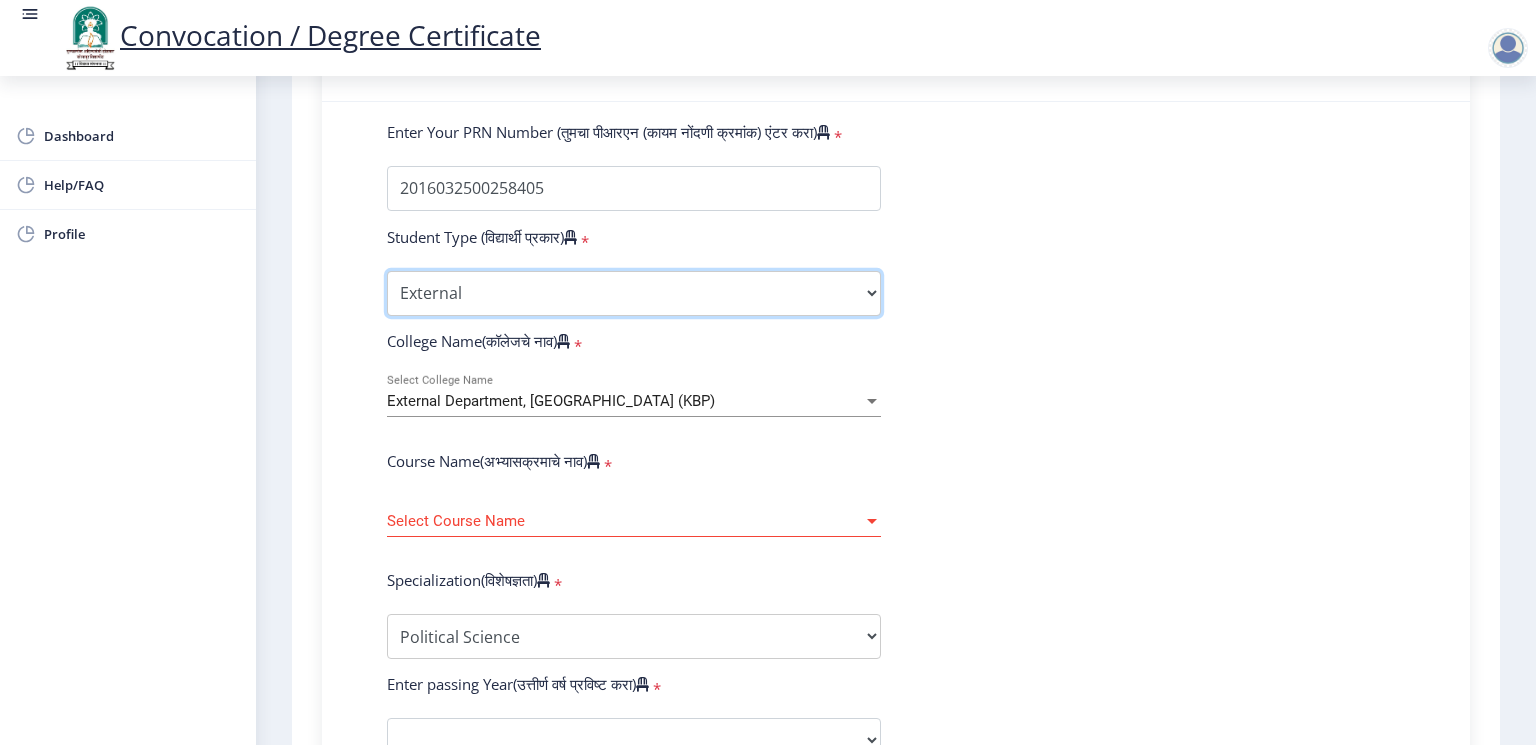 click on "Select Student Type Regular External" at bounding box center [634, 293] 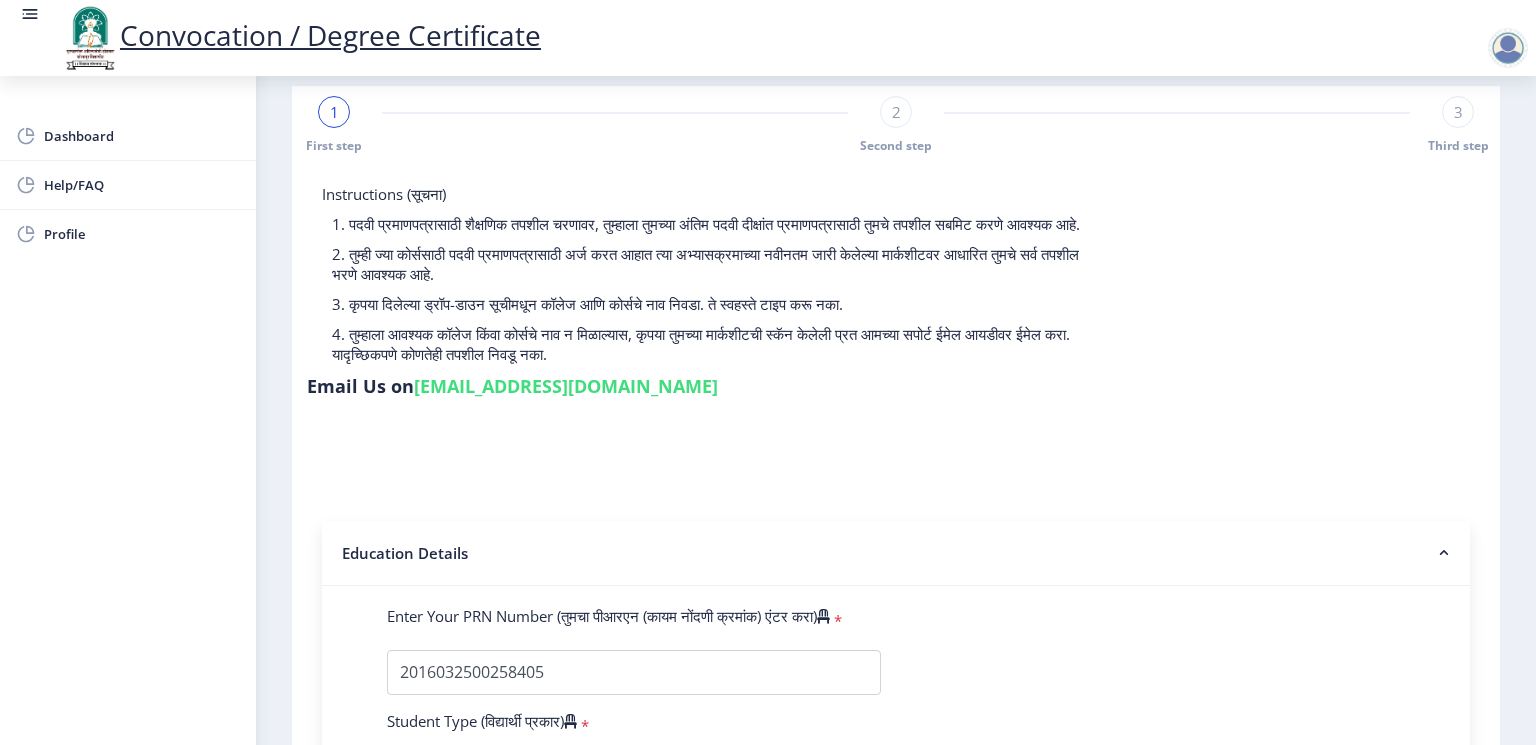 scroll, scrollTop: 0, scrollLeft: 0, axis: both 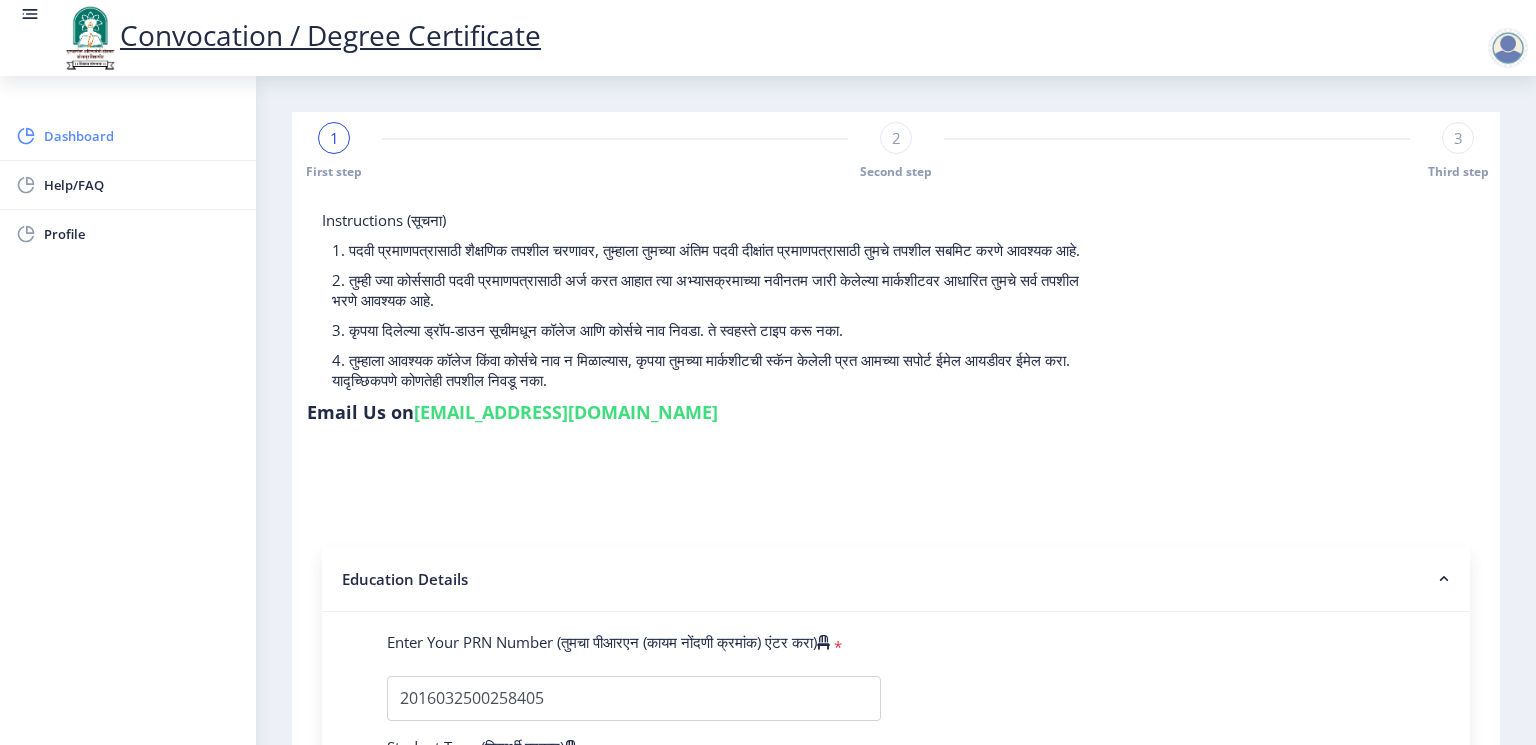 click on "Dashboard" 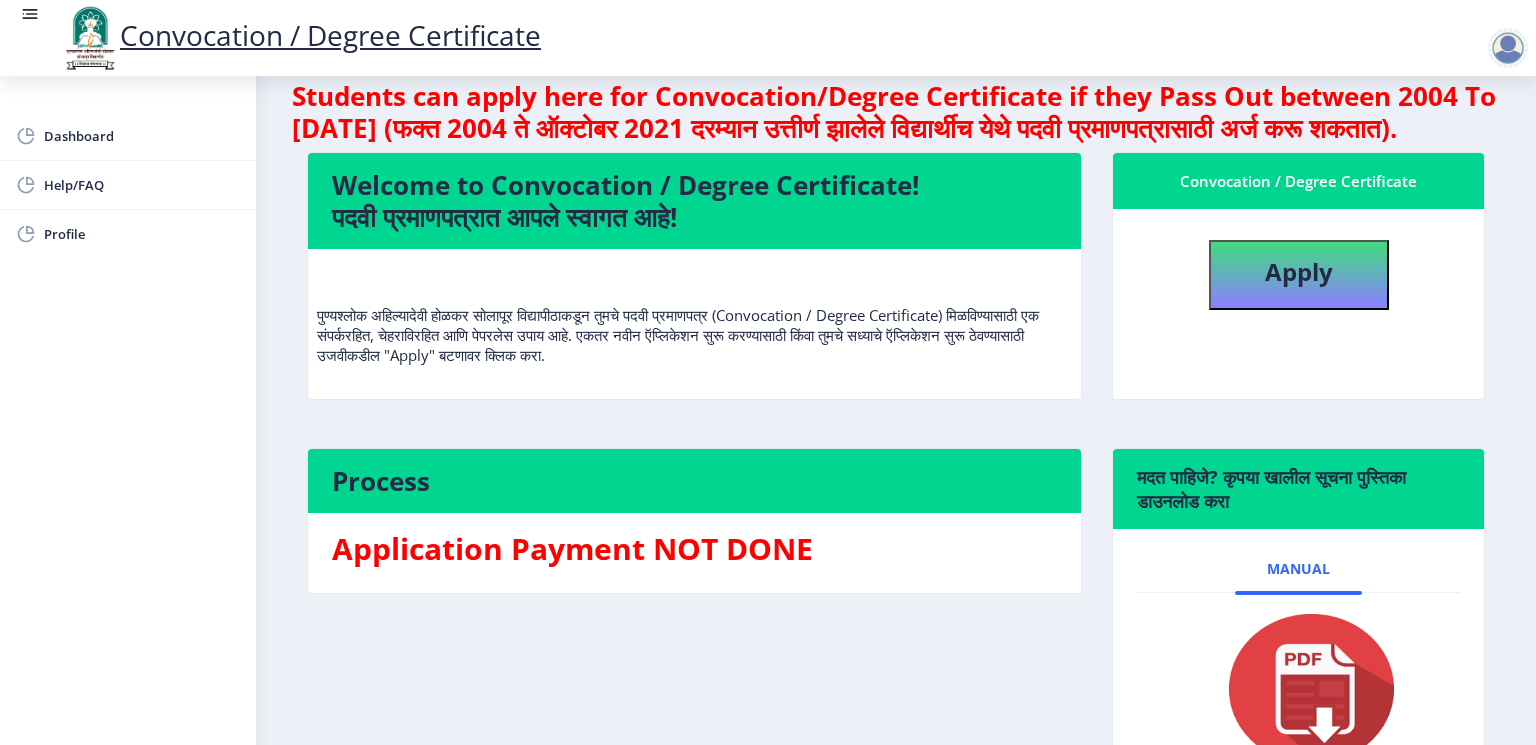 scroll, scrollTop: 0, scrollLeft: 0, axis: both 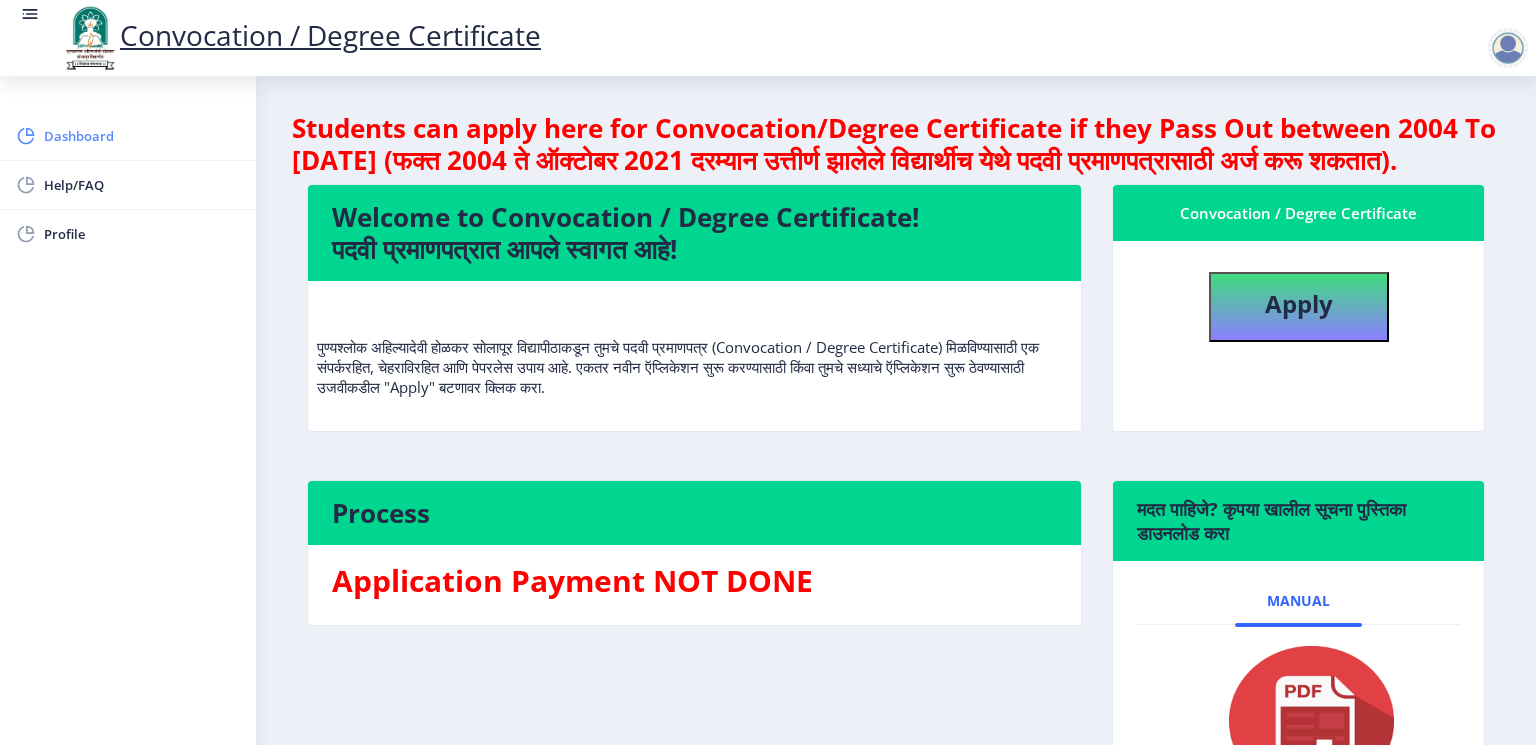 click on "Dashboard" 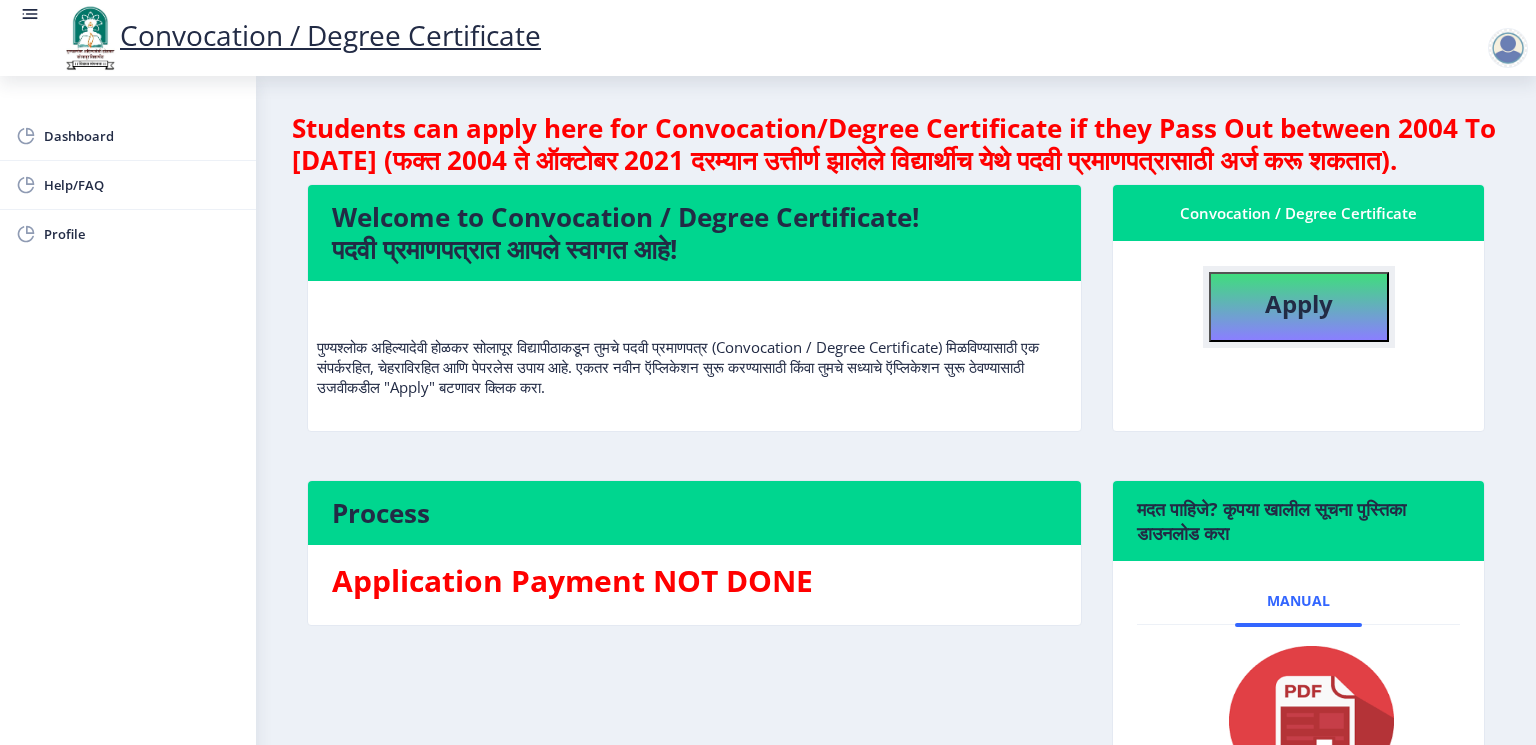 click on "Apply" 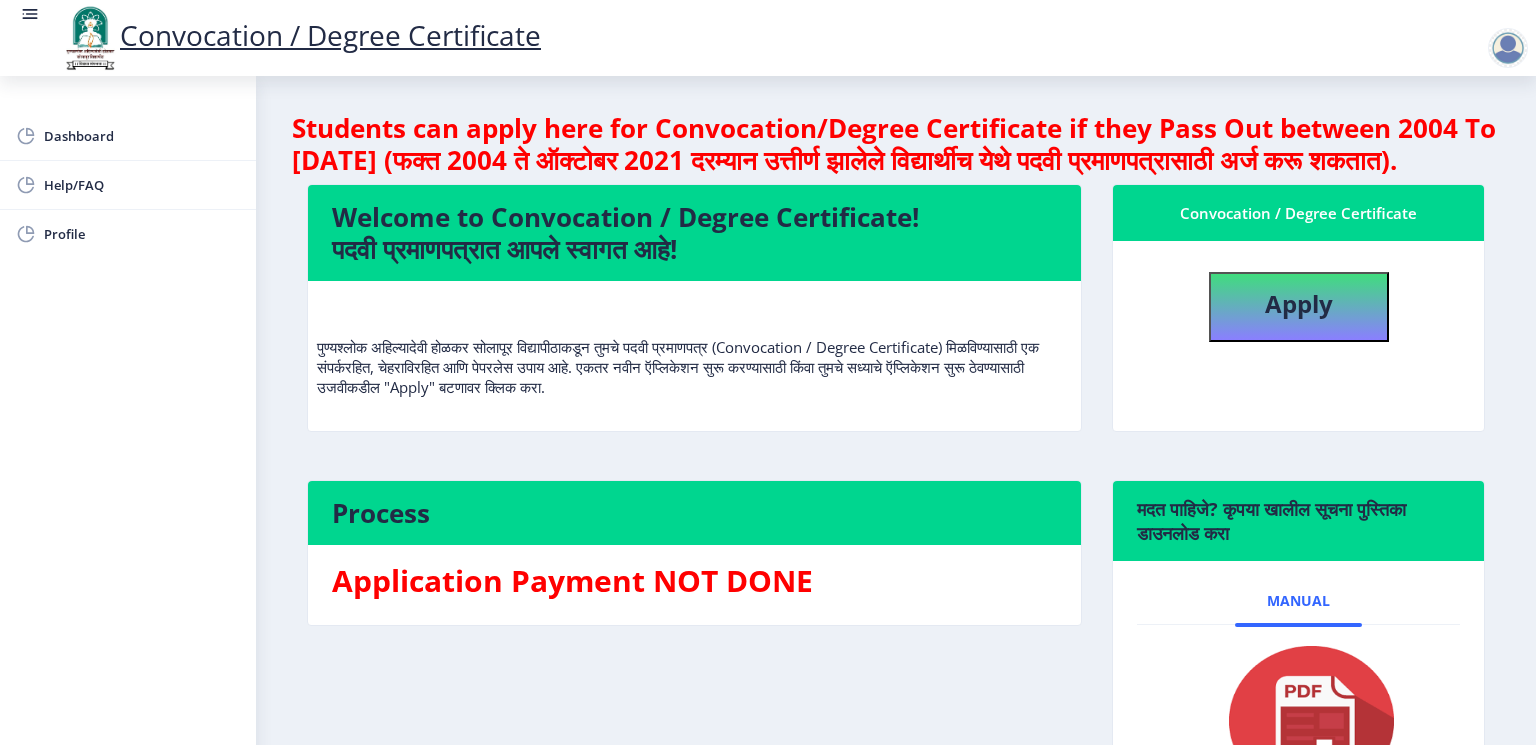 select 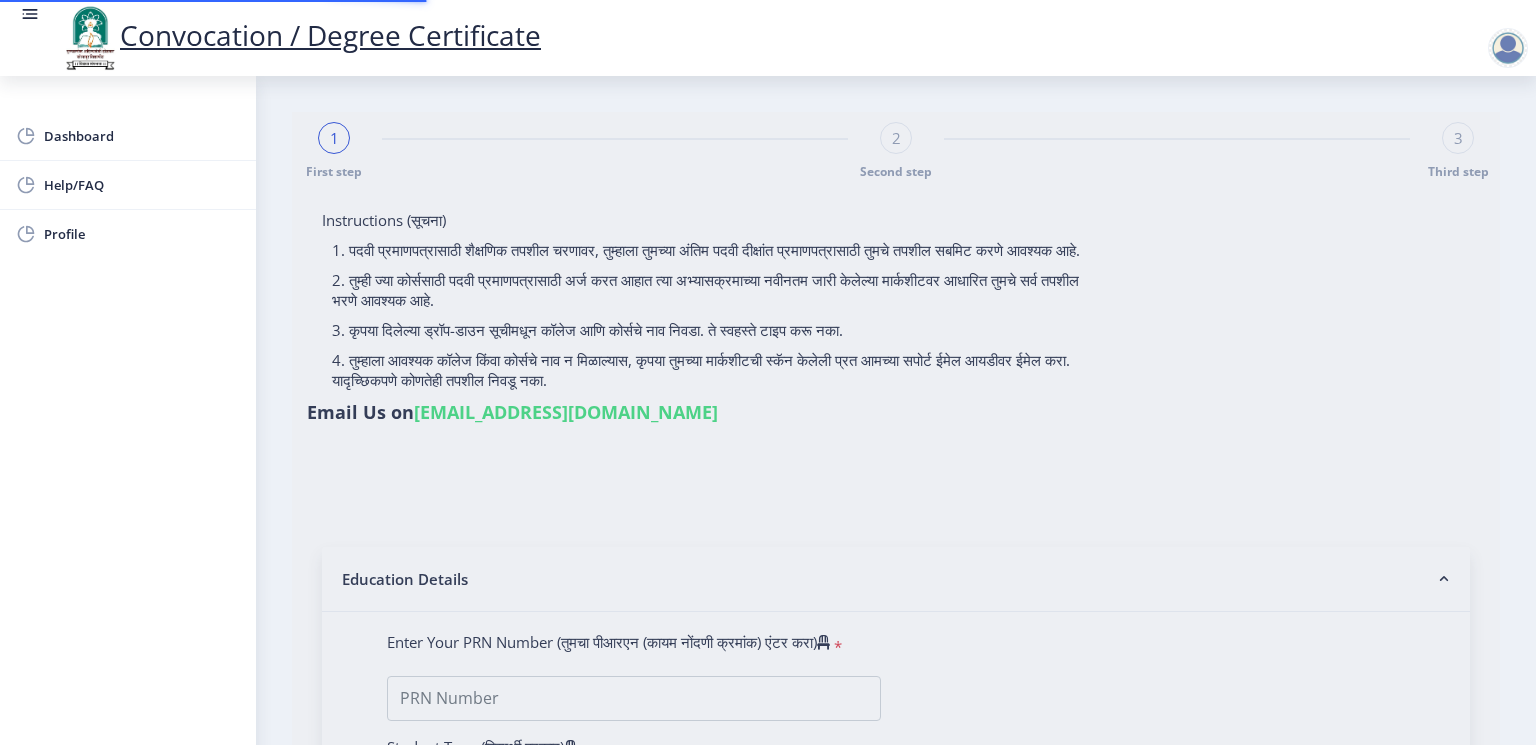 type on "[PERSON_NAME]" 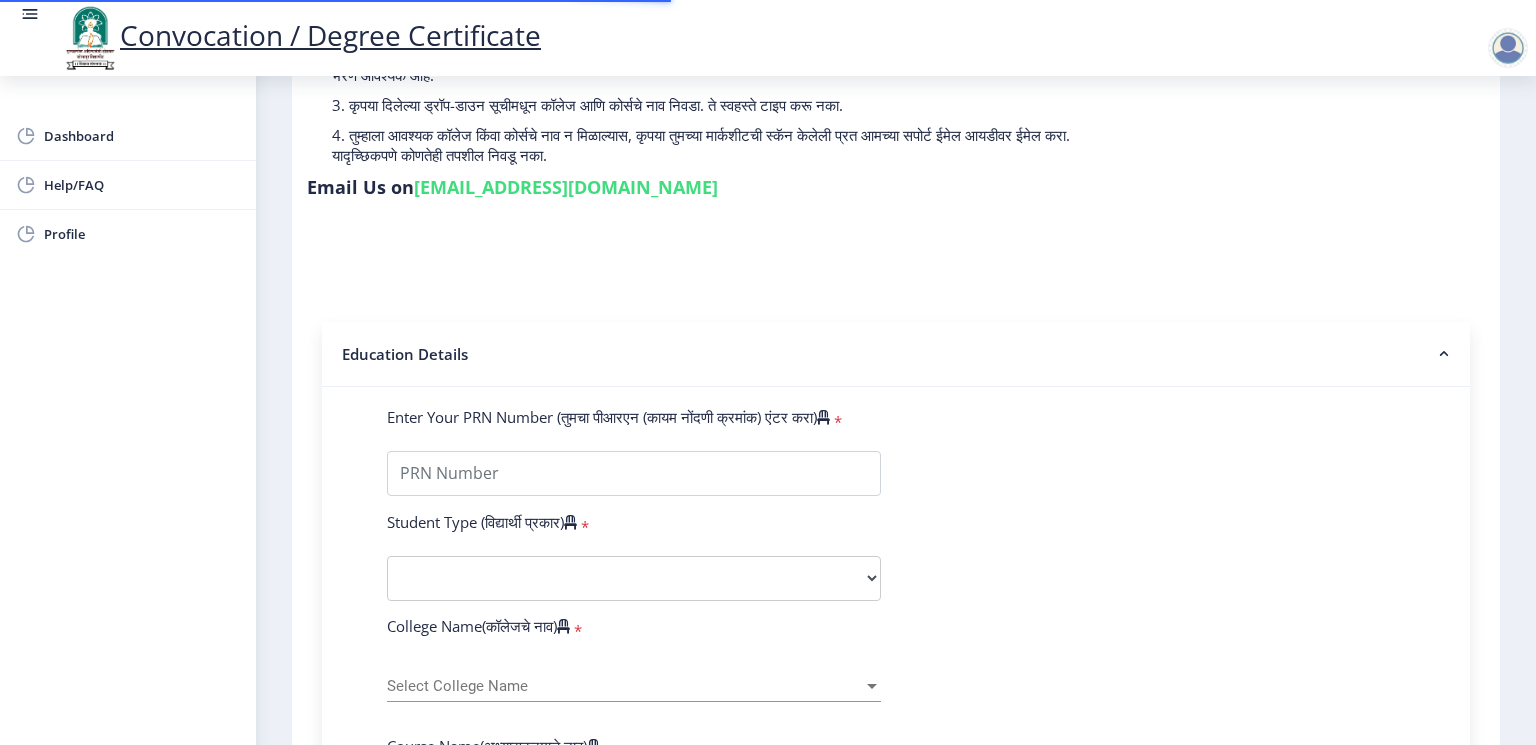 scroll, scrollTop: 266, scrollLeft: 0, axis: vertical 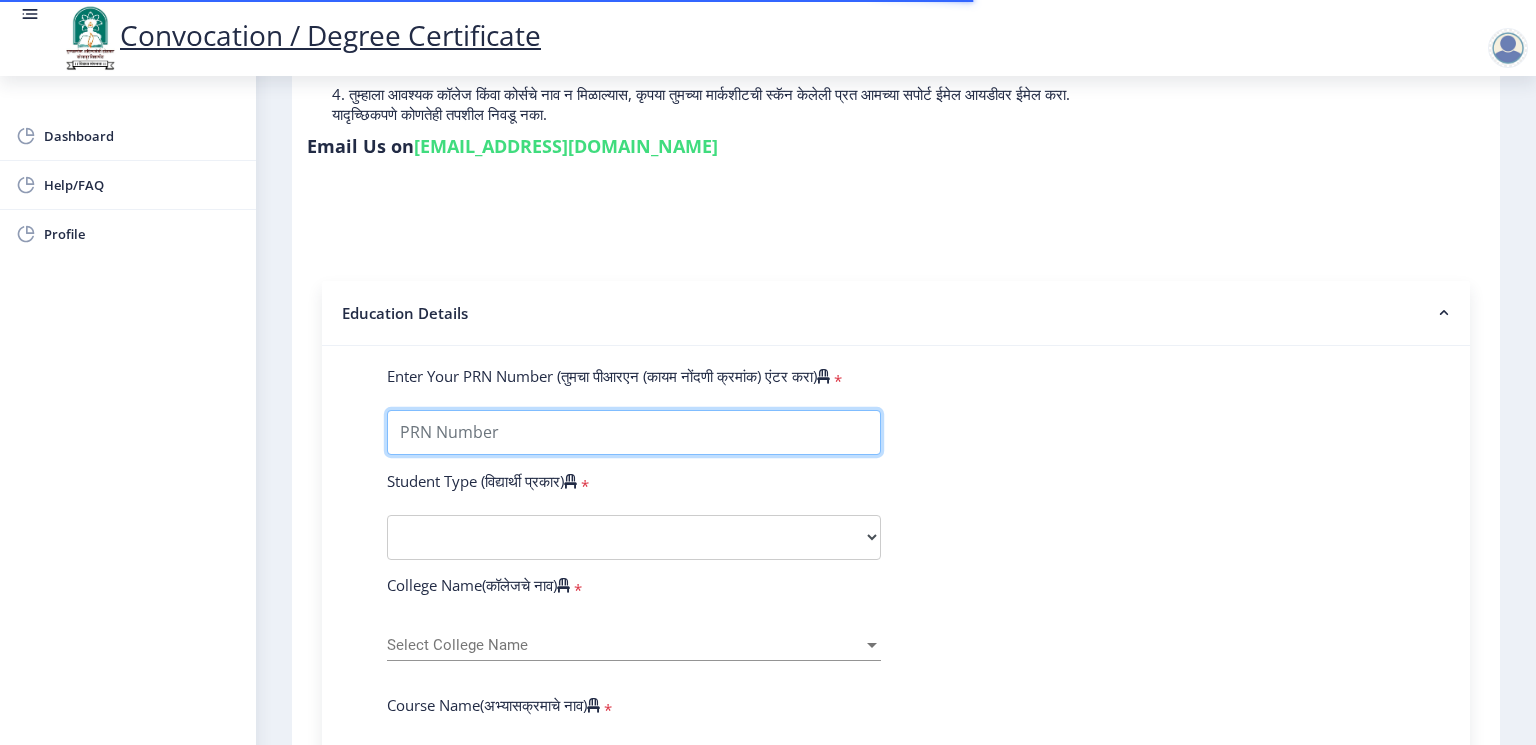 click on "Enter Your PRN Number (तुमचा पीआरएन (कायम नोंदणी क्रमांक) एंटर करा)" at bounding box center (634, 432) 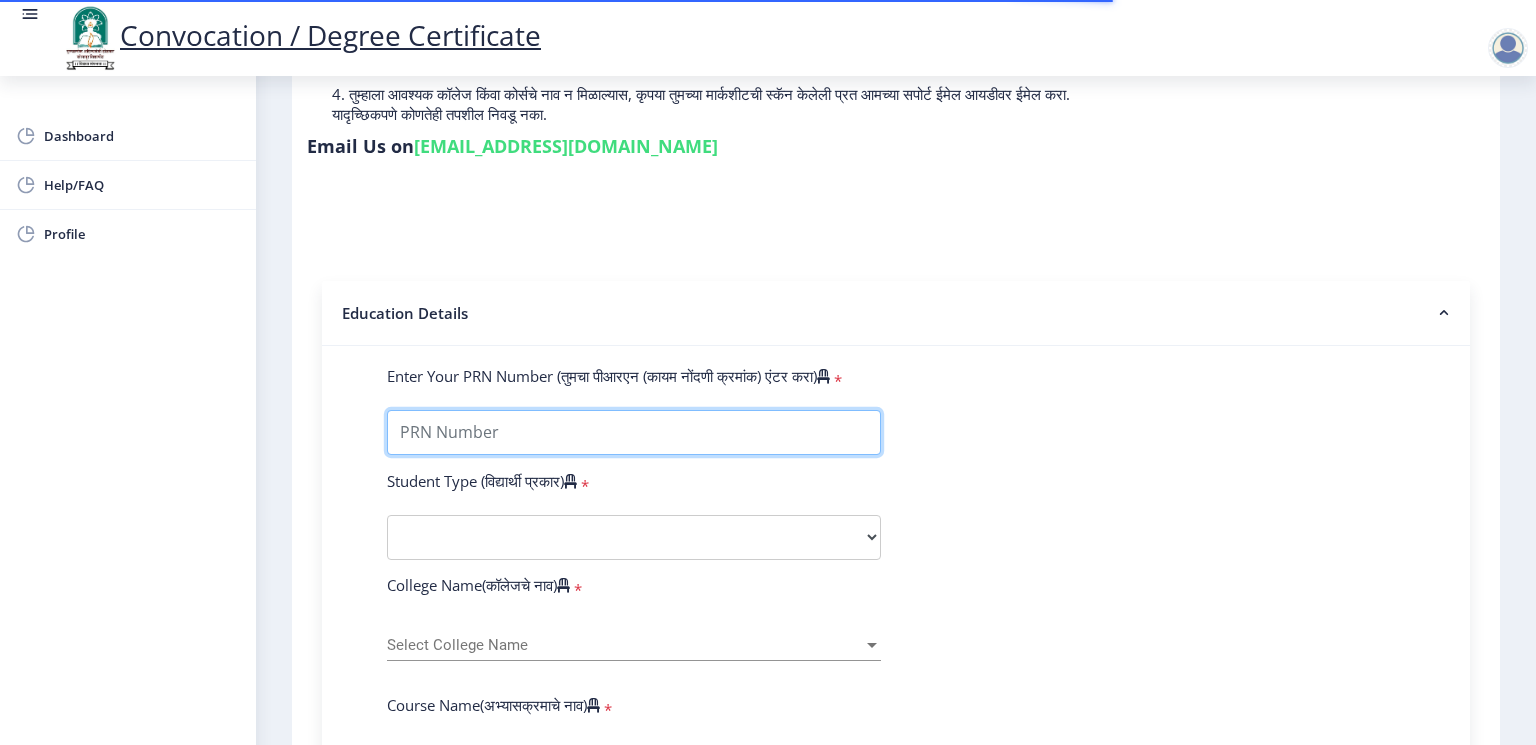 type on "2016032500258405" 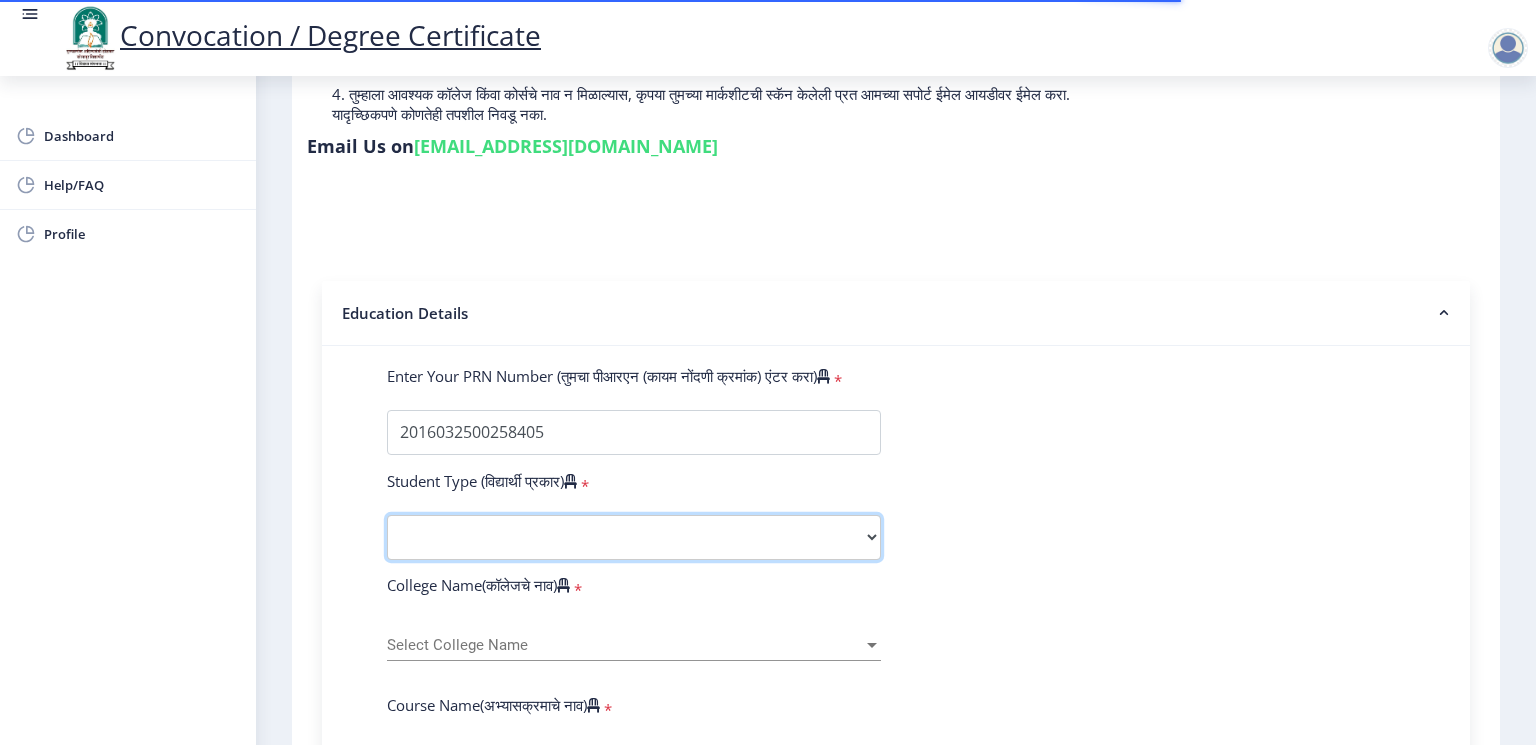 drag, startPoint x: 560, startPoint y: 512, endPoint x: 599, endPoint y: 525, distance: 41.109608 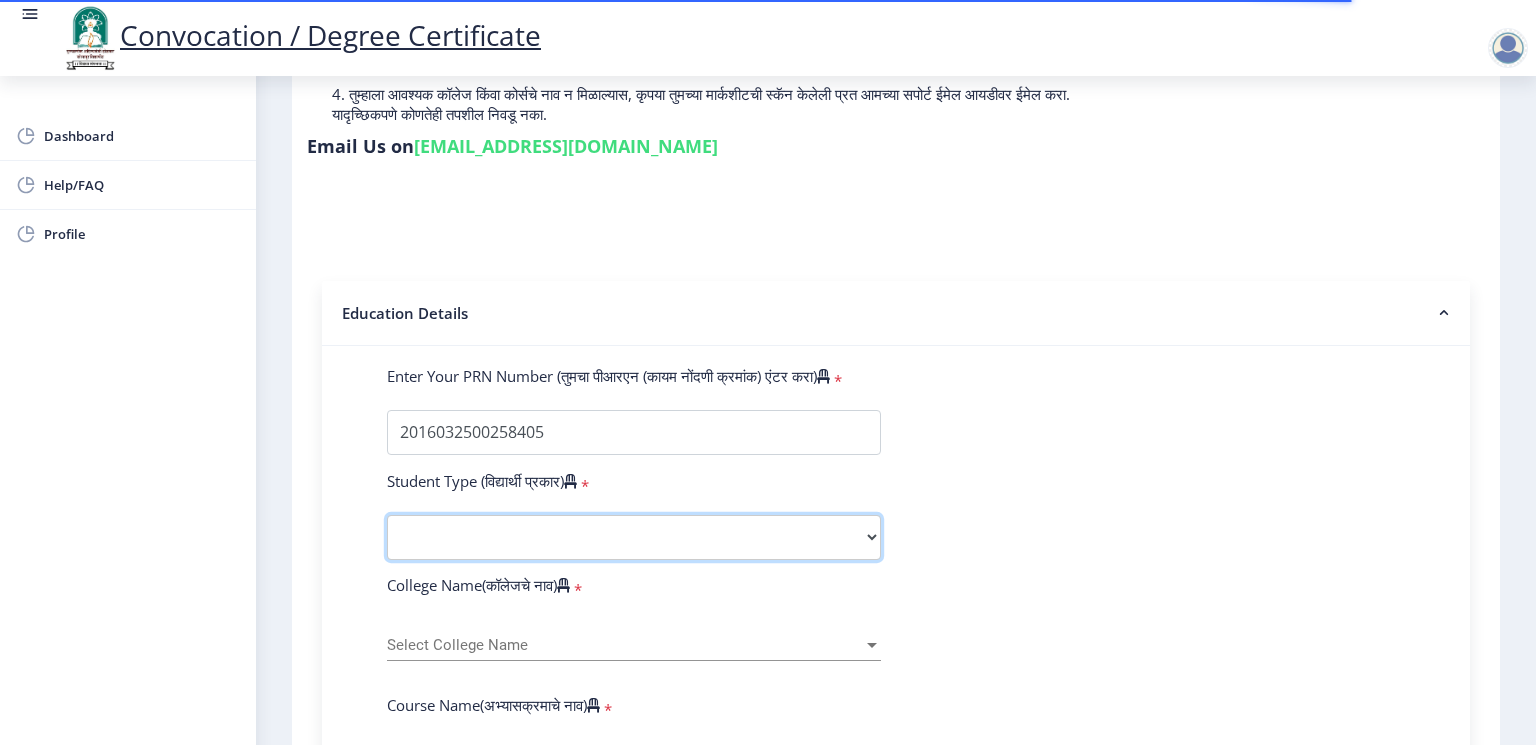 select on "External" 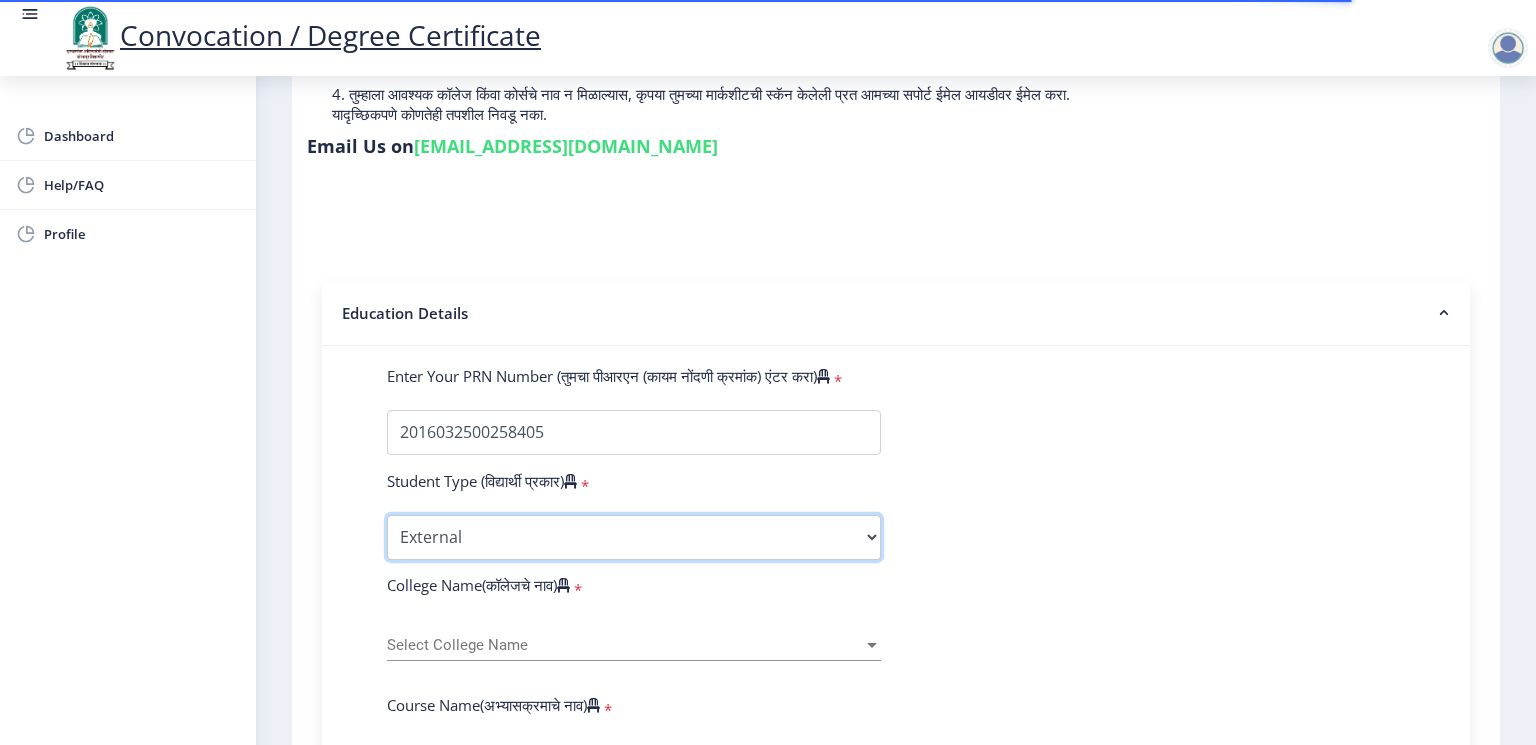 click on "Select Student Type Regular External" at bounding box center [634, 537] 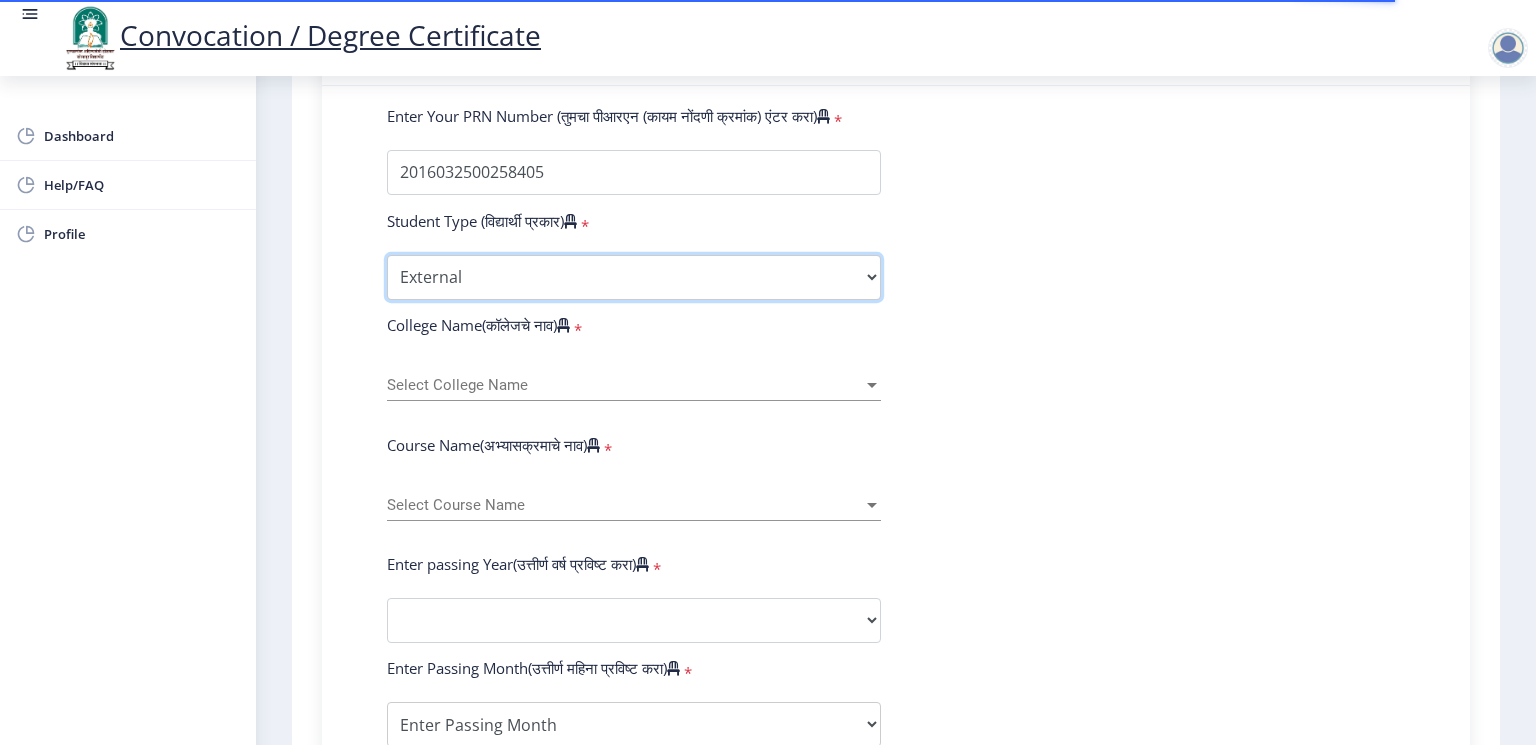 scroll, scrollTop: 533, scrollLeft: 0, axis: vertical 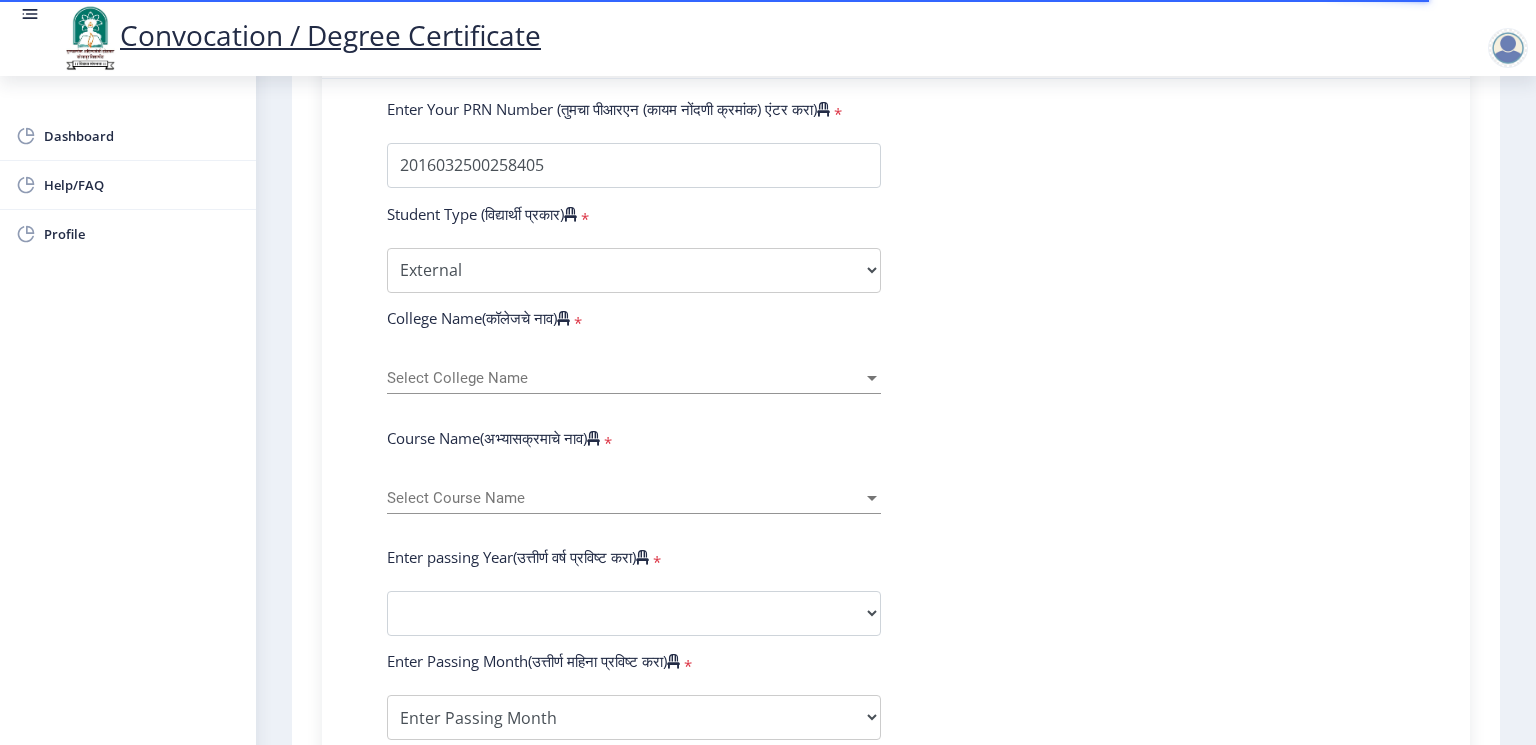click on "Select College Name Select College Name" 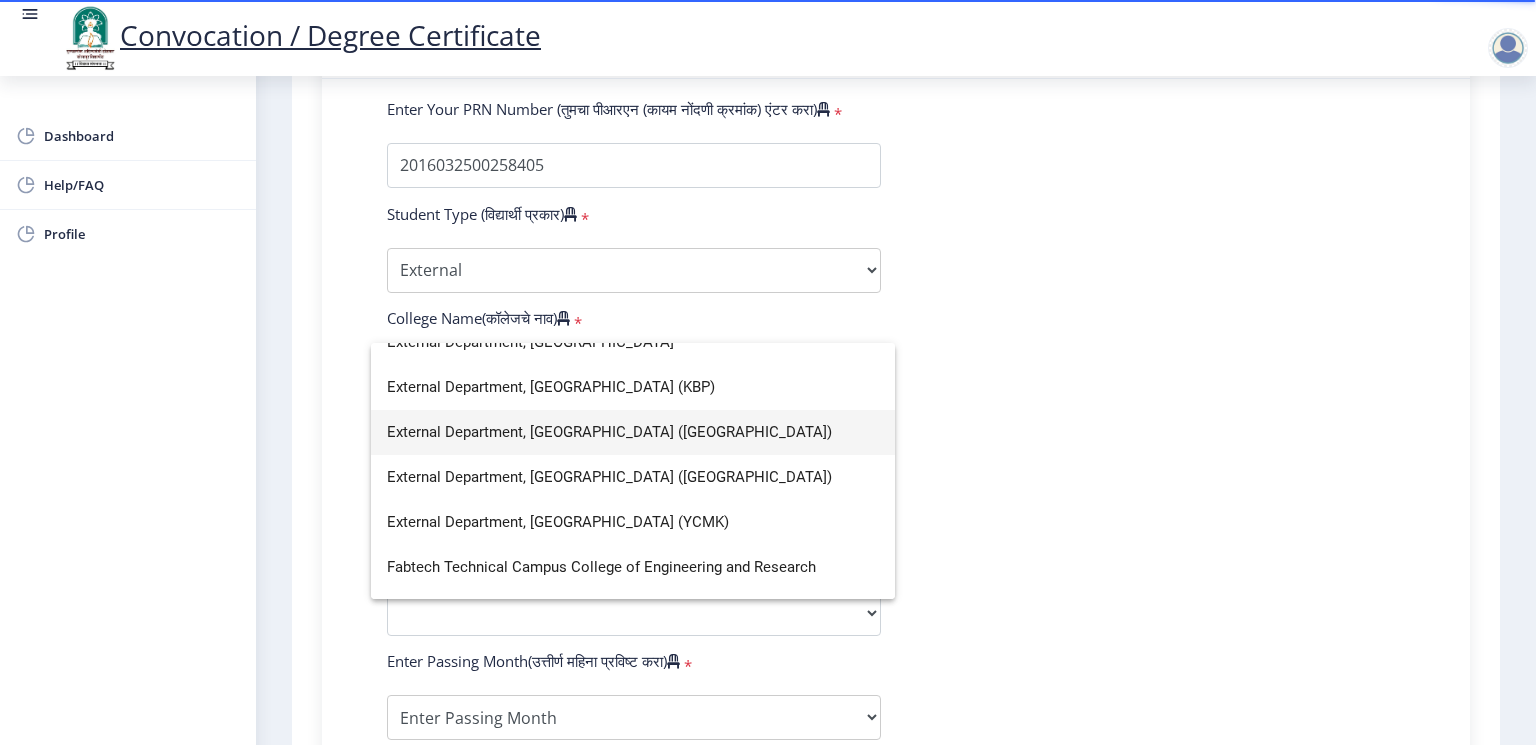 scroll, scrollTop: 1600, scrollLeft: 0, axis: vertical 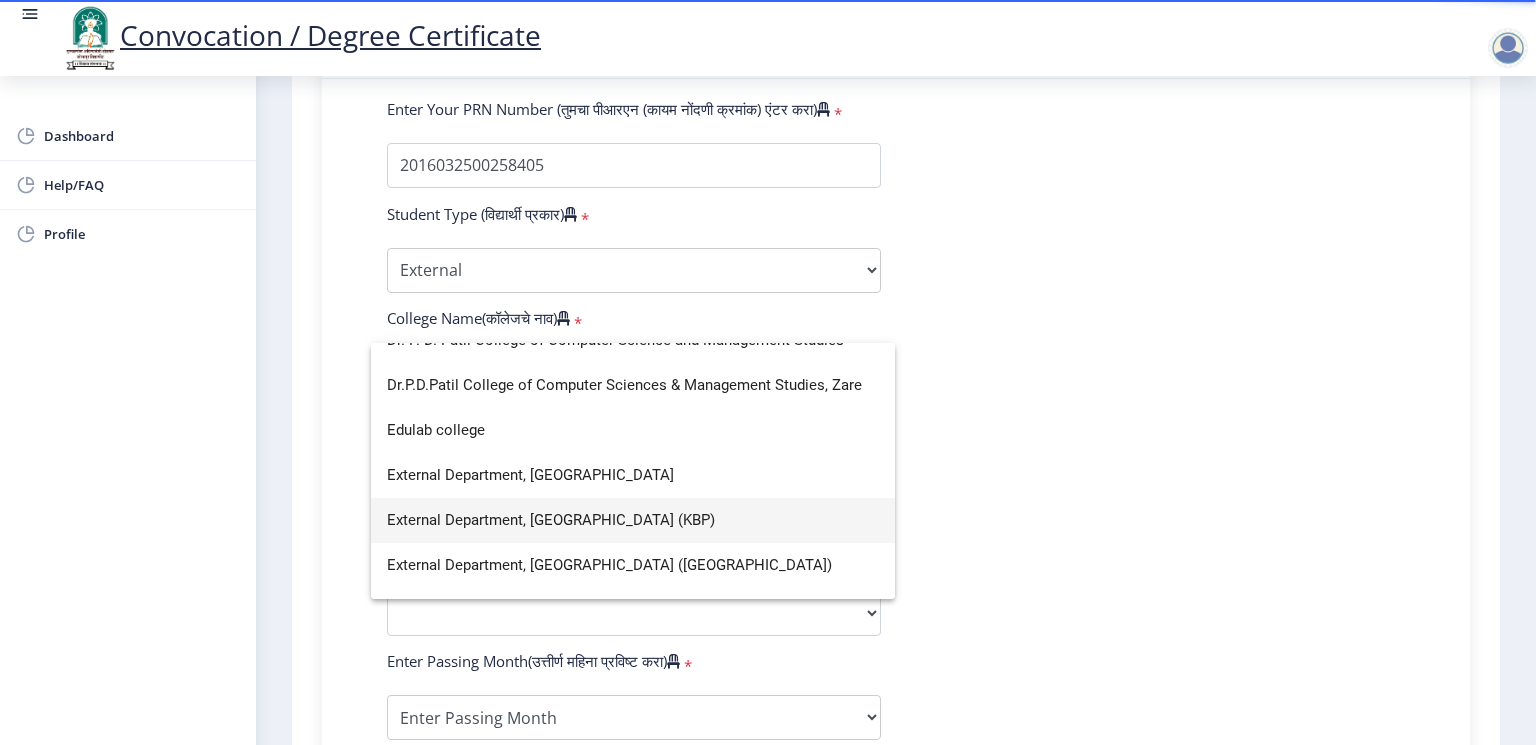 click on "External Department, [GEOGRAPHIC_DATA] (KBP)" at bounding box center (633, 520) 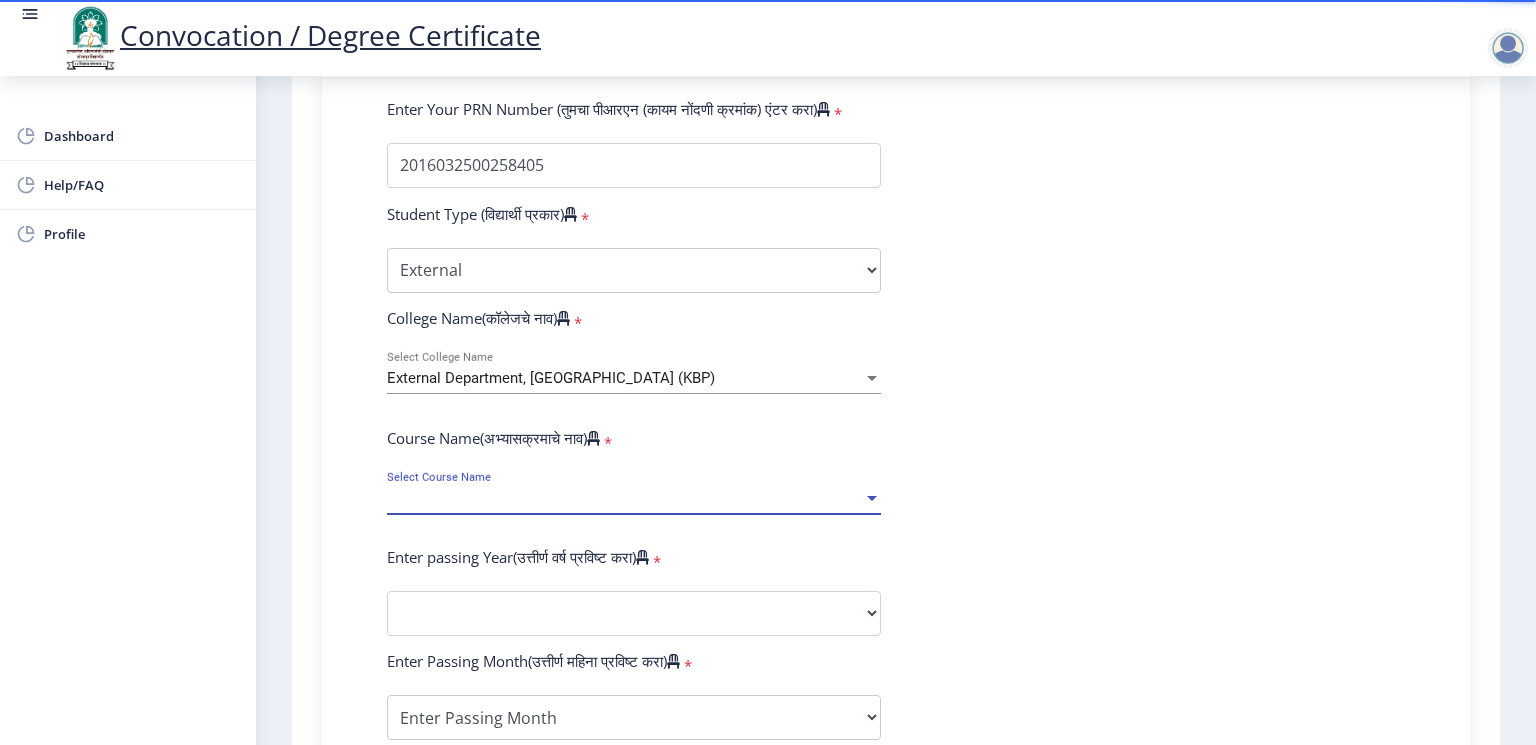 click on "Select Course Name" at bounding box center [625, 498] 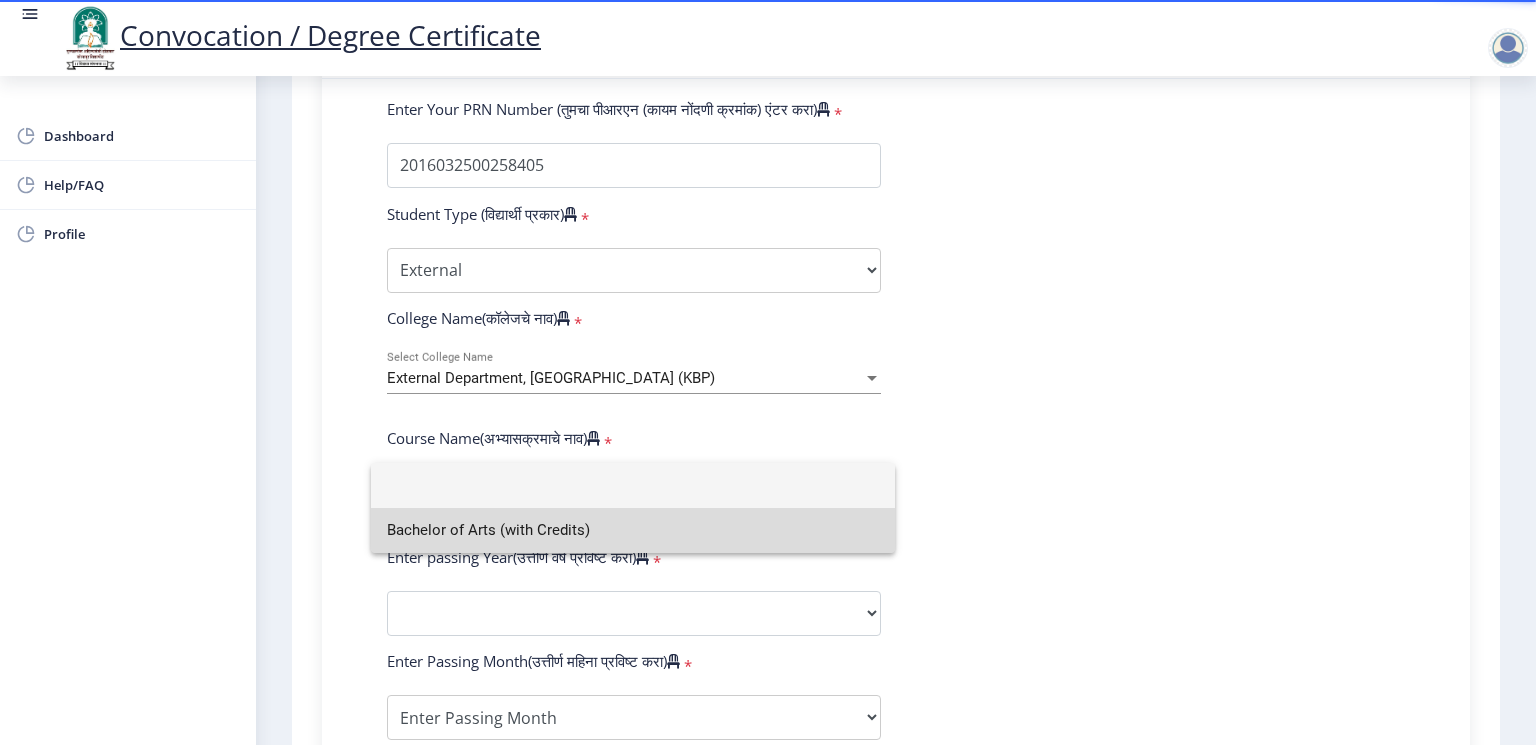 click on "Bachelor of Arts (with Credits)" at bounding box center (633, 530) 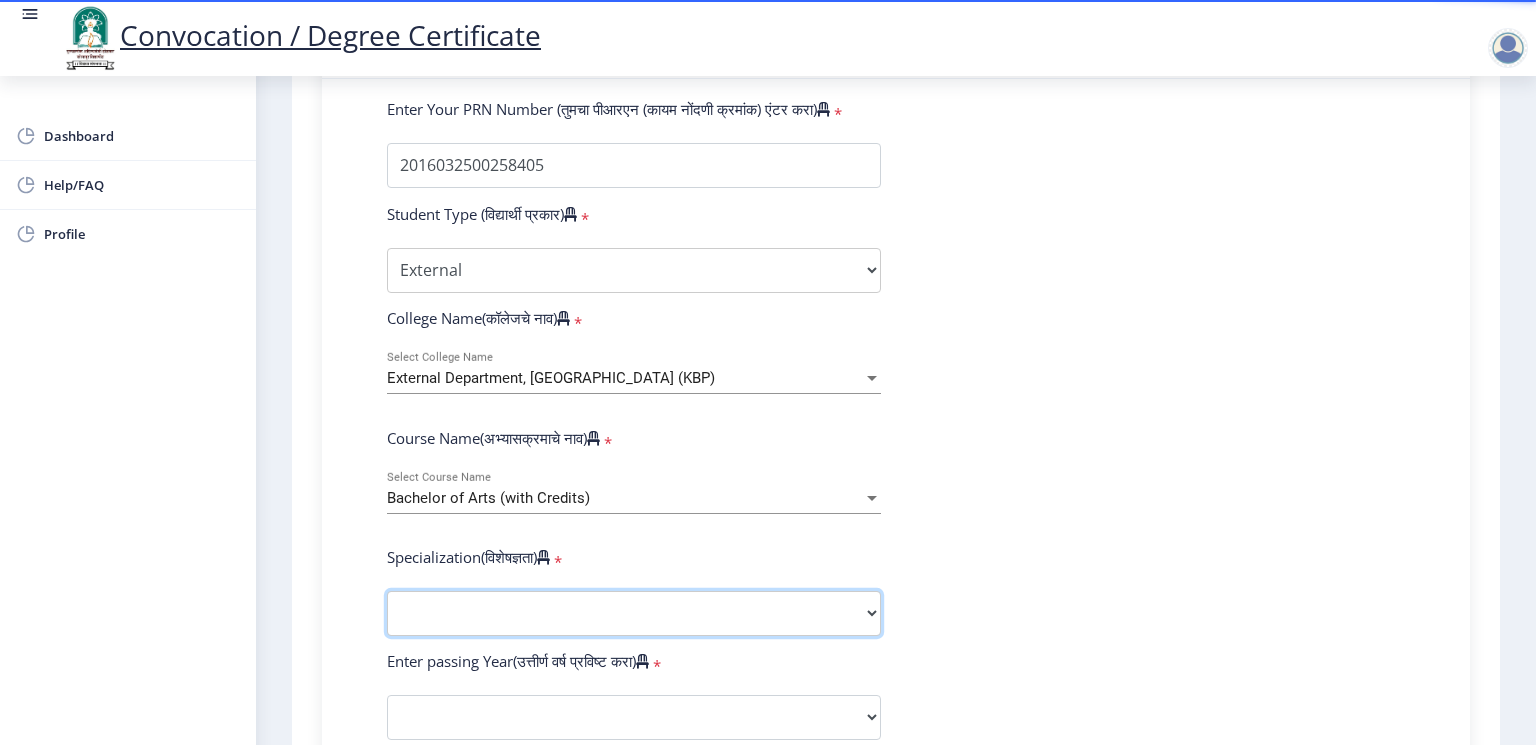 click on "Specialization English Geography Hindi Marathi Music Sanskrit Urdu Ancient Indian History Culture & Archaeology Economics History Physical Education Political Science Psychology Sociology Kannada Philosophy Other" at bounding box center (634, 613) 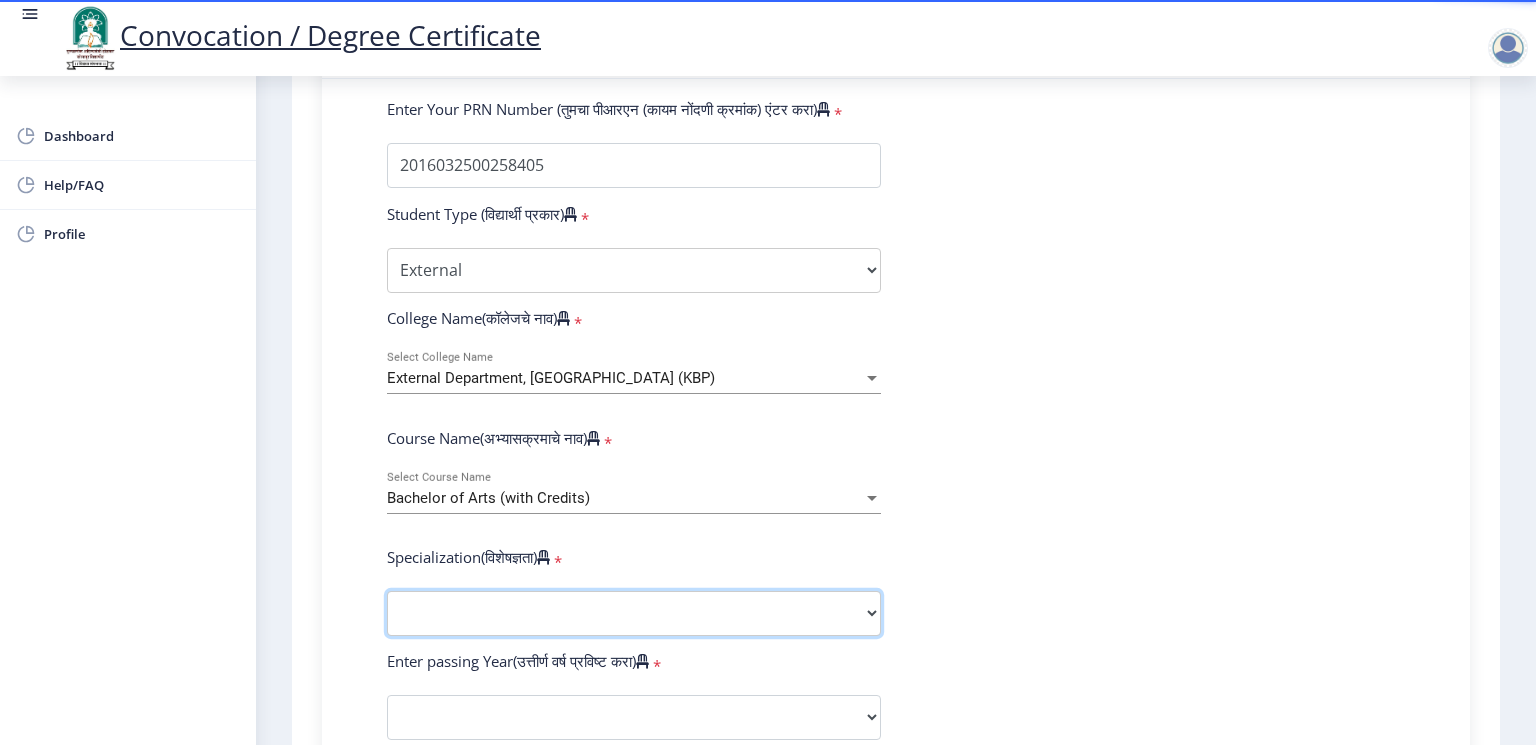 select on "Political Science" 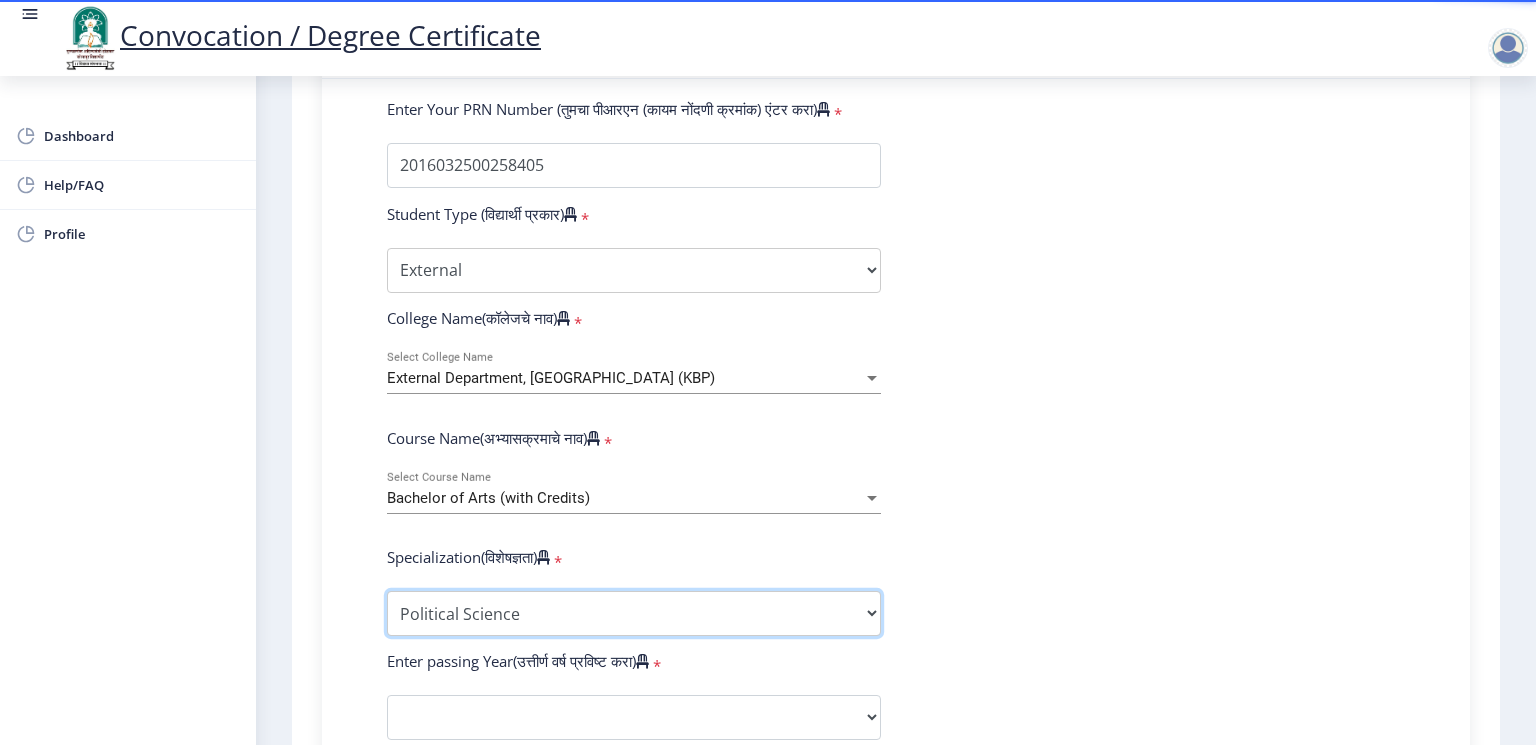 click on "Specialization English Geography Hindi Marathi Music Sanskrit Urdu Ancient Indian History Culture & Archaeology Economics History Physical Education Political Science Psychology Sociology Kannada Philosophy Other" at bounding box center (634, 613) 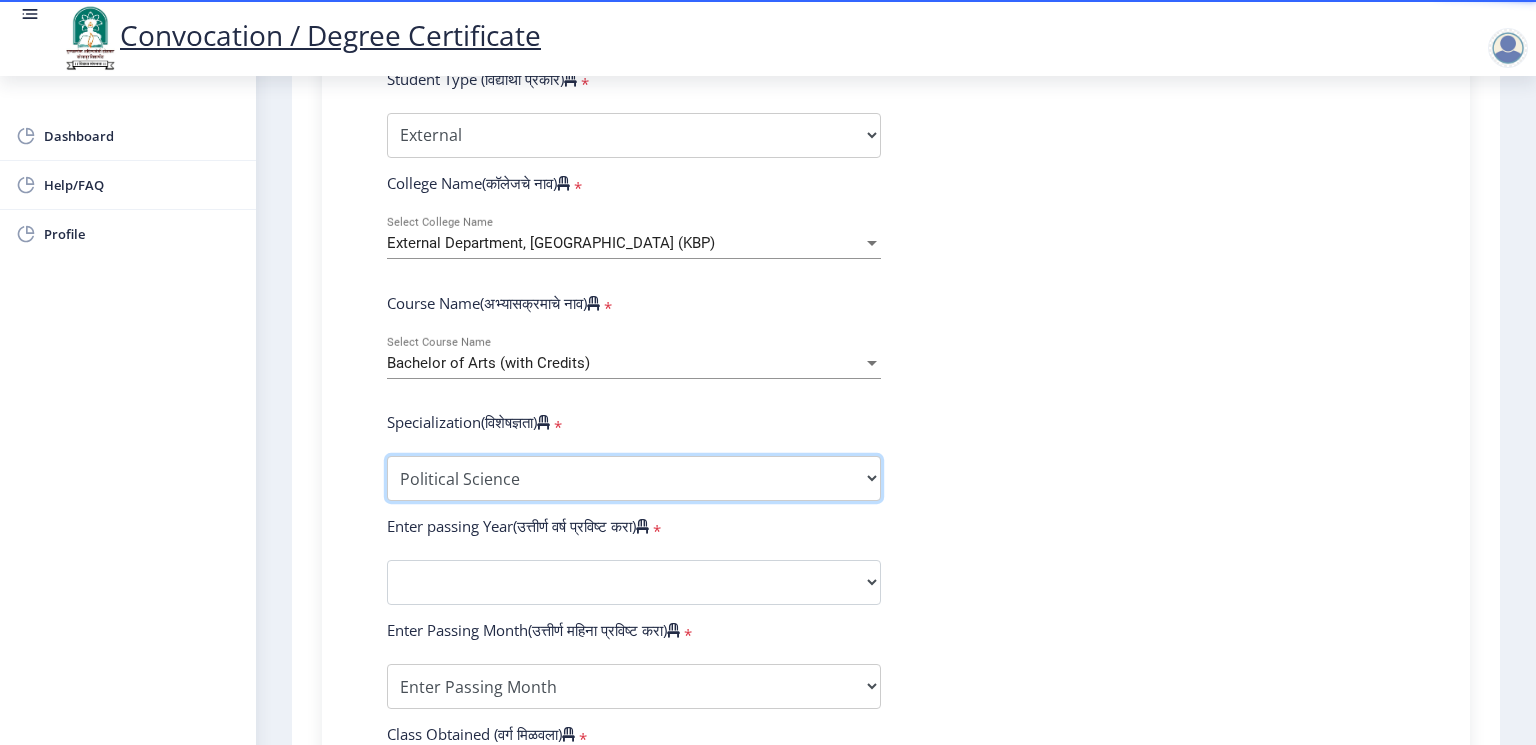 scroll, scrollTop: 800, scrollLeft: 0, axis: vertical 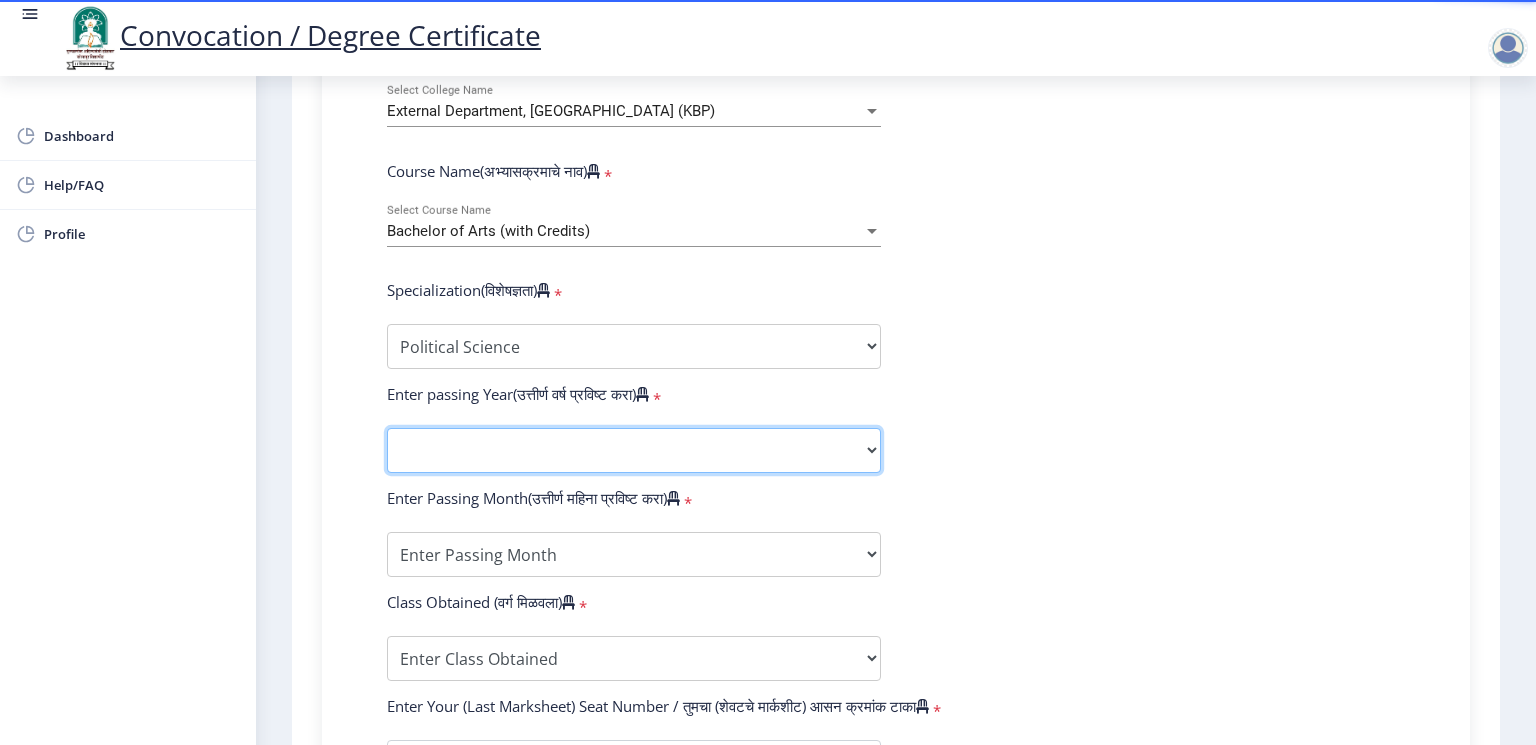 click on "2025   2024   2023   2022   2021   2020   2019   2018   2017   2016   2015   2014   2013   2012   2011   2010   2009   2008   2007   2006   2005   2004   2003   2002   2001   2000   1999   1998   1997   1996   1995   1994   1993   1992   1991   1990   1989   1988   1987   1986   1985   1984   1983   1982   1981   1980   1979   1978   1977   1976" 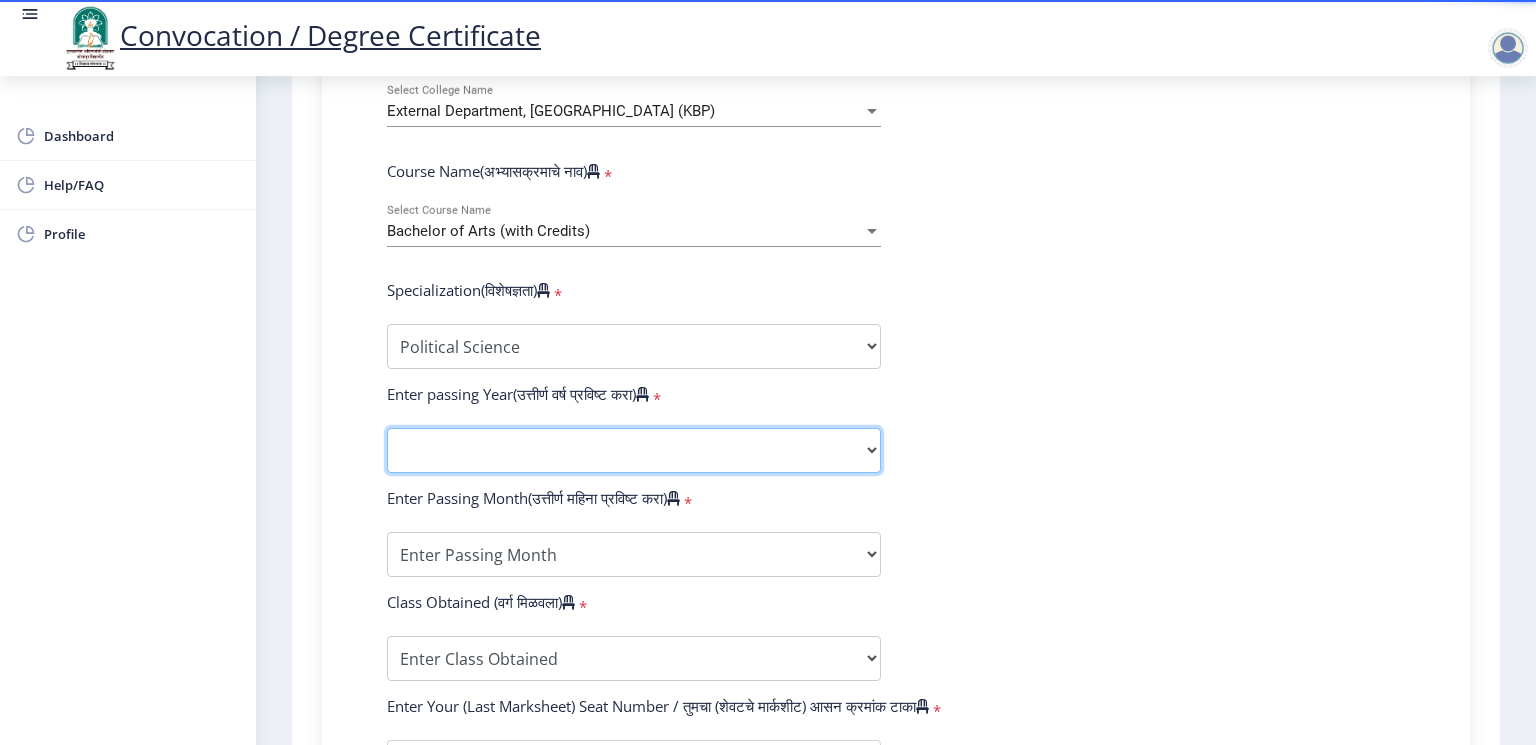 click on "2025   2024   2023   2022   2021   2020   2019   2018   2017   2016   2015   2014   2013   2012   2011   2010   2009   2008   2007   2006   2005   2004   2003   2002   2001   2000   1999   1998   1997   1996   1995   1994   1993   1992   1991   1990   1989   1988   1987   1986   1985   1984   1983   1982   1981   1980   1979   1978   1977   1976" 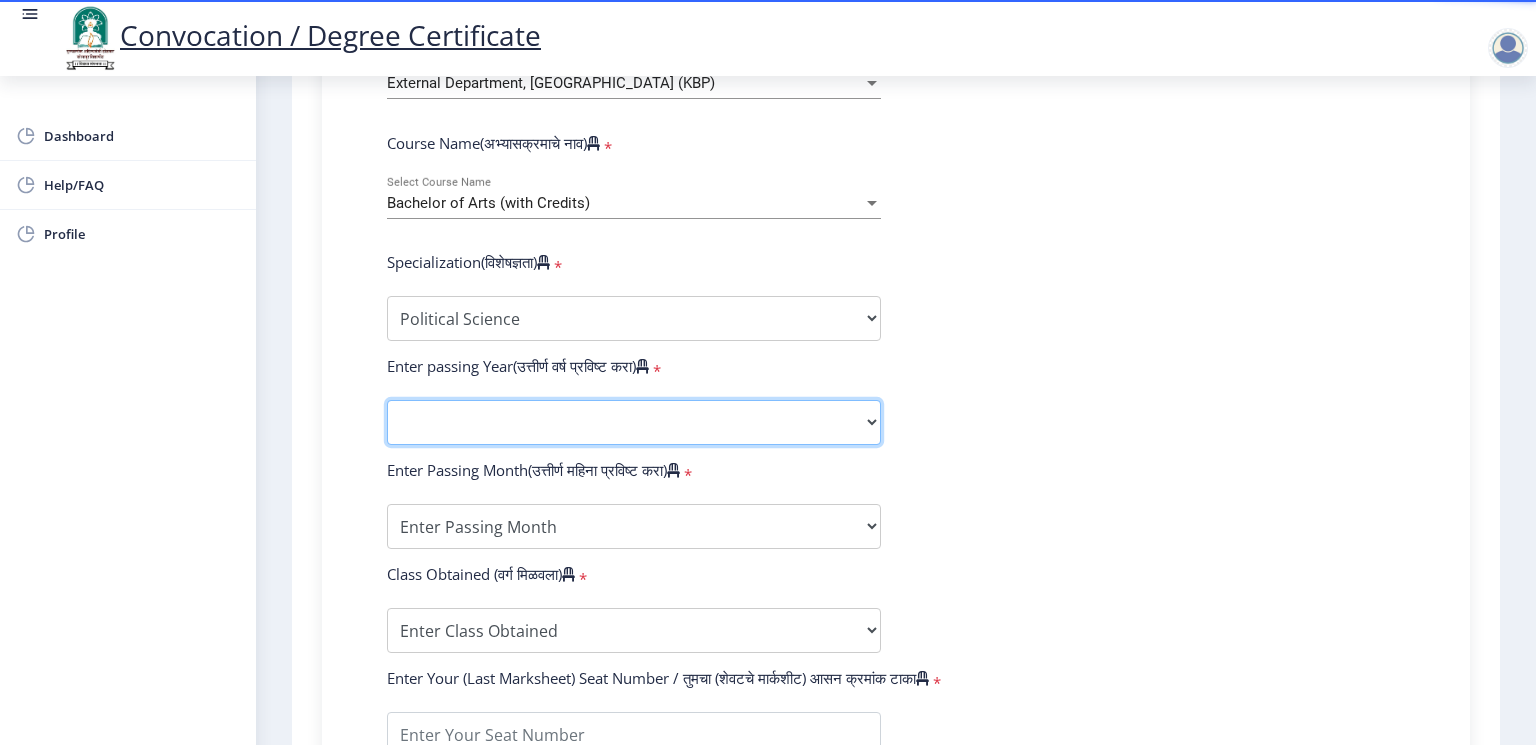 scroll, scrollTop: 933, scrollLeft: 0, axis: vertical 